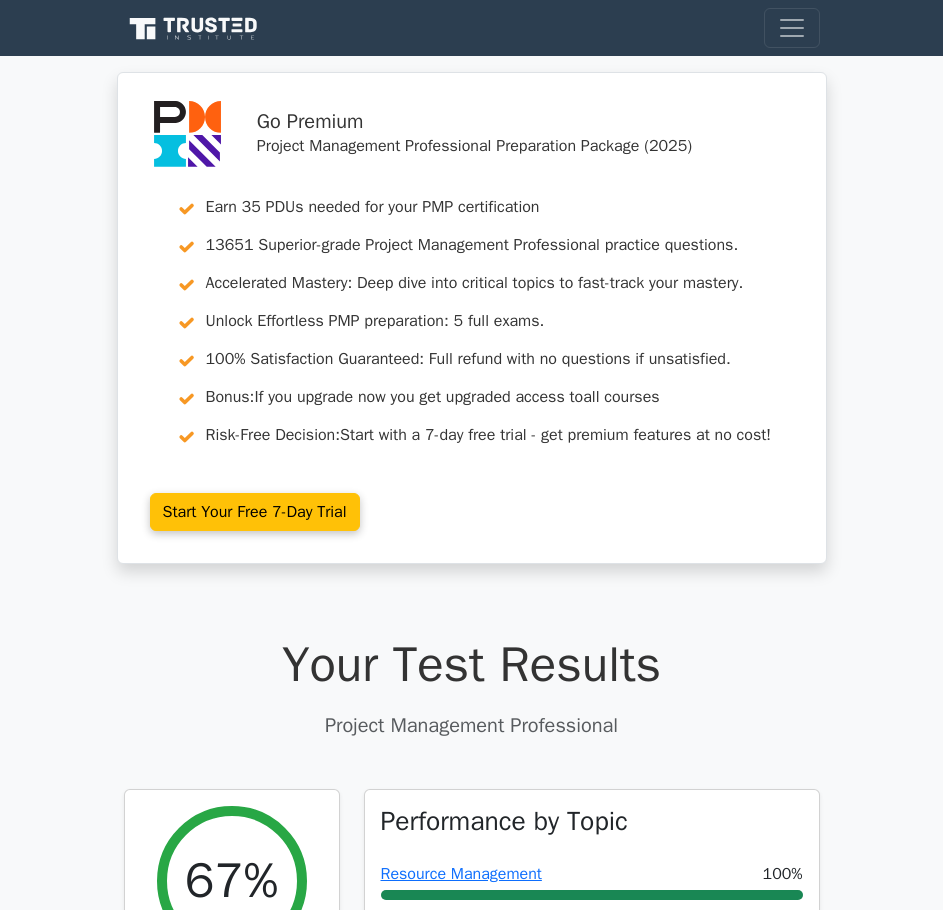 scroll, scrollTop: 164225, scrollLeft: 0, axis: vertical 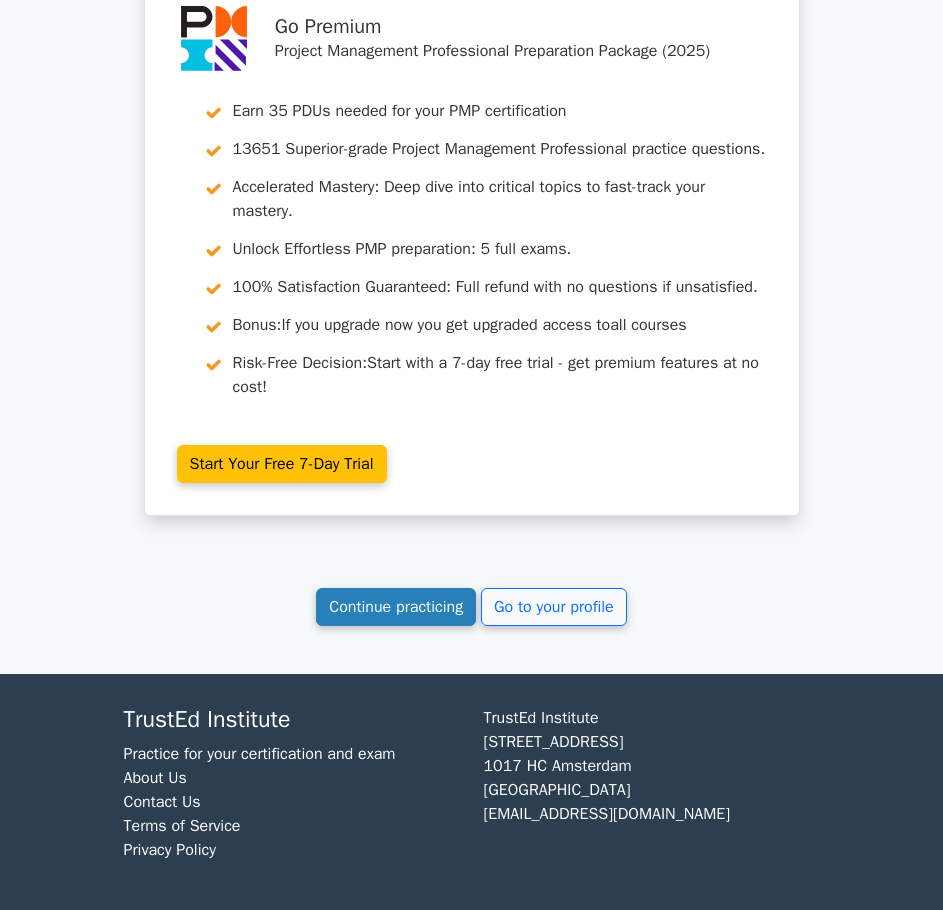 click on "Continue practicing" at bounding box center [396, 607] 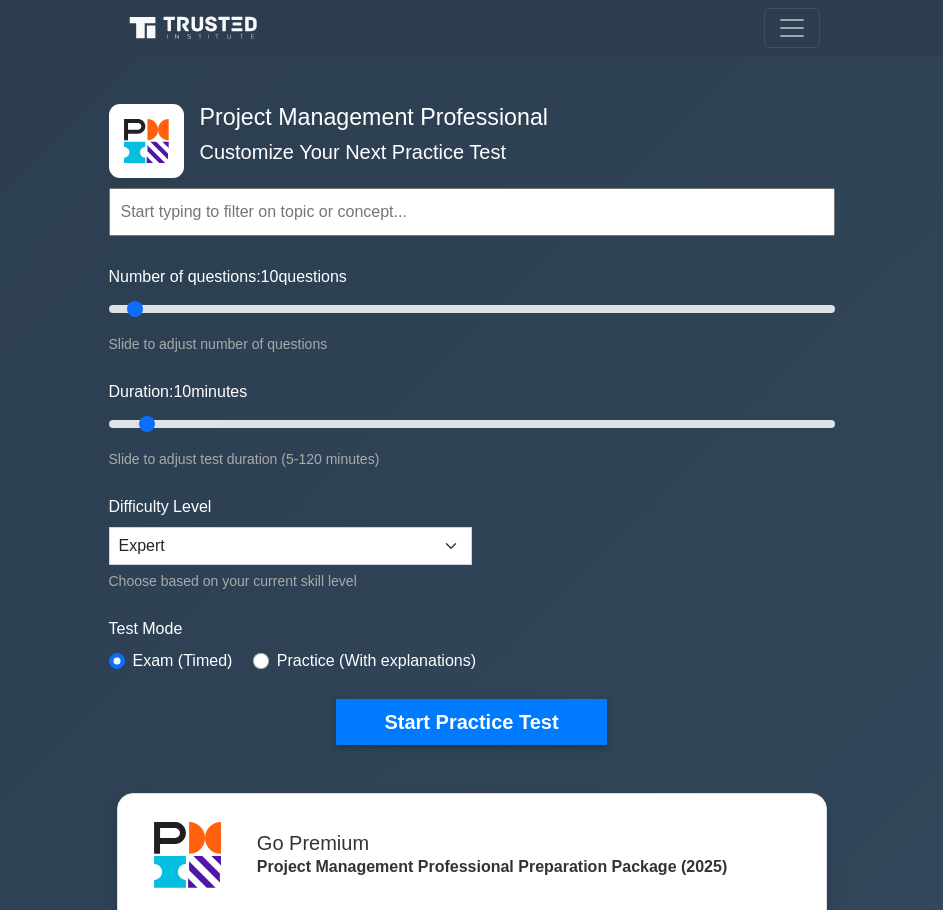 scroll, scrollTop: 0, scrollLeft: 0, axis: both 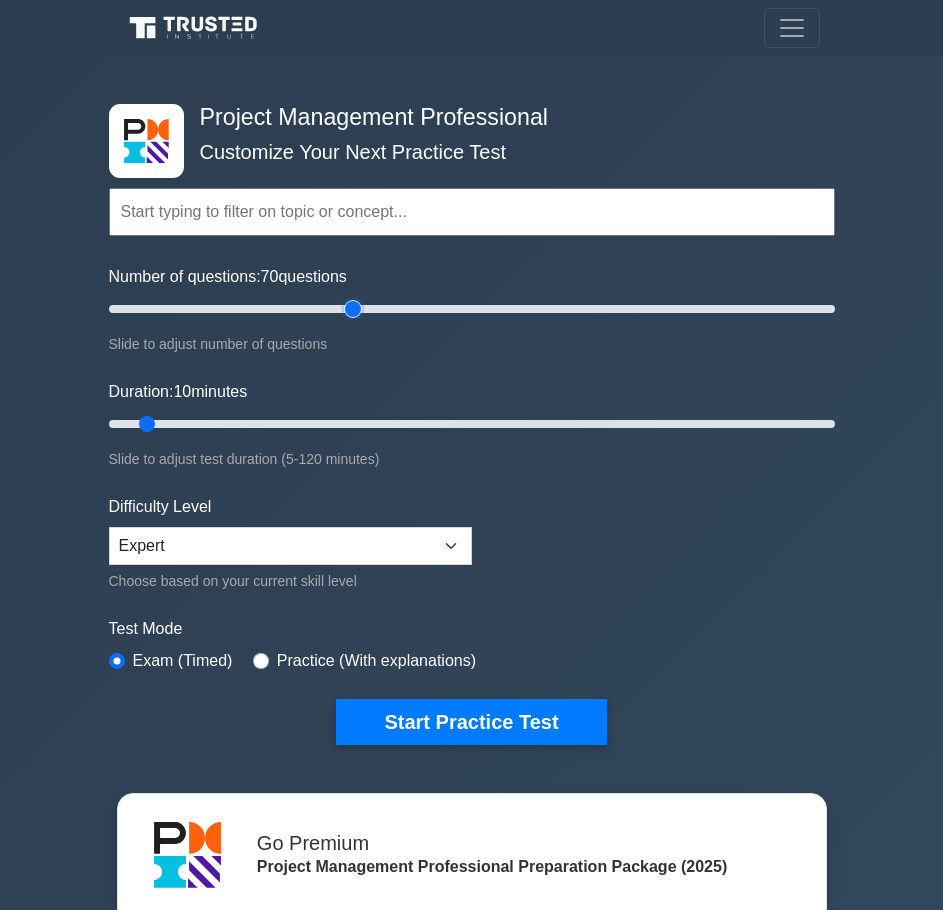 drag, startPoint x: 137, startPoint y: 304, endPoint x: 350, endPoint y: 318, distance: 213.4596 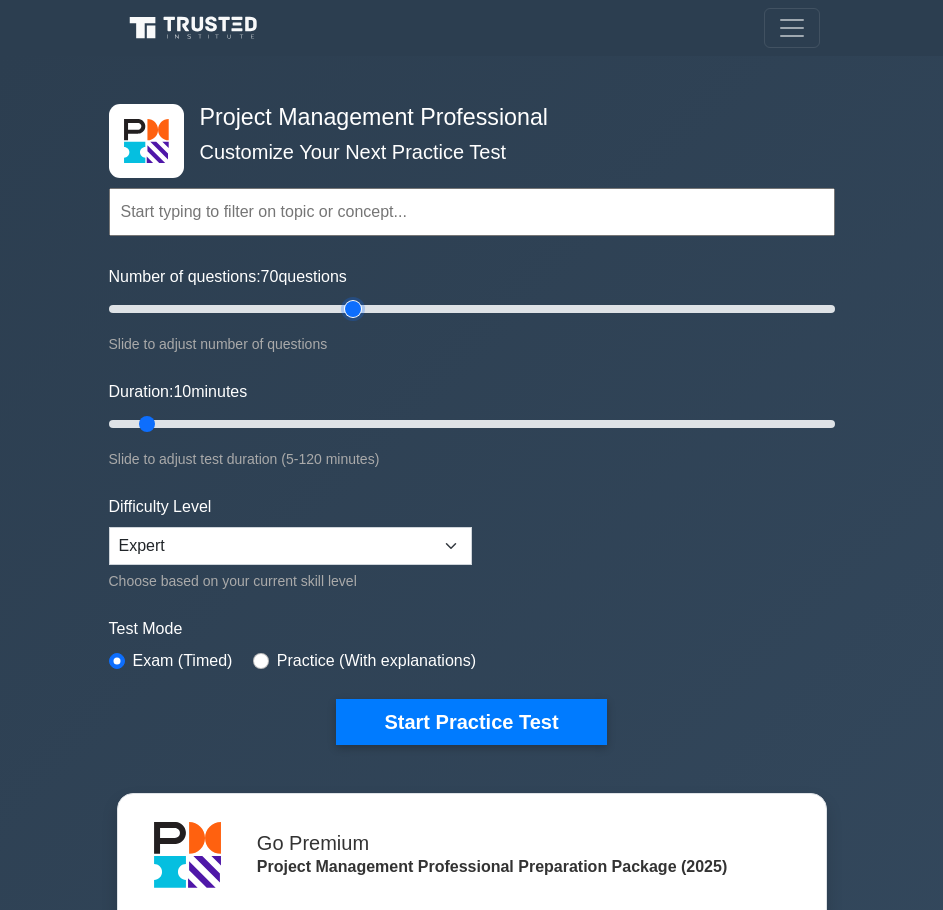 type on "70" 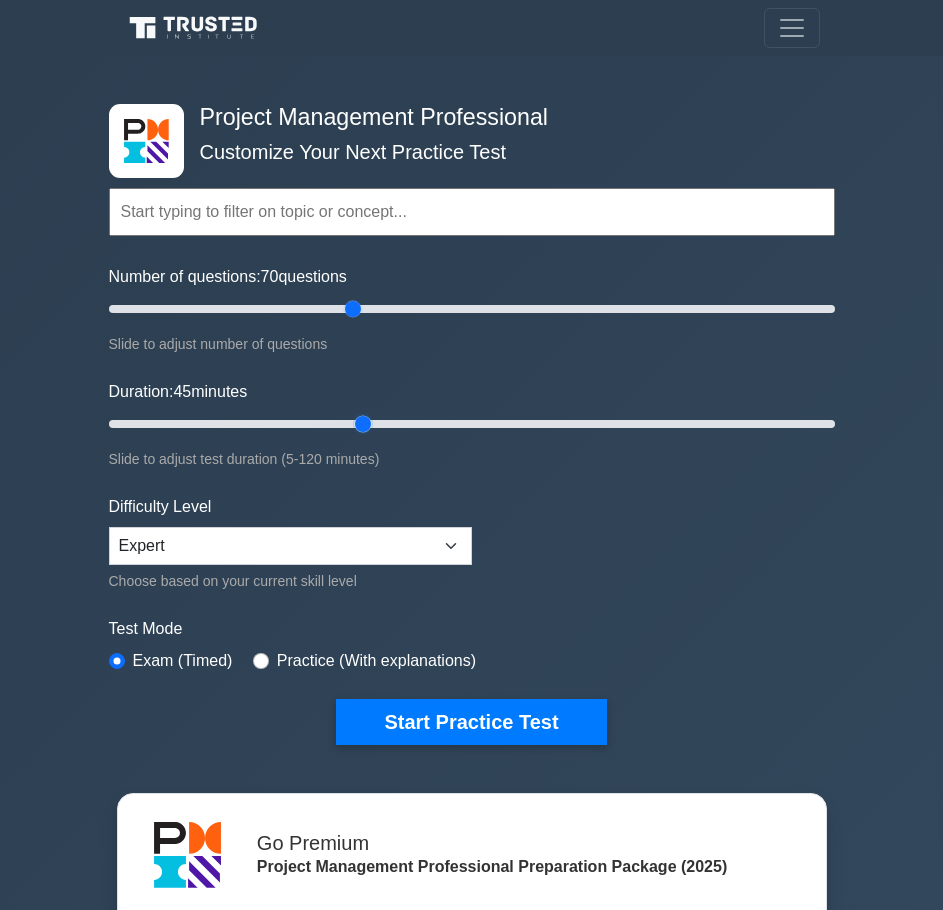 drag, startPoint x: 146, startPoint y: 423, endPoint x: 351, endPoint y: 423, distance: 205 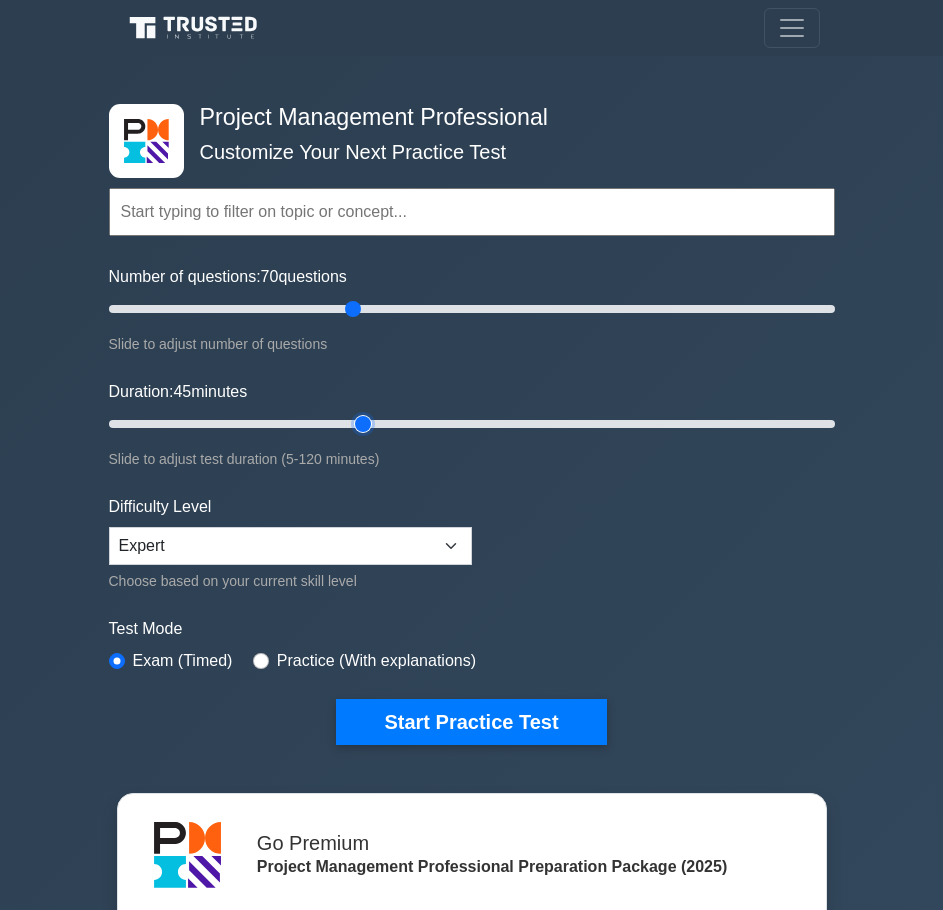 click on "Duration:  45  minutes" at bounding box center [472, 424] 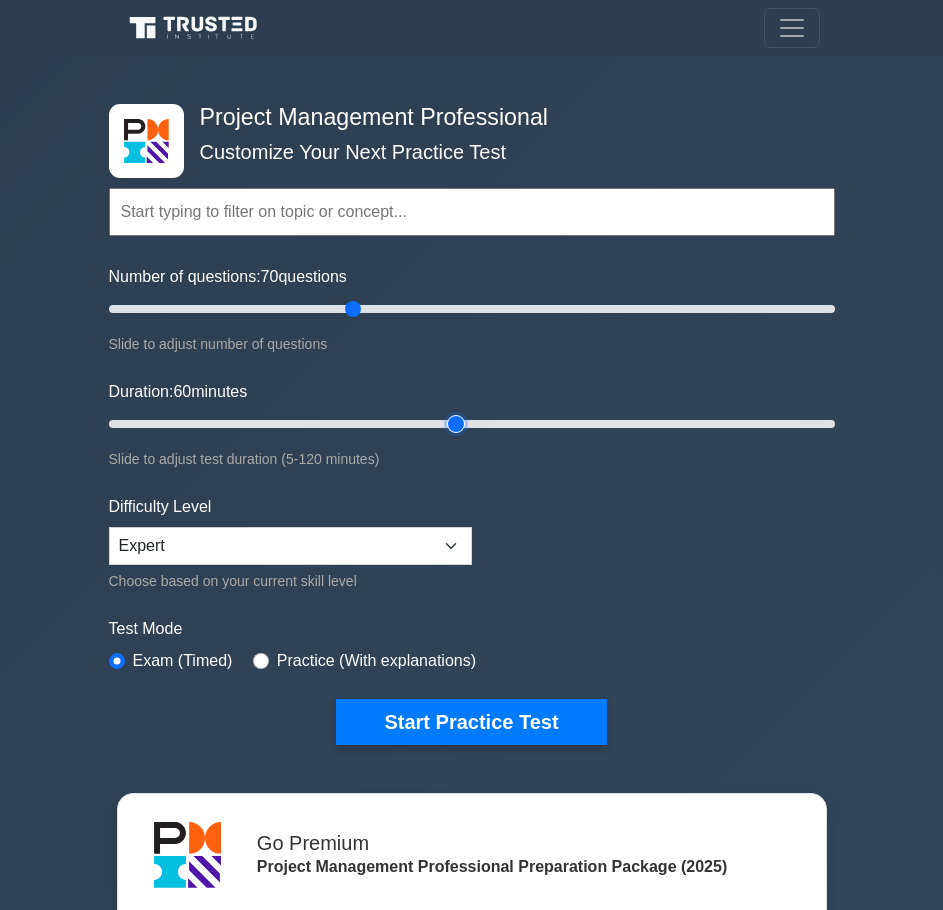 drag, startPoint x: 356, startPoint y: 417, endPoint x: 465, endPoint y: 416, distance: 109.004585 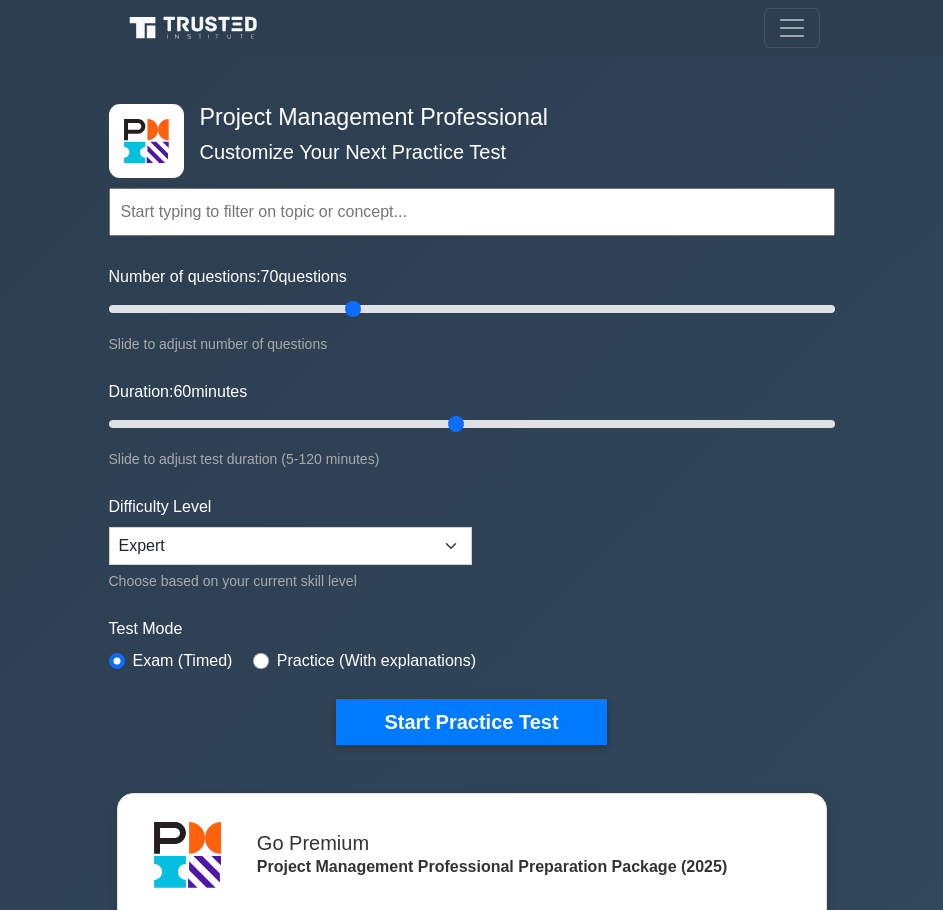 click on "Slide to adjust test duration (5-120 minutes)" at bounding box center (472, 459) 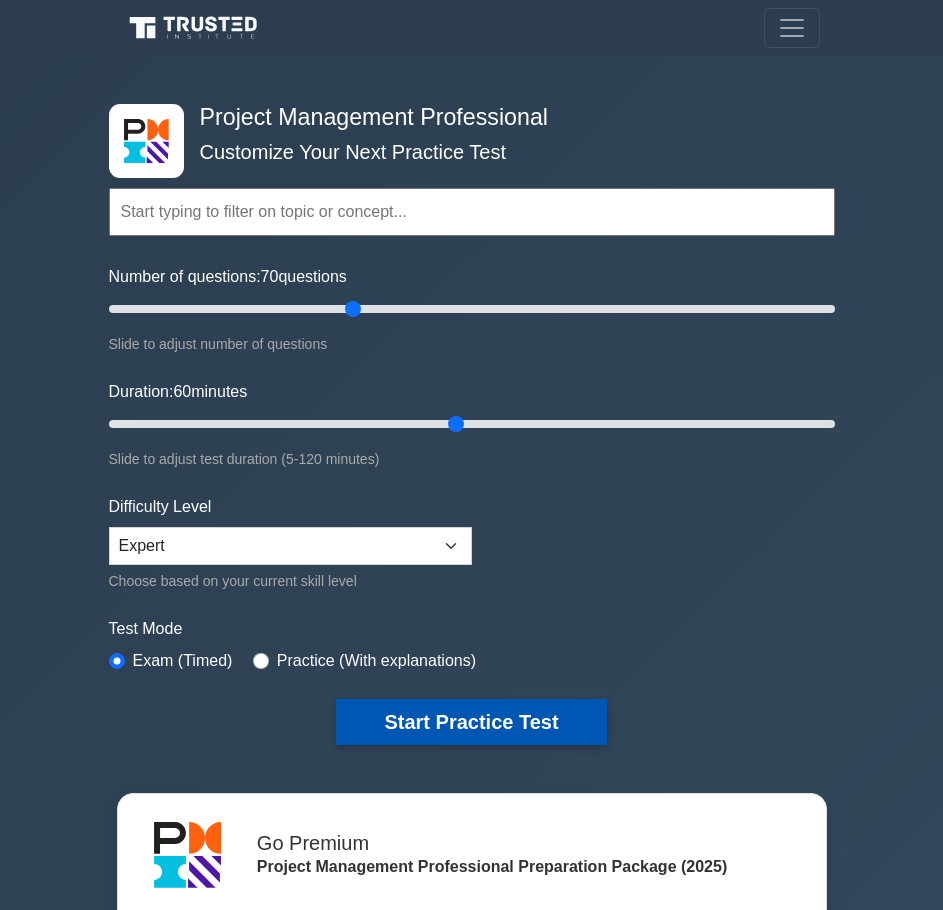 click on "Start Practice Test" at bounding box center (471, 722) 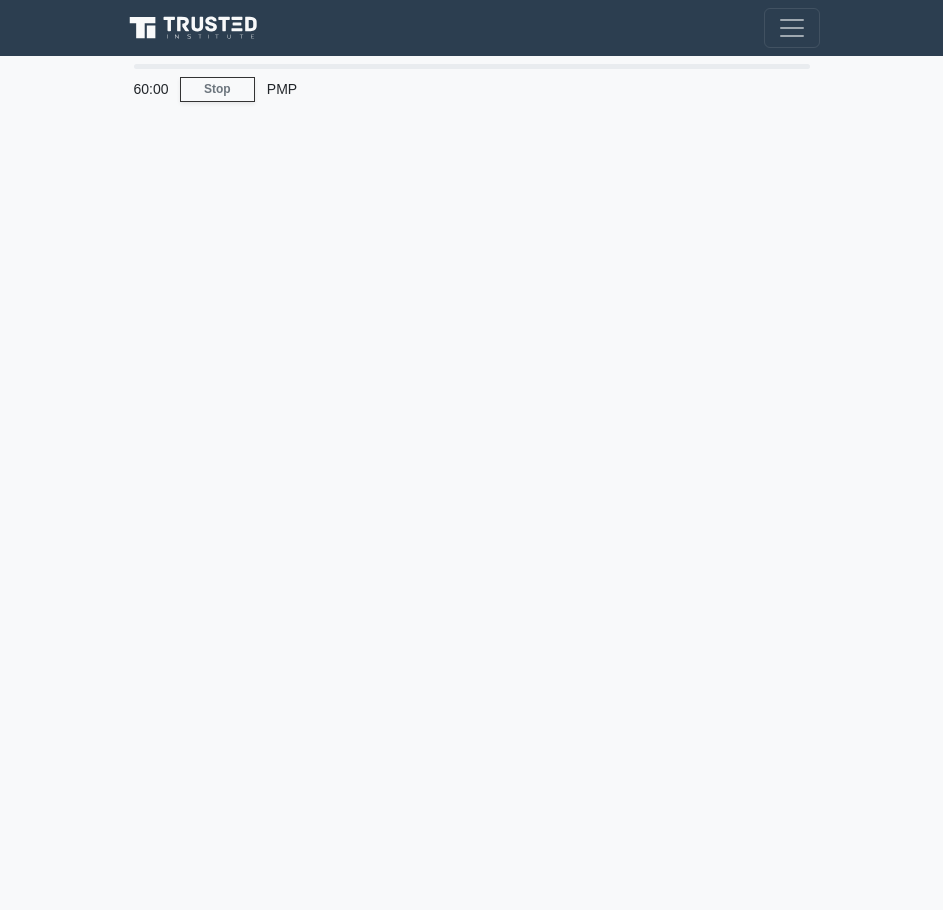 scroll, scrollTop: 0, scrollLeft: 0, axis: both 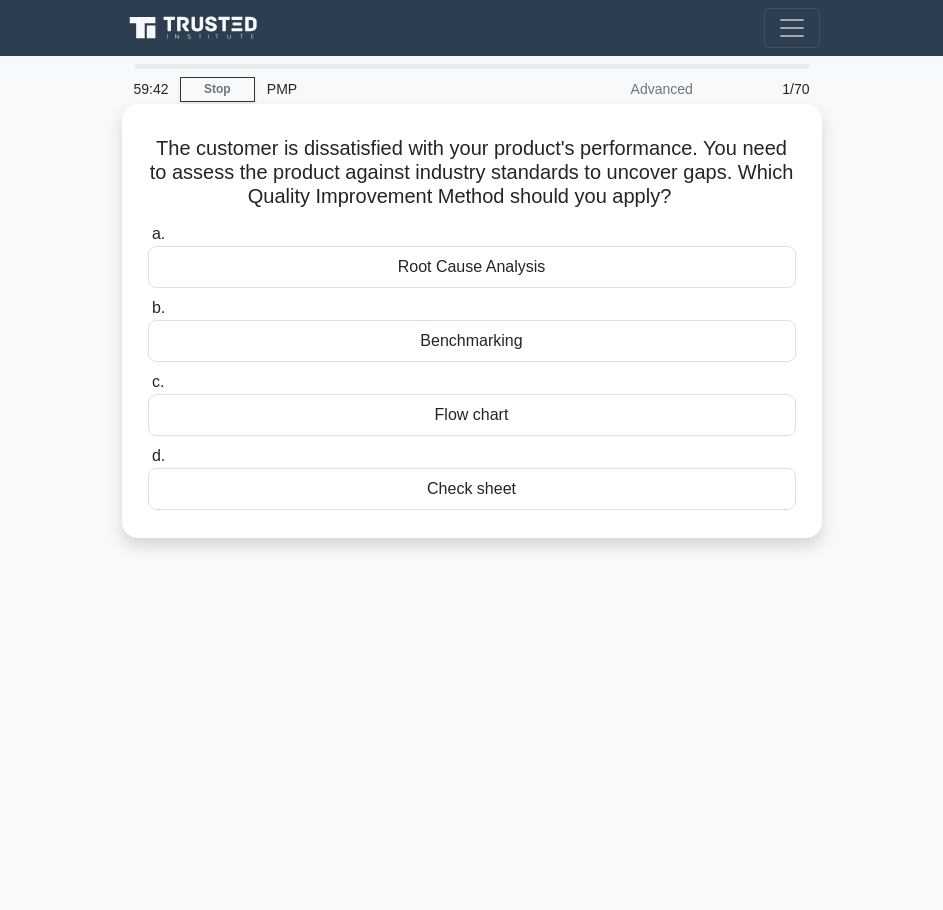 click on "Benchmarking" at bounding box center (472, 341) 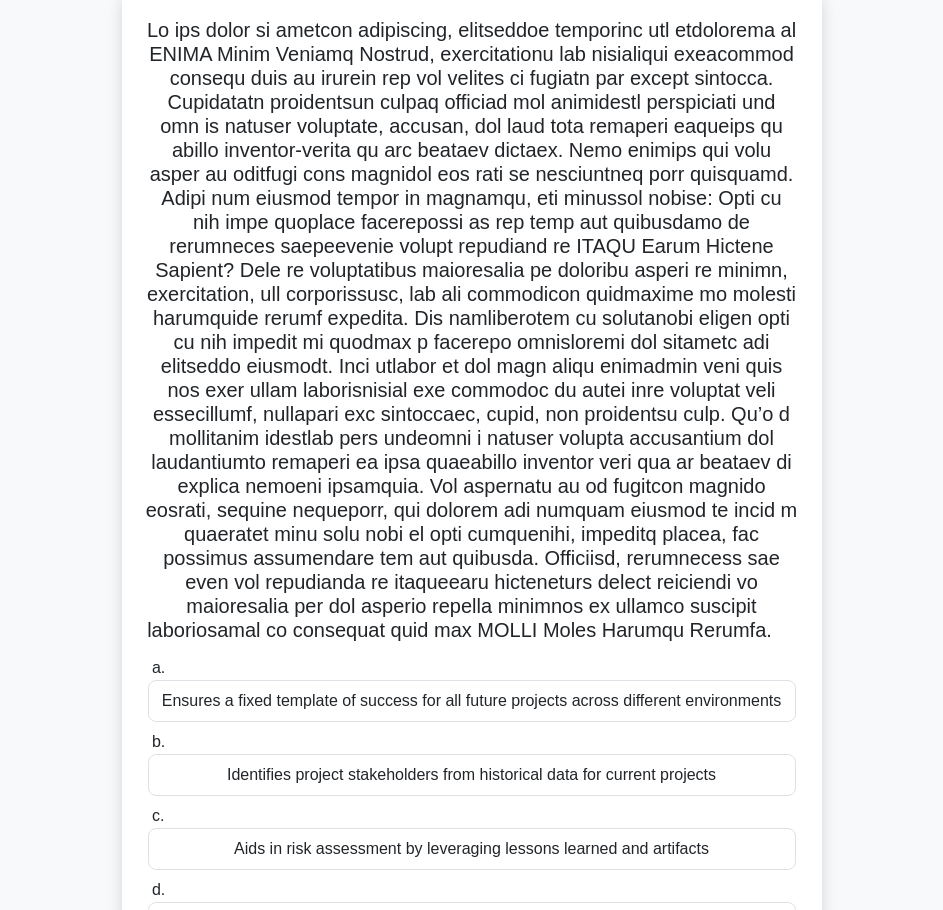 scroll, scrollTop: 218, scrollLeft: 0, axis: vertical 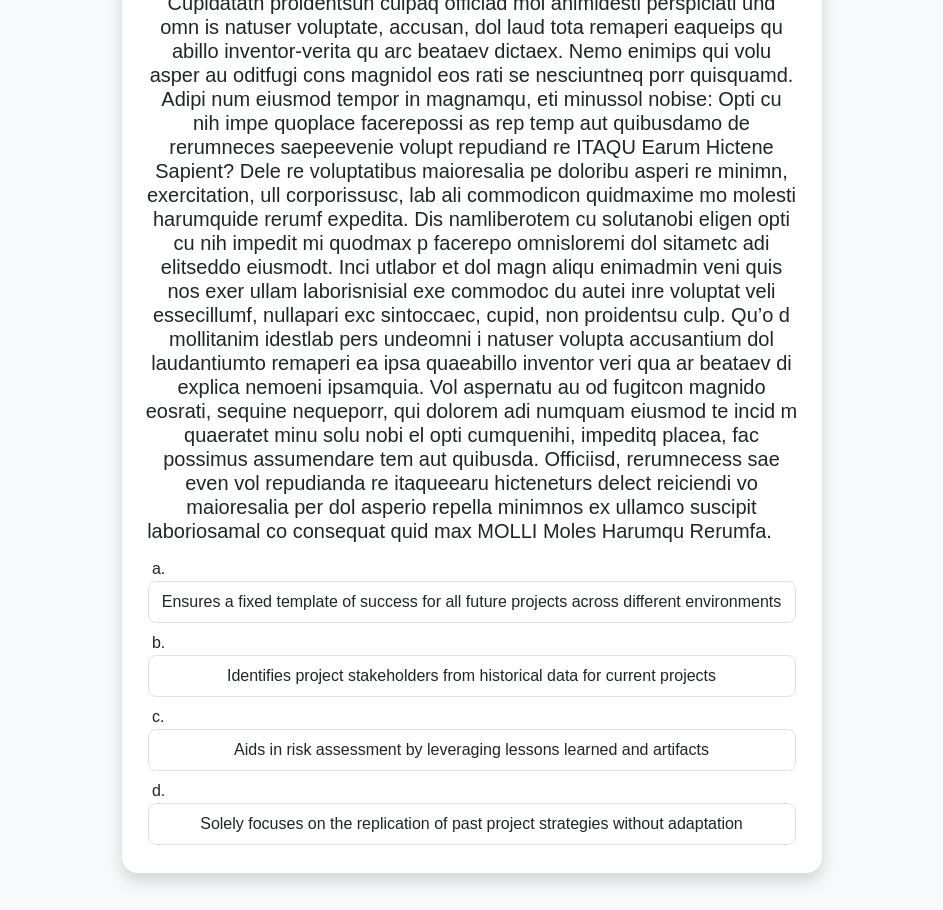 click on "Identifies project stakeholders from historical data for current projects" at bounding box center [472, 676] 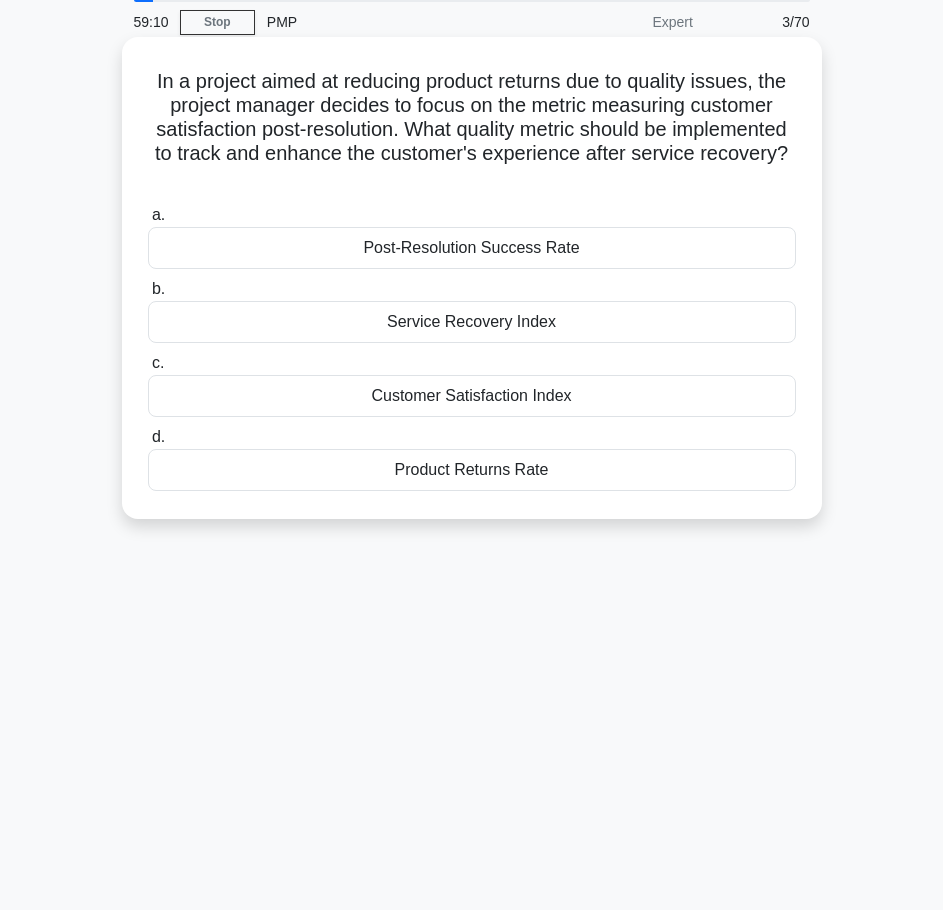 scroll, scrollTop: 0, scrollLeft: 0, axis: both 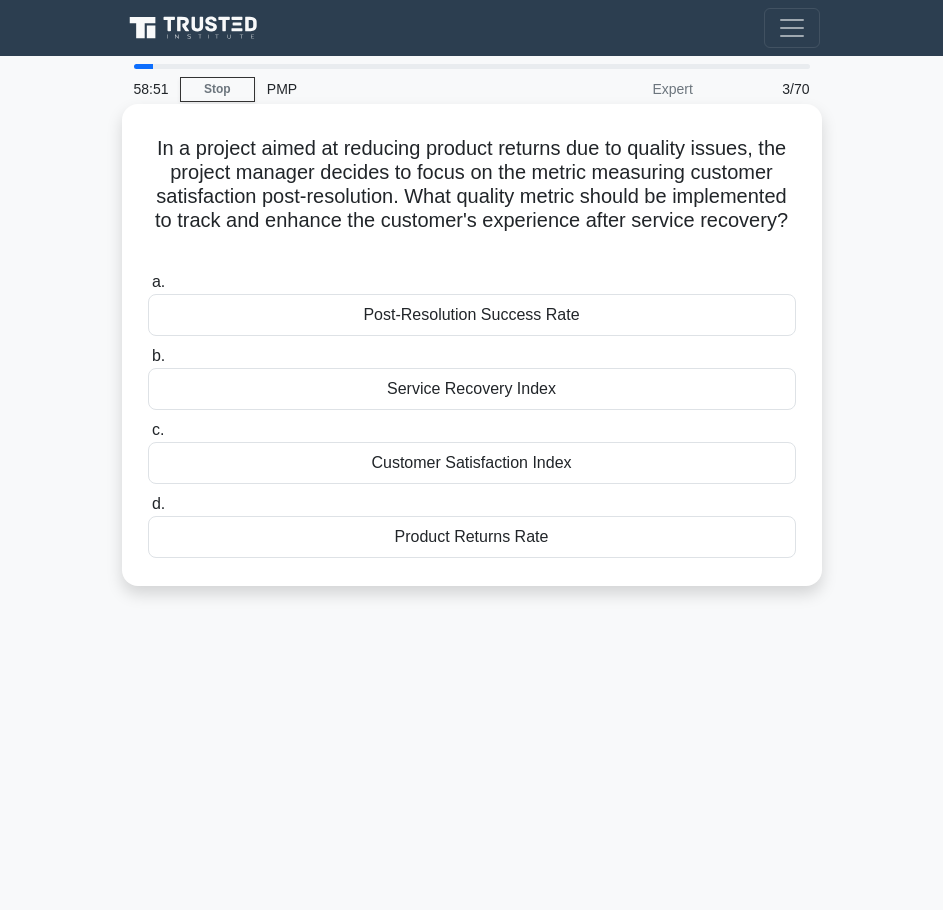 click on "Customer Satisfaction Index" at bounding box center [472, 463] 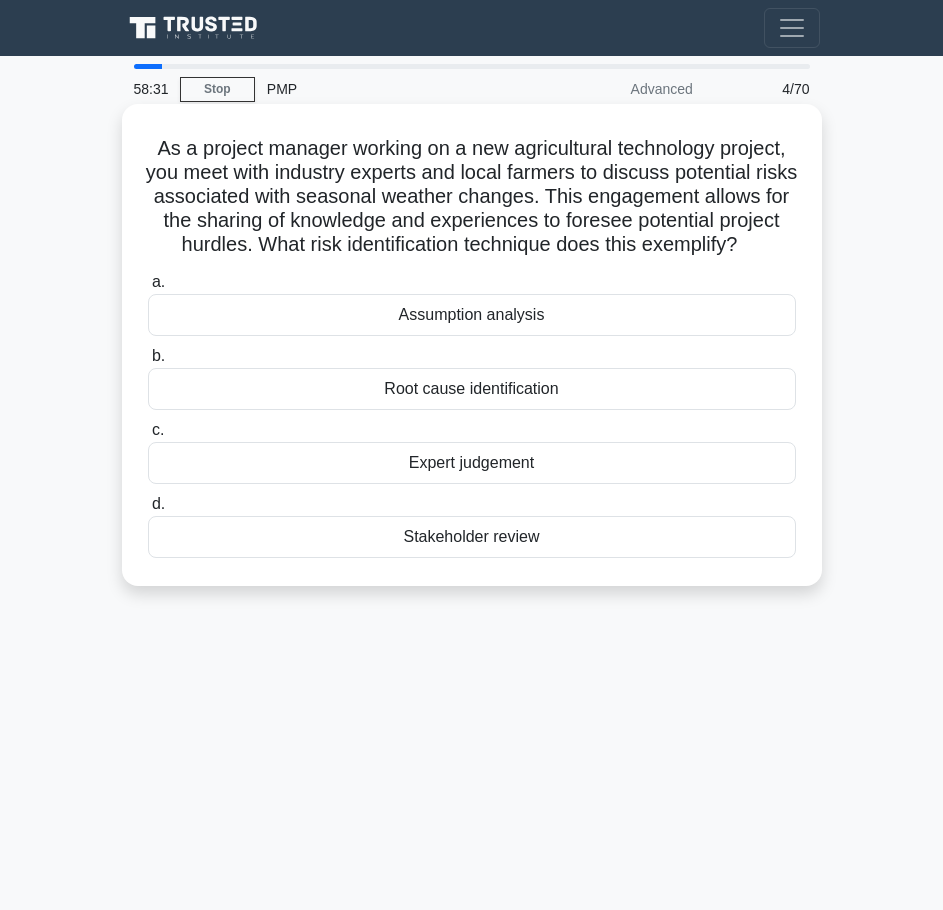 click on "Expert judgement" at bounding box center (472, 463) 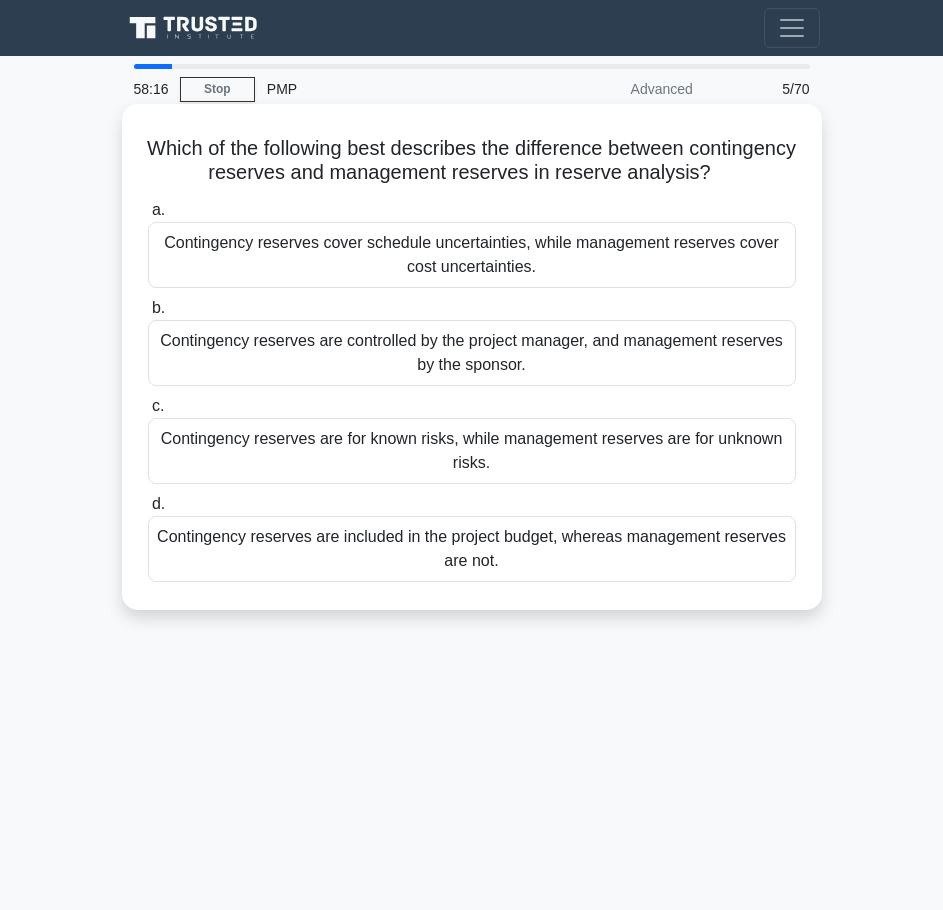 click on "Contingency reserves are for known risks, while management reserves are for unknown risks." at bounding box center (472, 451) 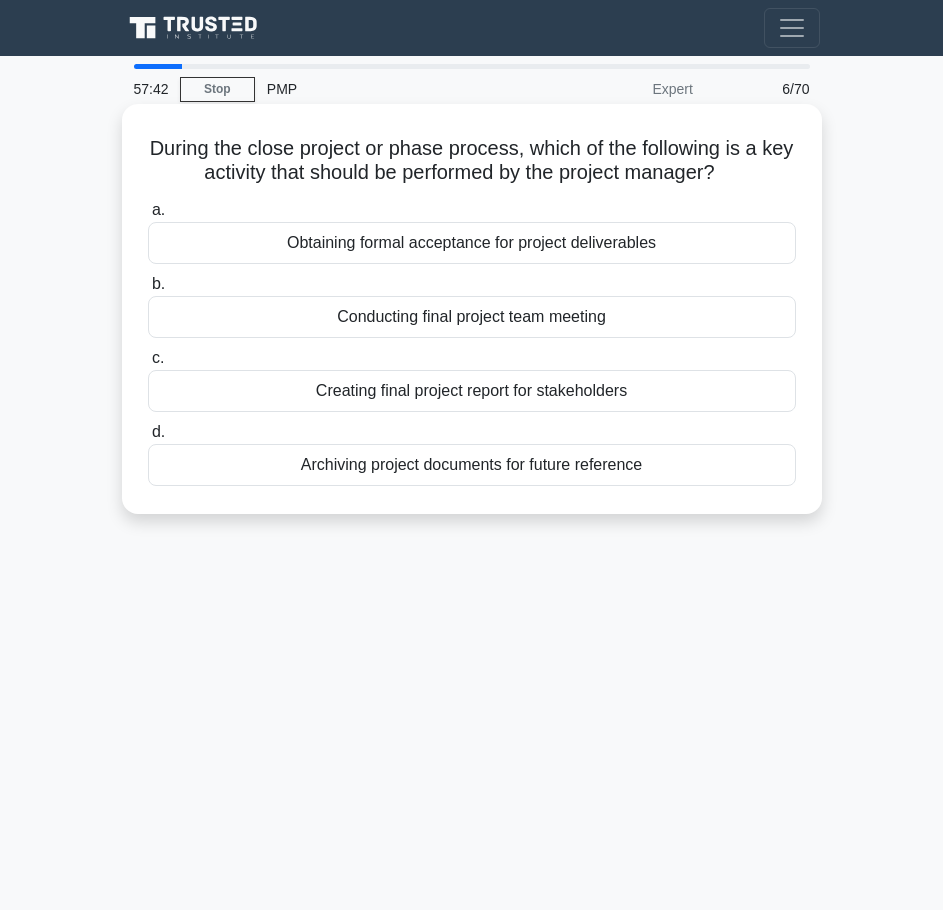 click on "Creating final project report for stakeholders" at bounding box center (472, 391) 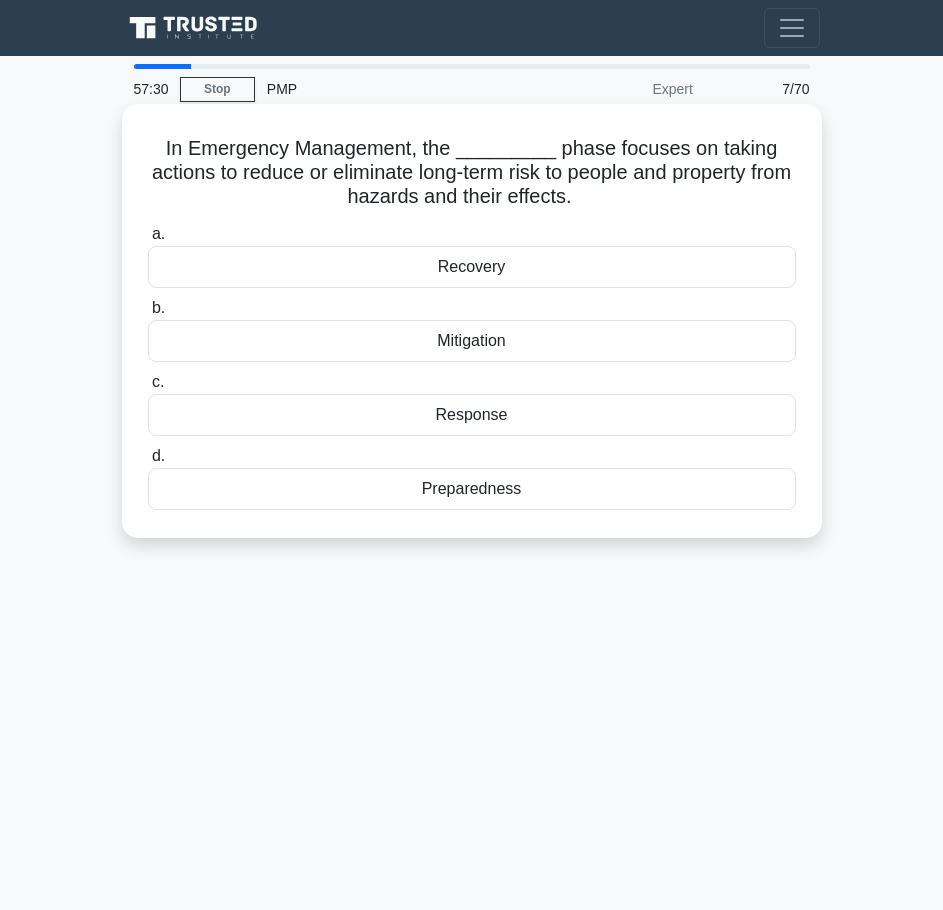 click on "Mitigation" at bounding box center [472, 341] 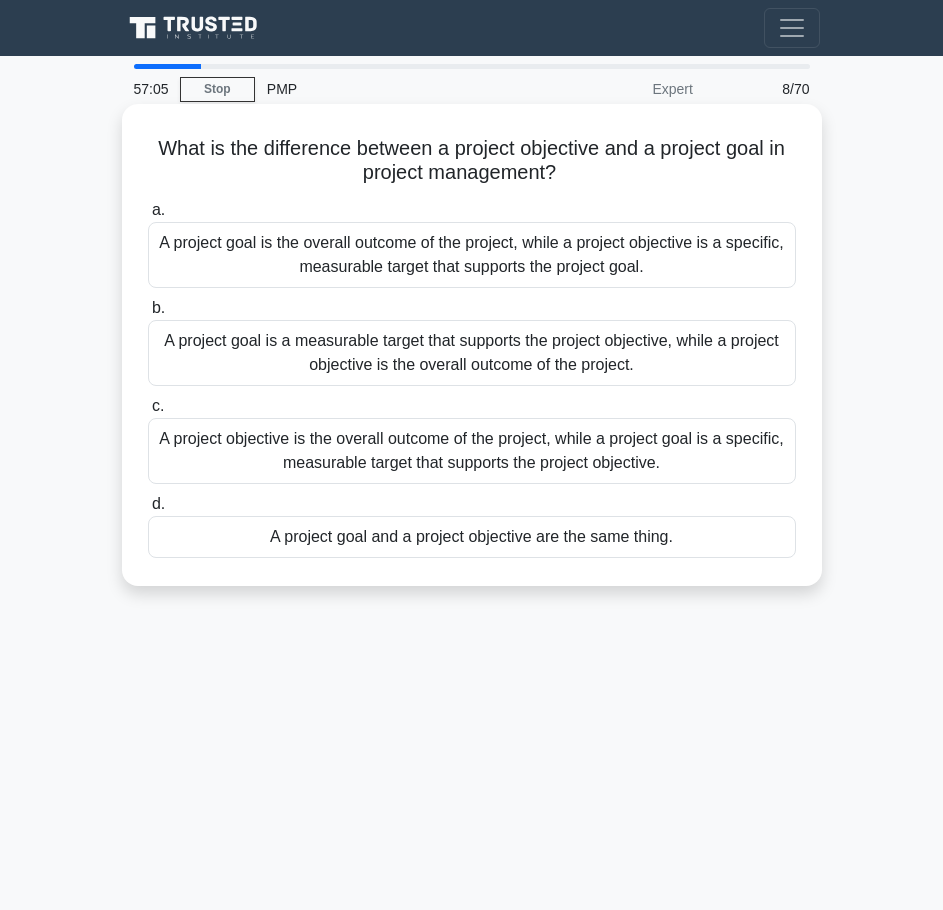 click on "A project goal is the overall outcome of the project, while a project objective is a specific, measurable target that supports the project goal." at bounding box center [472, 255] 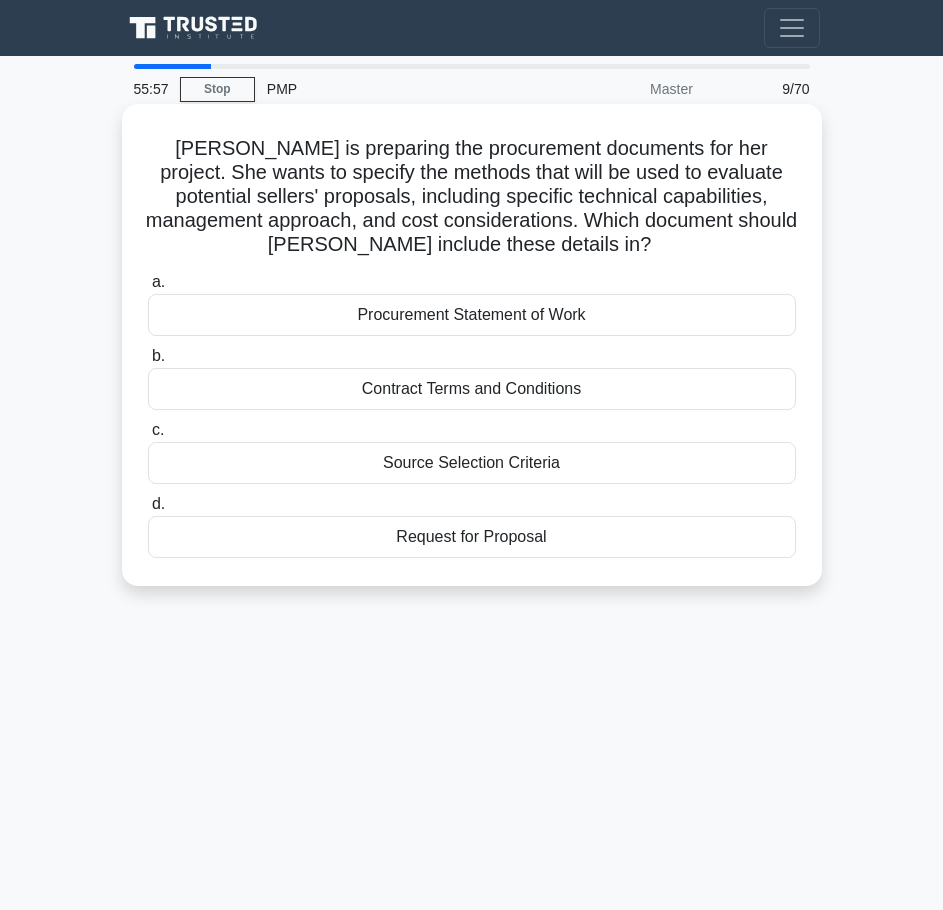 click on "Procurement Statement of Work" at bounding box center [472, 315] 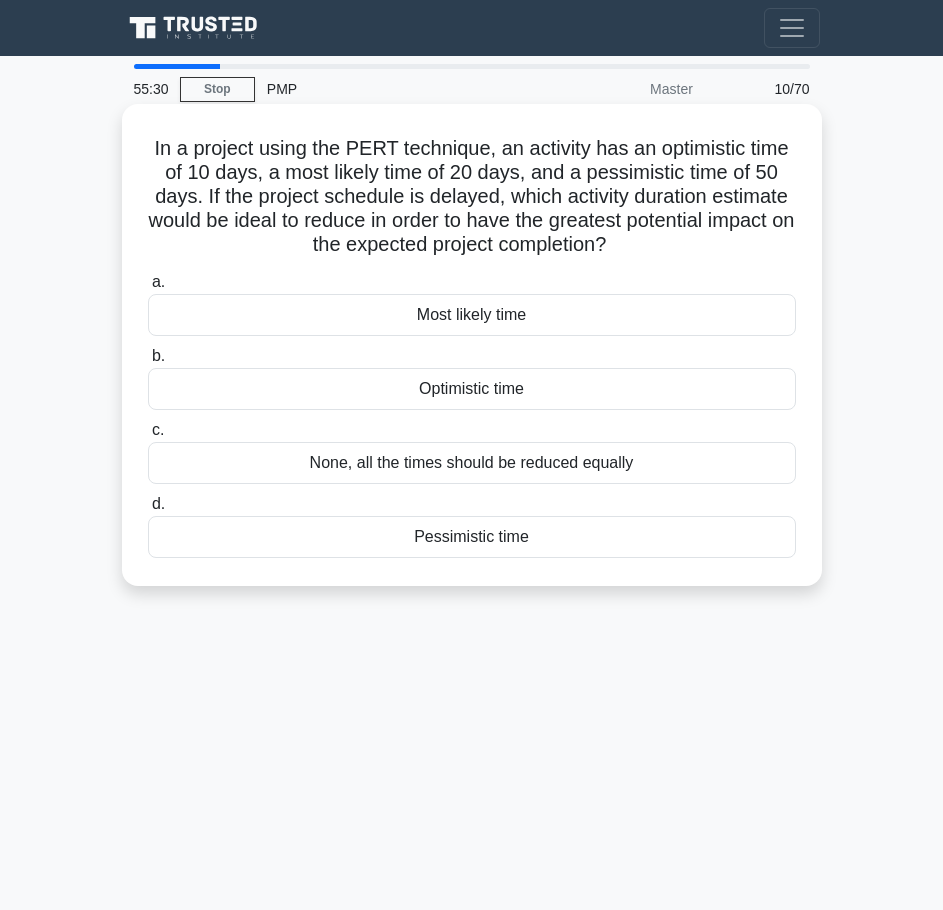 click on "Most likely time" at bounding box center (472, 315) 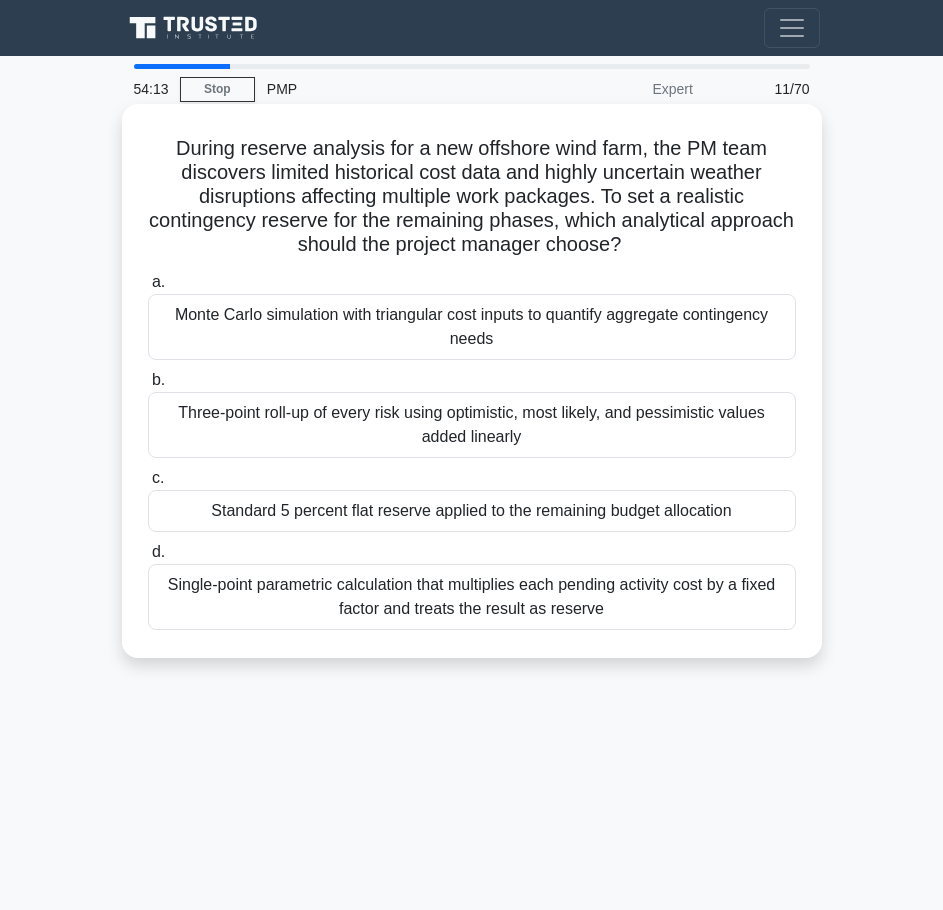 click on "Monte Carlo simulation with triangular cost inputs to quantify aggregate contingency needs" at bounding box center (472, 327) 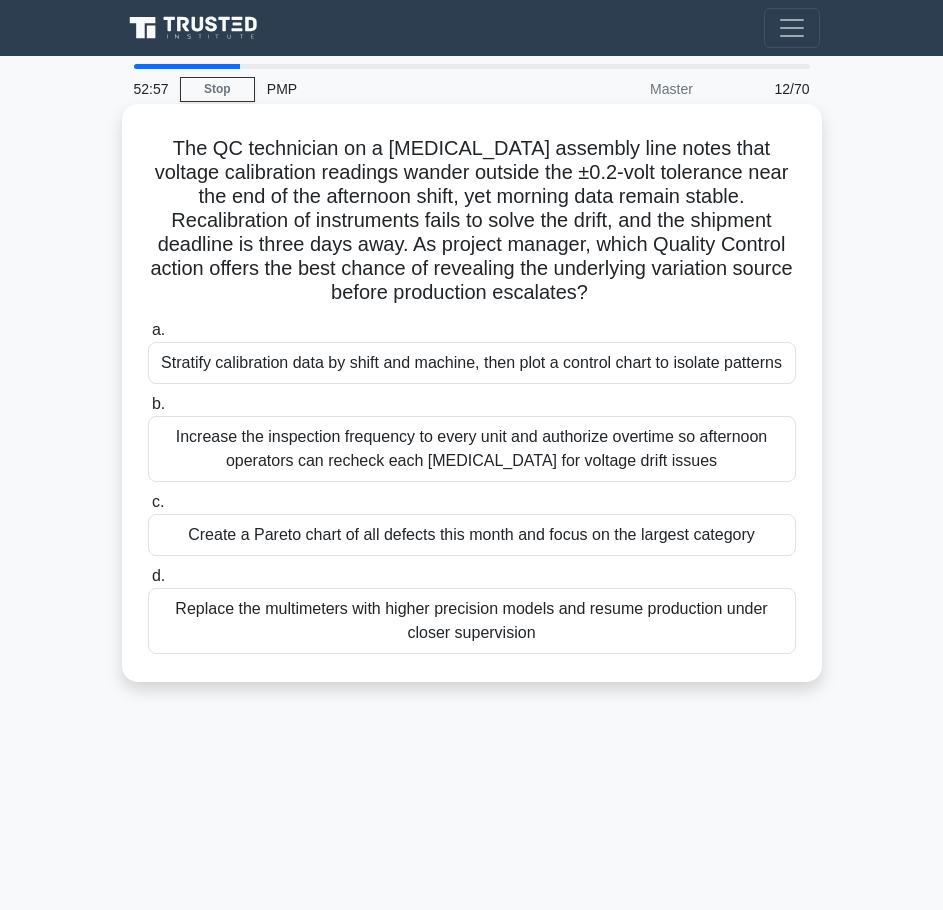click on "Increase the inspection frequency to every unit and authorize overtime so afternoon operators can recheck each [MEDICAL_DATA] for voltage drift issues" at bounding box center (472, 449) 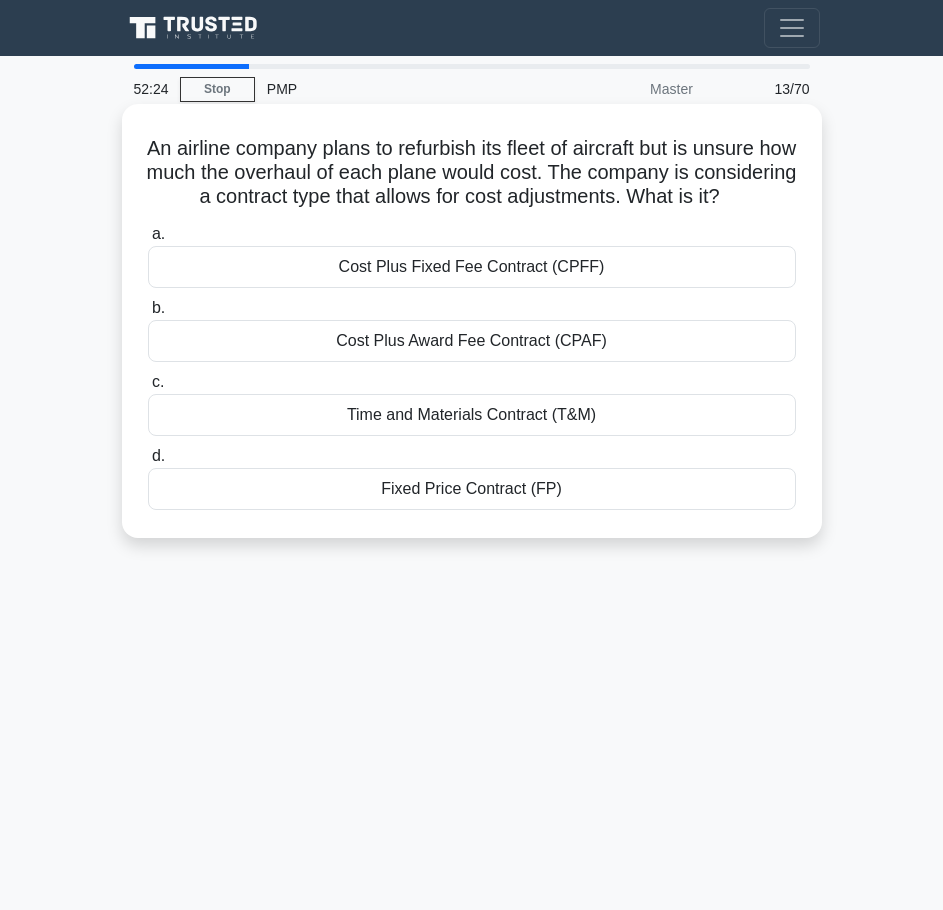 click on "Time and Materials Contract (T&M)" at bounding box center (472, 415) 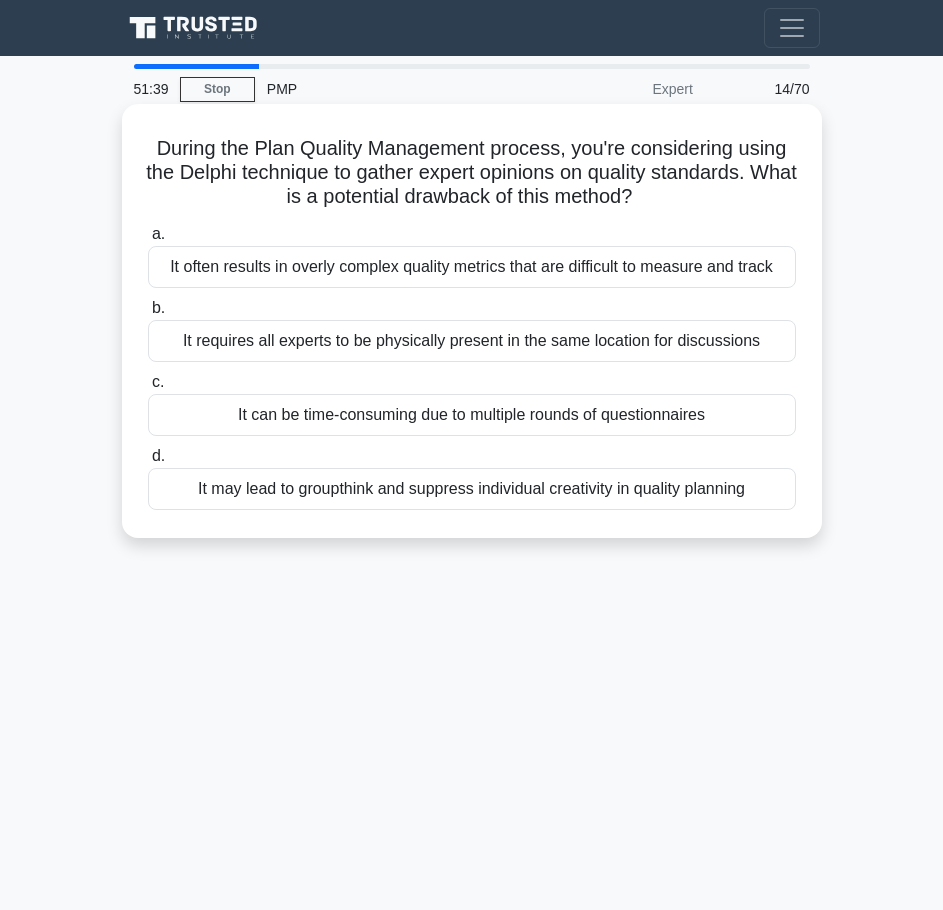 click on "It can be time-consuming due to multiple rounds of questionnaires" at bounding box center (472, 415) 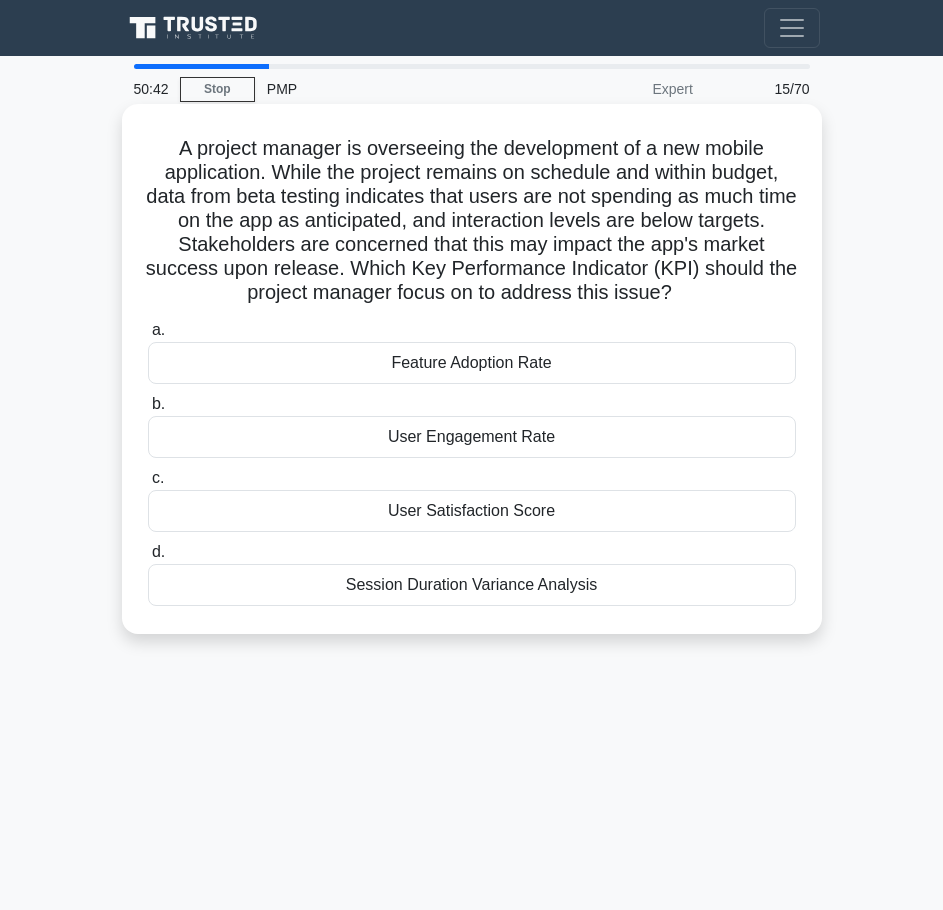 click on "User Engagement Rate" at bounding box center (472, 437) 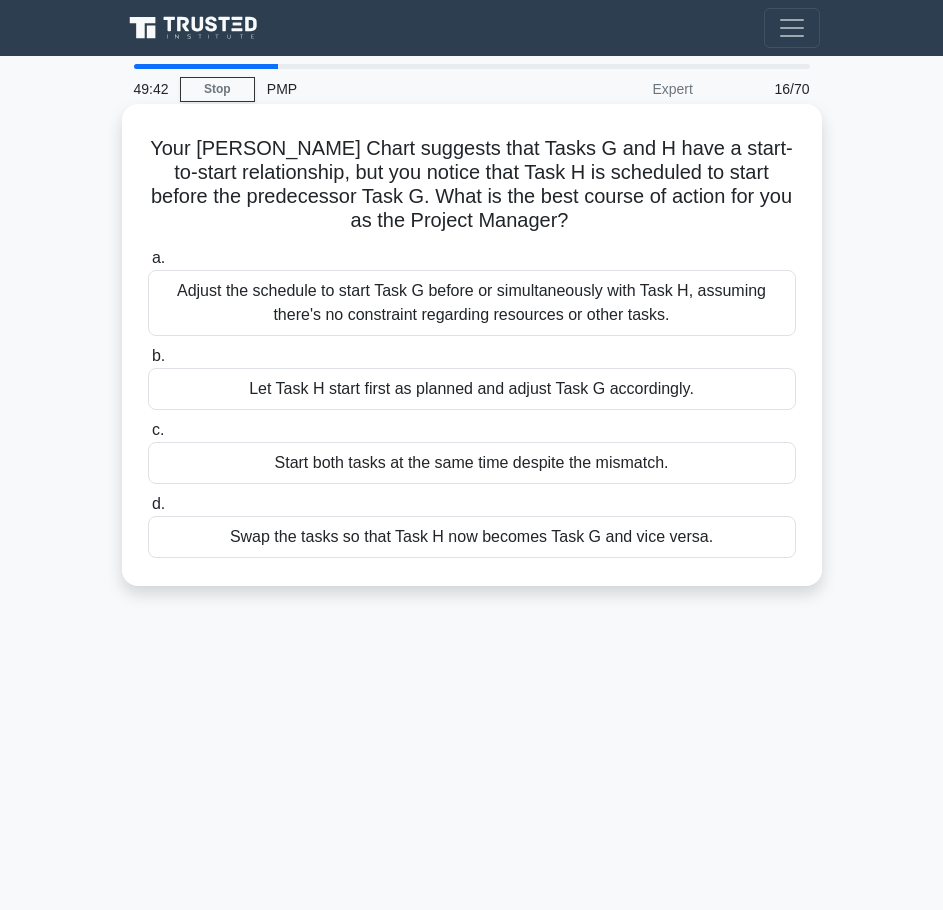 click on "Adjust the schedule to start Task G before or simultaneously with Task H, assuming there's no constraint regarding resources or other tasks." at bounding box center (472, 303) 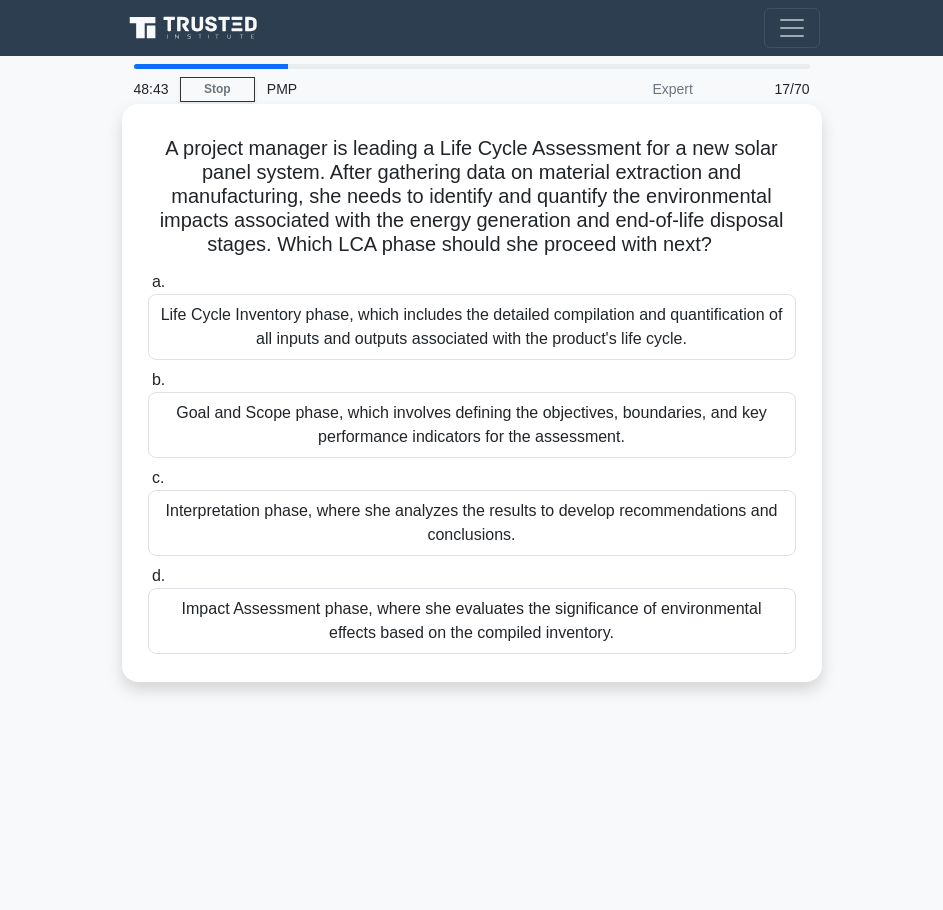 click on "Impact Assessment phase, where she evaluates the significance of environmental effects based on the compiled inventory." at bounding box center (472, 621) 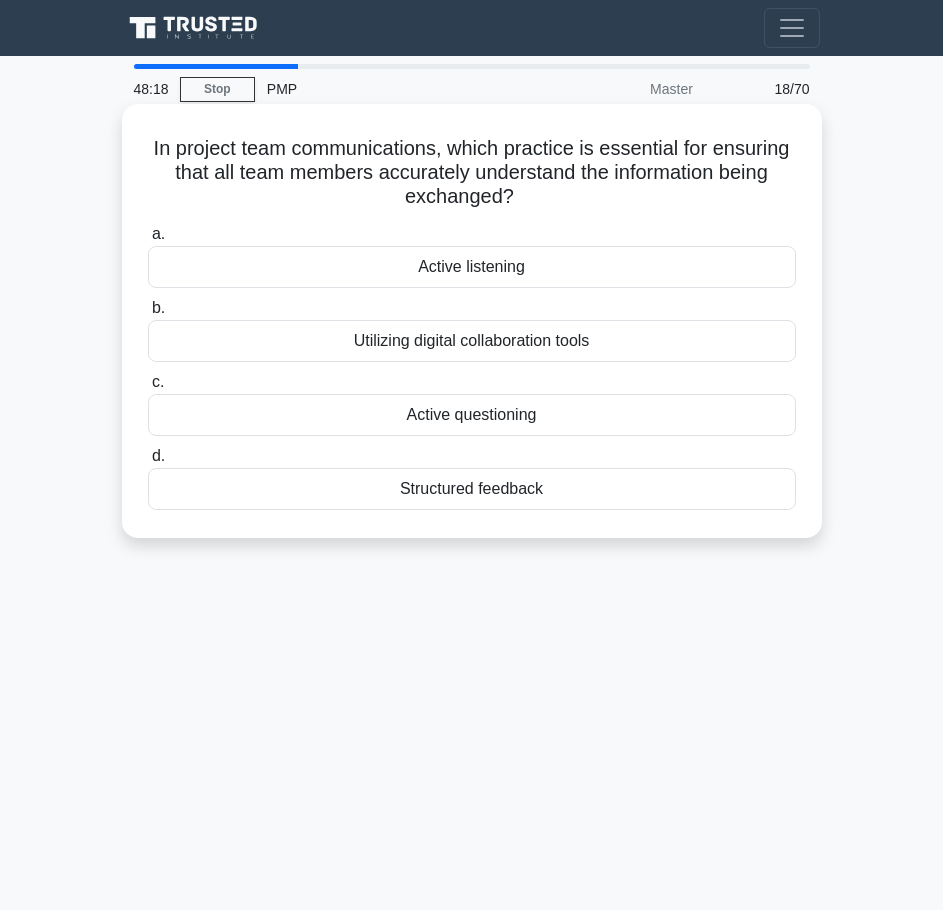 click on "Active listening" at bounding box center (472, 267) 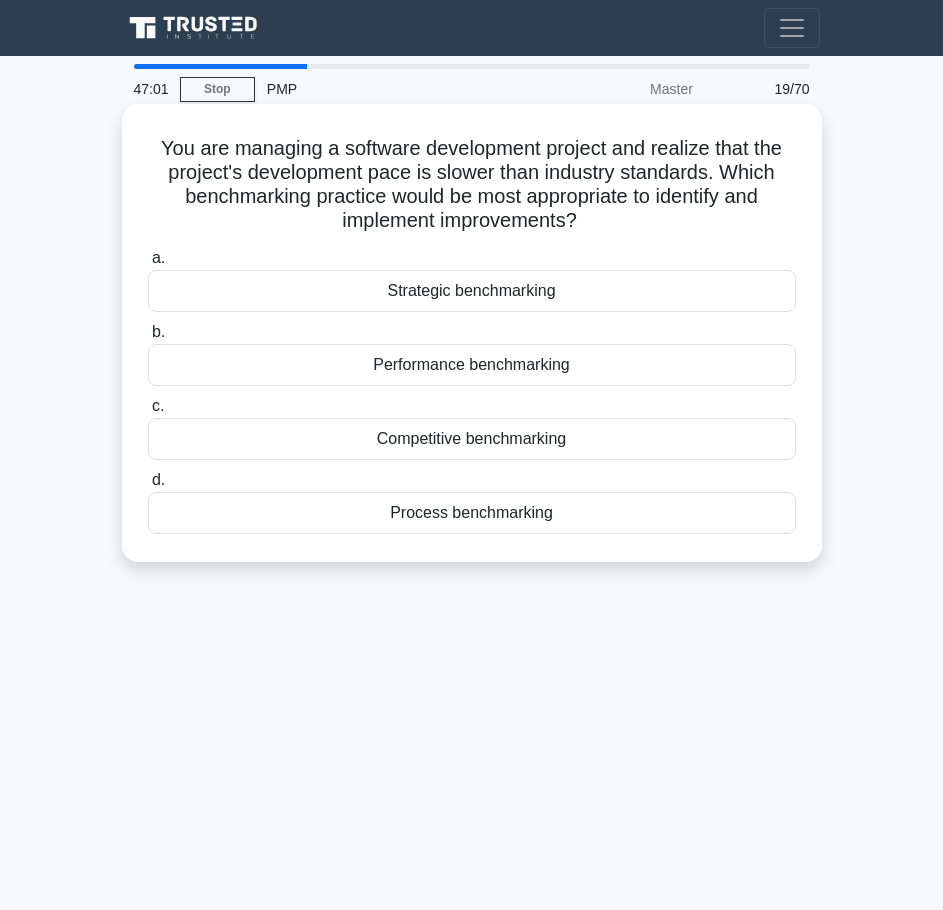 click on "Process benchmarking" at bounding box center (472, 513) 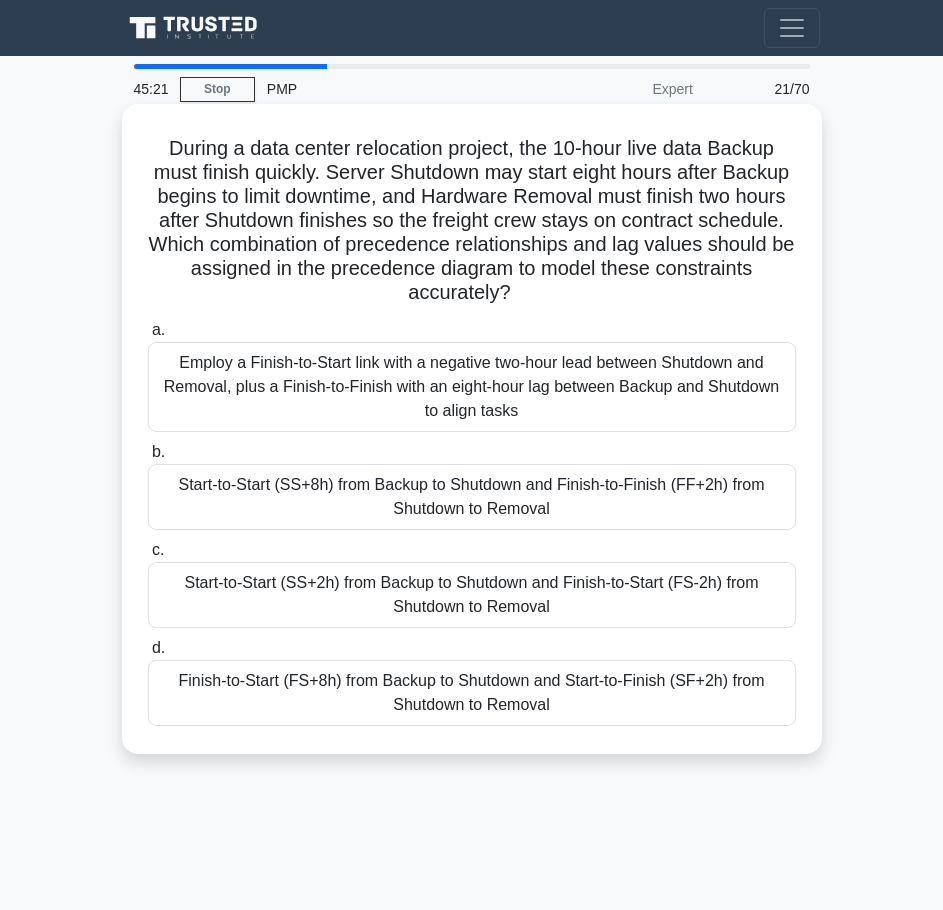 click on "Start-to-Start (SS+8h) from Backup to Shutdown and Finish-to-Finish (FF+2h) from Shutdown to Removal" at bounding box center (472, 497) 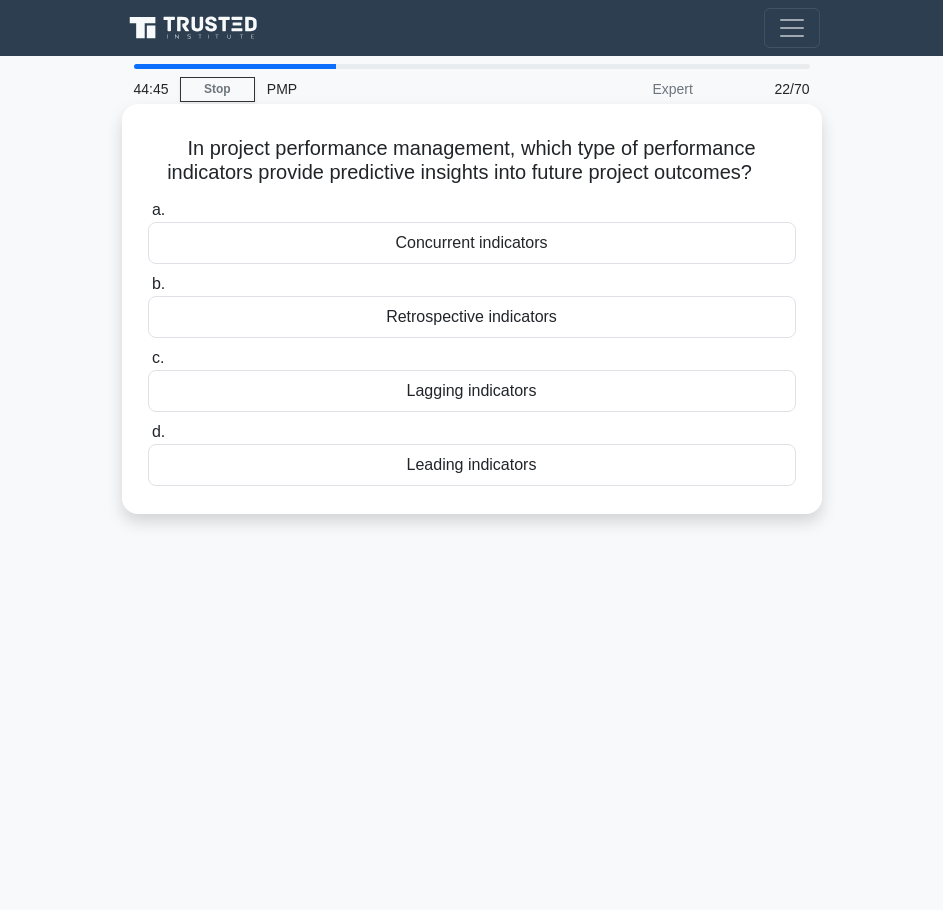 click on "Leading indicators" at bounding box center (472, 465) 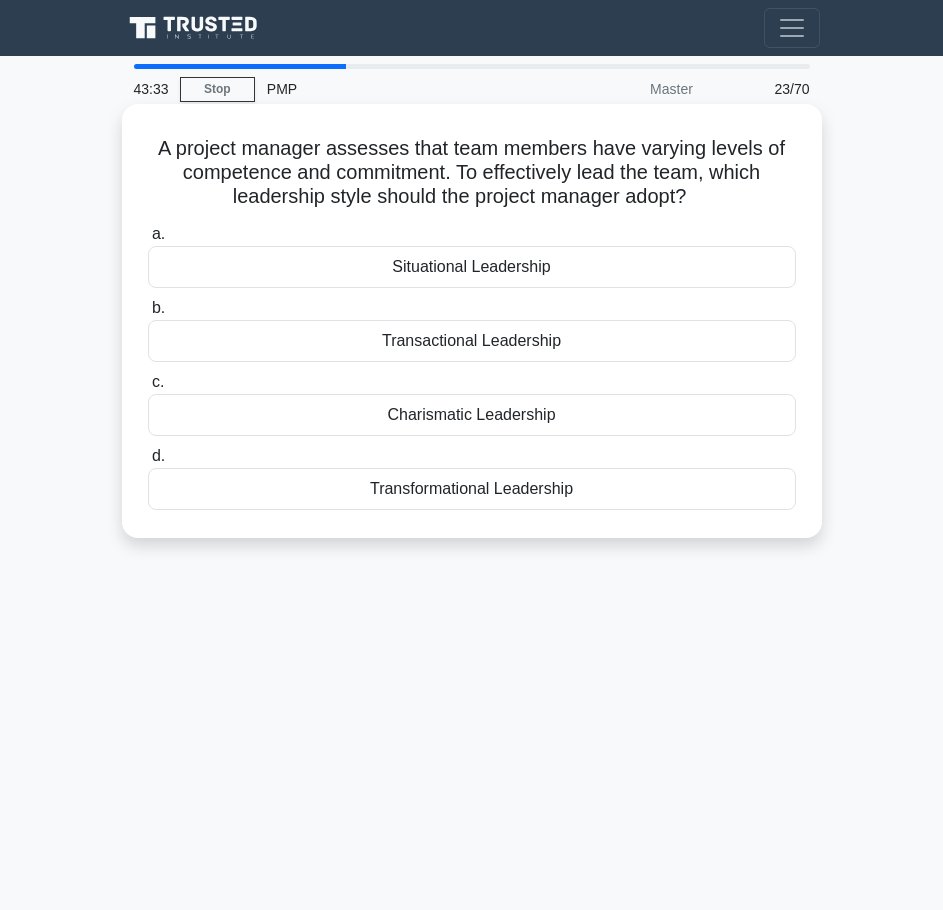 click on "Charismatic Leadership" at bounding box center (472, 415) 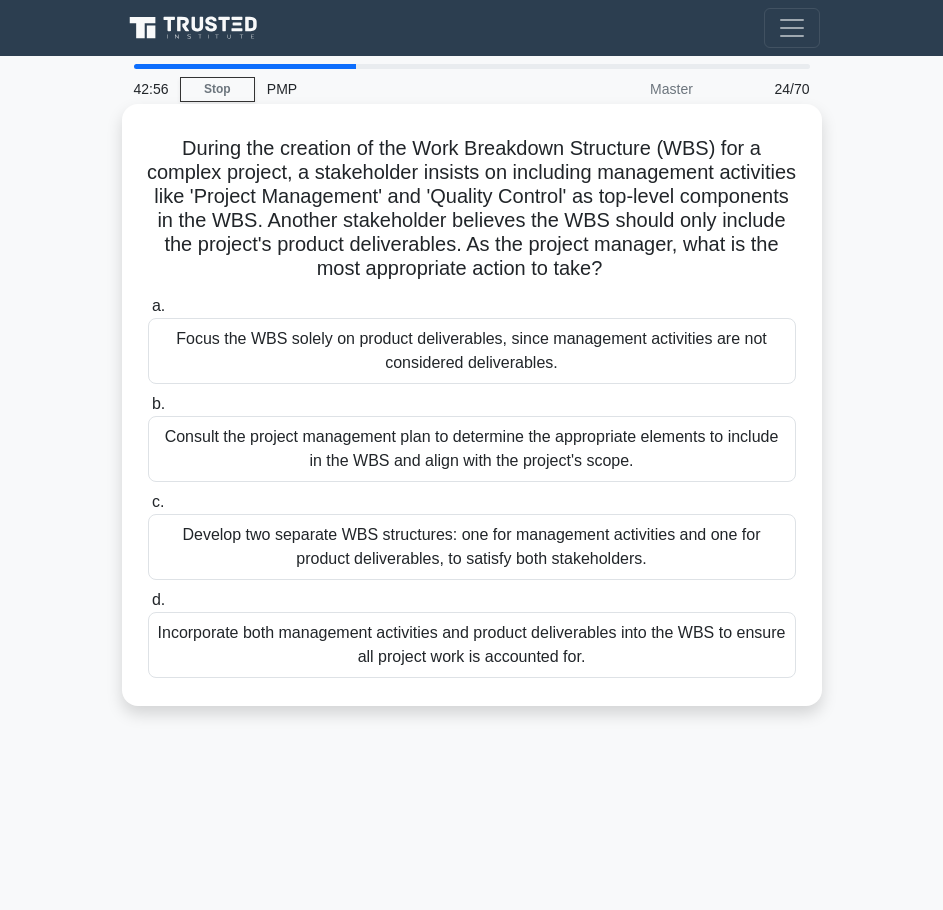 click on "Incorporate both management activities and product deliverables into the WBS to ensure all project work is accounted for." at bounding box center [472, 645] 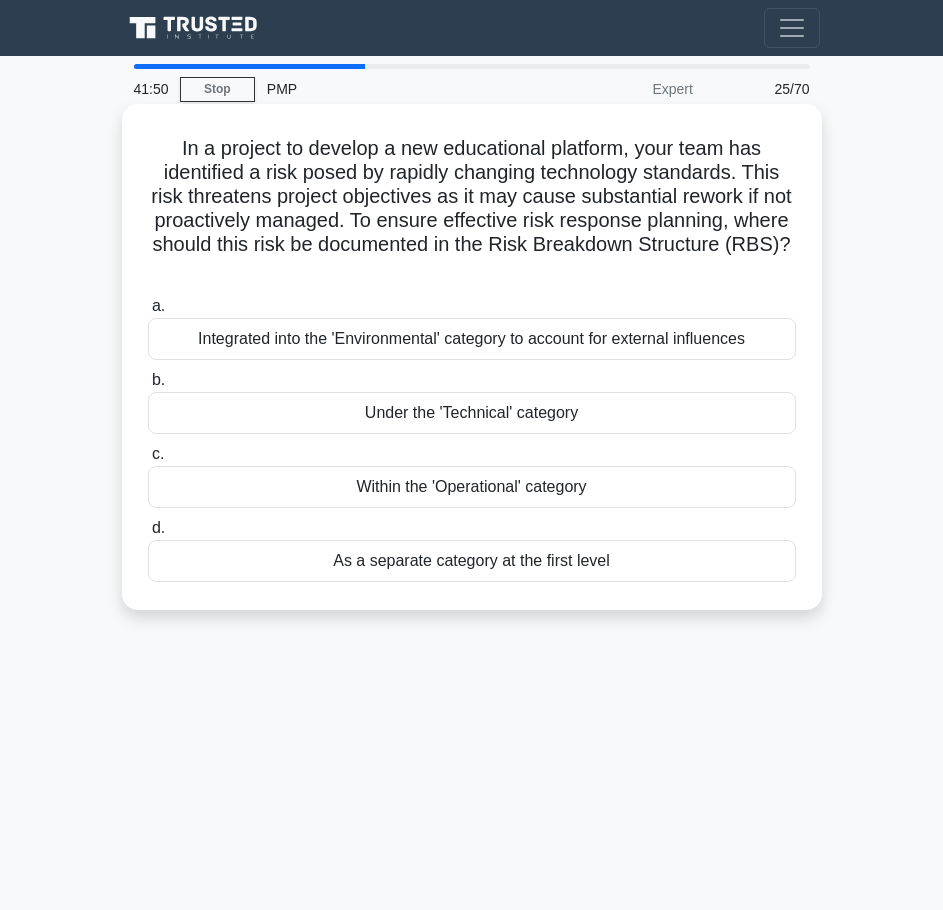 click on "Integrated into the 'Environmental' category to account for external influences" at bounding box center (472, 339) 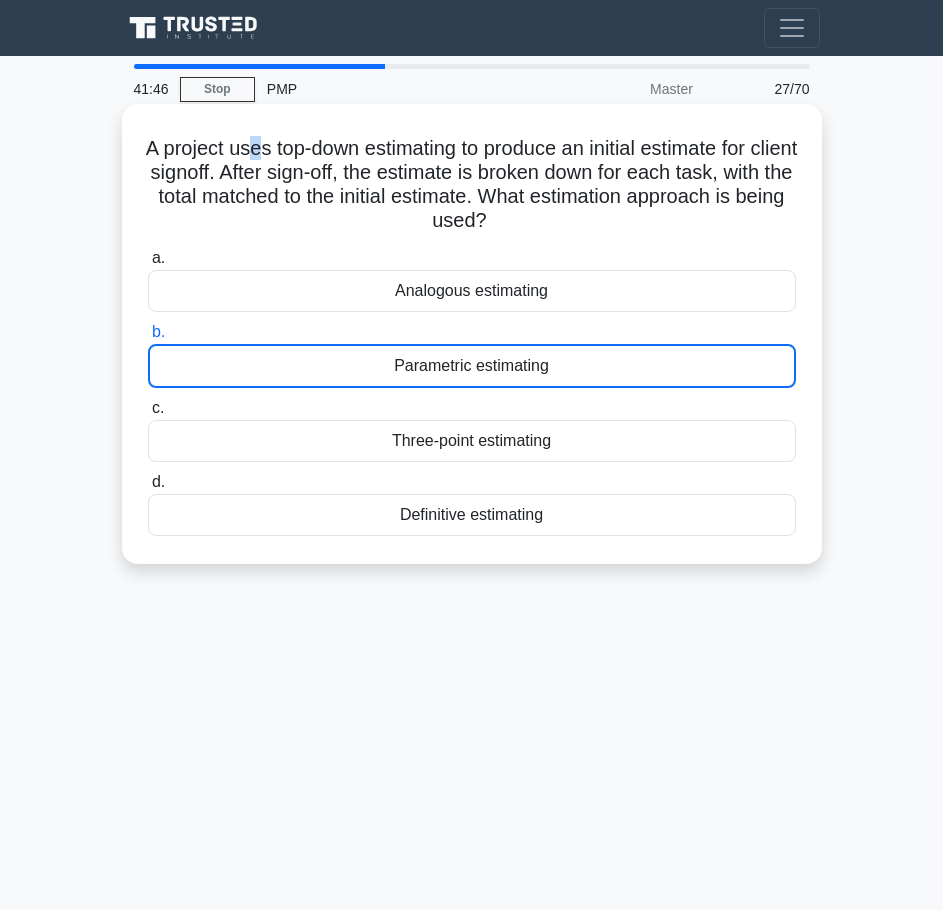 click on "A project uses top-down estimating to produce an initial estimate for client signoff. After sign-off, the estimate is broken down for each task, with the total matched to the initial estimate. What estimation approach is being used?
.spinner_0XTQ{transform-origin:center;animation:spinner_y6GP .75s linear infinite}@keyframes spinner_y6GP{100%{transform:rotate(360deg)}}" at bounding box center (472, 185) 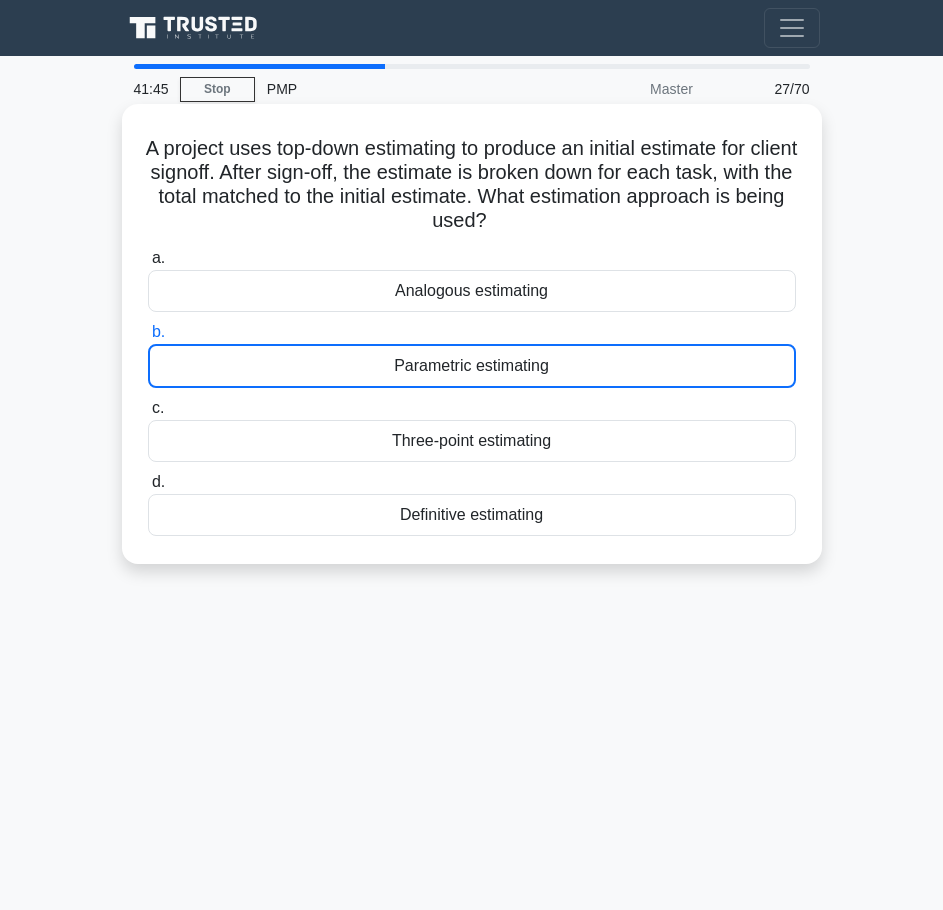 click on "A project uses top-down estimating to produce an initial estimate for client signoff. After sign-off, the estimate is broken down for each task, with the total matched to the initial estimate. What estimation approach is being used?
.spinner_0XTQ{transform-origin:center;animation:spinner_y6GP .75s linear infinite}@keyframes spinner_y6GP{100%{transform:rotate(360deg)}}" at bounding box center (472, 185) 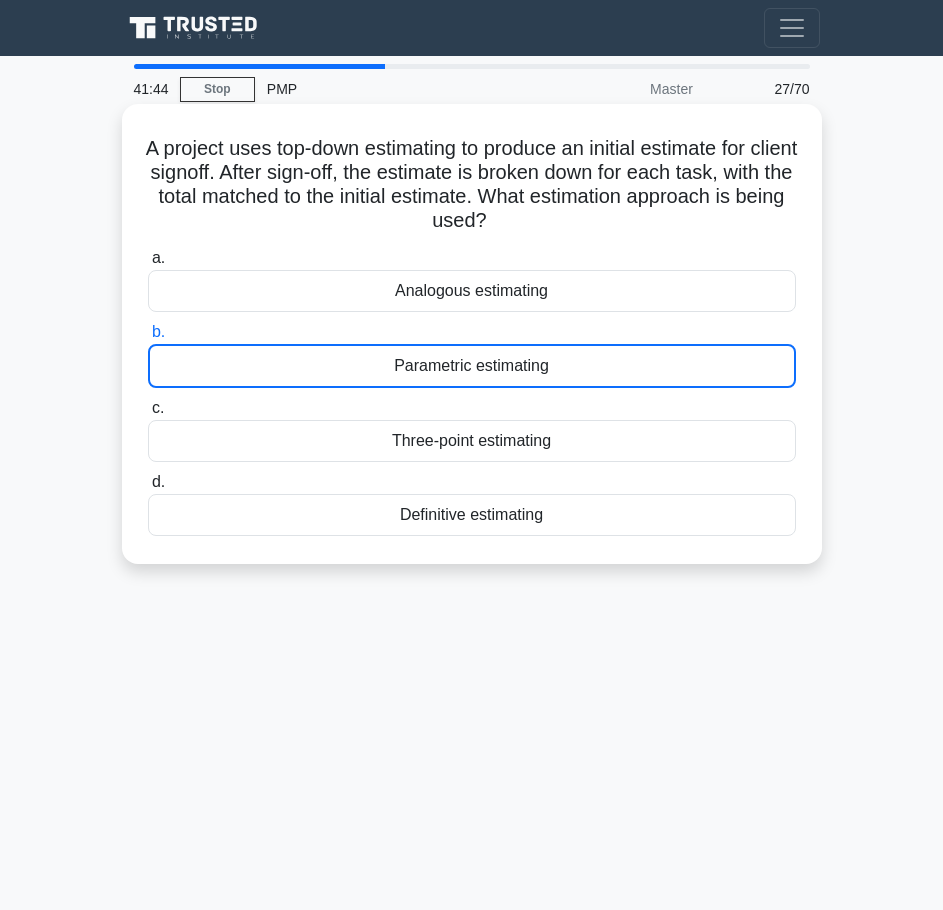 click on "A project uses top-down estimating to produce an initial estimate for client signoff. After sign-off, the estimate is broken down for each task, with the total matched to the initial estimate. What estimation approach is being used?
.spinner_0XTQ{transform-origin:center;animation:spinner_y6GP .75s linear infinite}@keyframes spinner_y6GP{100%{transform:rotate(360deg)}}" at bounding box center [472, 185] 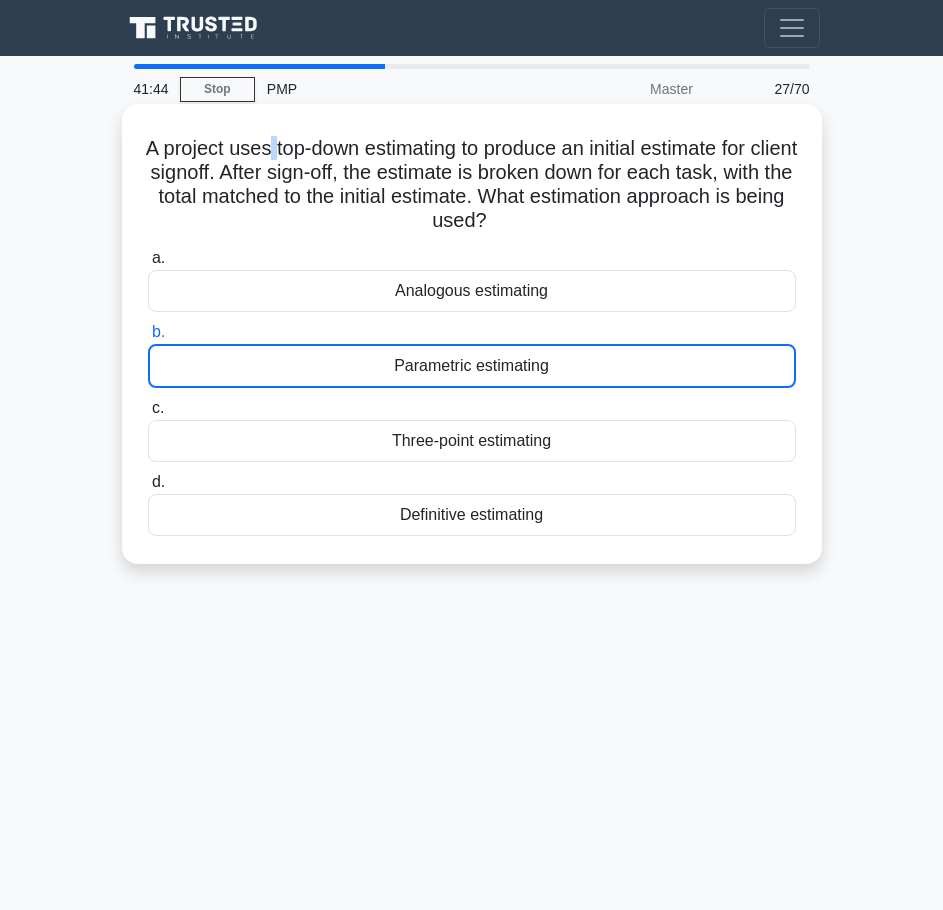 click on "A project uses top-down estimating to produce an initial estimate for client signoff. After sign-off, the estimate is broken down for each task, with the total matched to the initial estimate. What estimation approach is being used?
.spinner_0XTQ{transform-origin:center;animation:spinner_y6GP .75s linear infinite}@keyframes spinner_y6GP{100%{transform:rotate(360deg)}}" at bounding box center [472, 185] 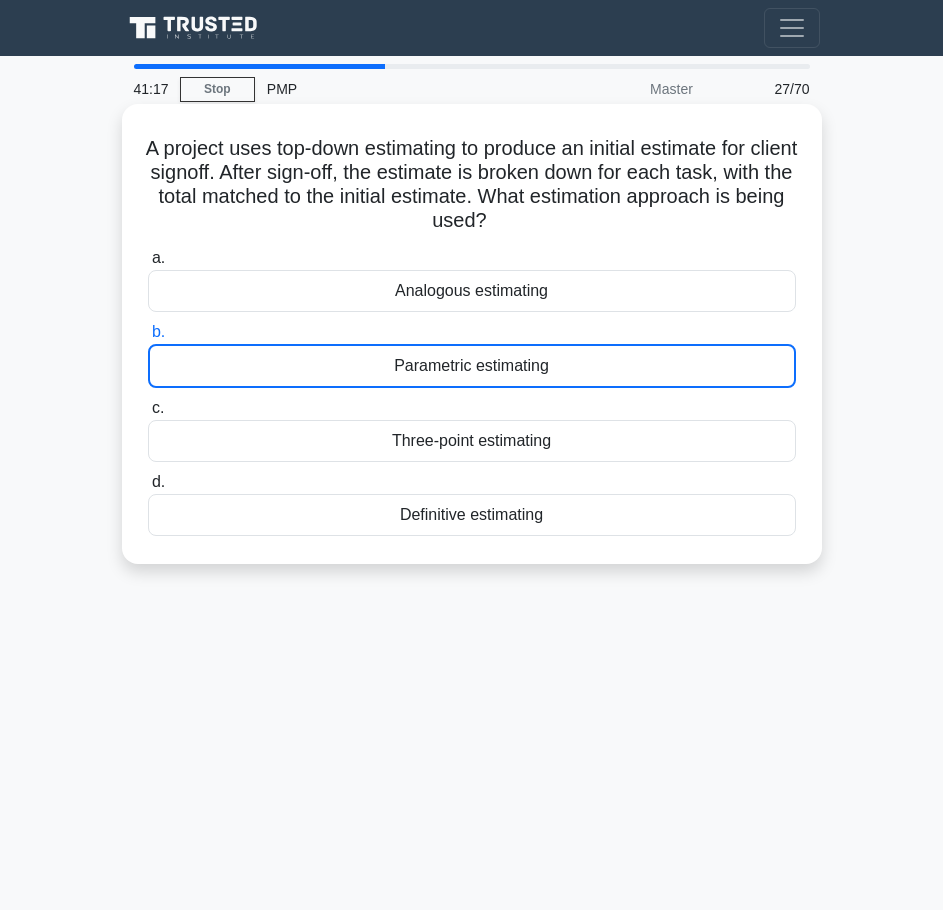 click on "Parametric estimating" at bounding box center (472, 366) 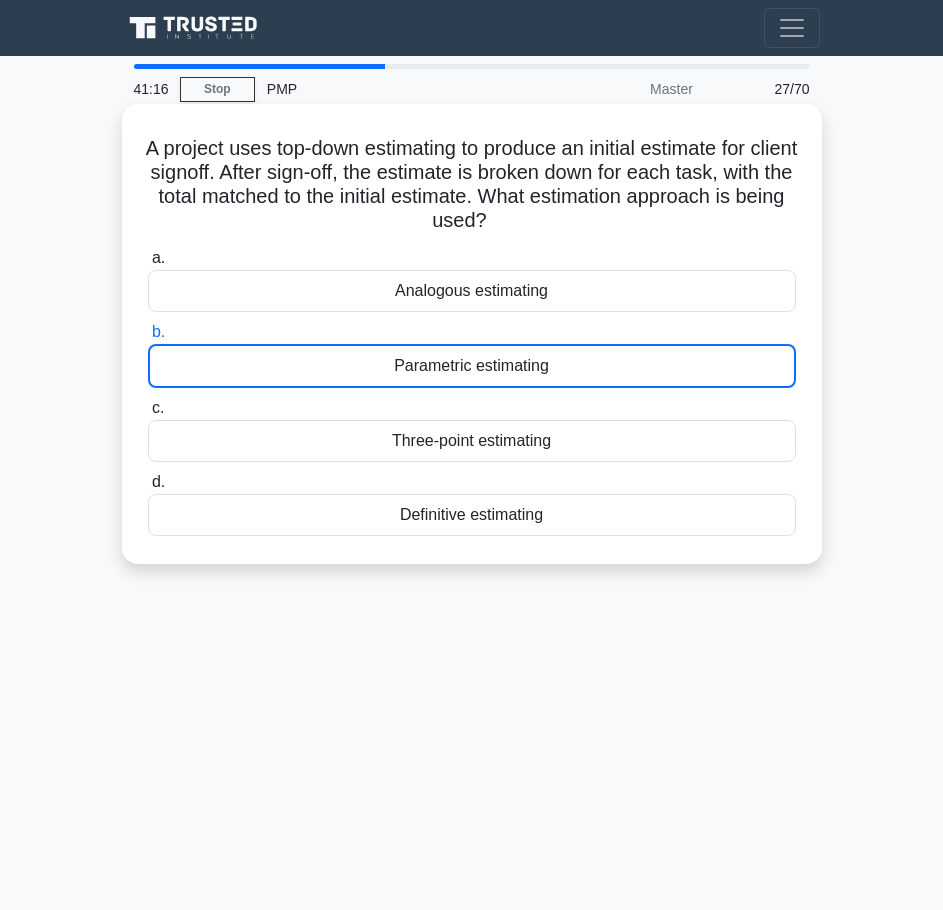 click on "Parametric estimating" at bounding box center [472, 366] 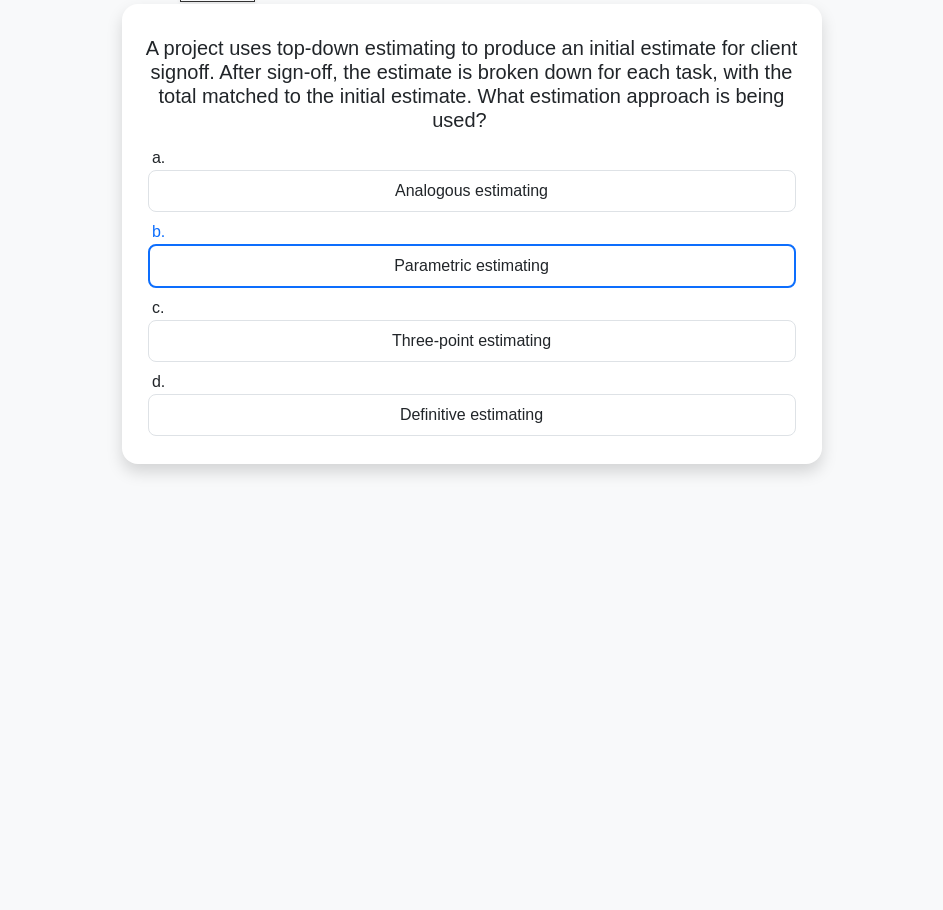 click on "A project uses top-down estimating to produce an initial estimate for client signoff. After sign-off, the estimate is broken down for each task, with the total matched to the initial estimate. What estimation approach is being used?
.spinner_0XTQ{transform-origin:center;animation:spinner_y6GP .75s linear infinite}@keyframes spinner_y6GP{100%{transform:rotate(360deg)}}" at bounding box center [472, 85] 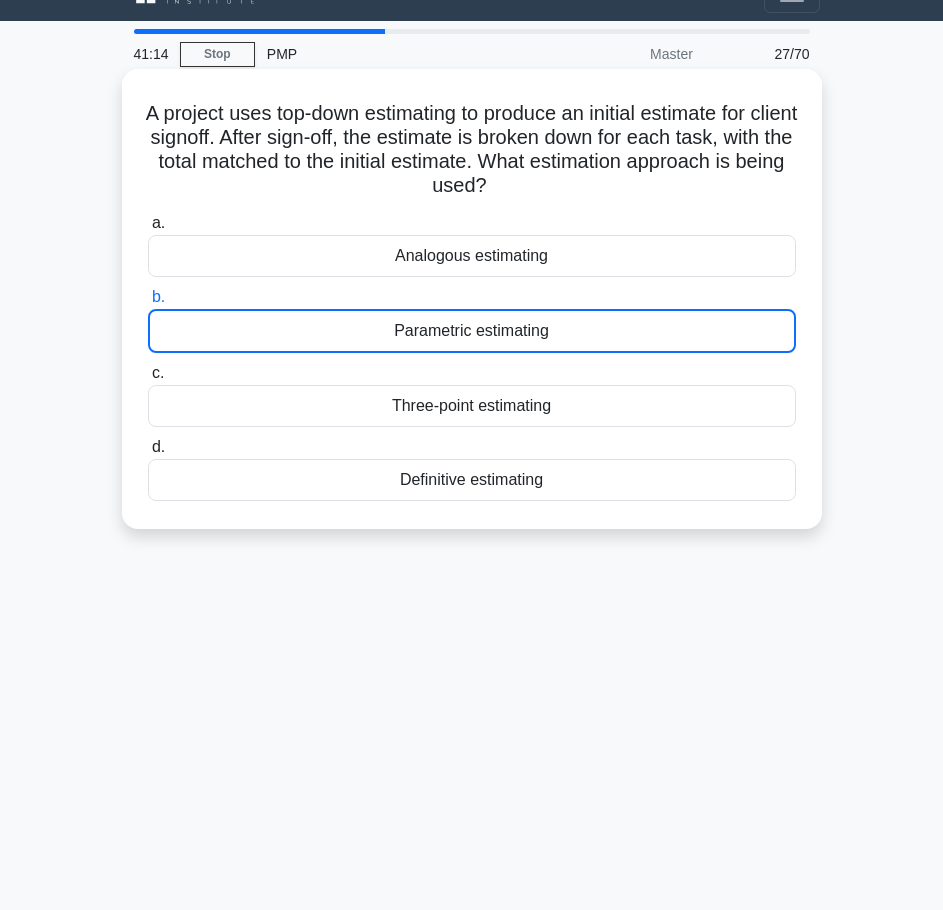 scroll, scrollTop: 0, scrollLeft: 0, axis: both 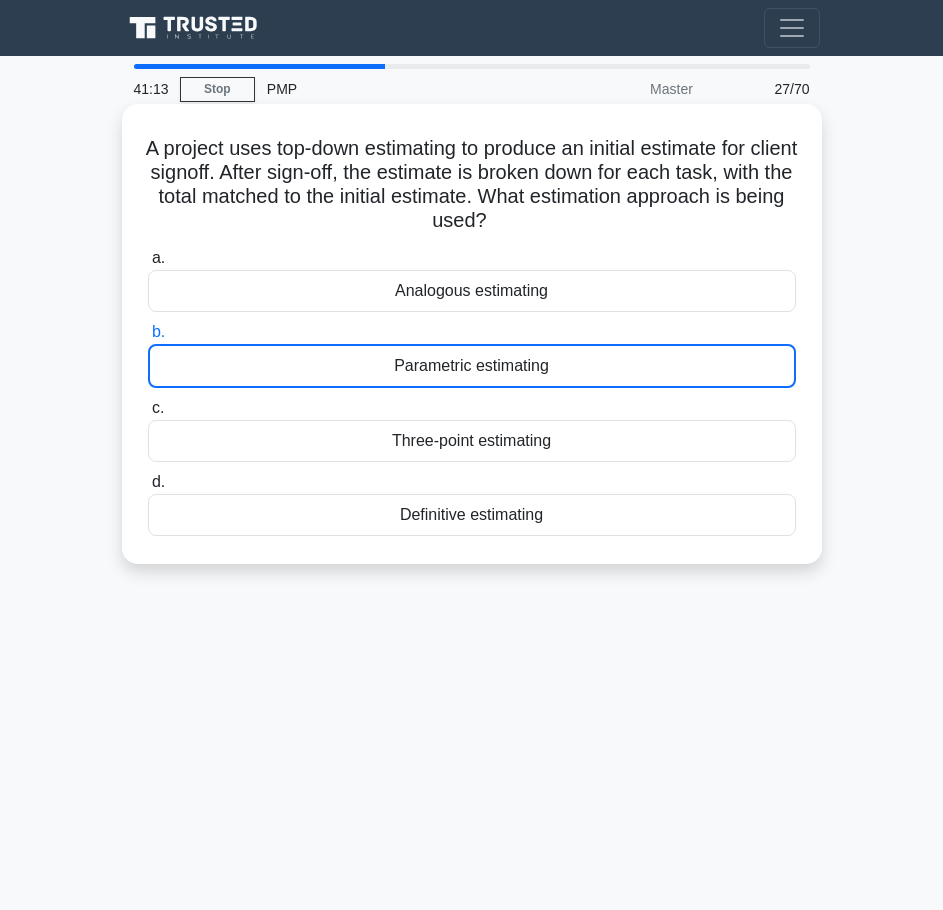 click on "A project uses top-down estimating to produce an initial estimate for client signoff. After sign-off, the estimate is broken down for each task, with the total matched to the initial estimate. What estimation approach is being used?
.spinner_0XTQ{transform-origin:center;animation:spinner_y6GP .75s linear infinite}@keyframes spinner_y6GP{100%{transform:rotate(360deg)}}" at bounding box center [472, 185] 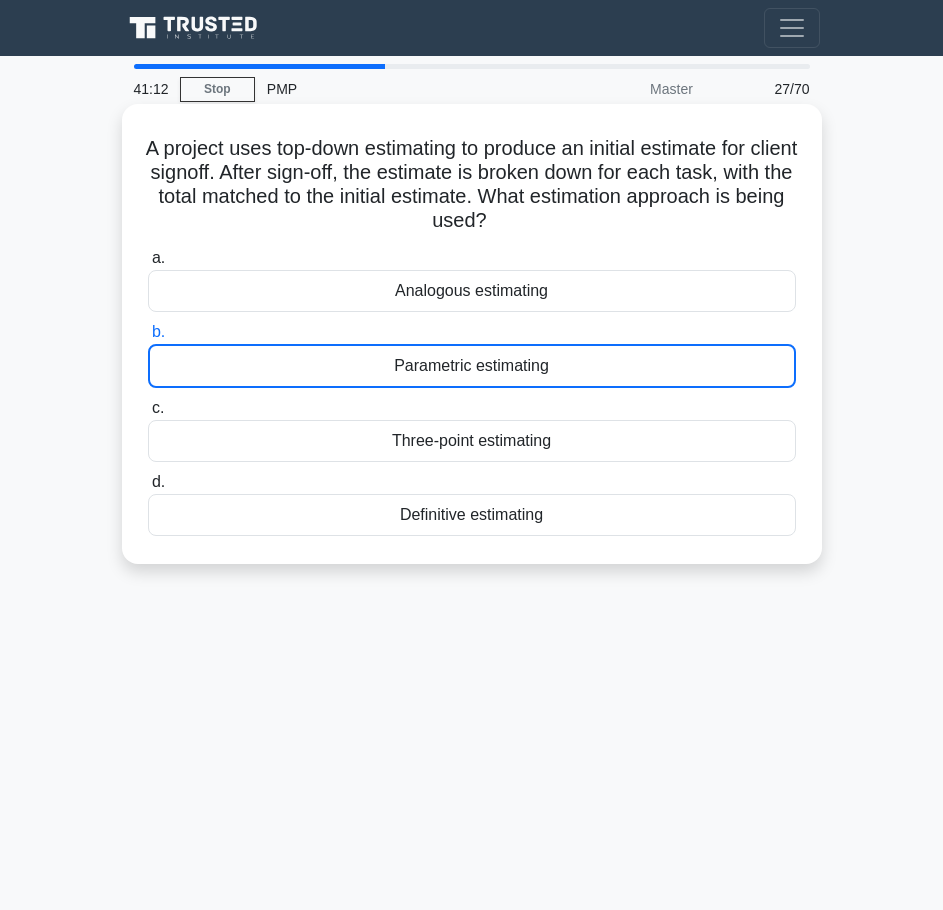 click on "Parametric estimating" at bounding box center [472, 366] 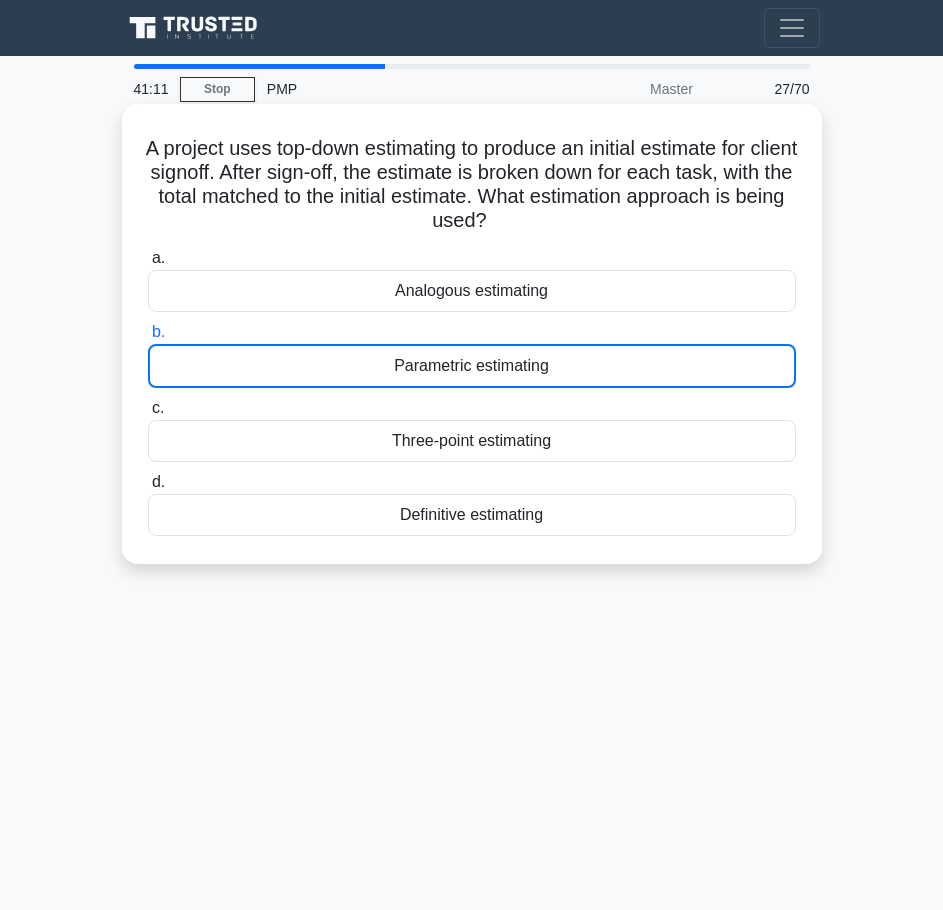 click on "A project uses top-down estimating to produce an initial estimate for client signoff. After sign-off, the estimate is broken down for each task, with the total matched to the initial estimate. What estimation approach is being used?
.spinner_0XTQ{transform-origin:center;animation:spinner_y6GP .75s linear infinite}@keyframes spinner_y6GP{100%{transform:rotate(360deg)}}" at bounding box center [472, 185] 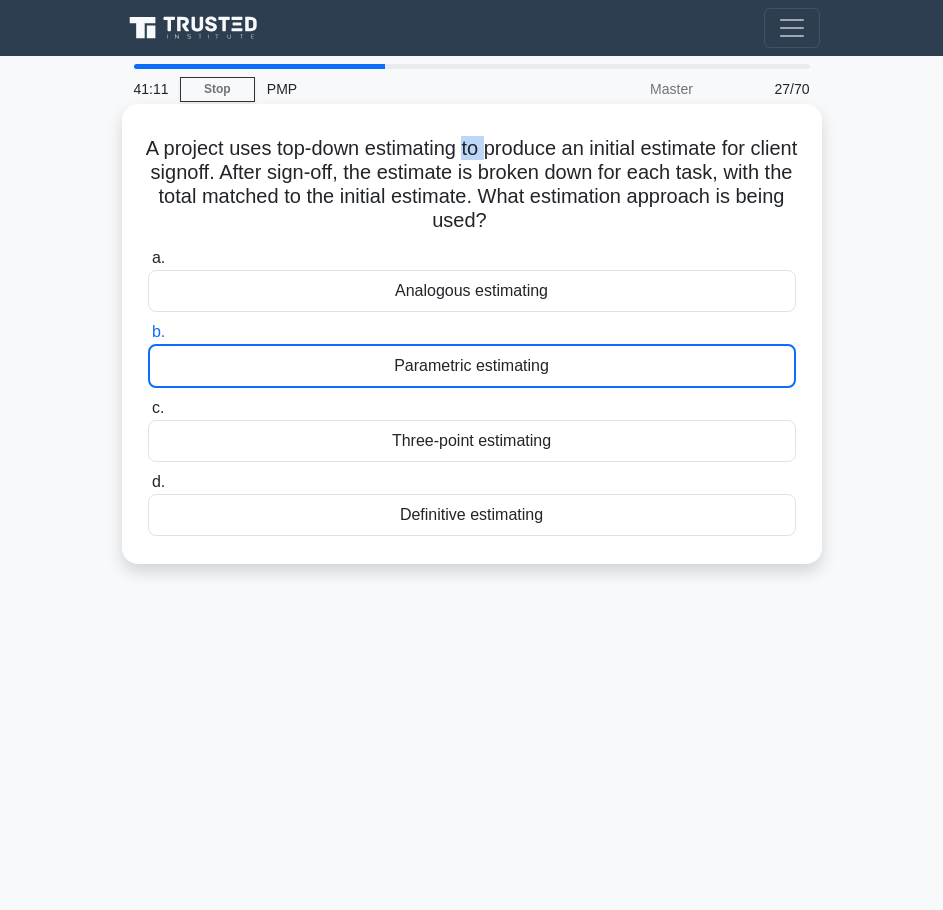 click on "A project uses top-down estimating to produce an initial estimate for client signoff. After sign-off, the estimate is broken down for each task, with the total matched to the initial estimate. What estimation approach is being used?
.spinner_0XTQ{transform-origin:center;animation:spinner_y6GP .75s linear infinite}@keyframes spinner_y6GP{100%{transform:rotate(360deg)}}" at bounding box center (472, 185) 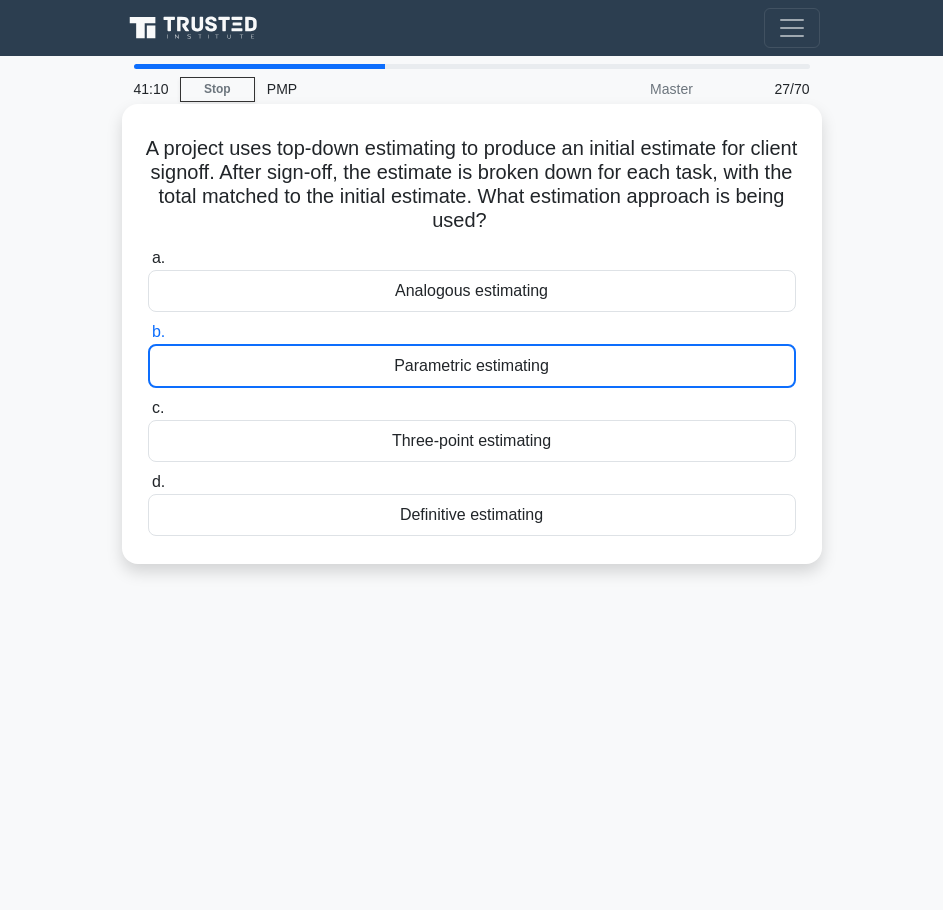 click on "A project uses top-down estimating to produce an initial estimate for client signoff. After sign-off, the estimate is broken down for each task, with the total matched to the initial estimate. What estimation approach is being used?
.spinner_0XTQ{transform-origin:center;animation:spinner_y6GP .75s linear infinite}@keyframes spinner_y6GP{100%{transform:rotate(360deg)}}" at bounding box center (472, 185) 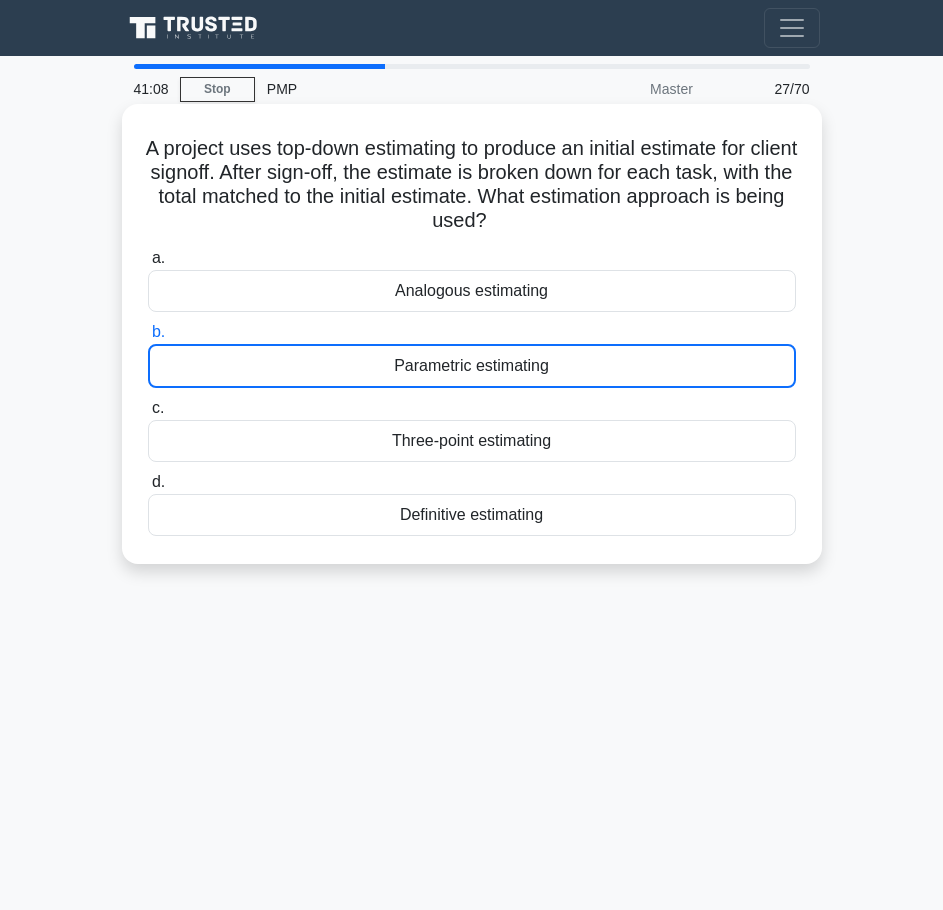 click on "Analogous estimating" at bounding box center (472, 291) 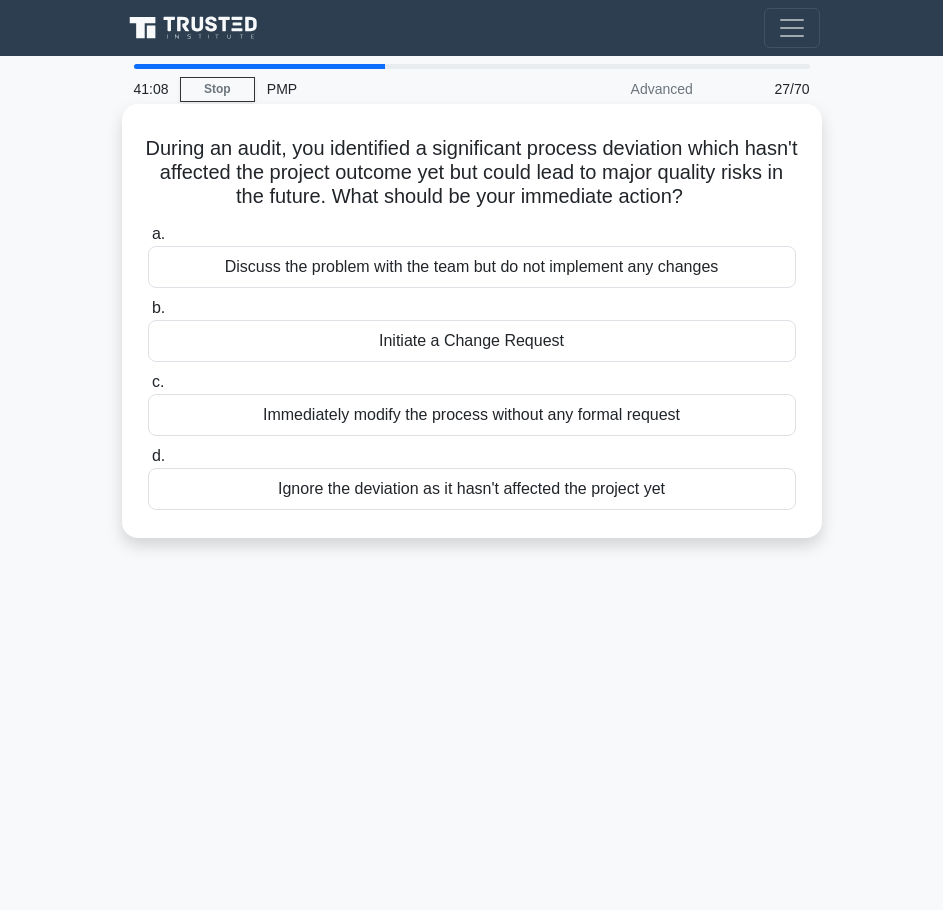 click on "During an audit, you identified a significant process deviation which hasn't affected the project outcome yet but could lead to major quality risks in the future. What should be your immediate action?
.spinner_0XTQ{transform-origin:center;animation:spinner_y6GP .75s linear infinite}@keyframes spinner_y6GP{100%{transform:rotate(360deg)}}" at bounding box center [472, 173] 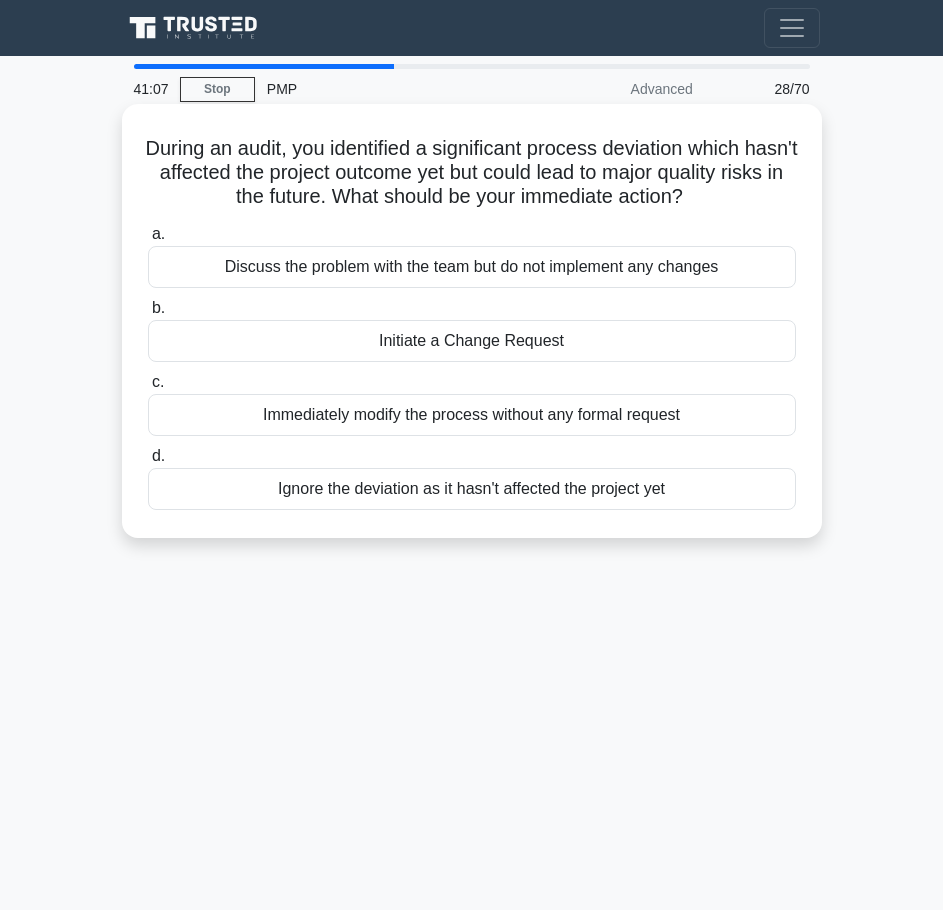 click on "During an audit, you identified a significant process deviation which hasn't affected the project outcome yet but could lead to major quality risks in the future. What should be your immediate action?
.spinner_0XTQ{transform-origin:center;animation:spinner_y6GP .75s linear infinite}@keyframes spinner_y6GP{100%{transform:rotate(360deg)}}" at bounding box center (472, 173) 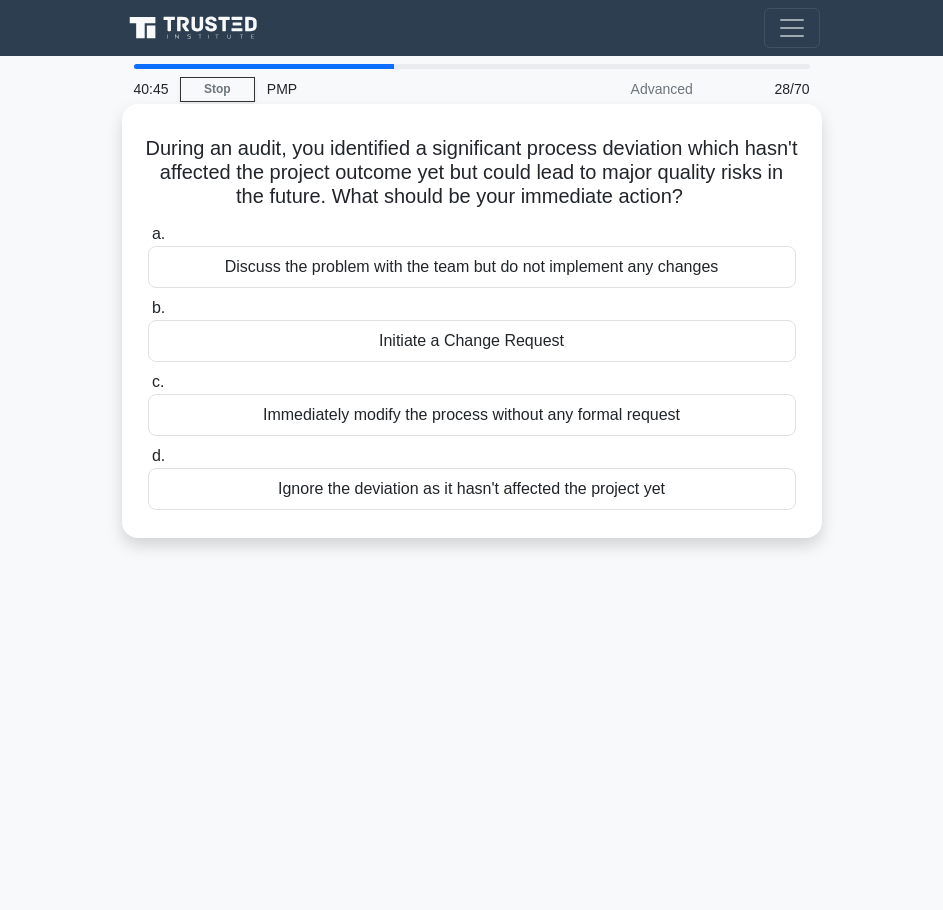 click on "Initiate a Change Request" at bounding box center [472, 341] 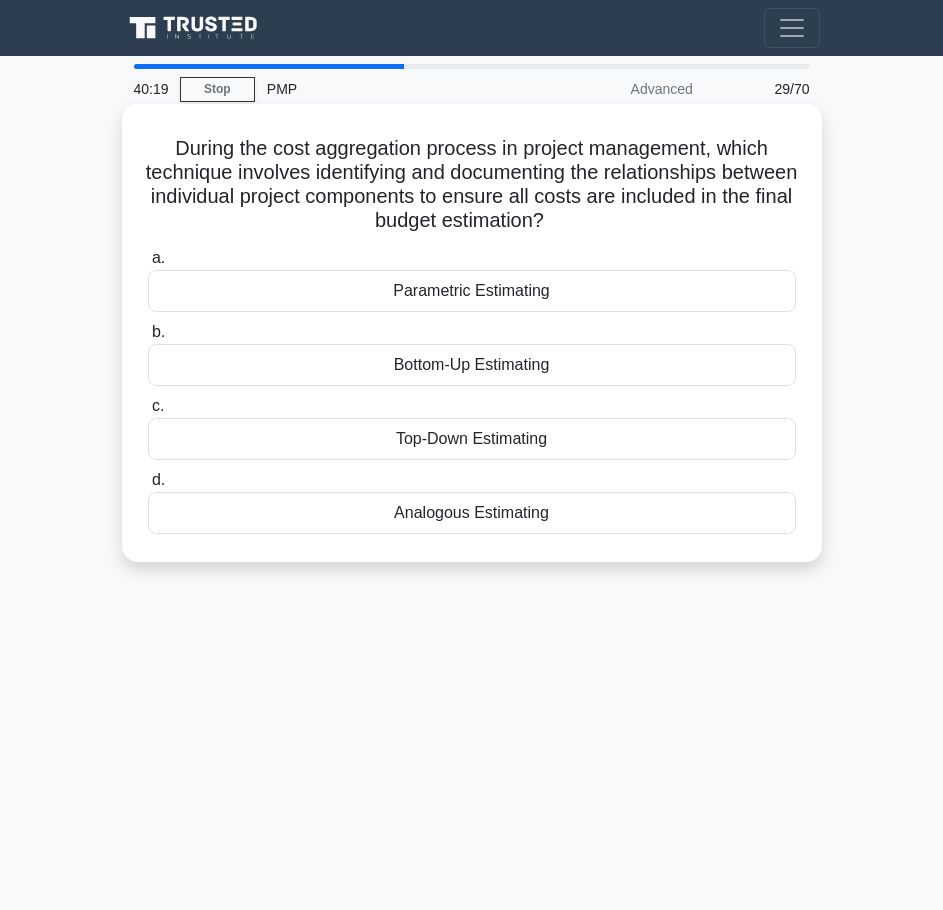 click on "Bottom-Up Estimating" at bounding box center (472, 365) 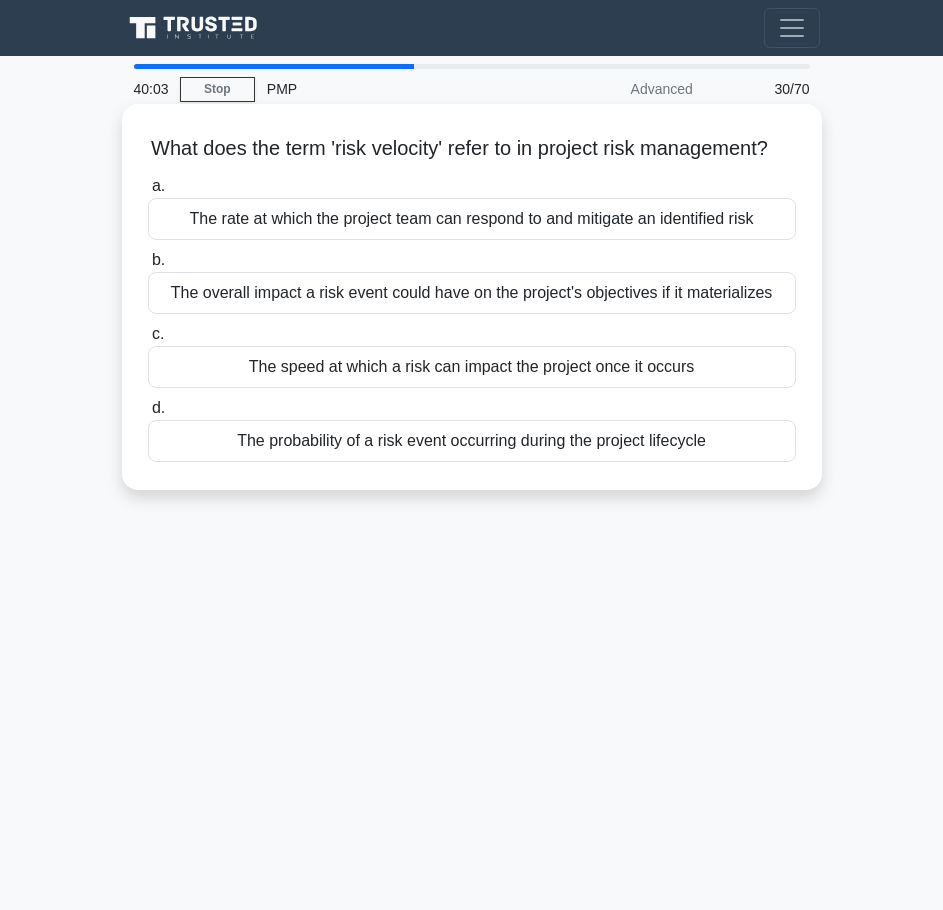 click on "The speed at which a risk can impact the project once it occurs" at bounding box center (472, 367) 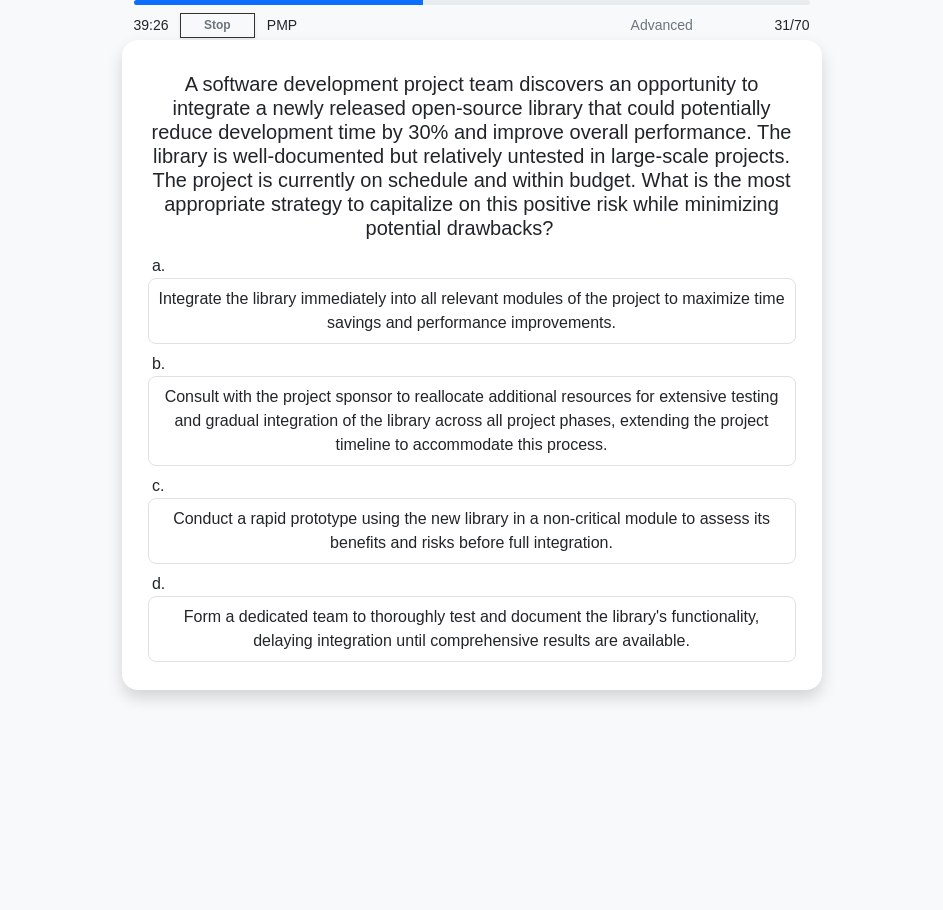 scroll, scrollTop: 100, scrollLeft: 0, axis: vertical 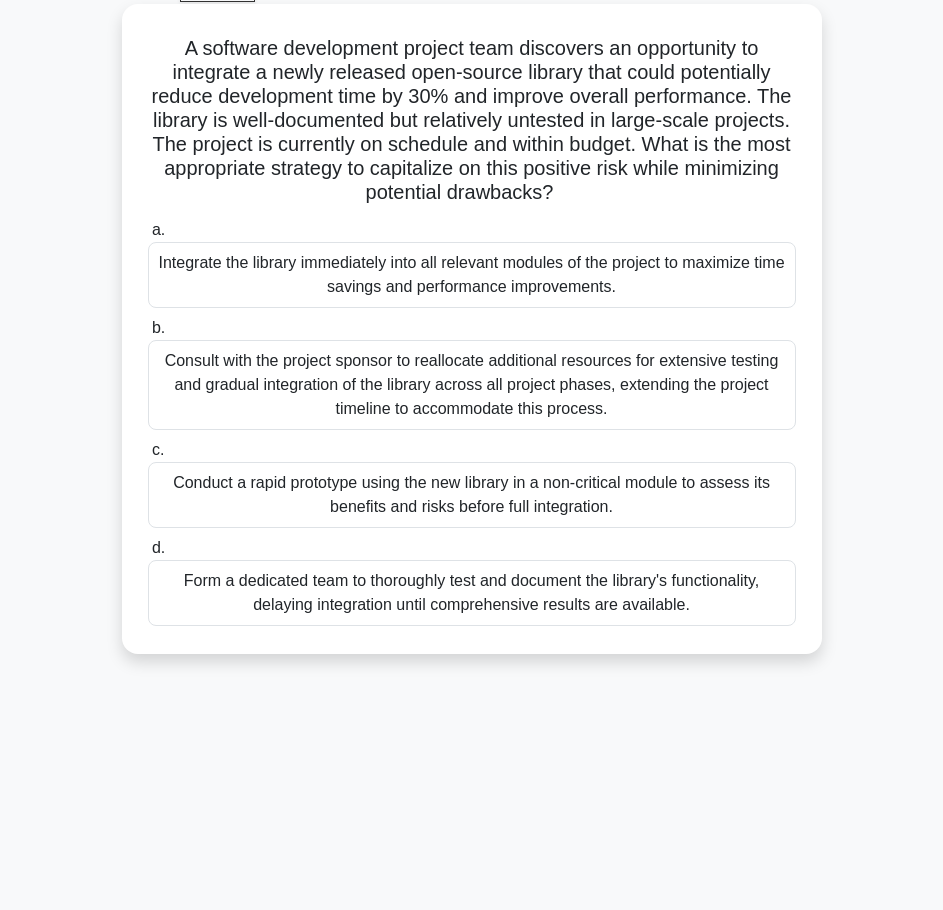 click on "Conduct a rapid prototype using the new library in a non-critical module to assess its benefits and risks before full integration." at bounding box center [472, 495] 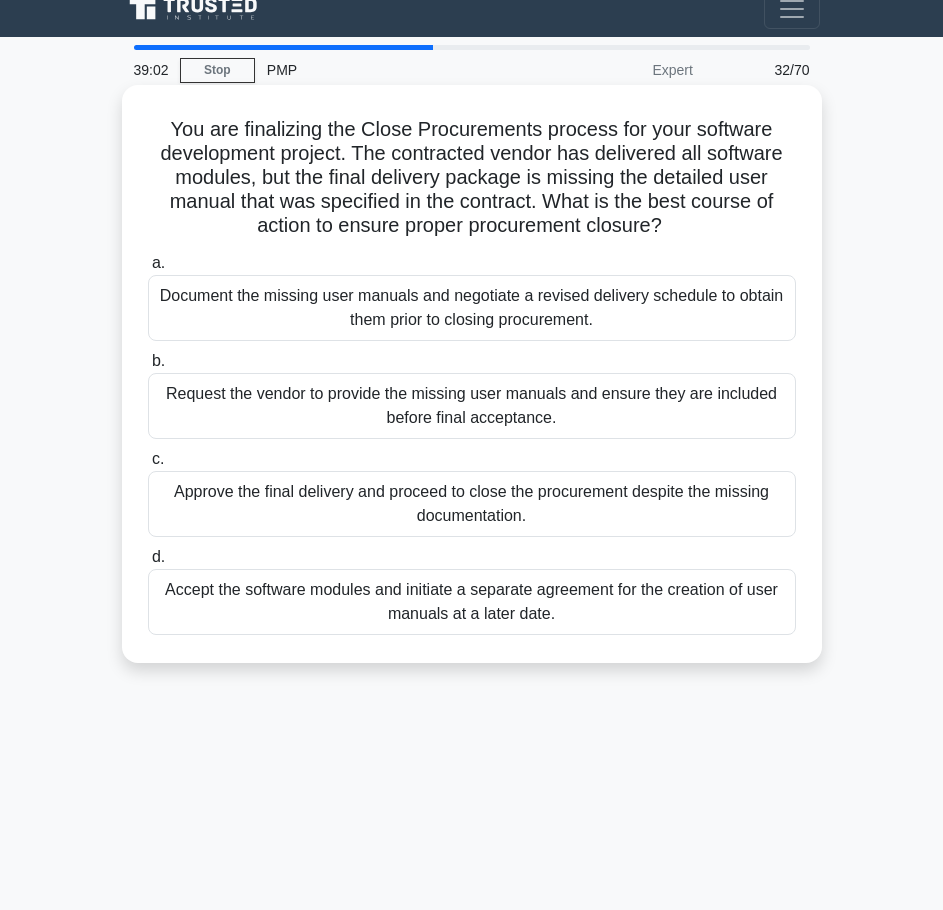 scroll, scrollTop: 0, scrollLeft: 0, axis: both 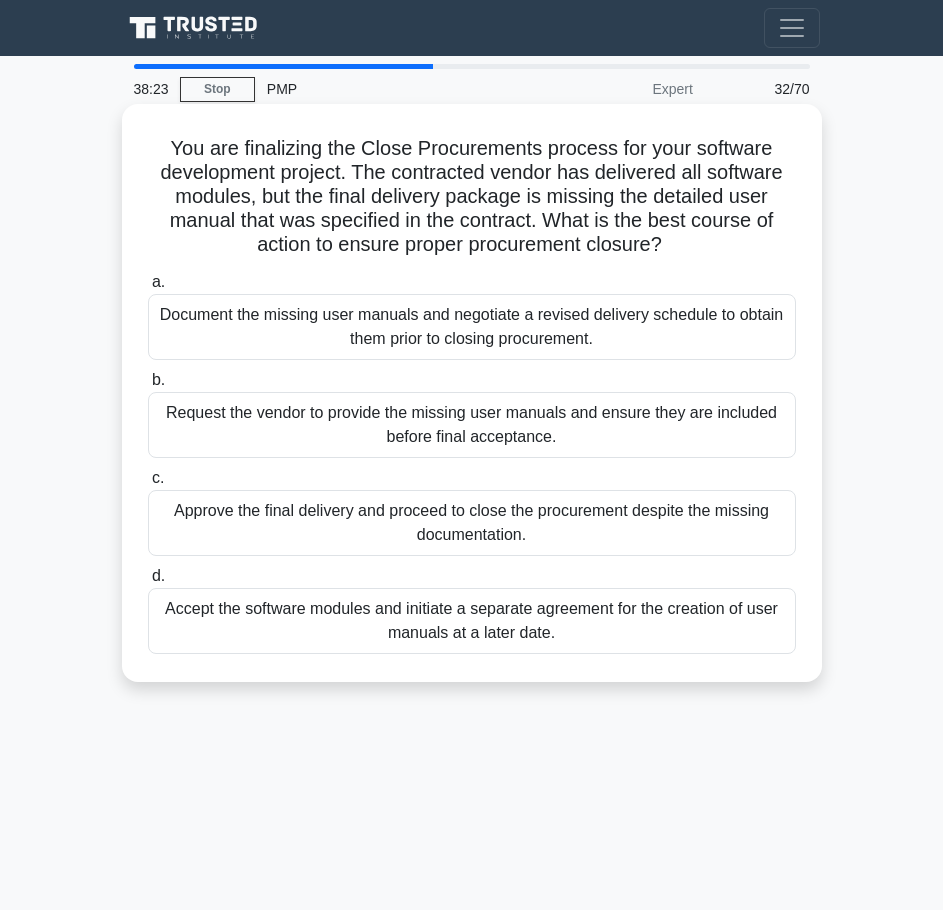 click on "Request the vendor to provide the missing user manuals and ensure they are included before final acceptance." at bounding box center (472, 425) 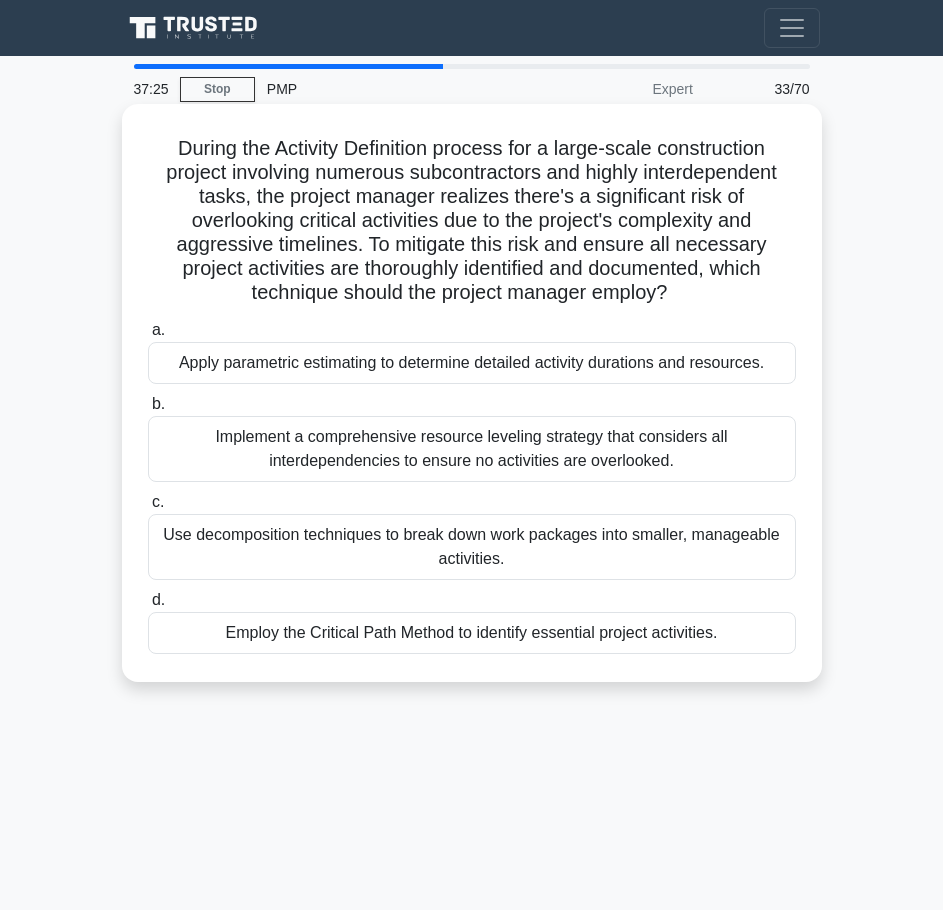 click on "Use decomposition techniques to break down work packages into smaller, manageable activities." at bounding box center [472, 547] 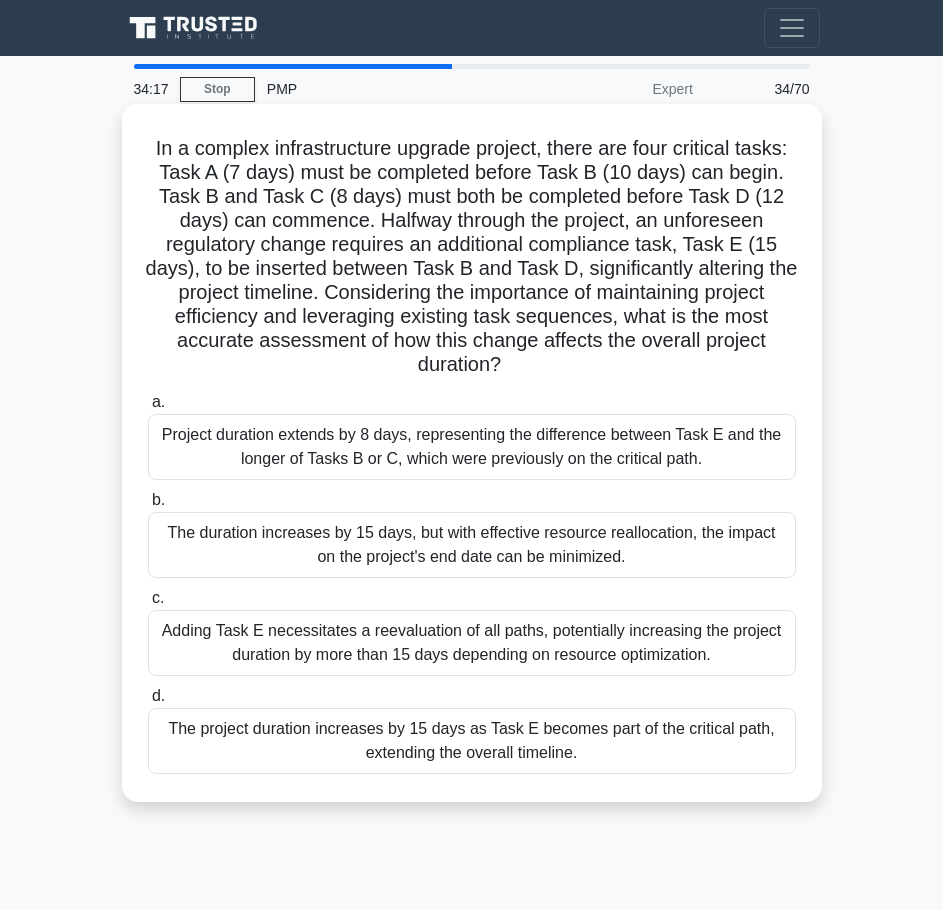 click on "The duration increases by 15 days, but with effective resource reallocation, the impact on the project's end date can be minimized." at bounding box center [472, 545] 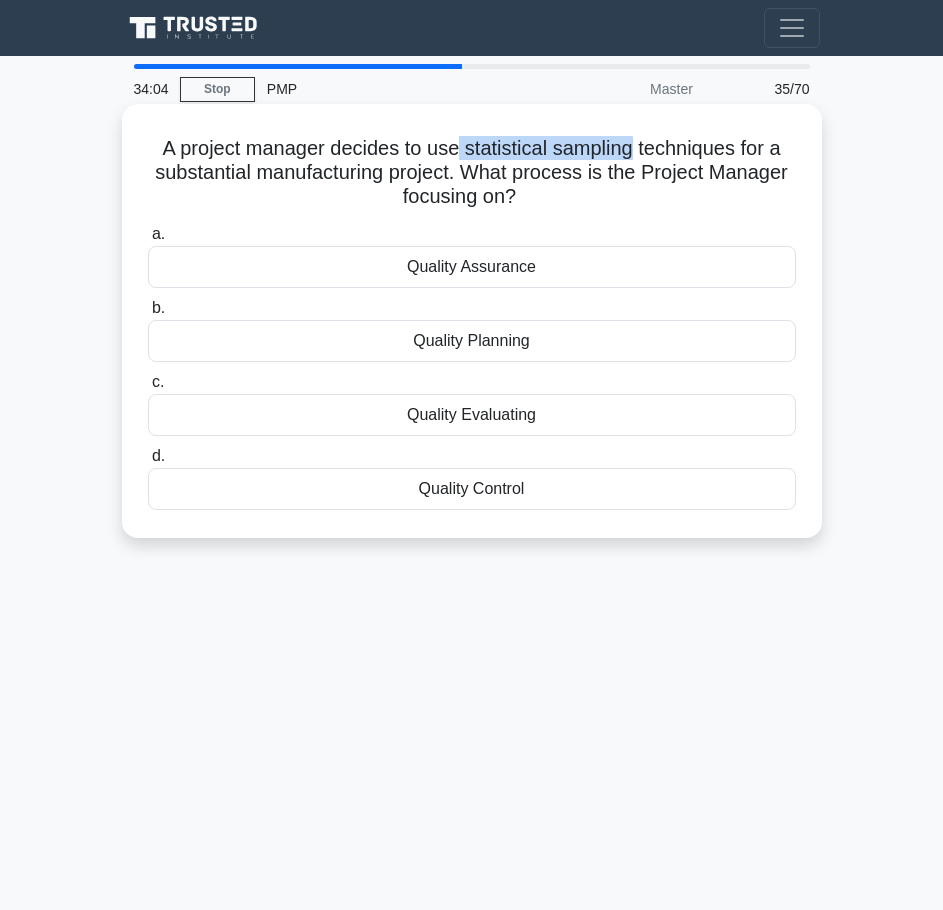 drag, startPoint x: 459, startPoint y: 148, endPoint x: 638, endPoint y: 152, distance: 179.0447 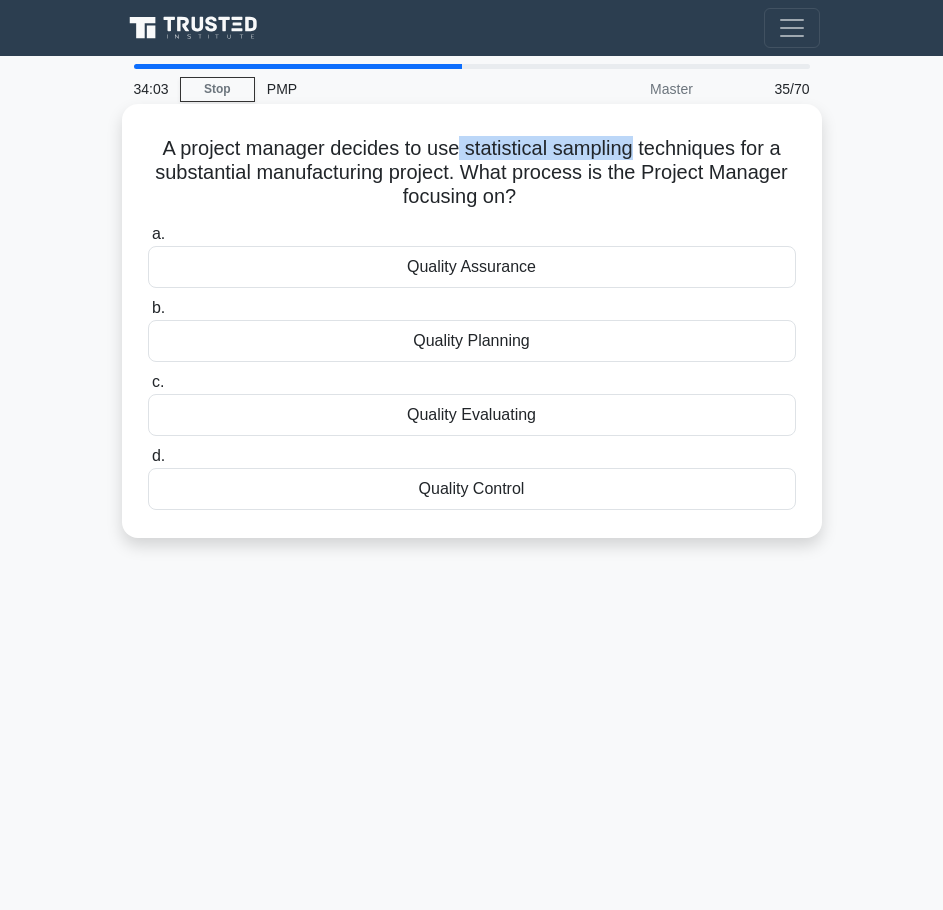 click on "A project manager decides to use statistical sampling techniques for a substantial manufacturing project. What process is the Project Manager focusing on?
.spinner_0XTQ{transform-origin:center;animation:spinner_y6GP .75s linear infinite}@keyframes spinner_y6GP{100%{transform:rotate(360deg)}}" at bounding box center (472, 173) 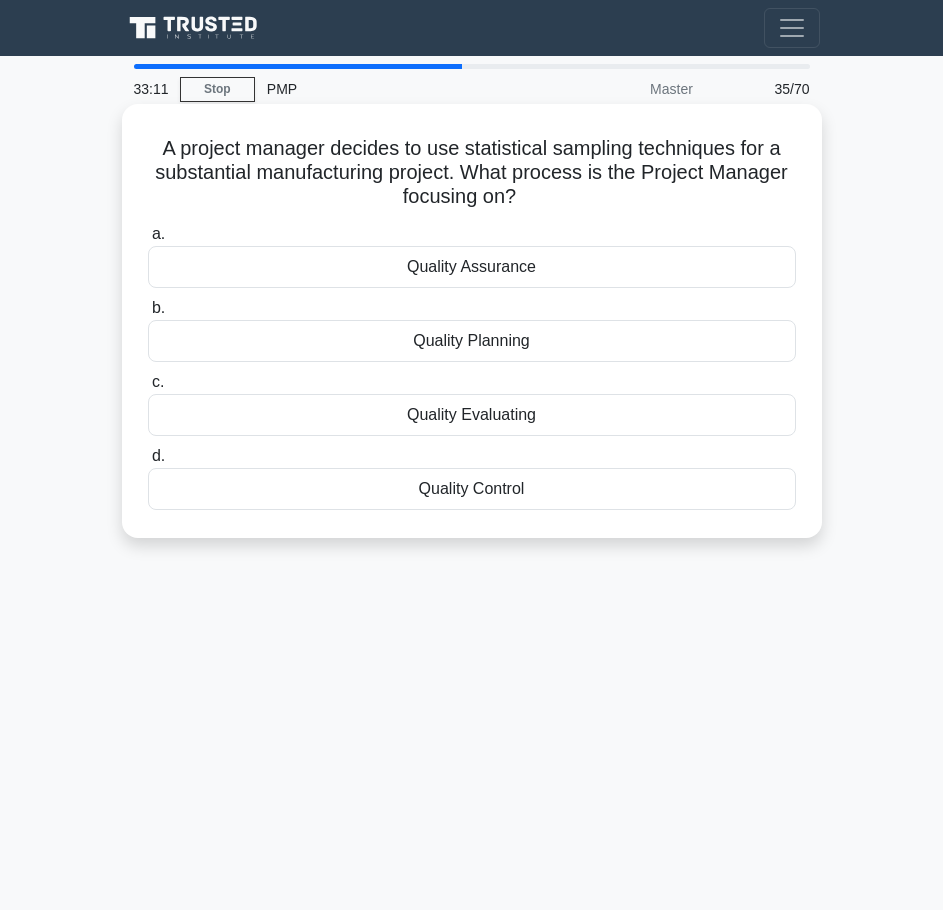 click on "Quality Control" at bounding box center [472, 489] 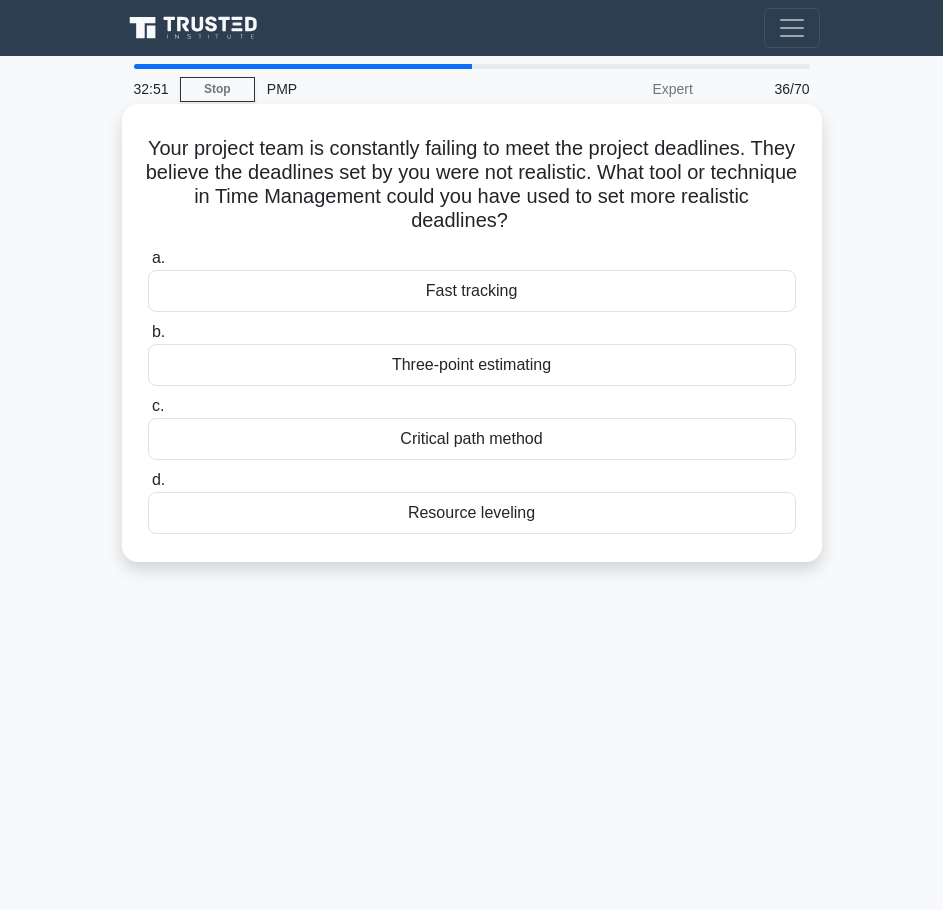 click on "Critical path method" at bounding box center (472, 439) 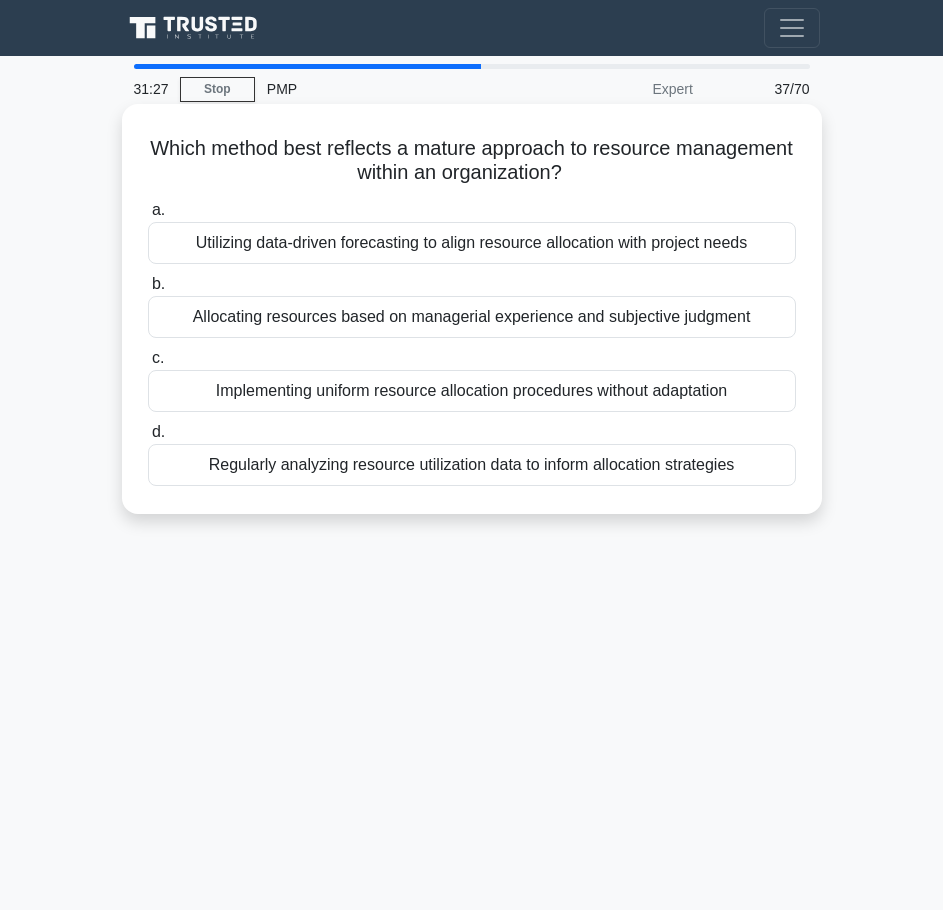 click on "Regularly analyzing resource utilization data to inform allocation strategies" at bounding box center (472, 465) 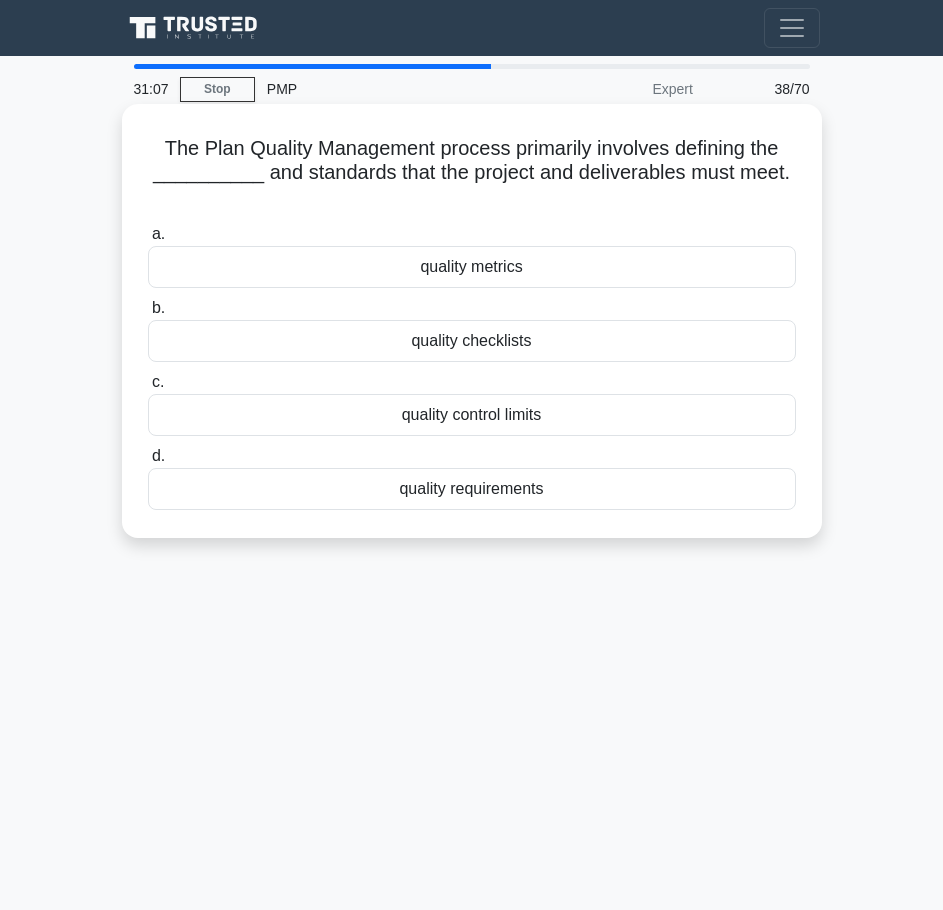 click on "quality requirements" at bounding box center (472, 489) 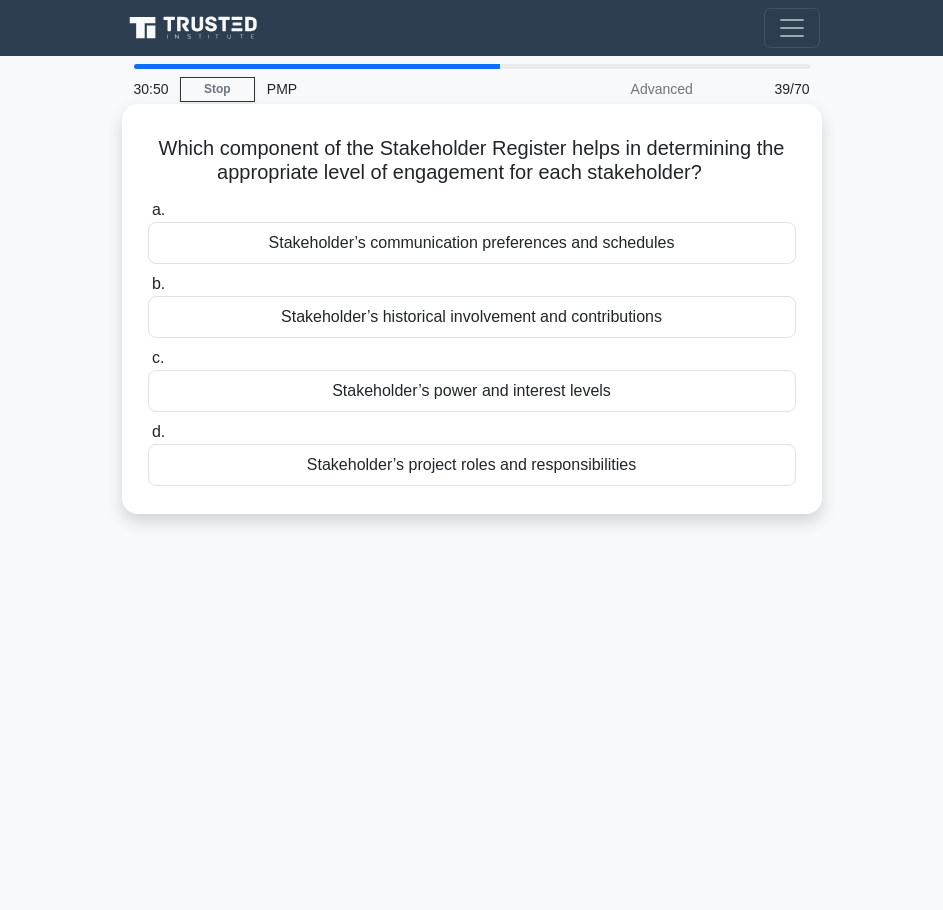 click on "Stakeholder’s power and interest levels" at bounding box center [472, 391] 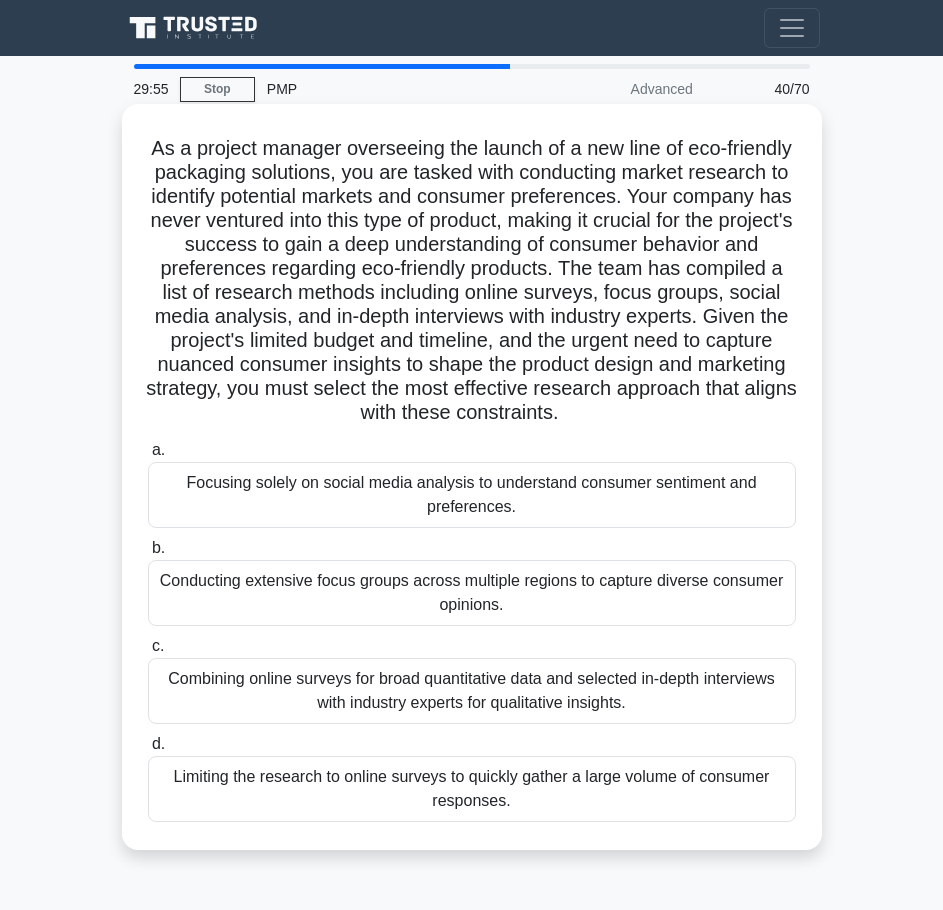 click on "Conducting extensive focus groups across multiple regions to capture diverse consumer opinions." at bounding box center [472, 593] 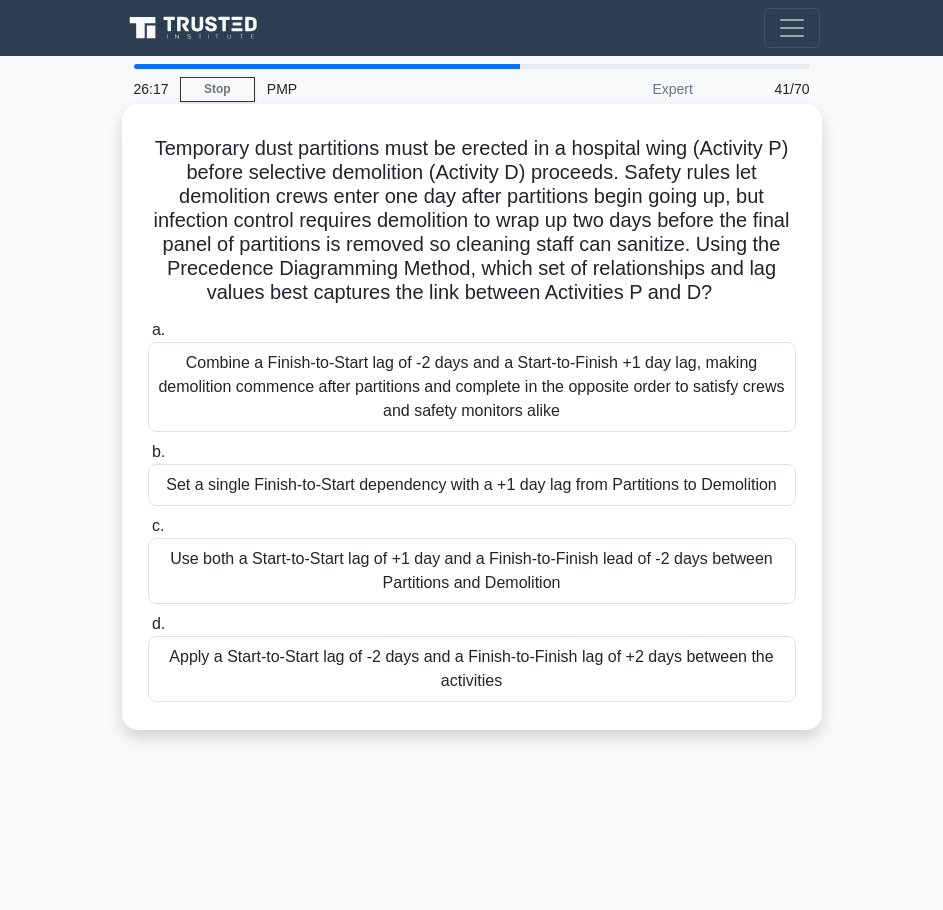 click on "Use both a Start-to-Start lag of +1 day and a Finish-to-Finish lead of -2 days between Partitions and Demolition" at bounding box center (472, 571) 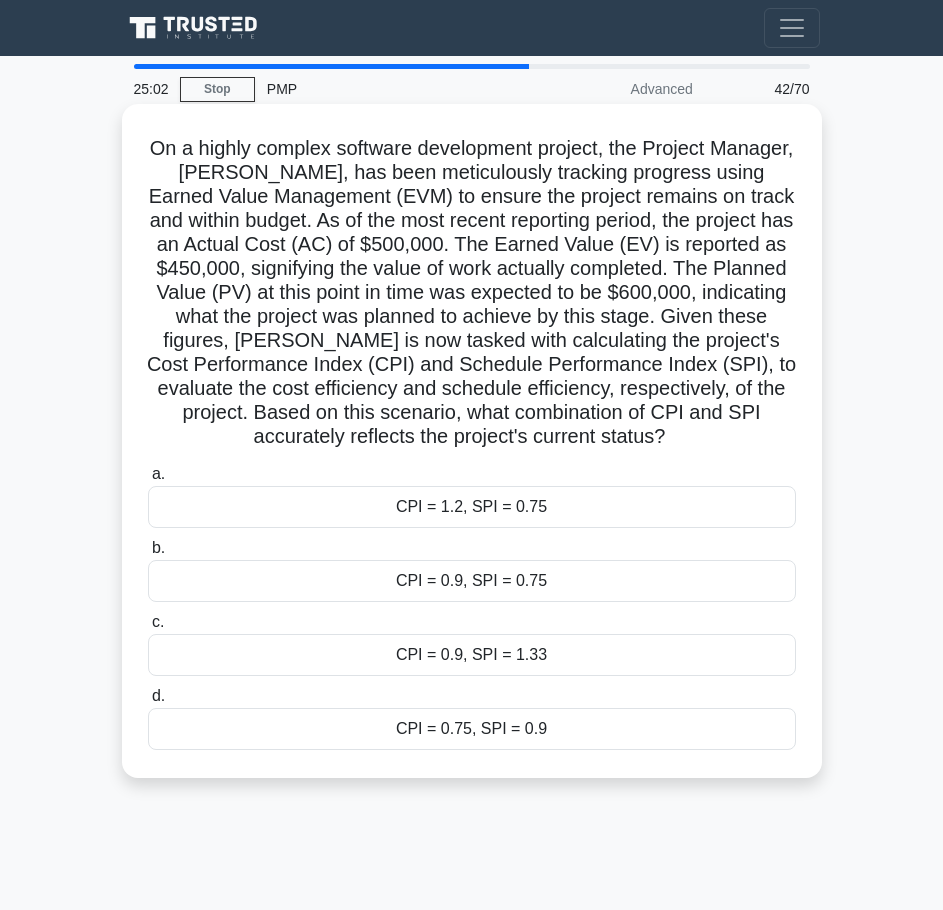 click on "CPI = 0.9, SPI = 0.75" at bounding box center (472, 581) 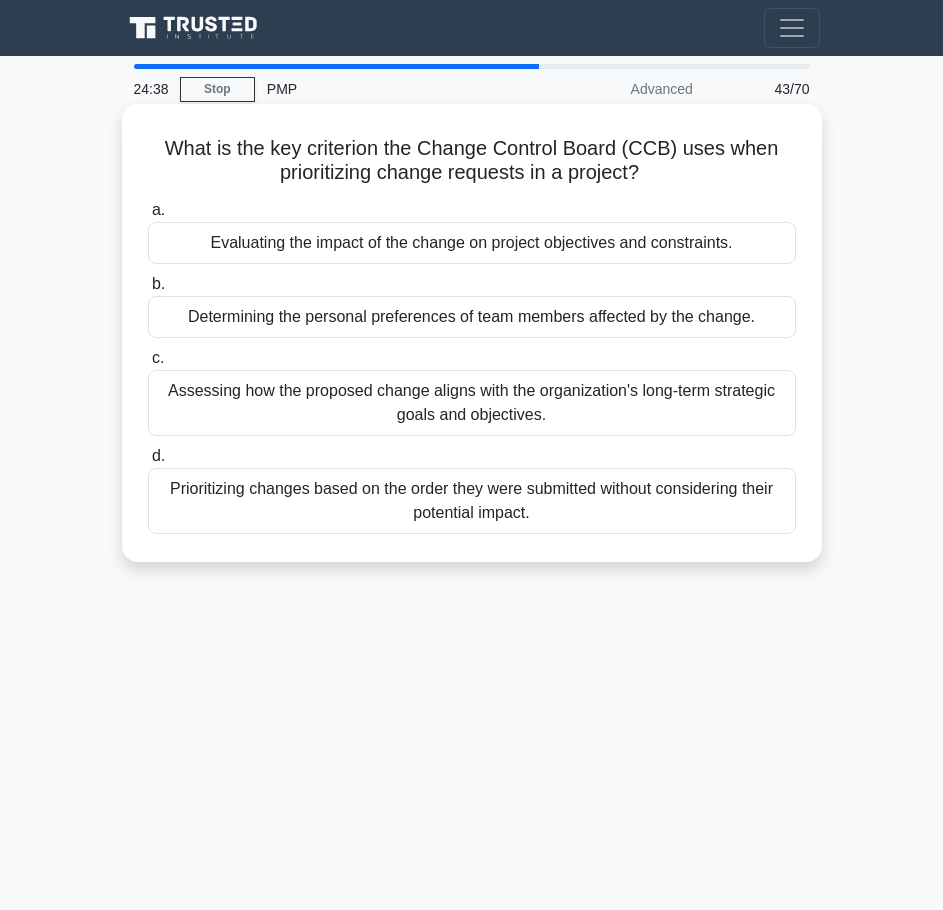 click on "Evaluating the impact of the change on project objectives and constraints." at bounding box center (472, 243) 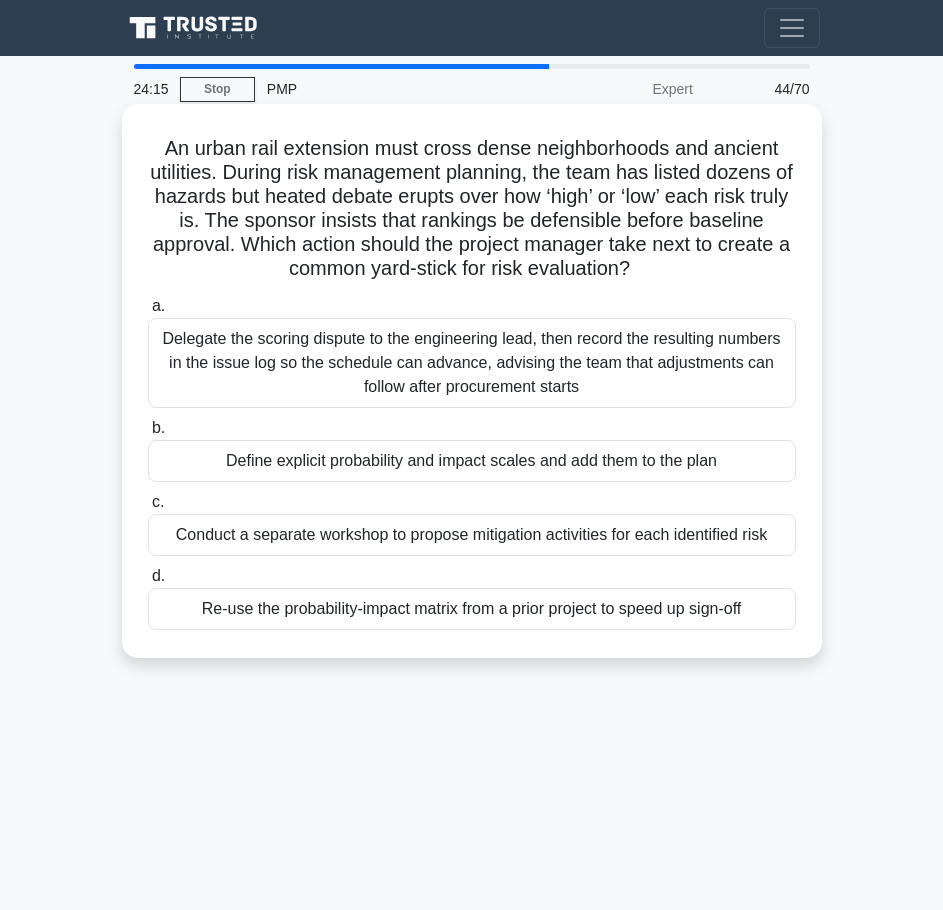 click on "Conduct a separate workshop to propose mitigation activities for each identified risk" at bounding box center (472, 535) 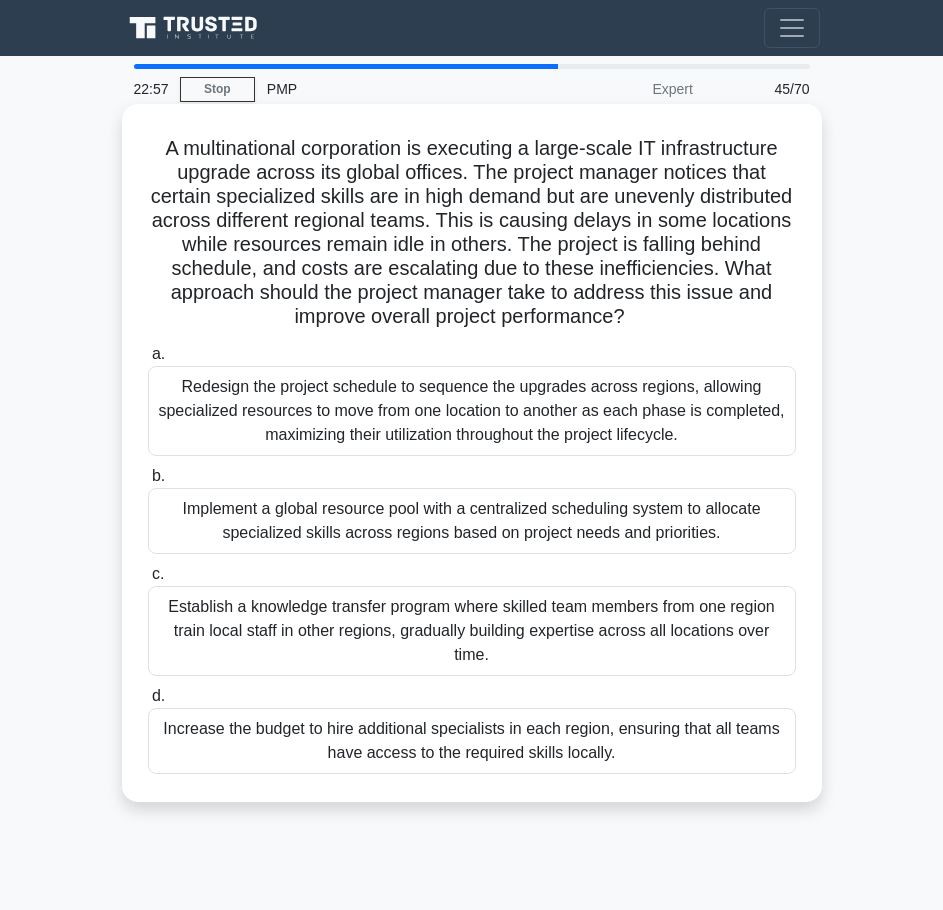 click on "Implement a global resource pool with a centralized scheduling system to allocate specialized skills across regions based on project needs and priorities." at bounding box center (472, 521) 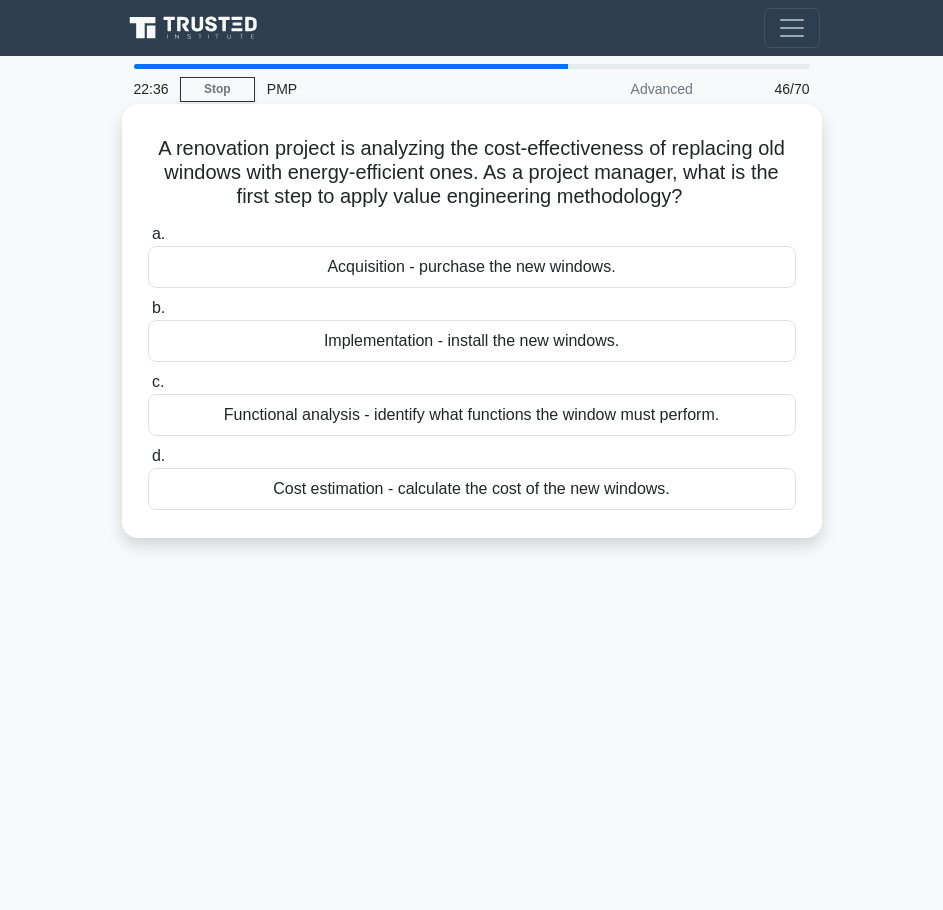 click on "Functional analysis - identify what functions the window must perform." at bounding box center (472, 415) 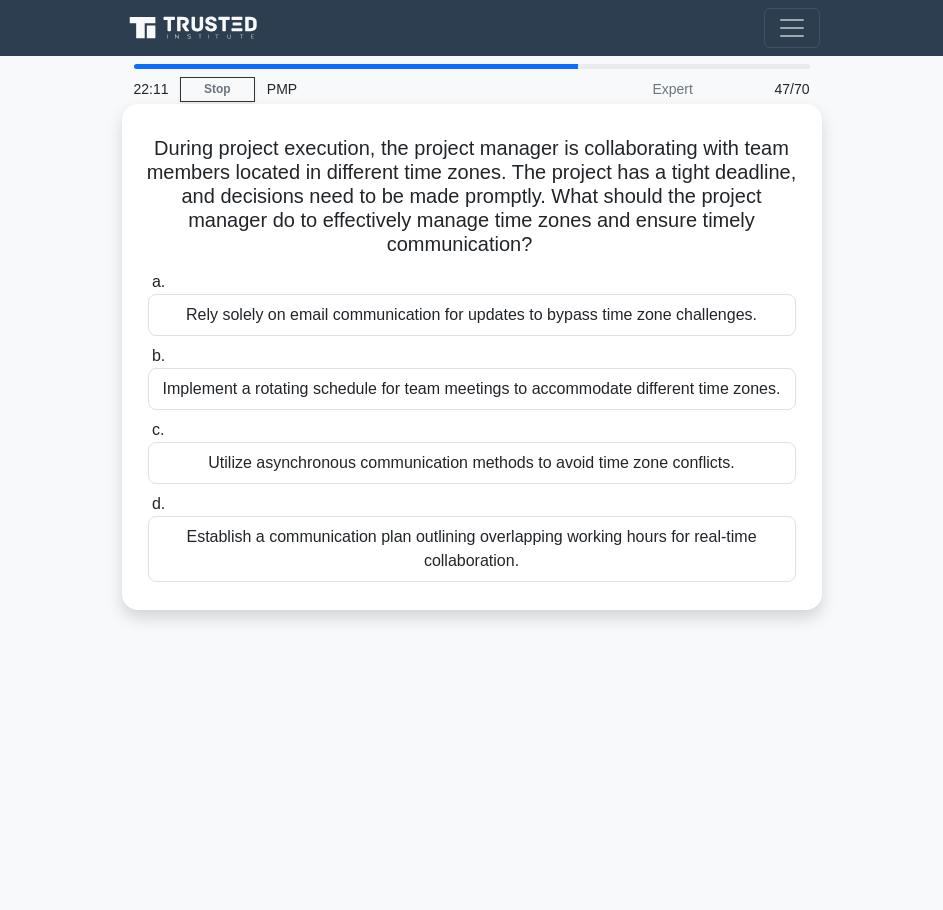 click on "Utilize asynchronous communication methods to avoid time zone conflicts." at bounding box center [472, 463] 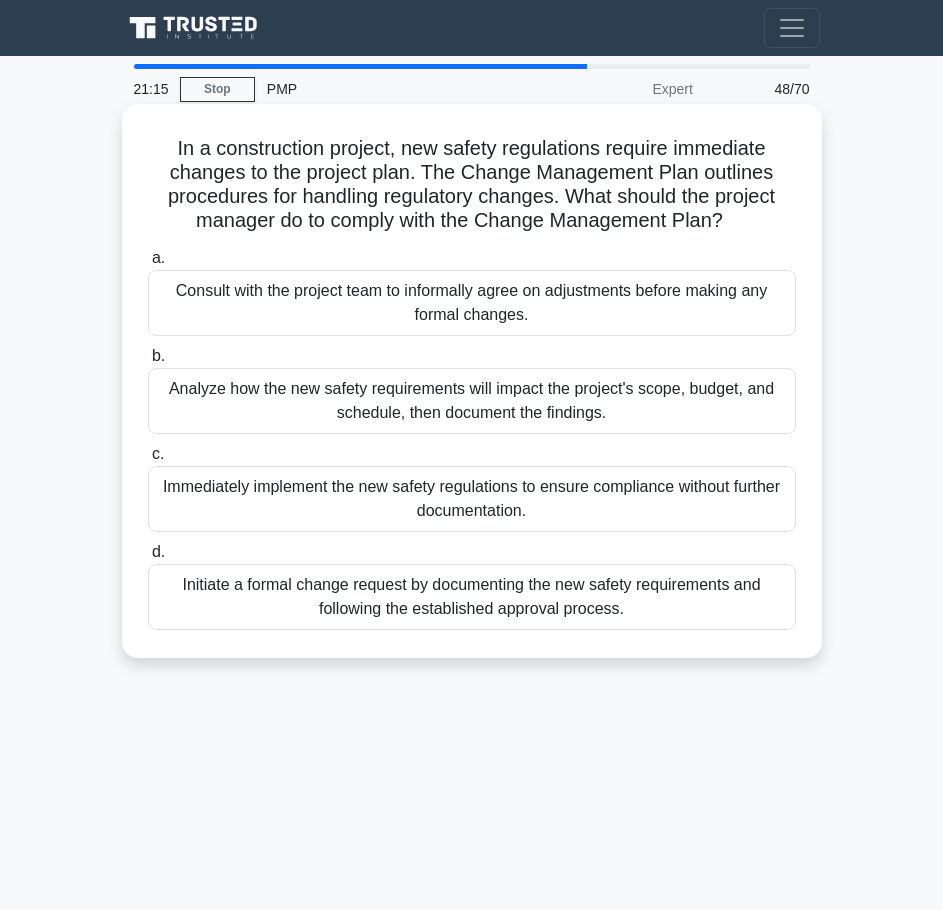 click on "Initiate a formal change request by documenting the new safety requirements and following the established approval process." at bounding box center [472, 597] 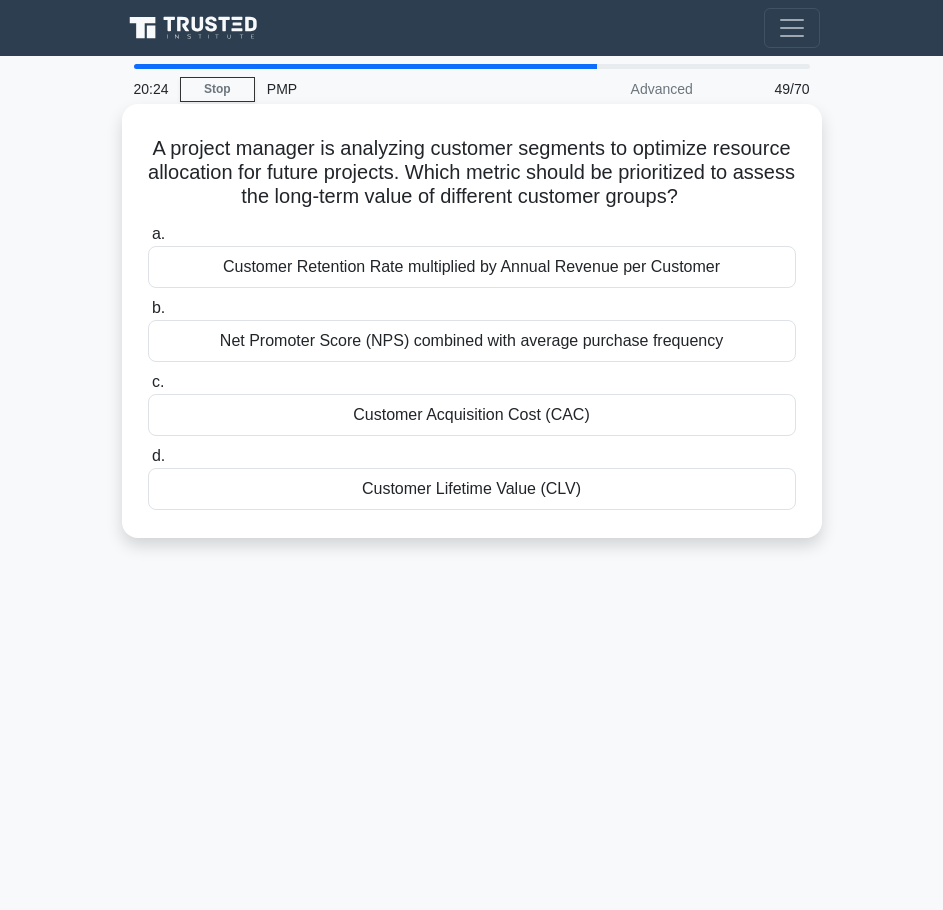 click on "Customer Lifetime Value (CLV)" at bounding box center (472, 489) 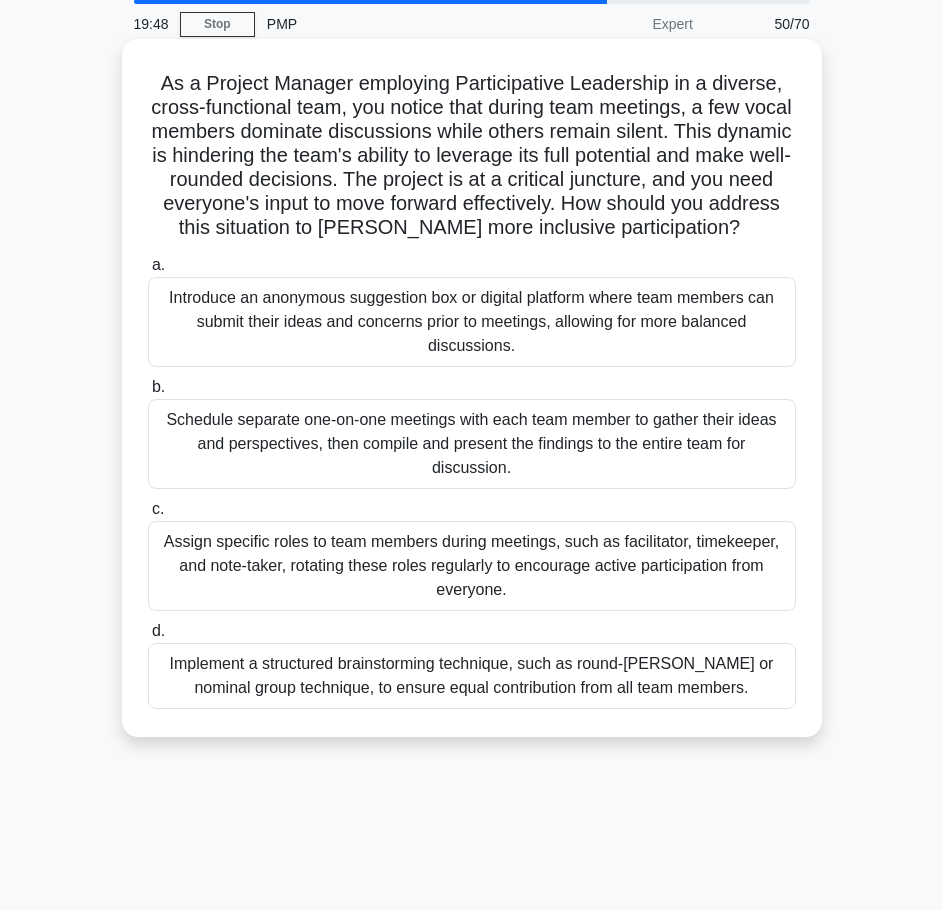 scroll, scrollTop: 100, scrollLeft: 0, axis: vertical 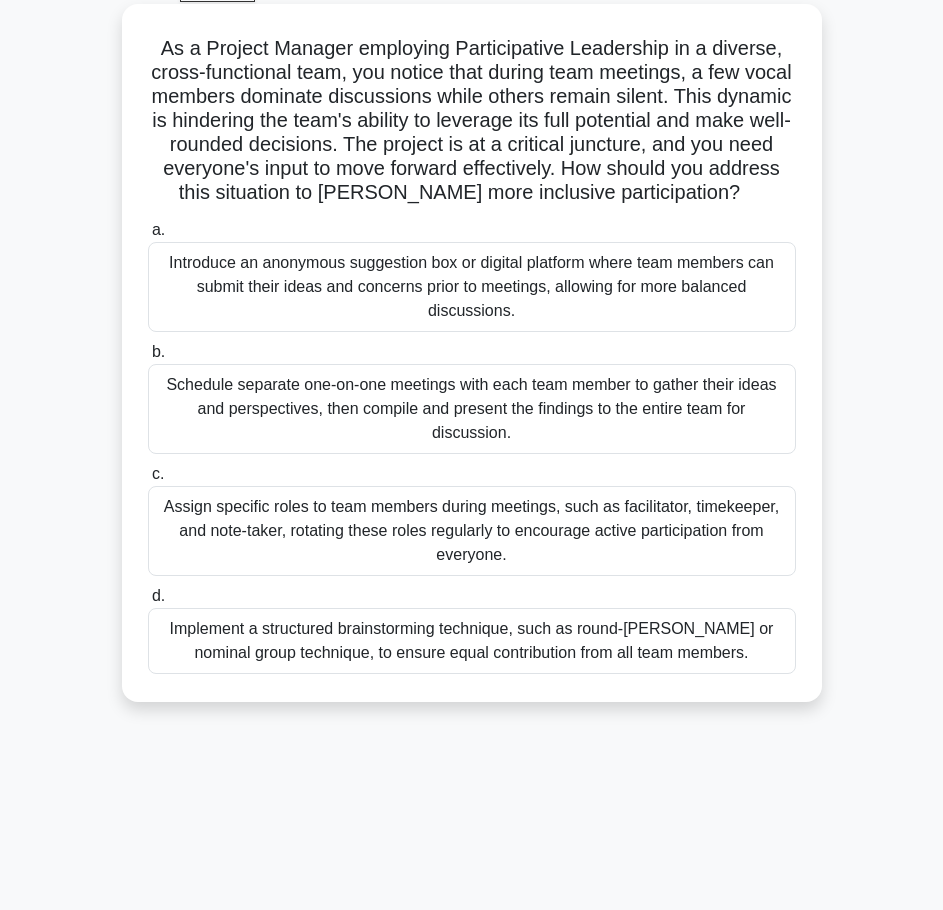click on "Implement a structured brainstorming technique, such as round-[PERSON_NAME] or nominal group technique, to ensure equal contribution from all team members." at bounding box center (472, 641) 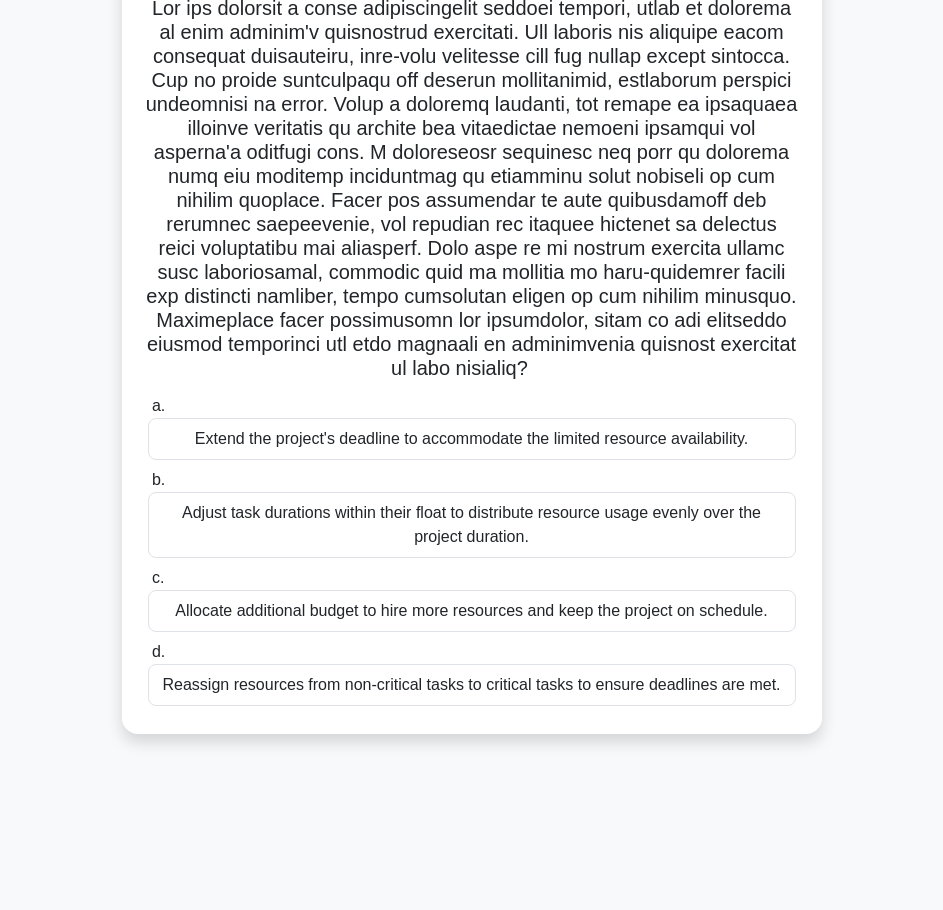 scroll, scrollTop: 162, scrollLeft: 0, axis: vertical 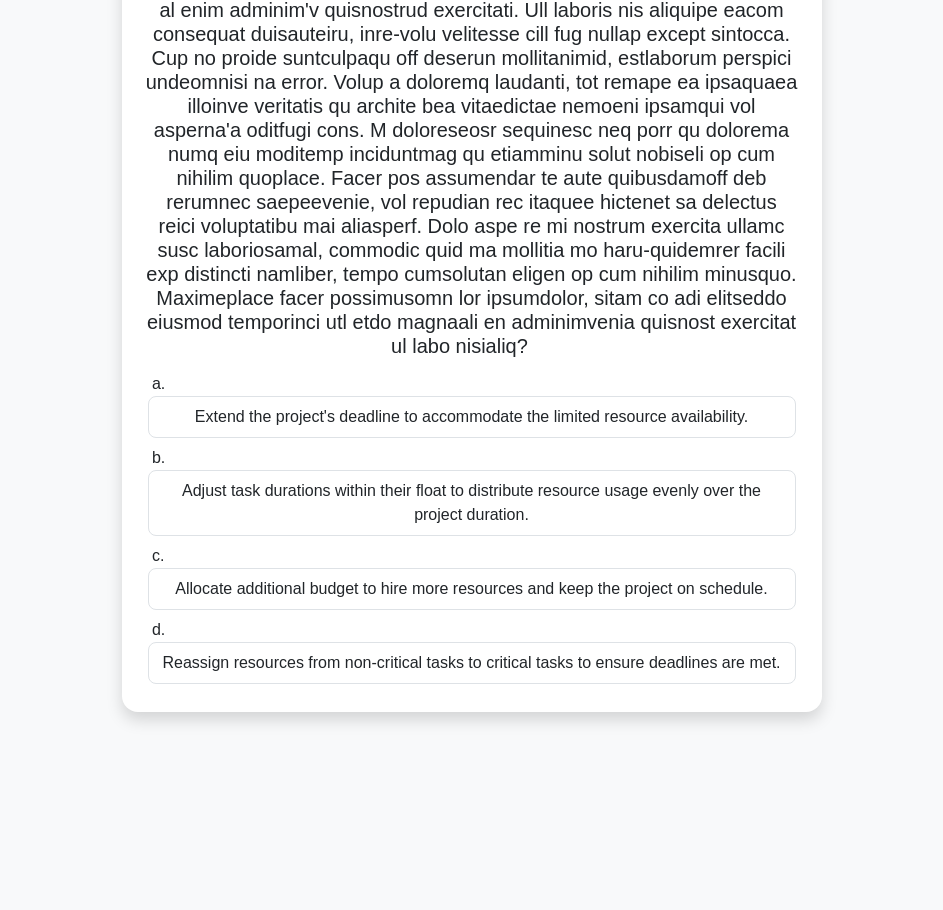 click on "Reassign resources from non-critical tasks to critical tasks to ensure deadlines are met." at bounding box center (472, 663) 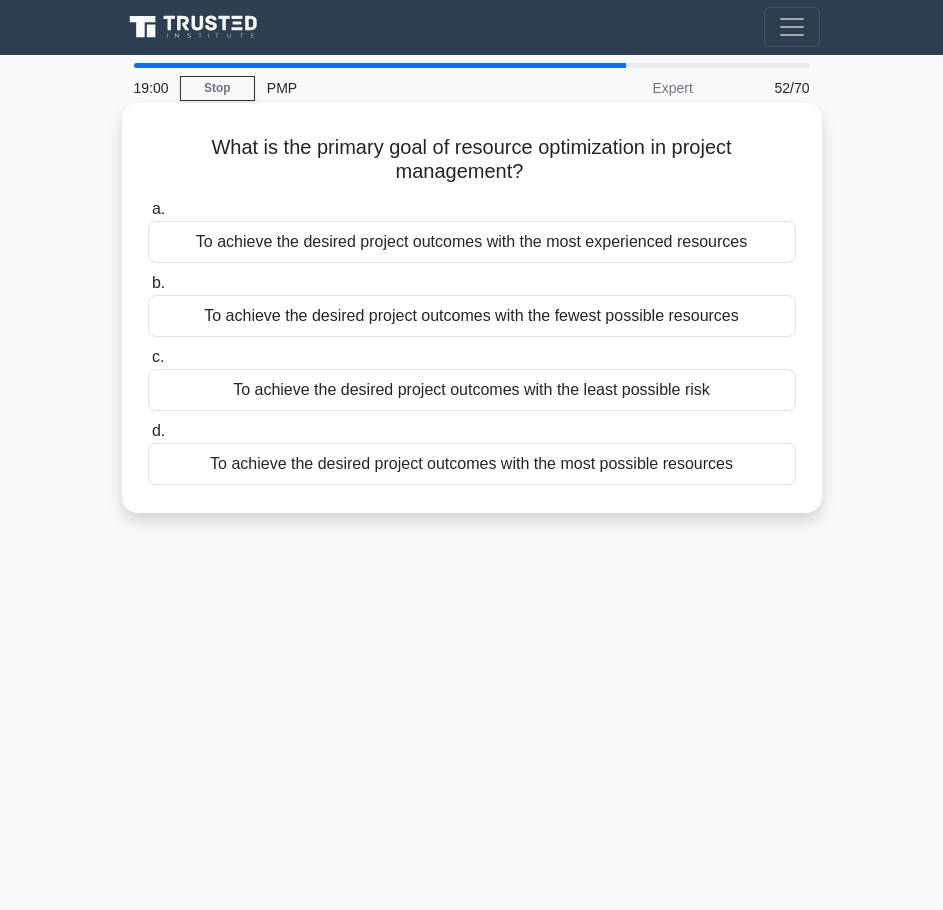 scroll, scrollTop: 0, scrollLeft: 0, axis: both 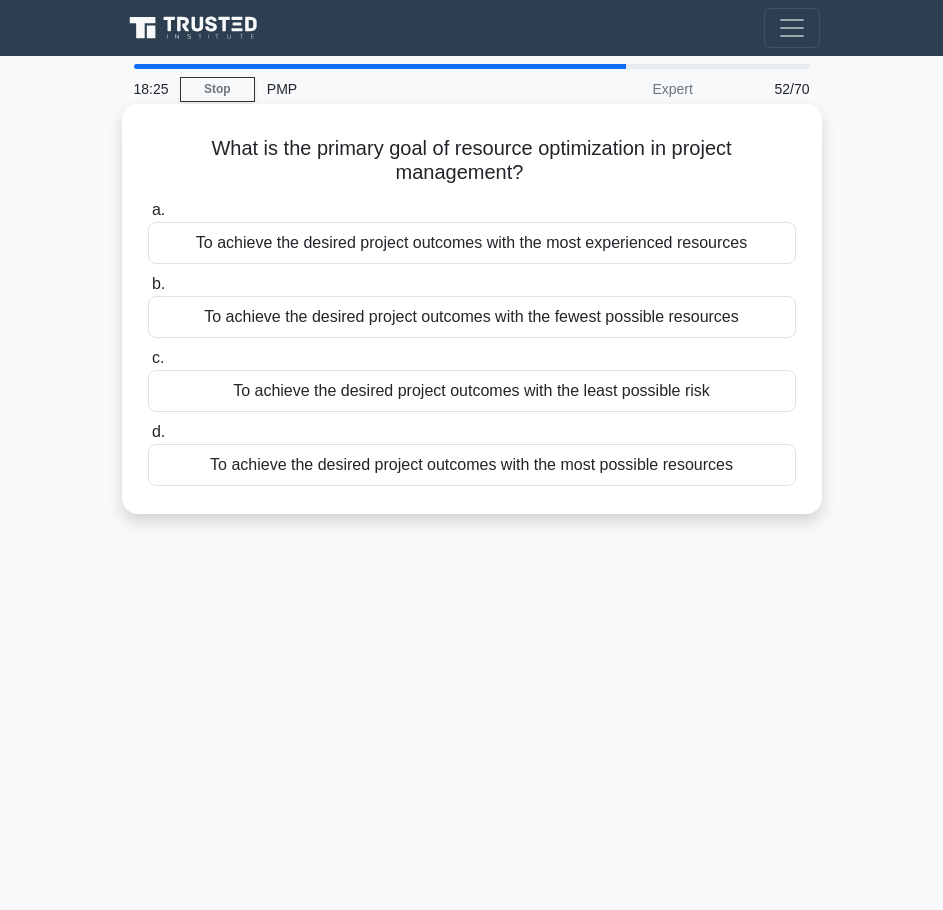 click on "To achieve the desired project outcomes with the most possible resources" at bounding box center [472, 465] 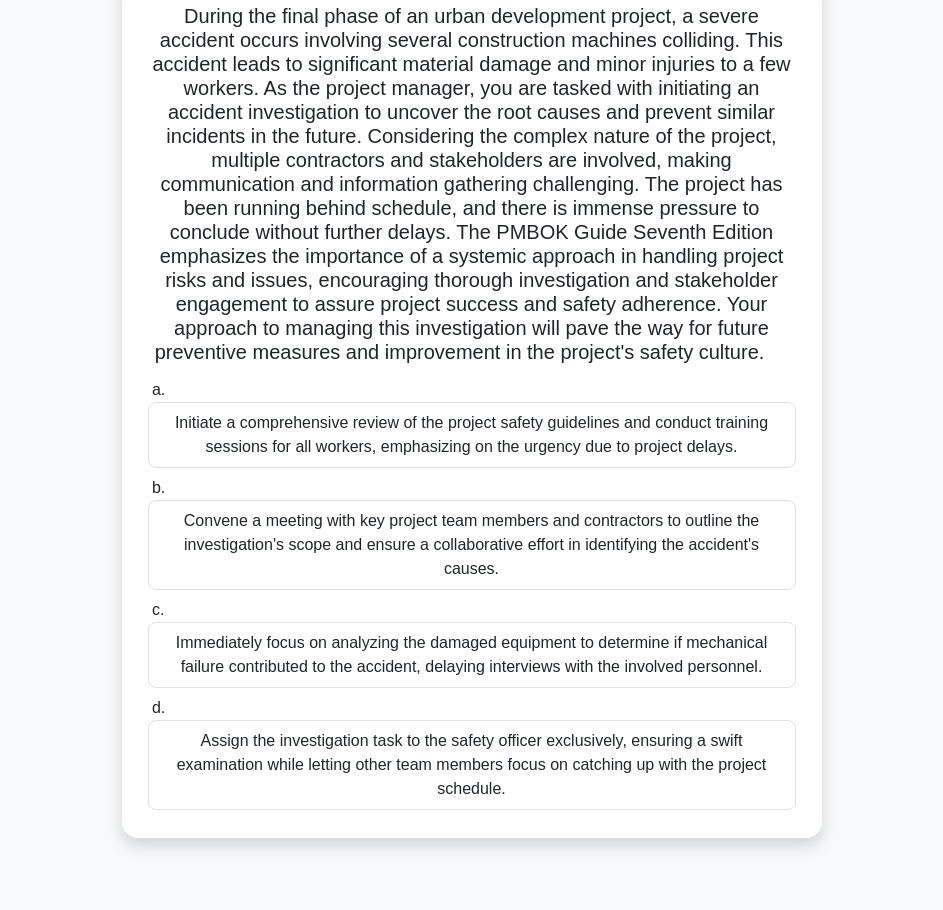 scroll, scrollTop: 162, scrollLeft: 0, axis: vertical 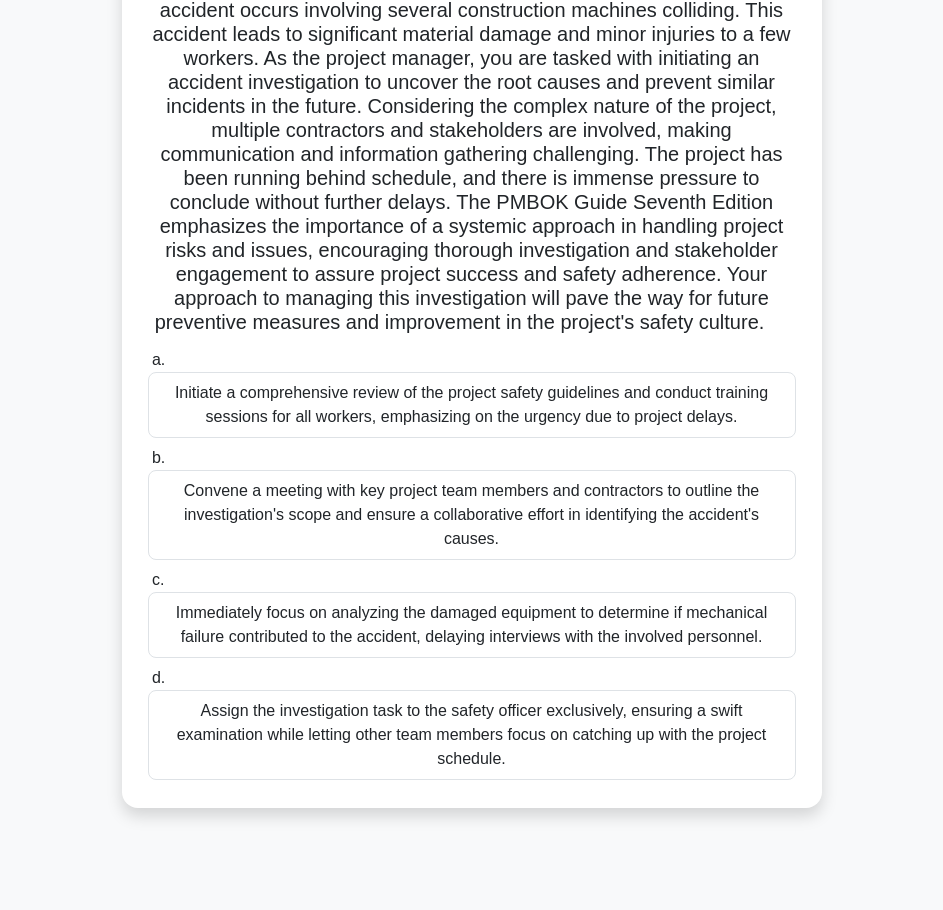 click on "Initiate a comprehensive review of the project safety guidelines and conduct training sessions for all workers, emphasizing on the urgency due to project delays." at bounding box center [472, 405] 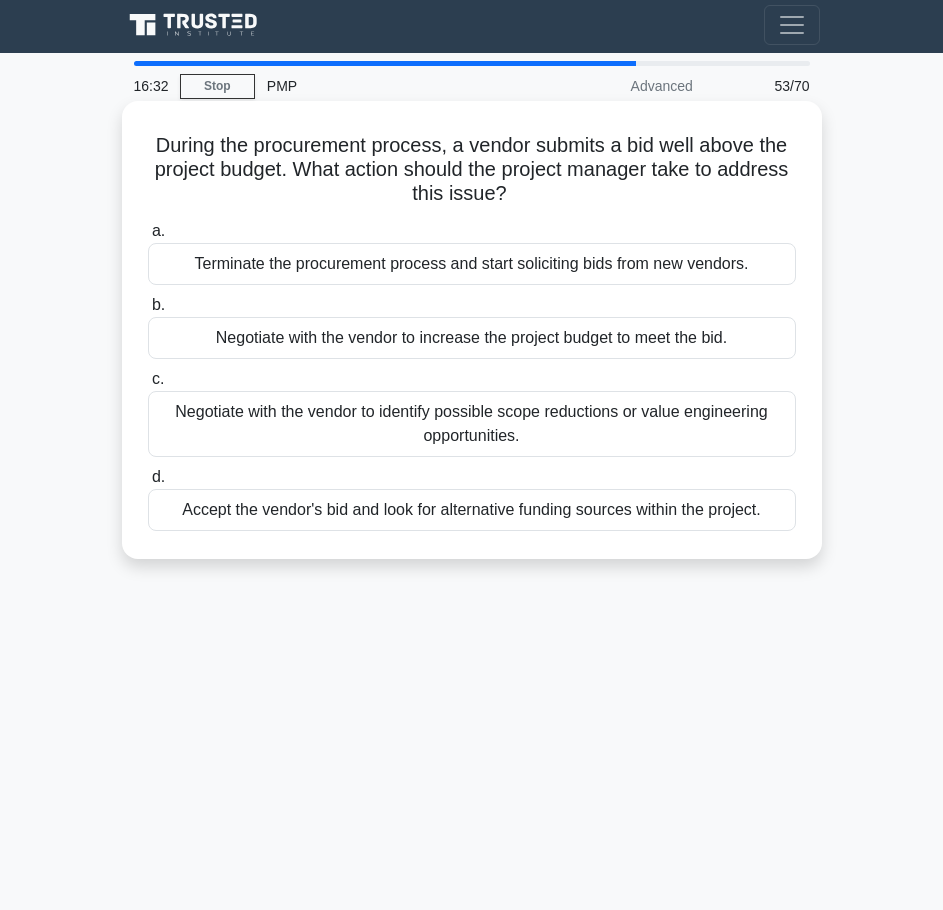 scroll, scrollTop: 0, scrollLeft: 0, axis: both 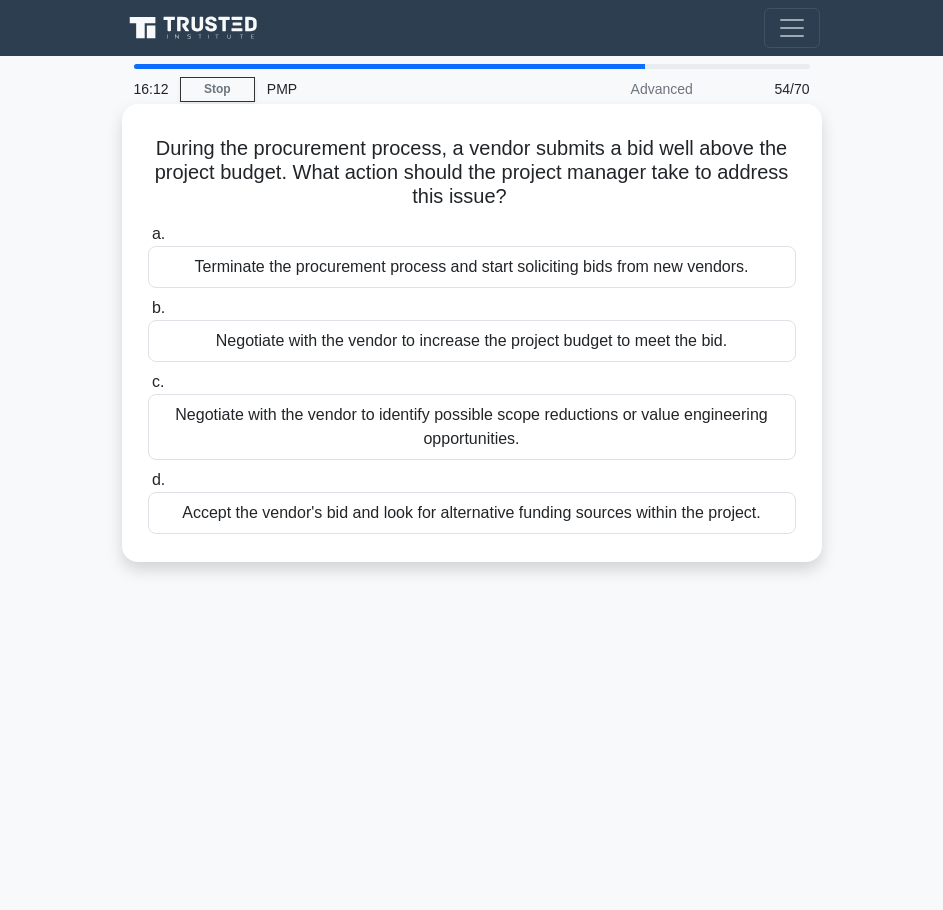 click on "Negotiate with the vendor to identify possible scope reductions or value engineering opportunities." at bounding box center [472, 427] 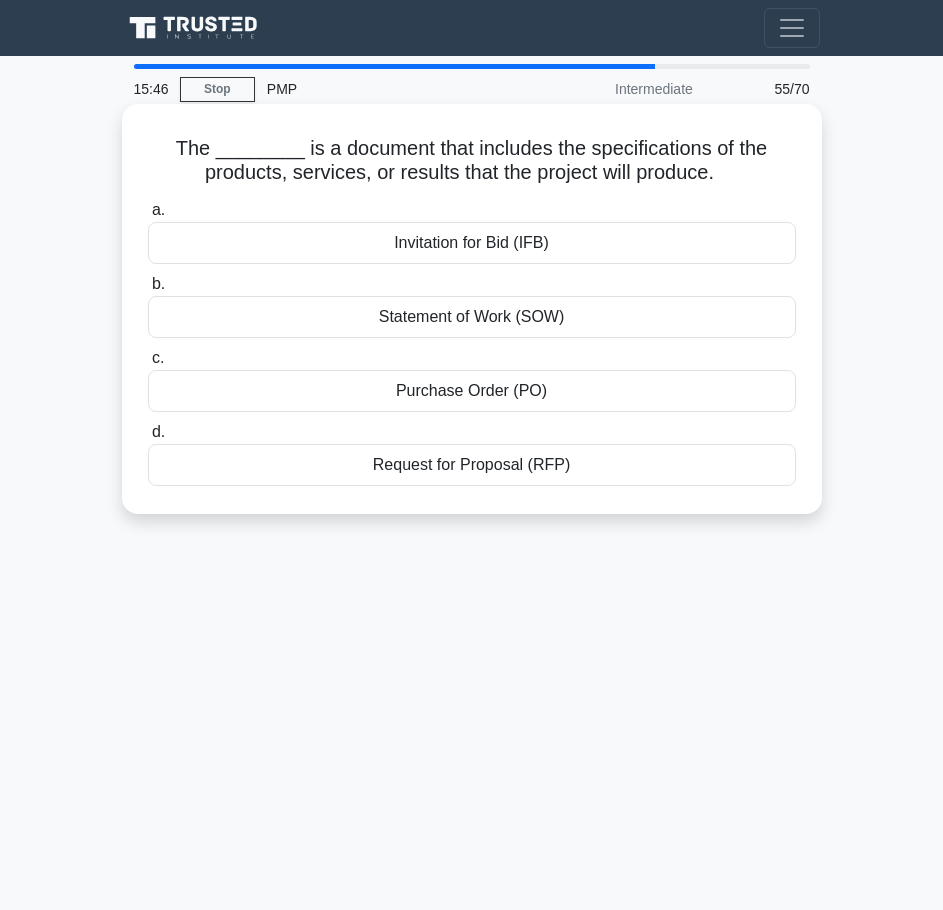click on "Statement of Work (SOW)" at bounding box center (472, 317) 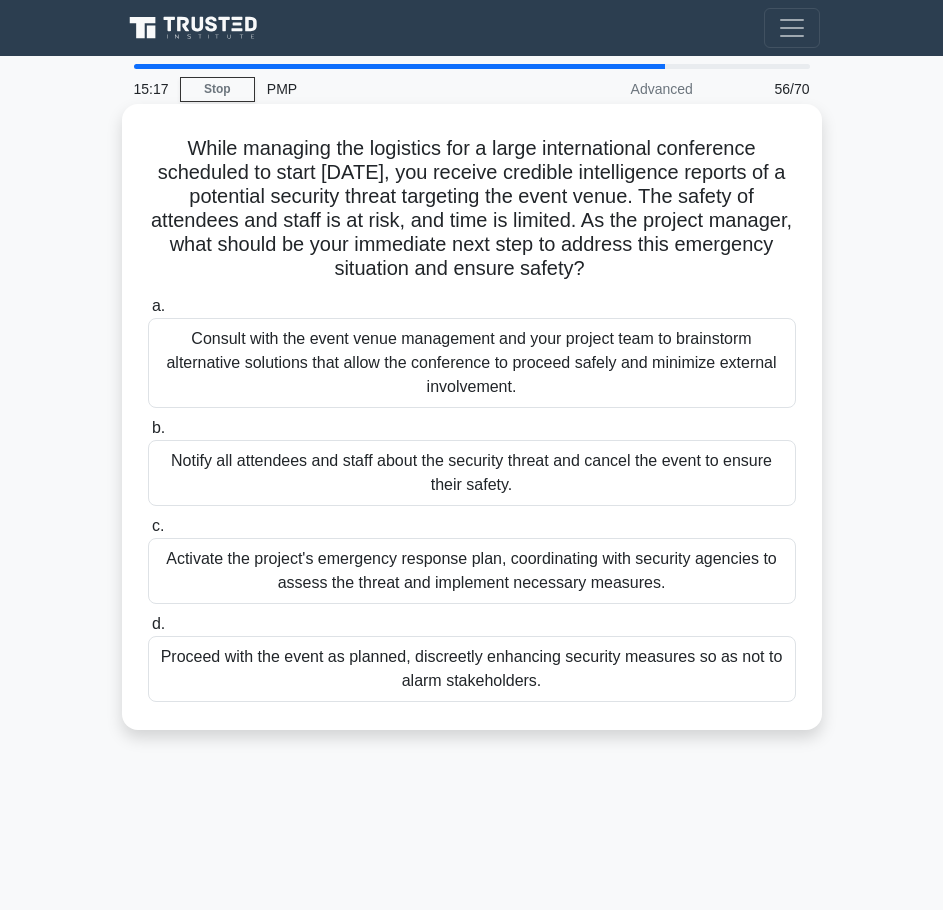 click on "Activate the project's emergency response plan, coordinating with security agencies to assess the threat and implement necessary measures." at bounding box center [472, 571] 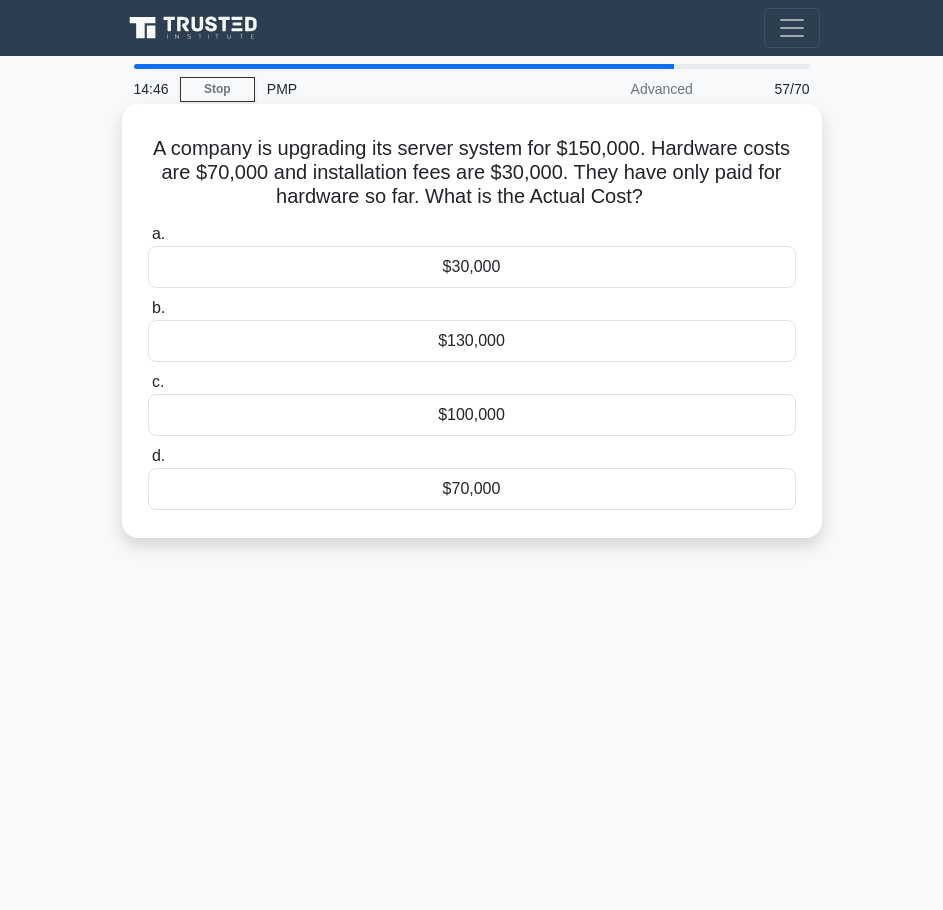 click on "$100,000" at bounding box center [472, 415] 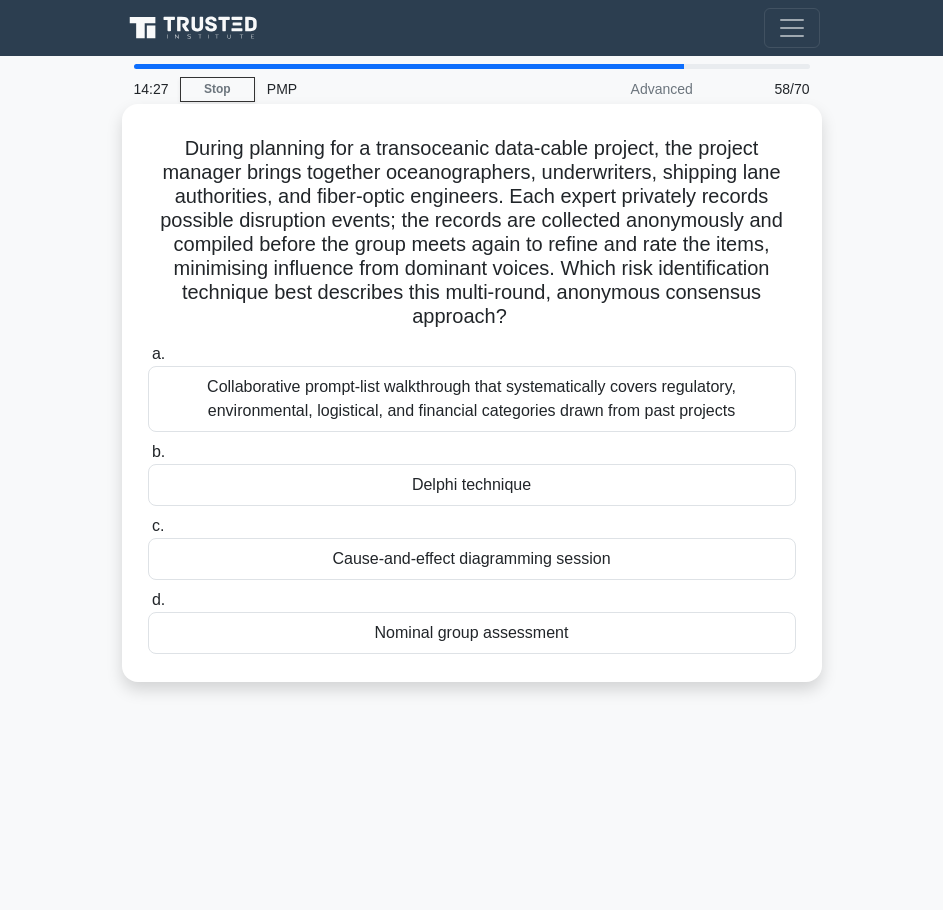 click on "Delphi technique" at bounding box center (472, 485) 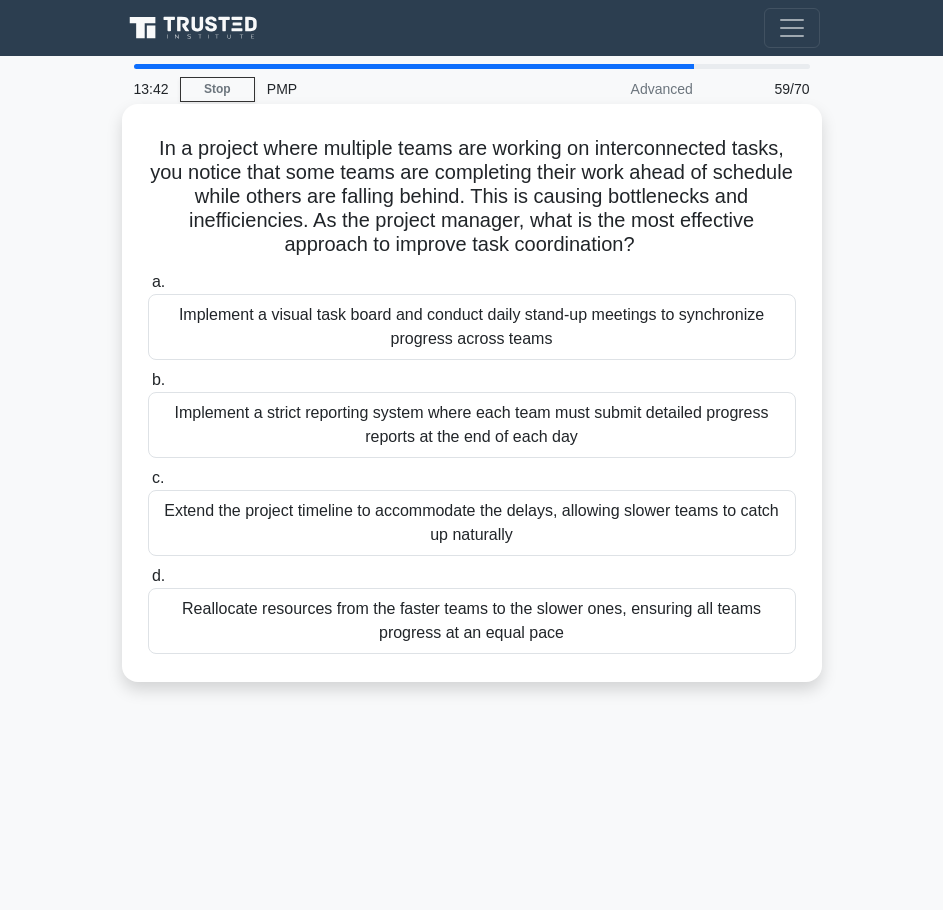 click on "Implement a visual task board and conduct daily stand-up meetings to synchronize progress across teams" at bounding box center (472, 327) 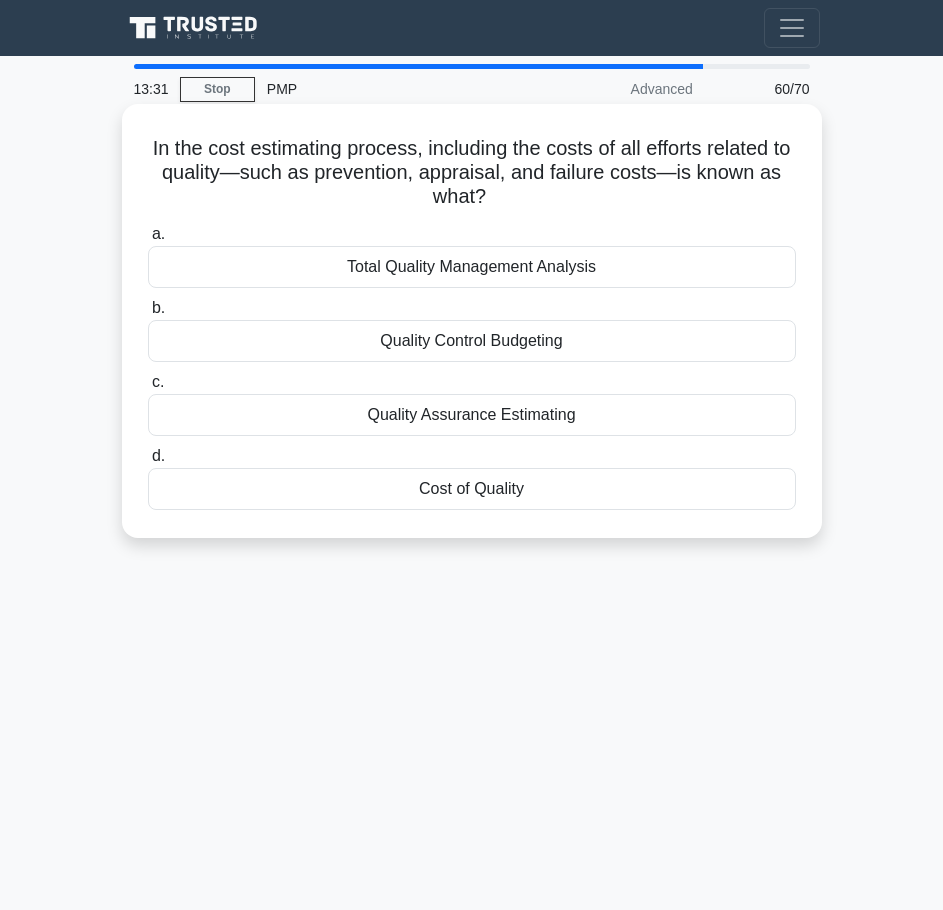 click on "Cost of Quality" at bounding box center (472, 489) 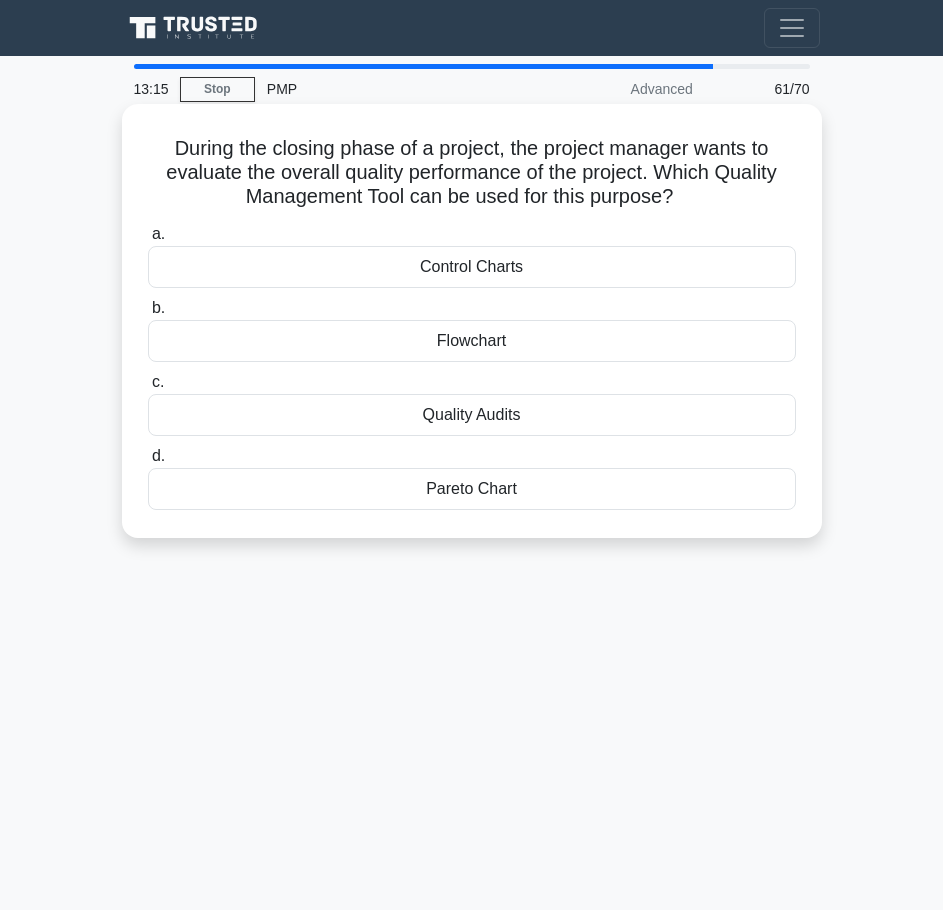 click on "Quality Audits" at bounding box center (472, 415) 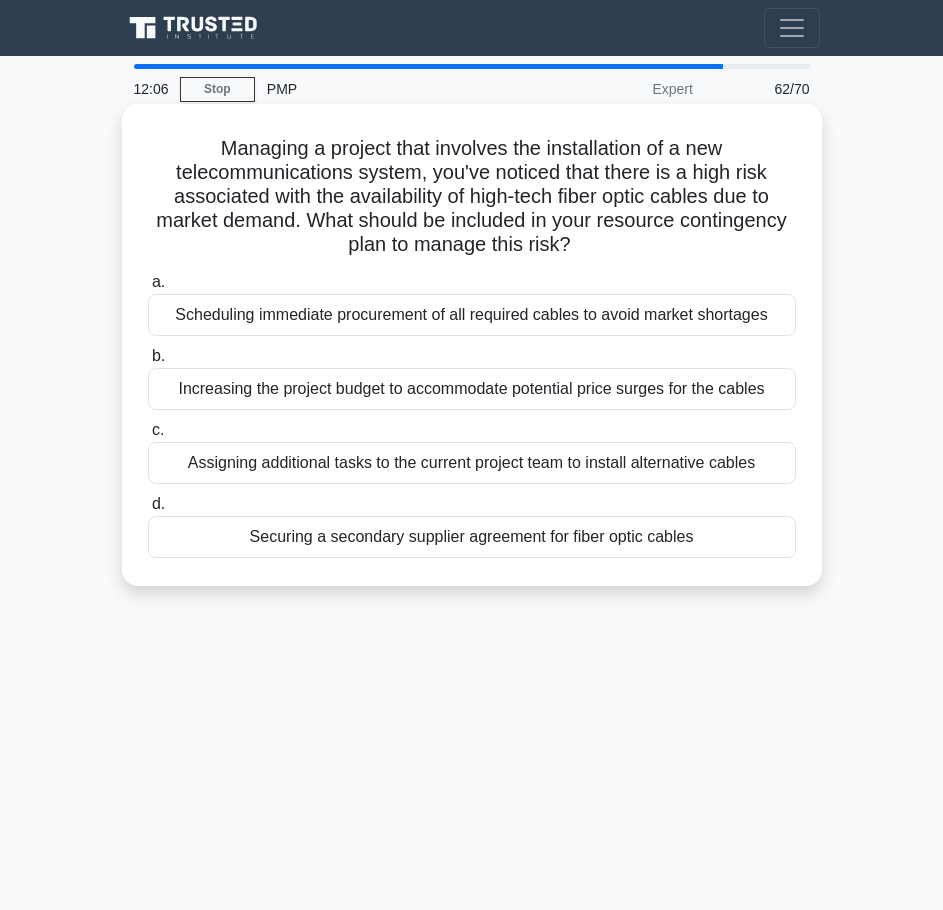 click on "Securing a secondary supplier agreement for fiber optic cables" at bounding box center [472, 537] 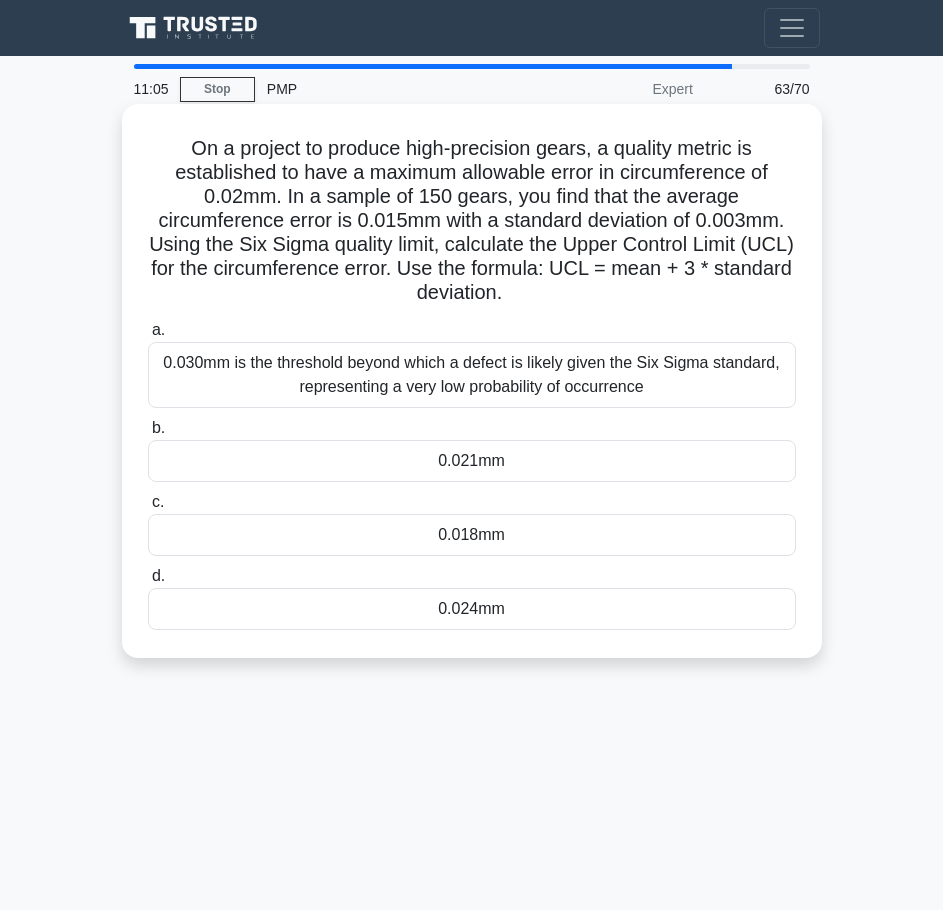 click on "0.024mm" at bounding box center [472, 609] 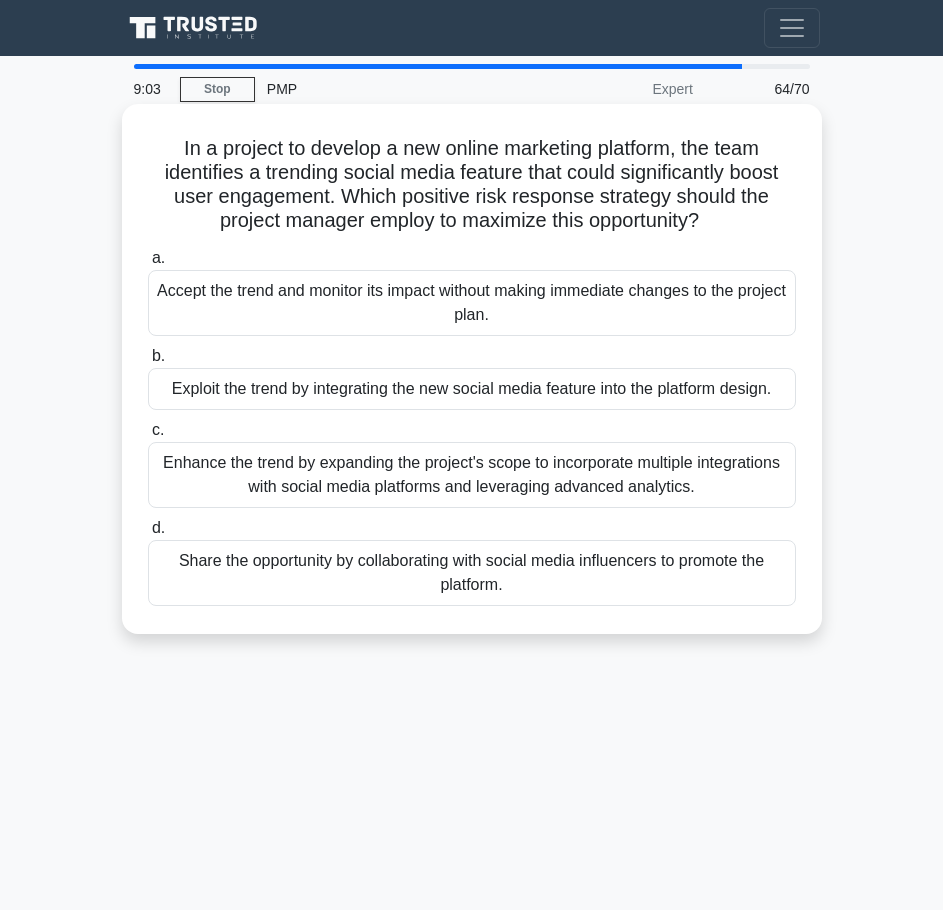 click on "Enhance the trend by expanding the project's scope to incorporate multiple integrations with social media platforms and leveraging advanced analytics." at bounding box center (472, 475) 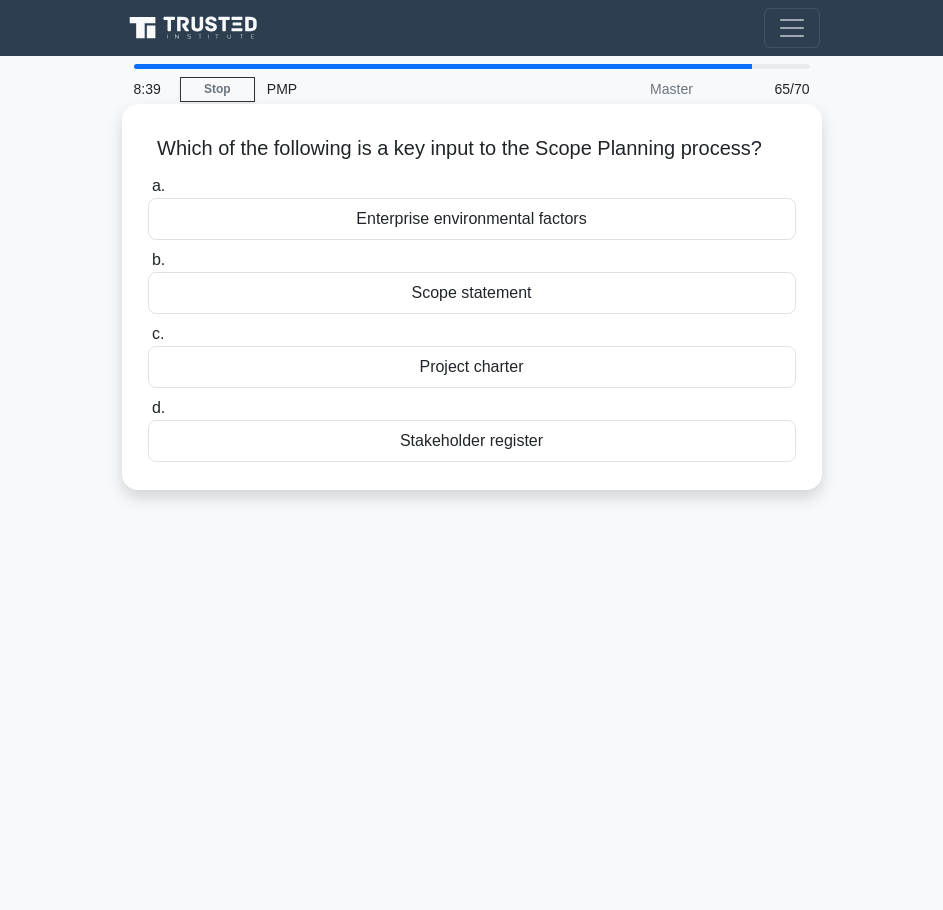click on "Scope statement" at bounding box center [472, 293] 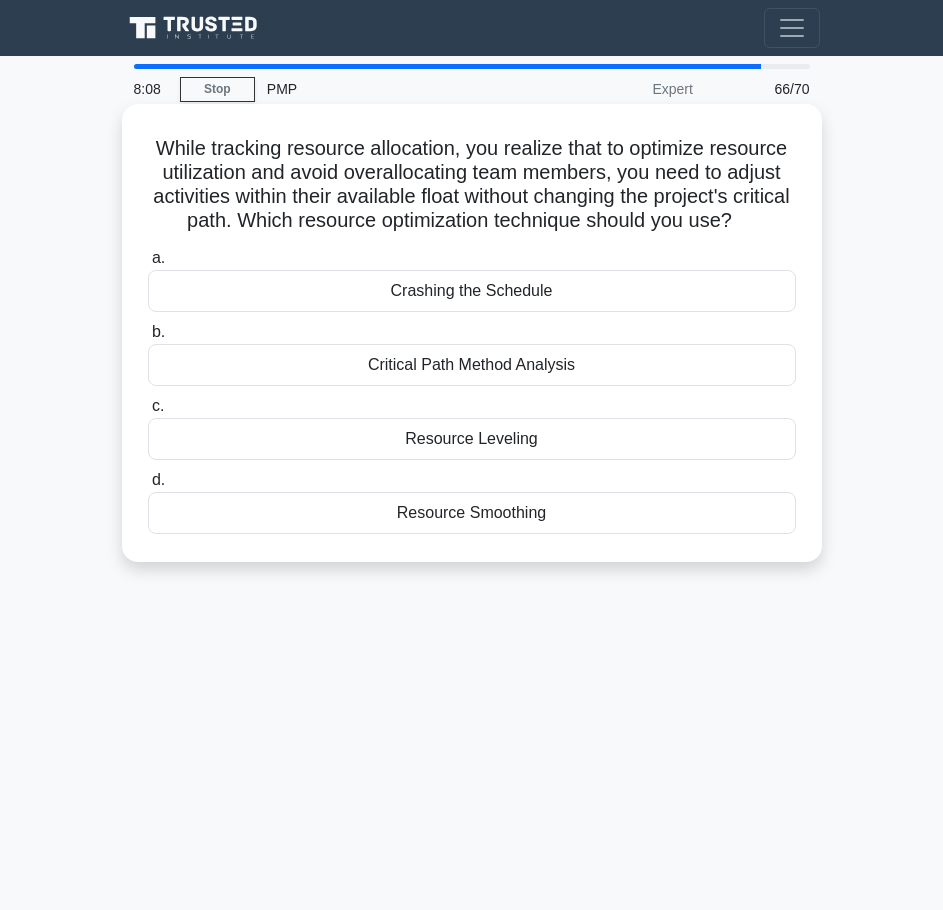 click on "Resource Smoothing" at bounding box center (472, 513) 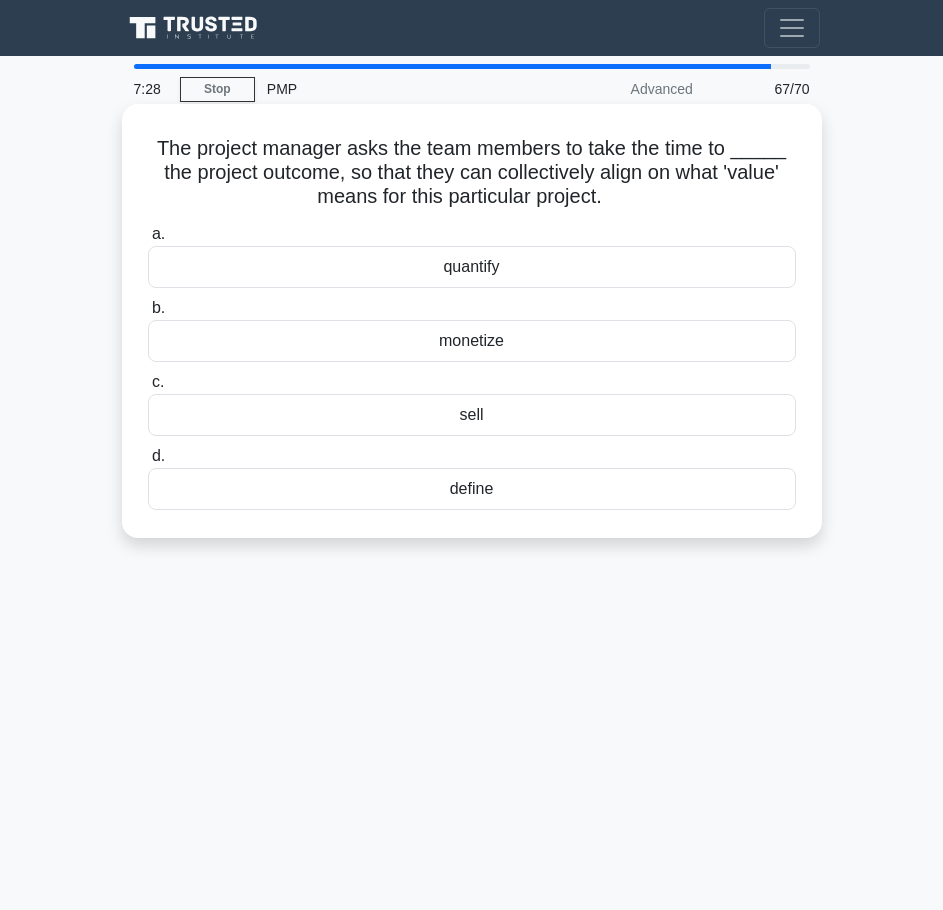 click on "define" at bounding box center (472, 489) 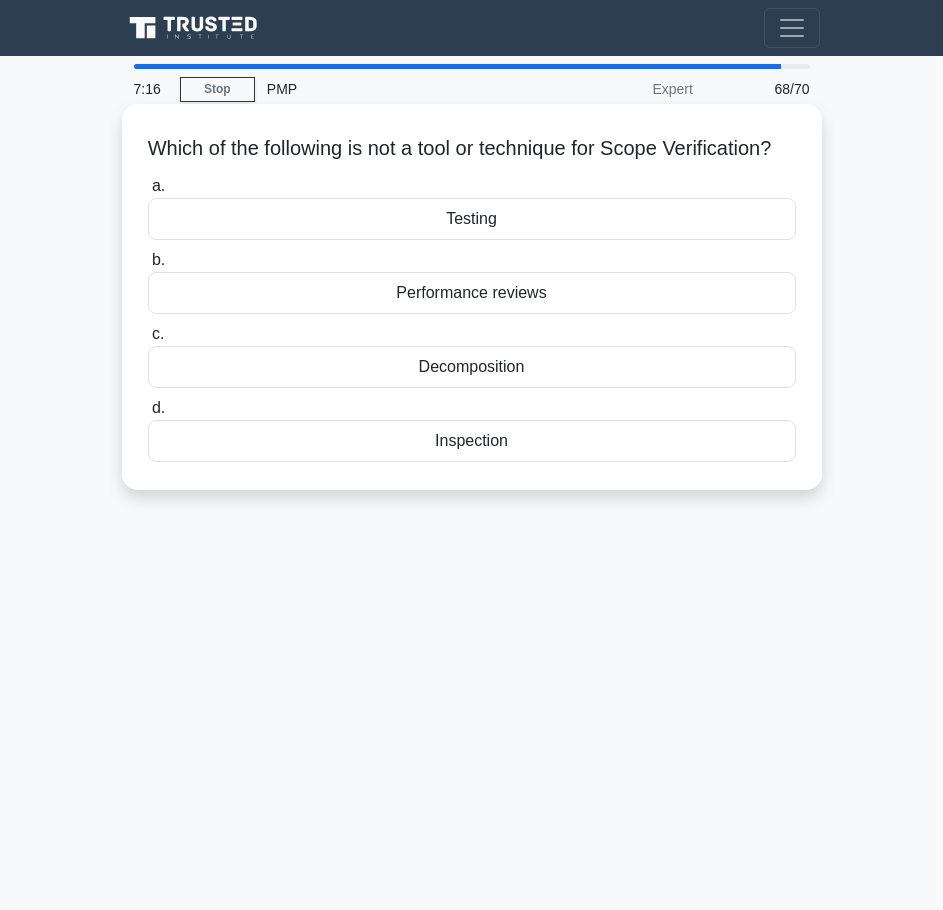 click on "Decomposition" at bounding box center [472, 367] 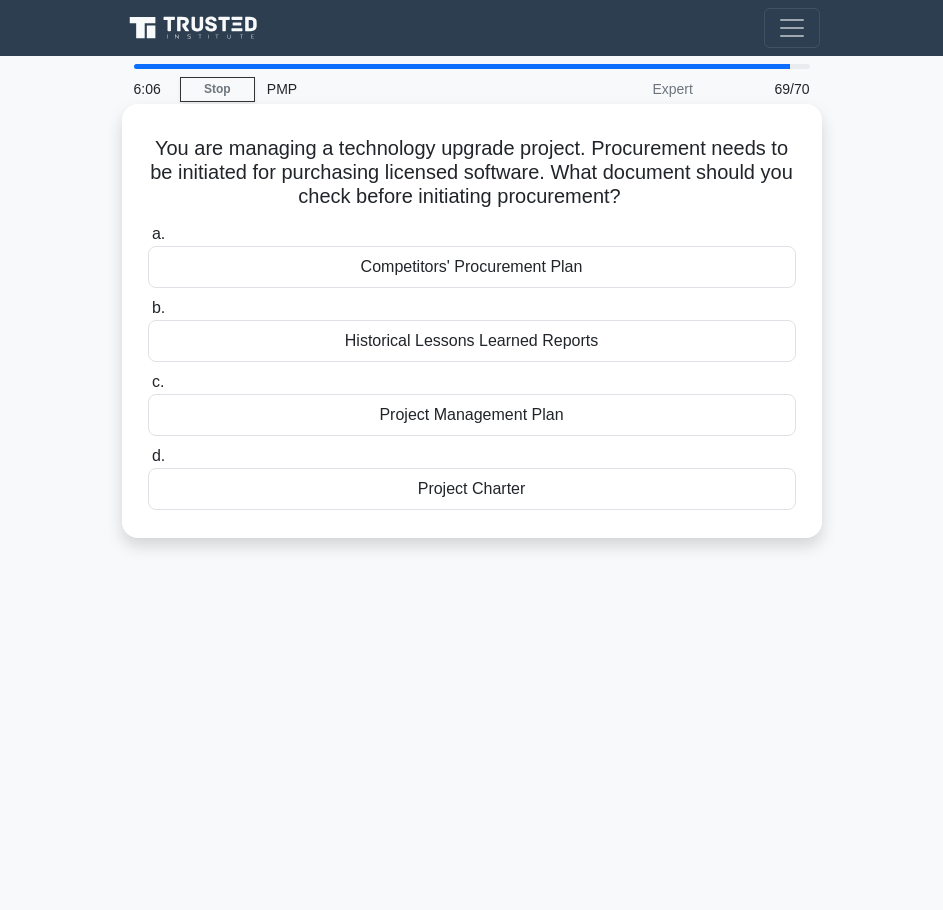 click on "Historical Lessons Learned Reports" at bounding box center [472, 341] 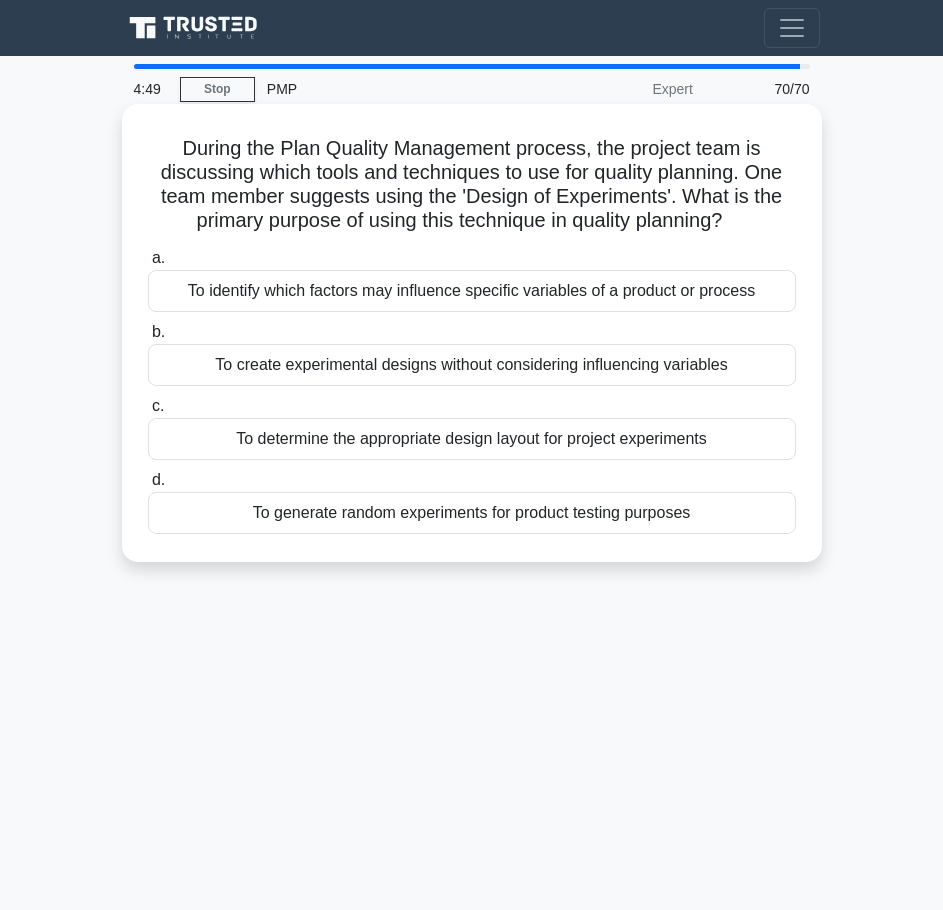 click on "To identify which factors may influence specific variables of a product or process" at bounding box center (472, 291) 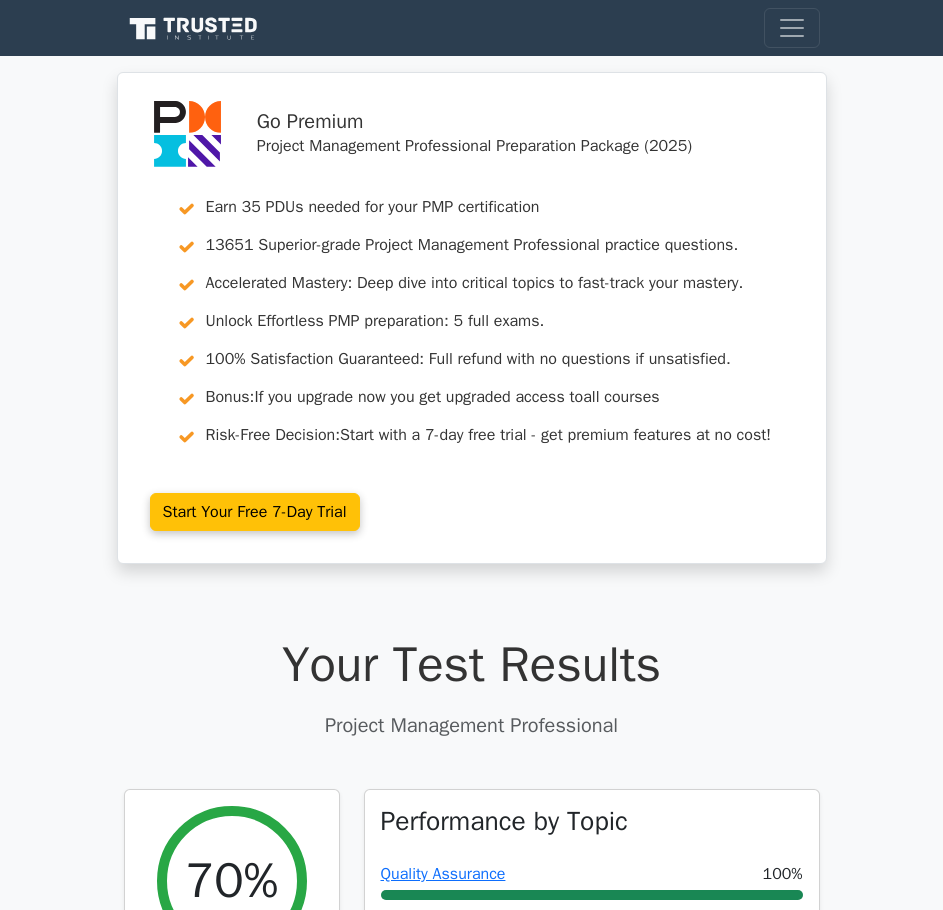 scroll, scrollTop: 0, scrollLeft: 0, axis: both 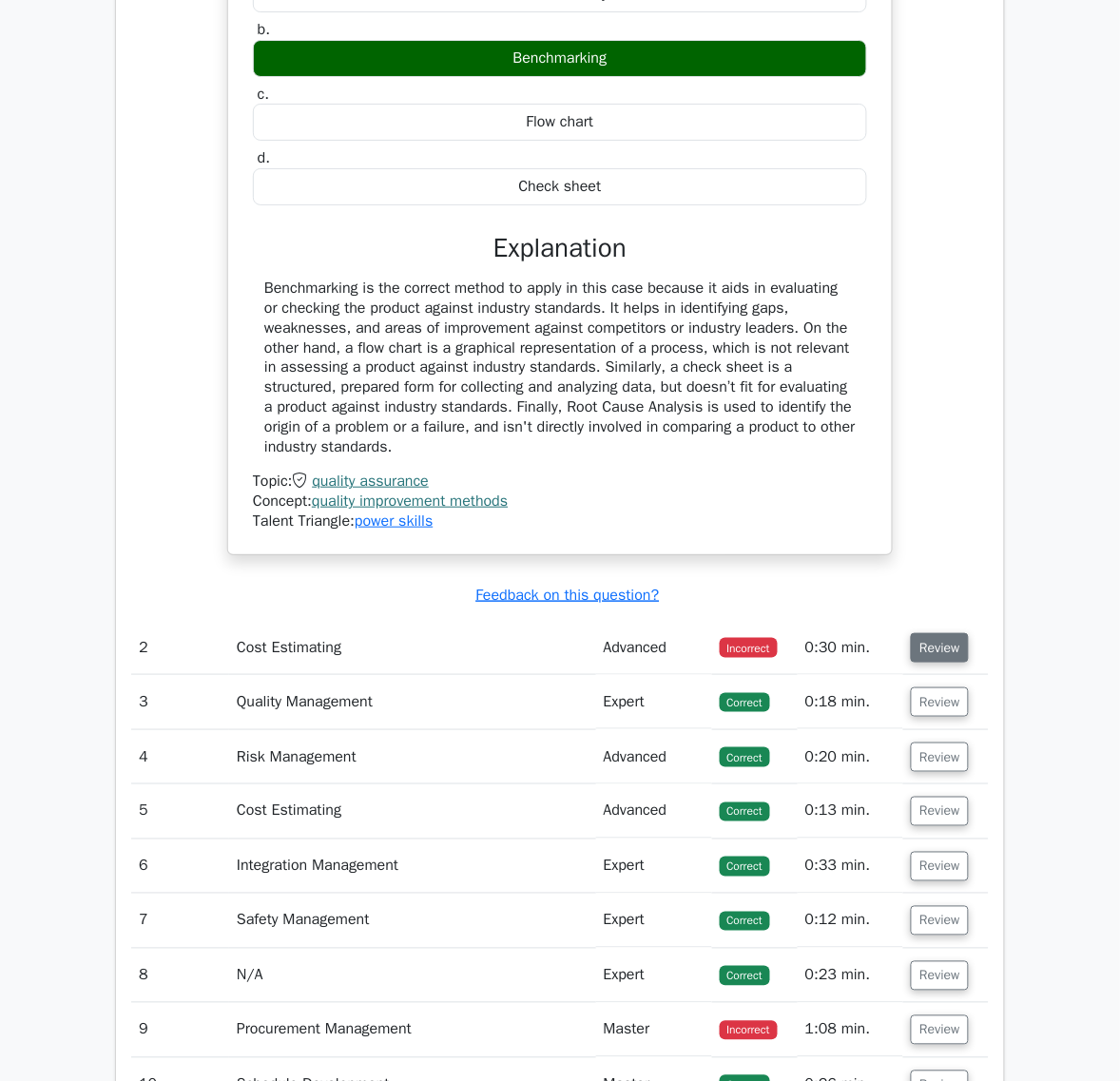 click on "Review" at bounding box center [939, 647] 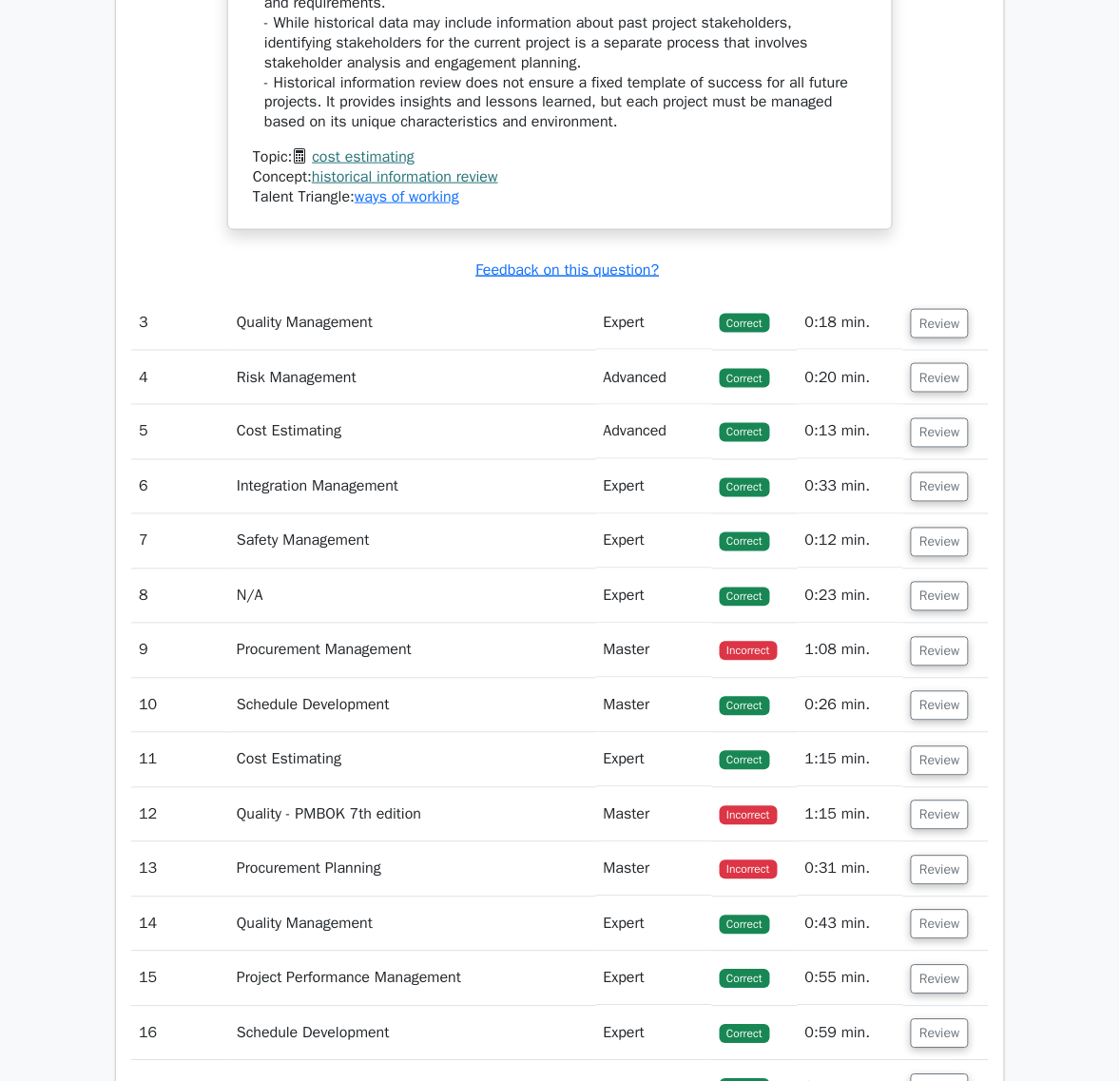 scroll, scrollTop: 5205, scrollLeft: 0, axis: vertical 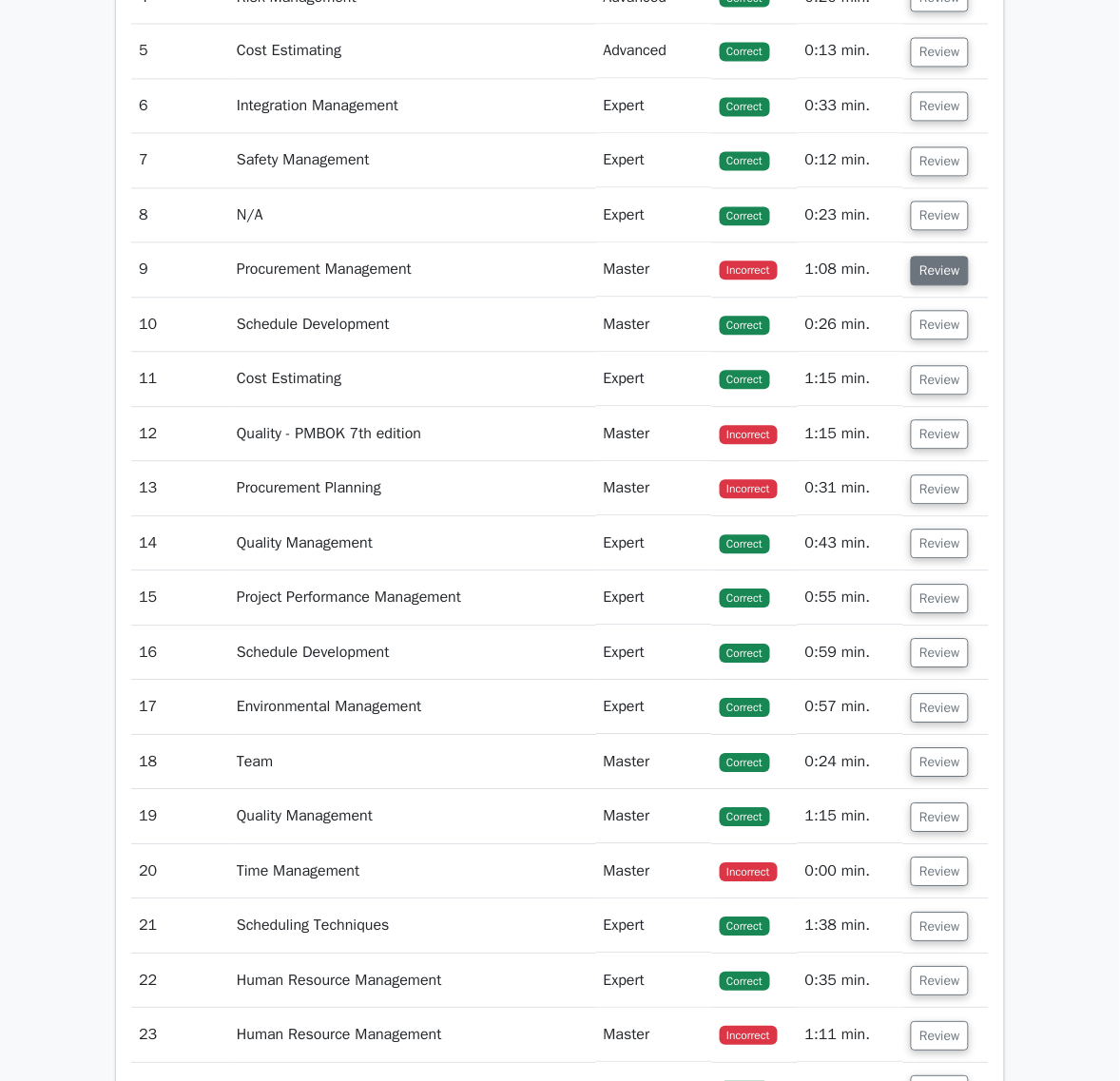 click on "Review" at bounding box center (939, 271) 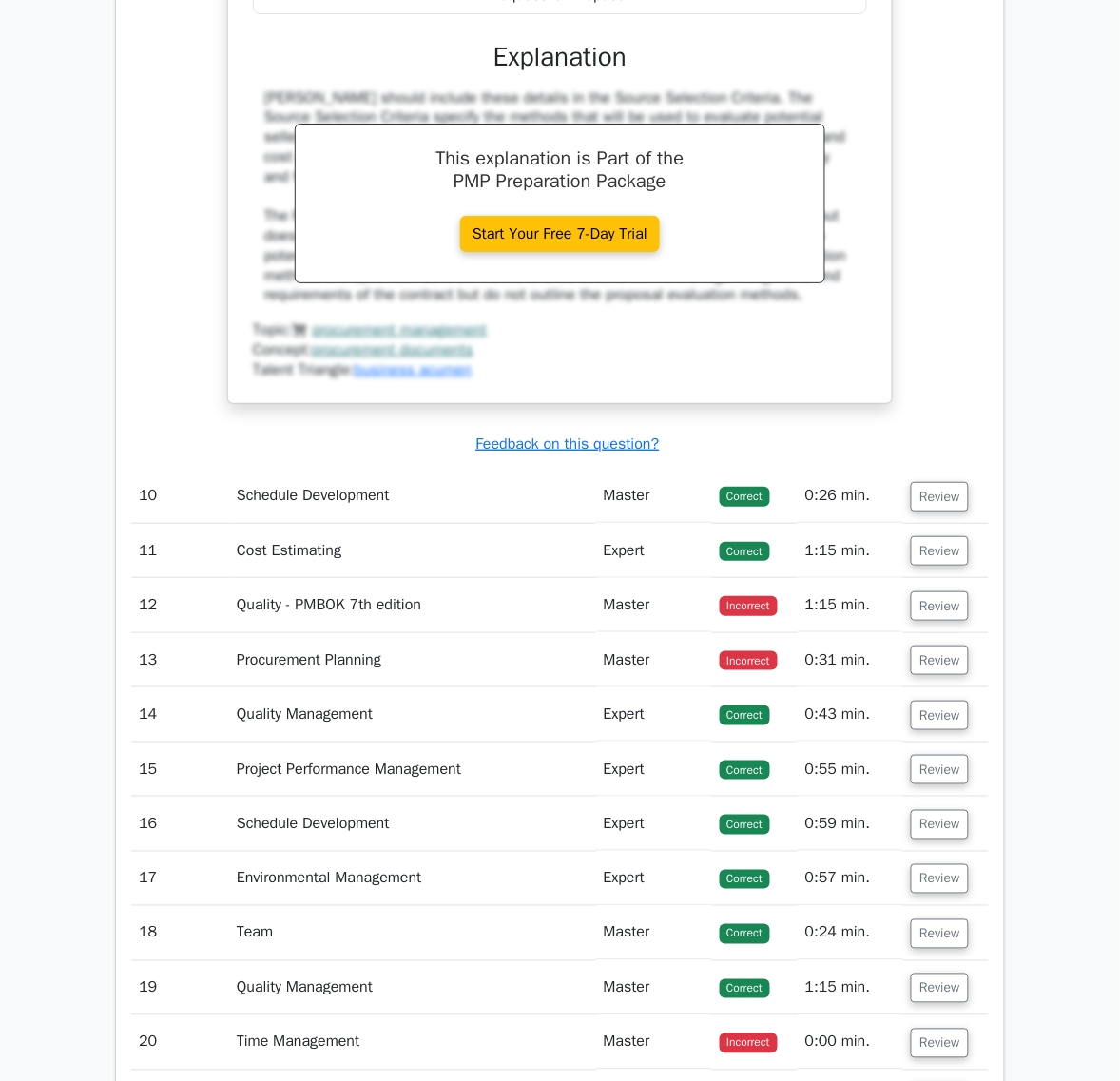 scroll, scrollTop: 6275, scrollLeft: 0, axis: vertical 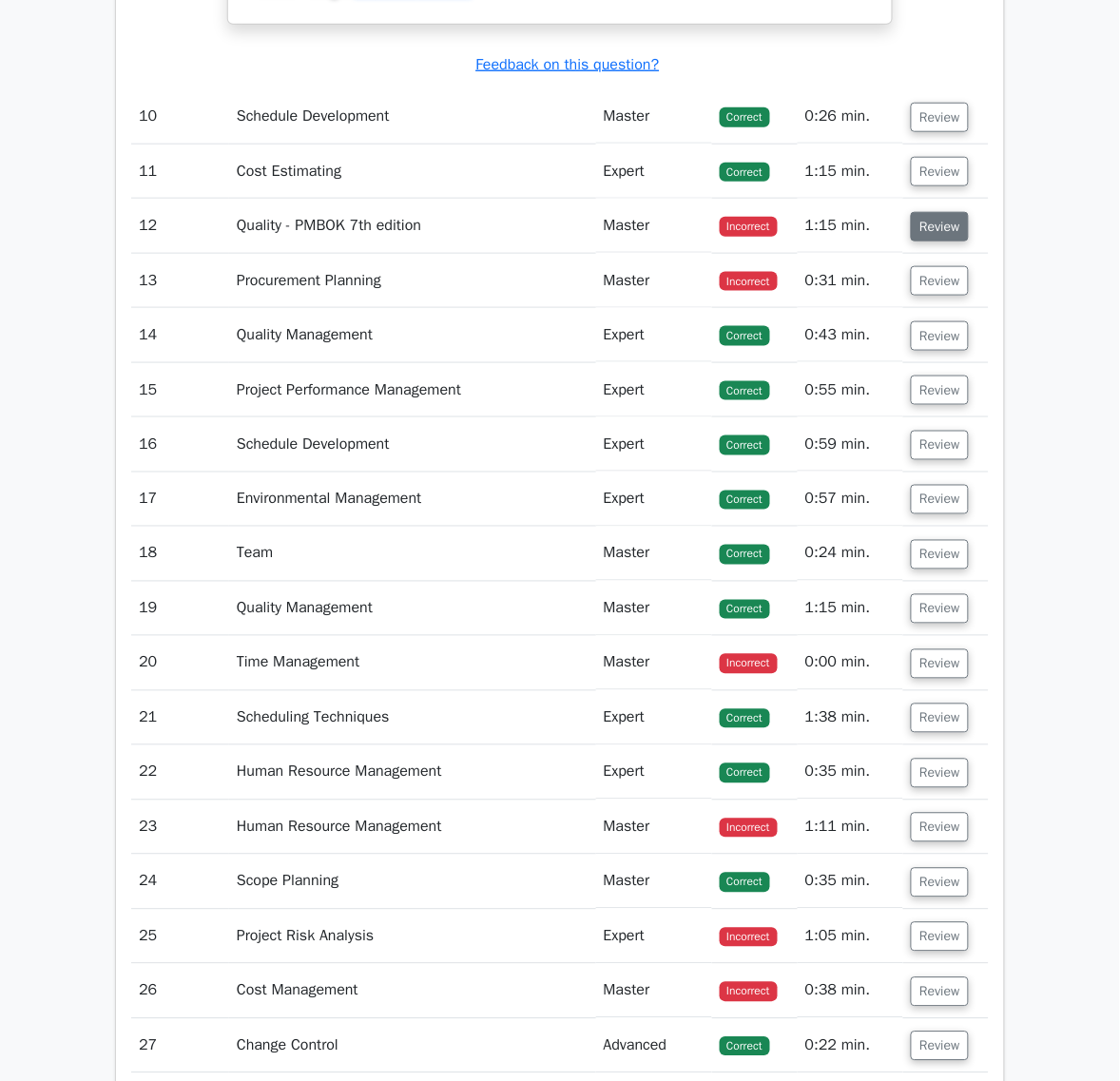 click on "Review" at bounding box center [939, 226] 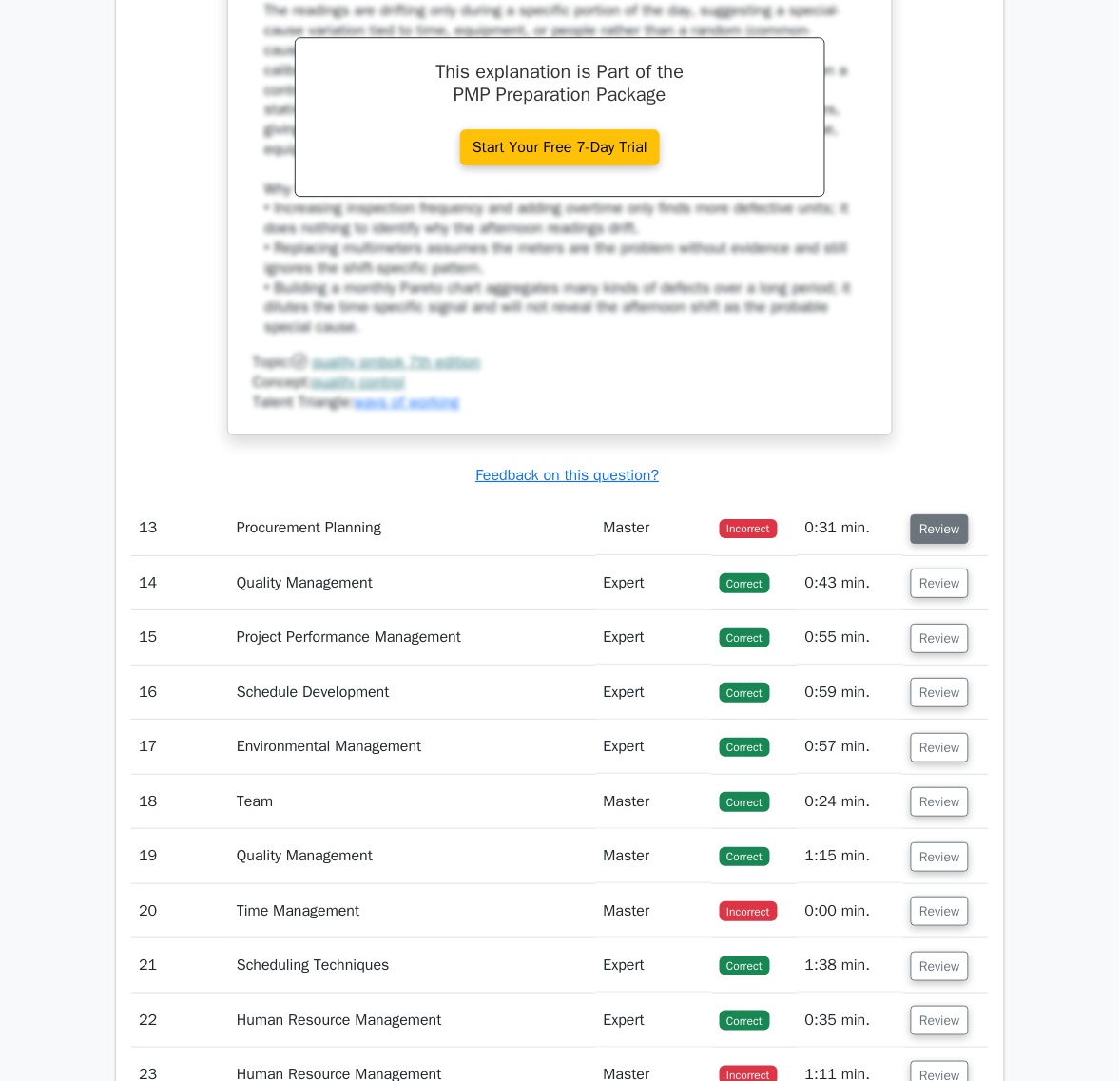 scroll, scrollTop: 7107, scrollLeft: 0, axis: vertical 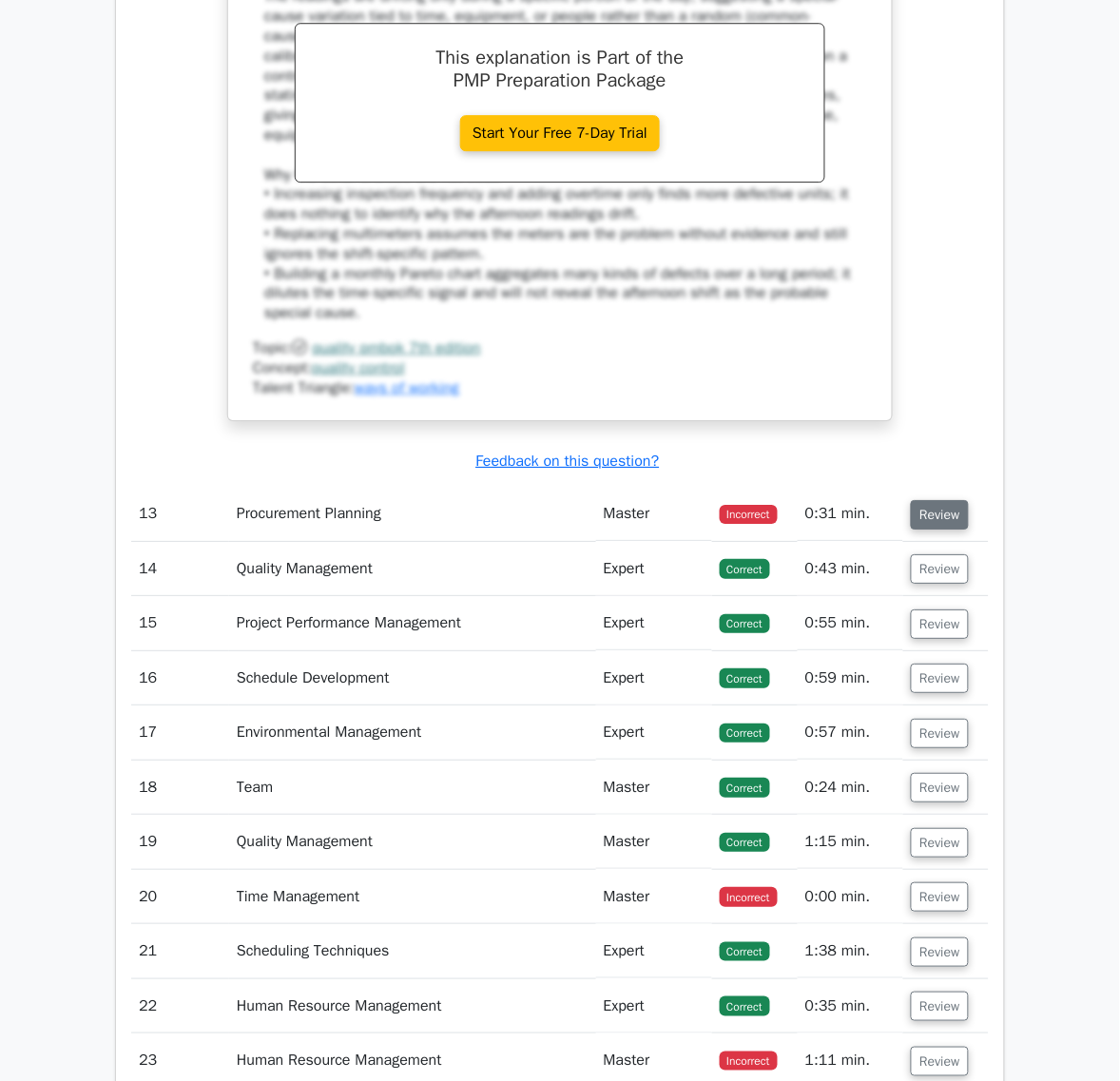 click on "Review" at bounding box center (939, 514) 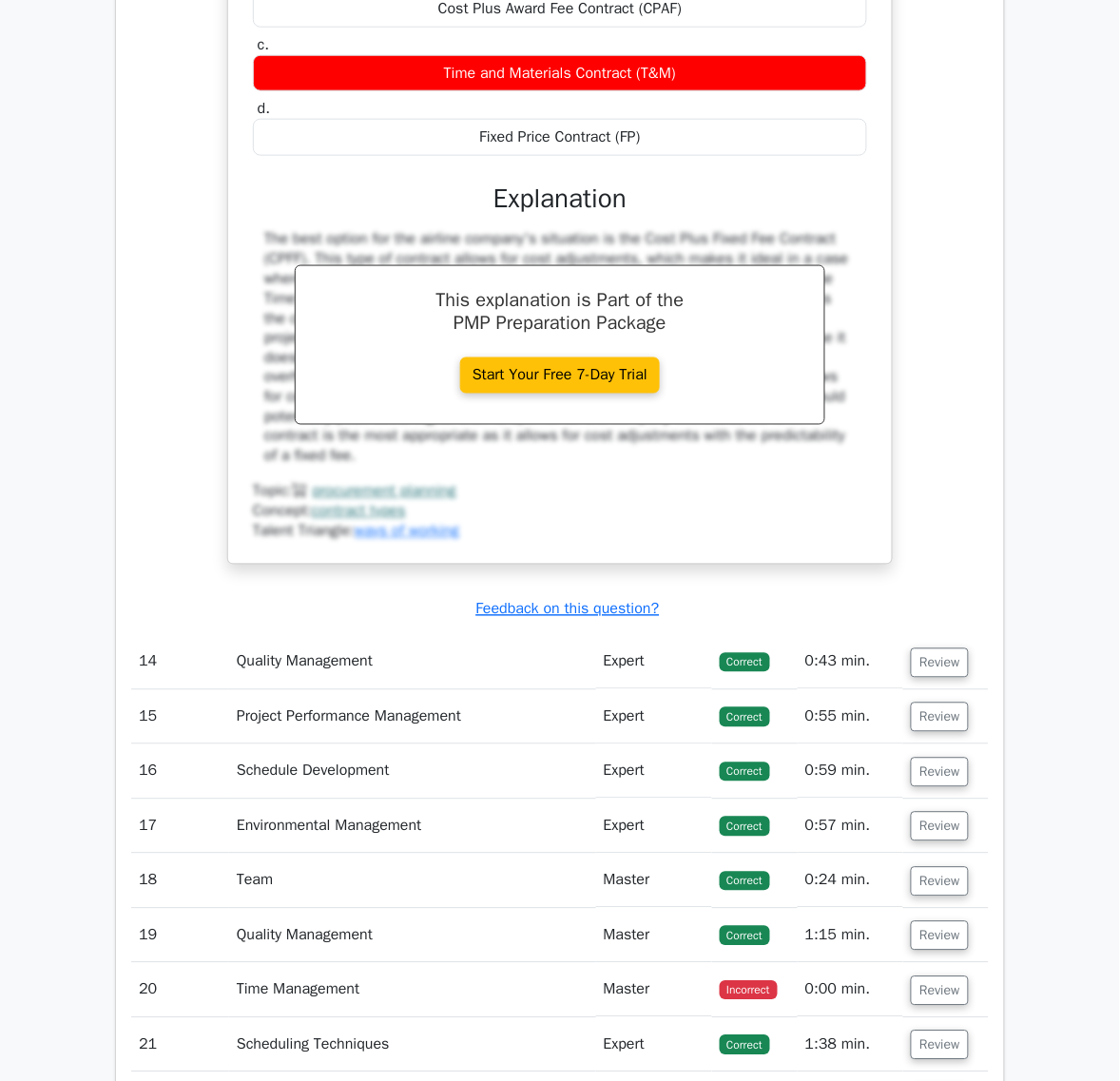 scroll, scrollTop: 8295, scrollLeft: 0, axis: vertical 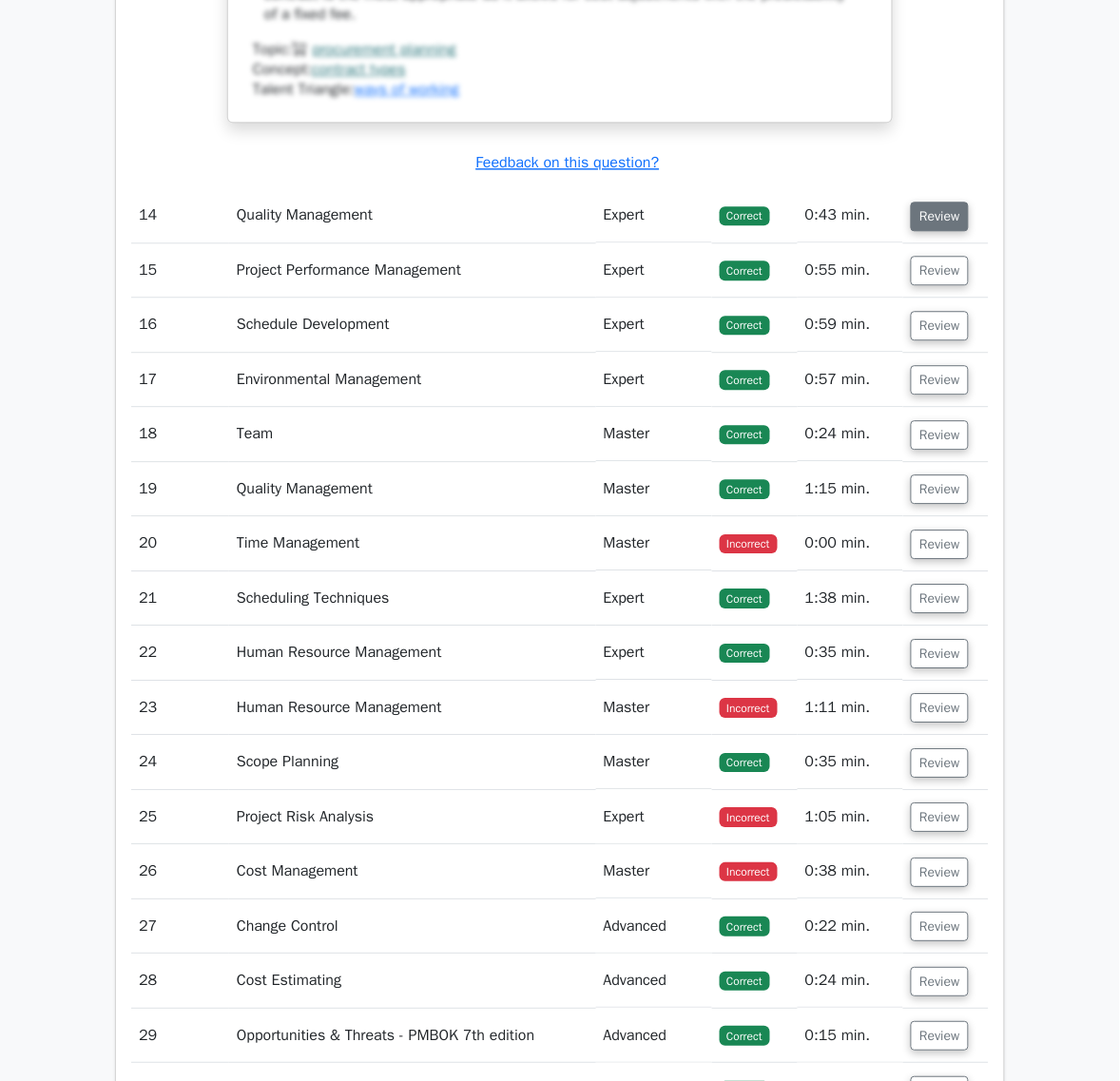 click on "Review" at bounding box center [939, 216] 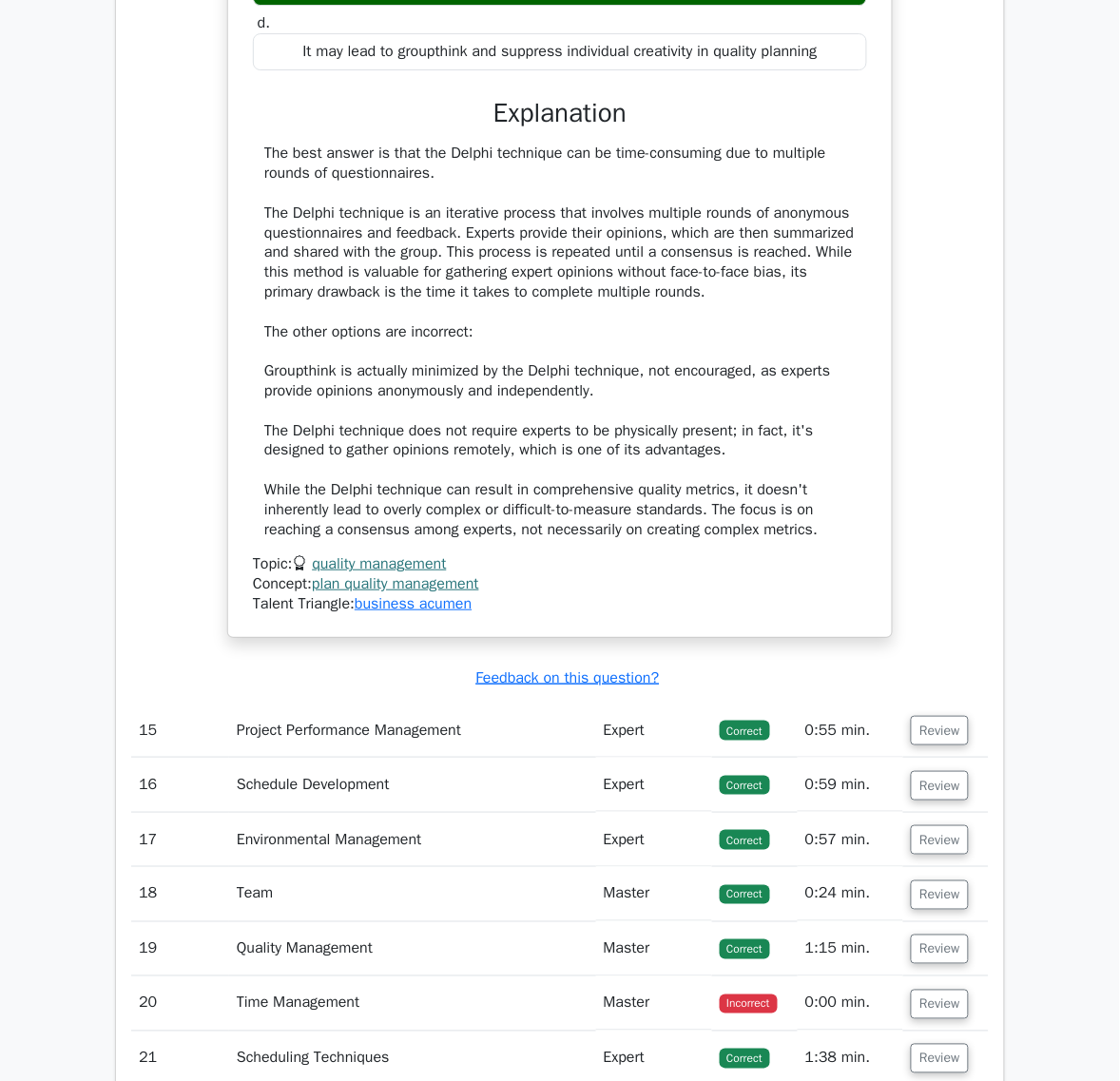 scroll, scrollTop: 9127, scrollLeft: 0, axis: vertical 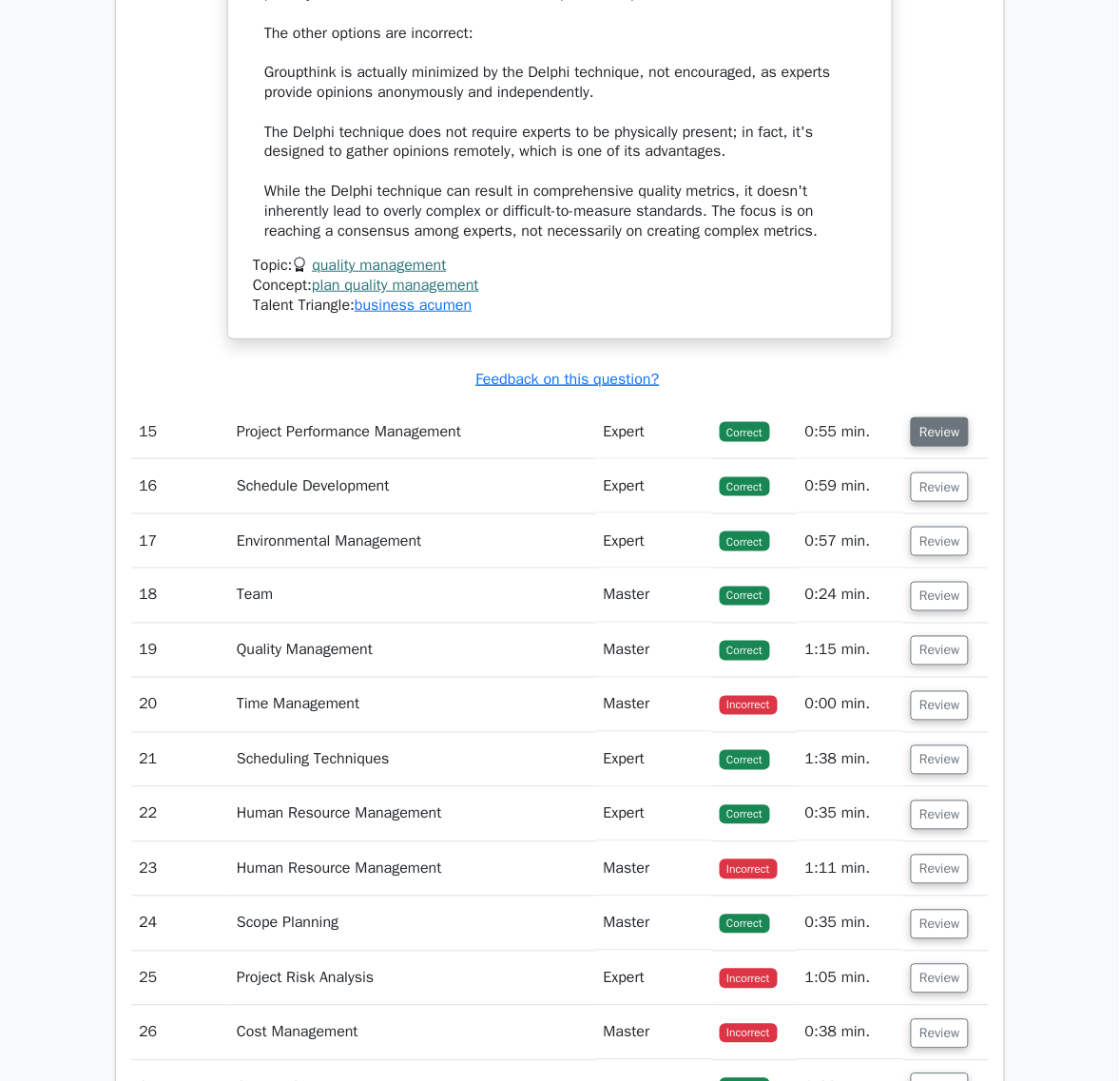 click on "Review" at bounding box center (939, 432) 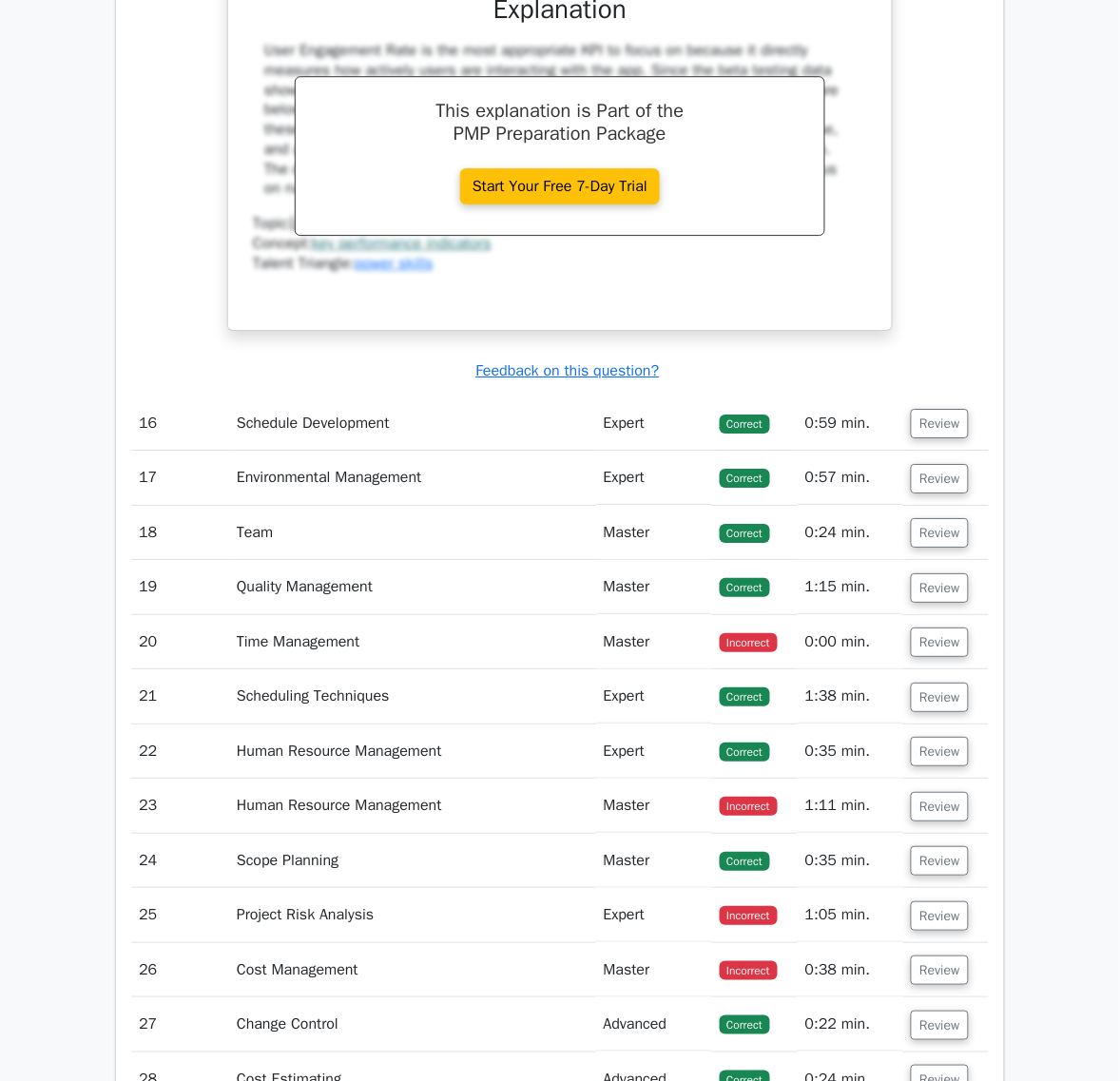 scroll, scrollTop: 10078, scrollLeft: 0, axis: vertical 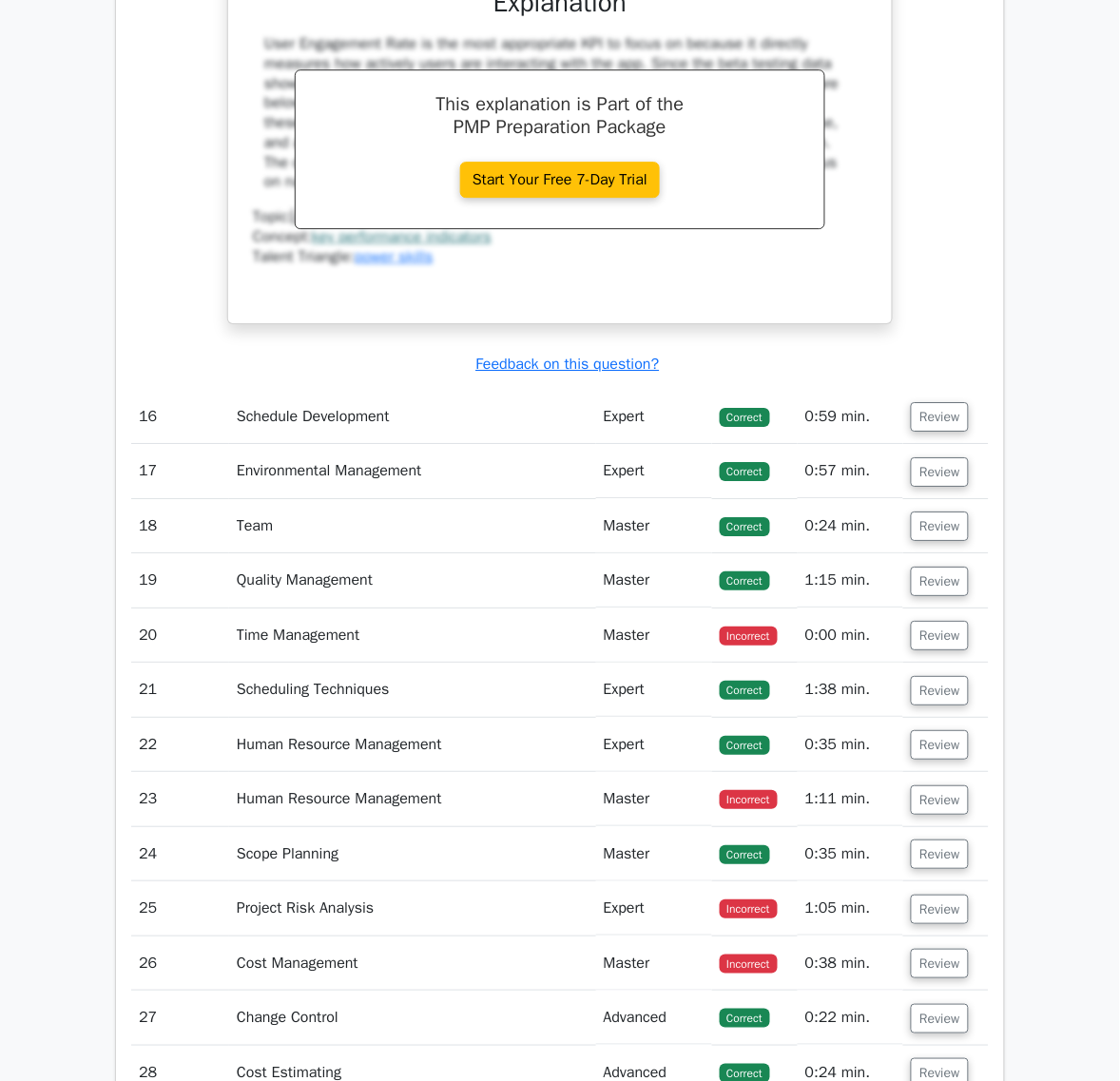 click on "Review" at bounding box center [946, 416] 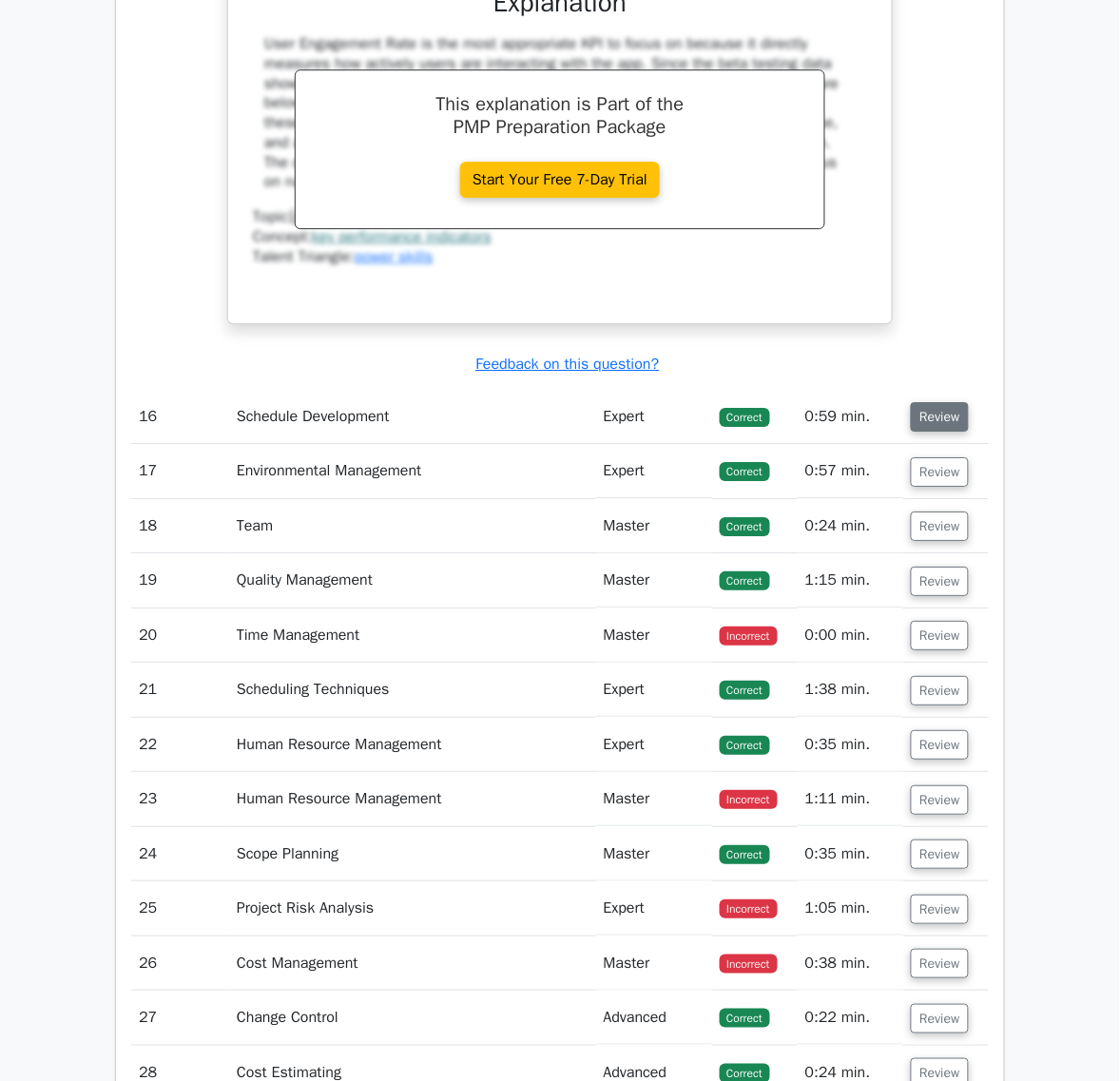 click on "Review" at bounding box center [939, 416] 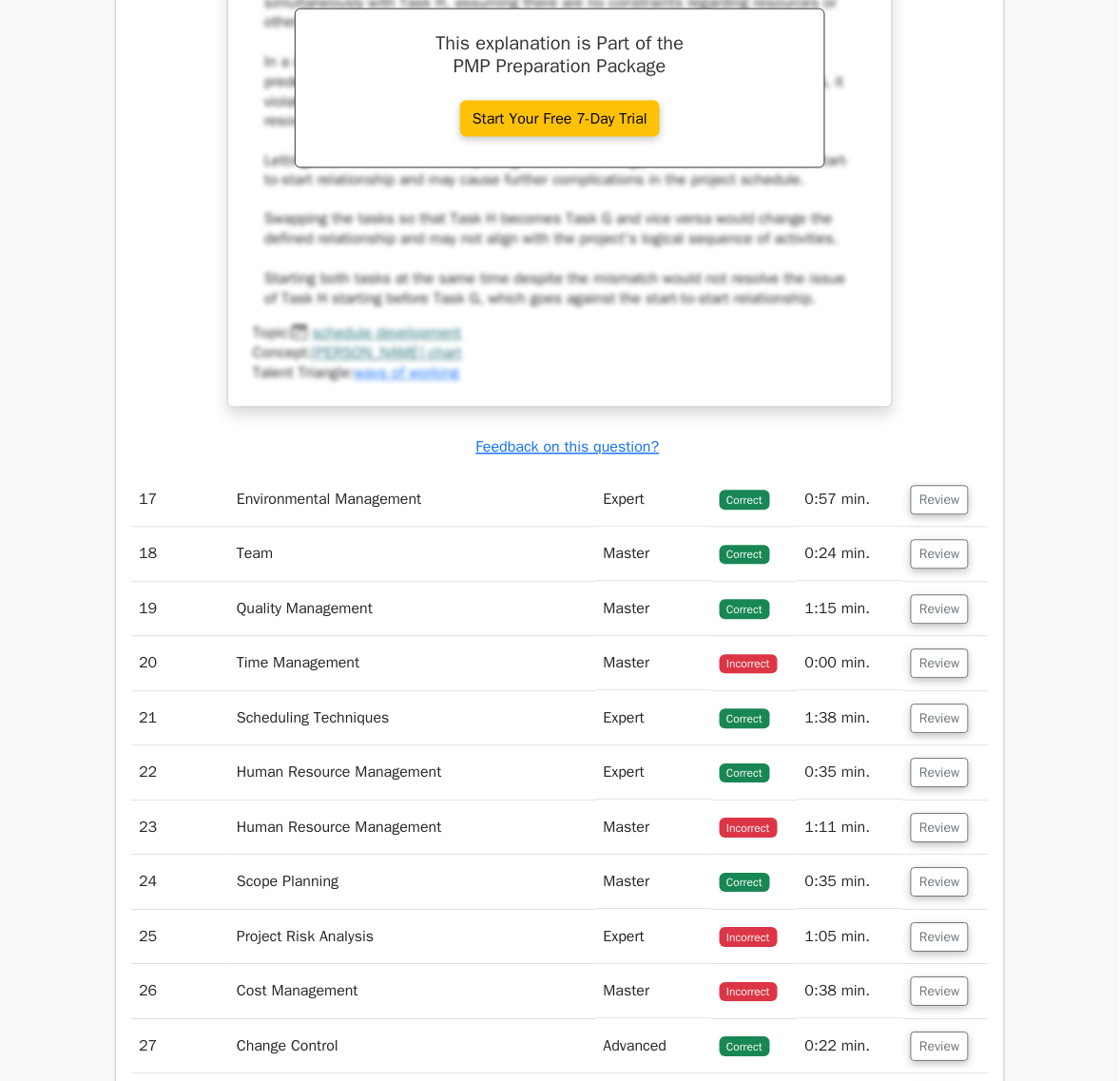 scroll, scrollTop: 11029, scrollLeft: 0, axis: vertical 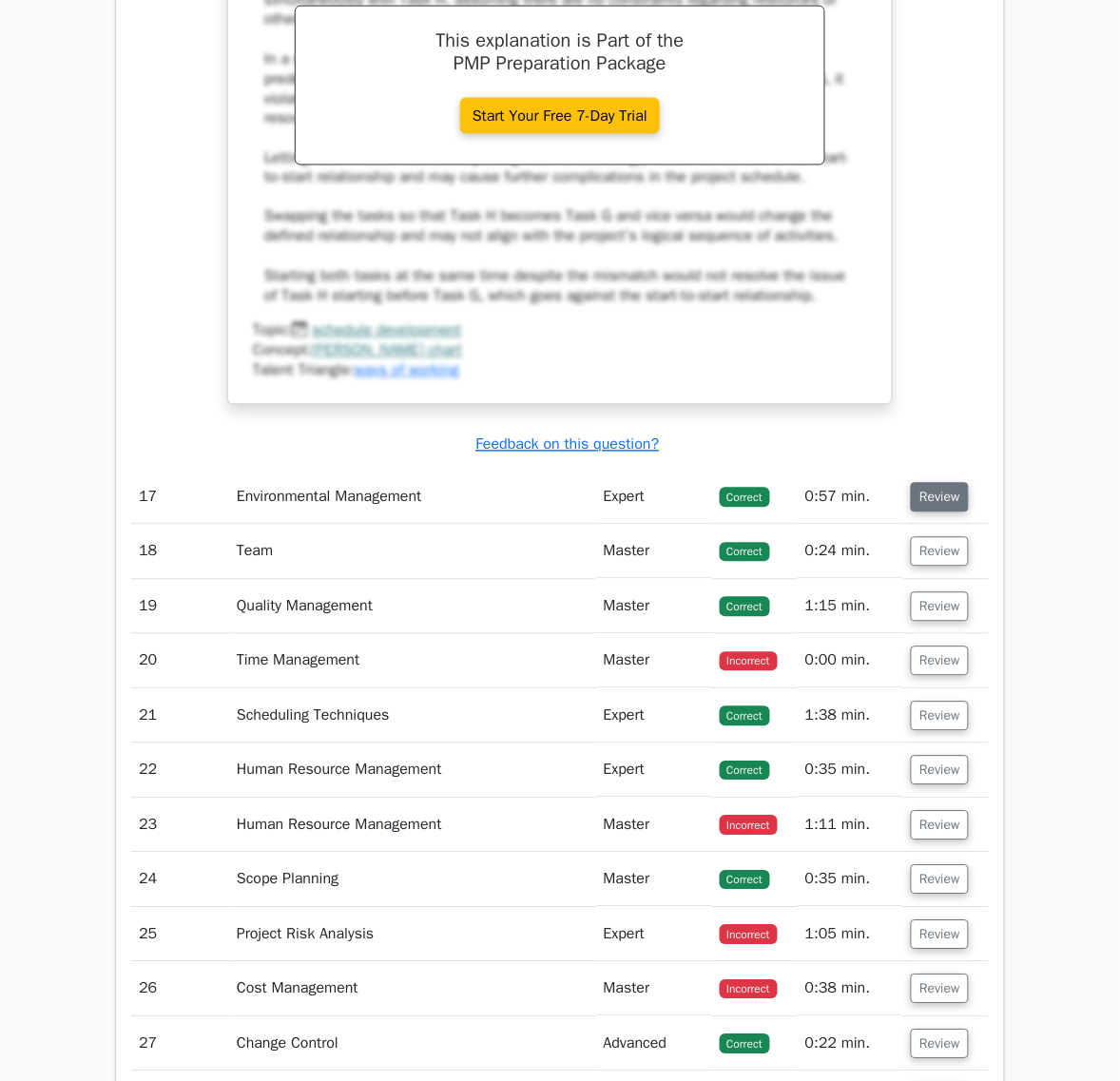click on "Review" at bounding box center [939, 497] 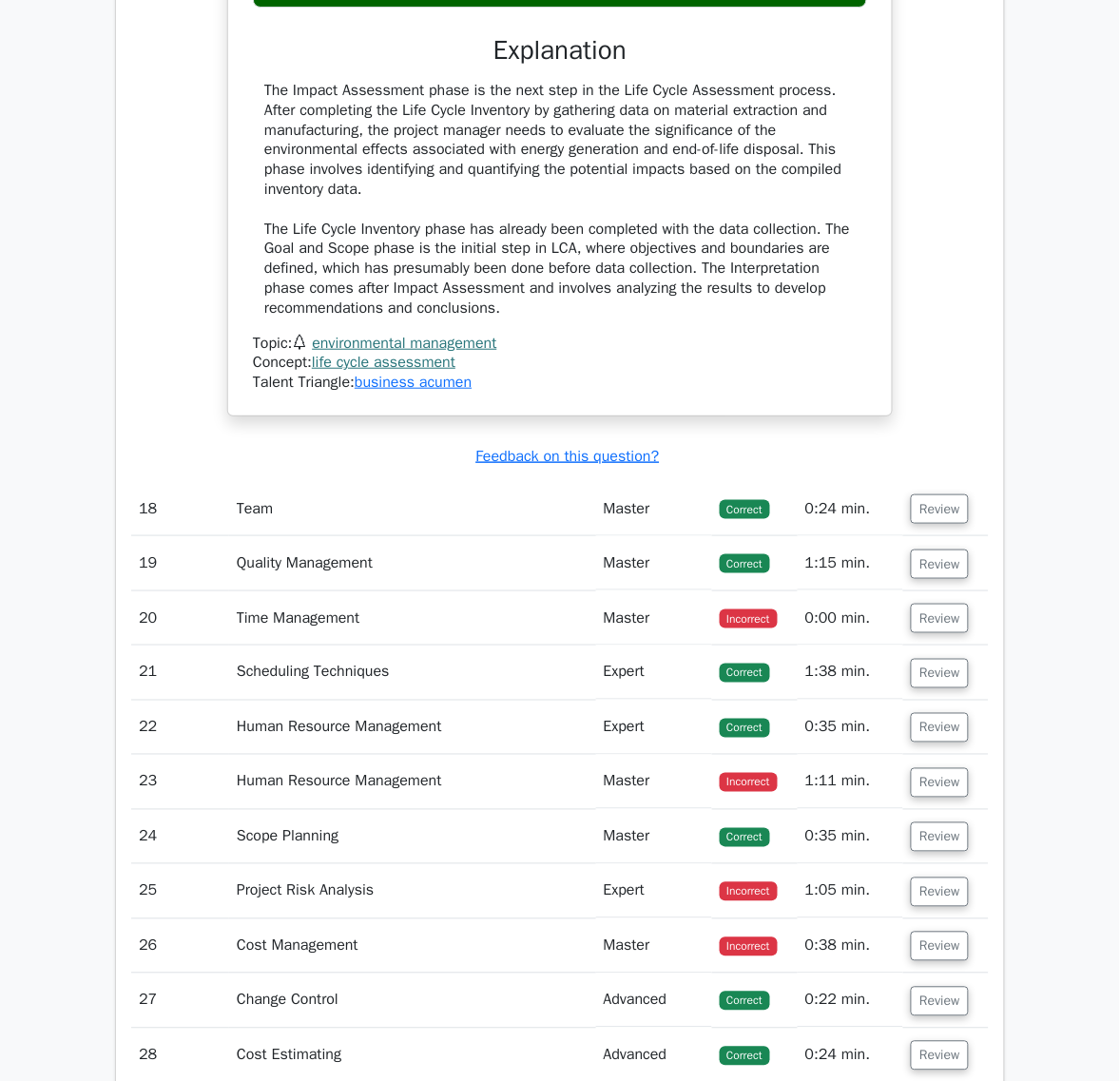 scroll, scrollTop: 12098, scrollLeft: 0, axis: vertical 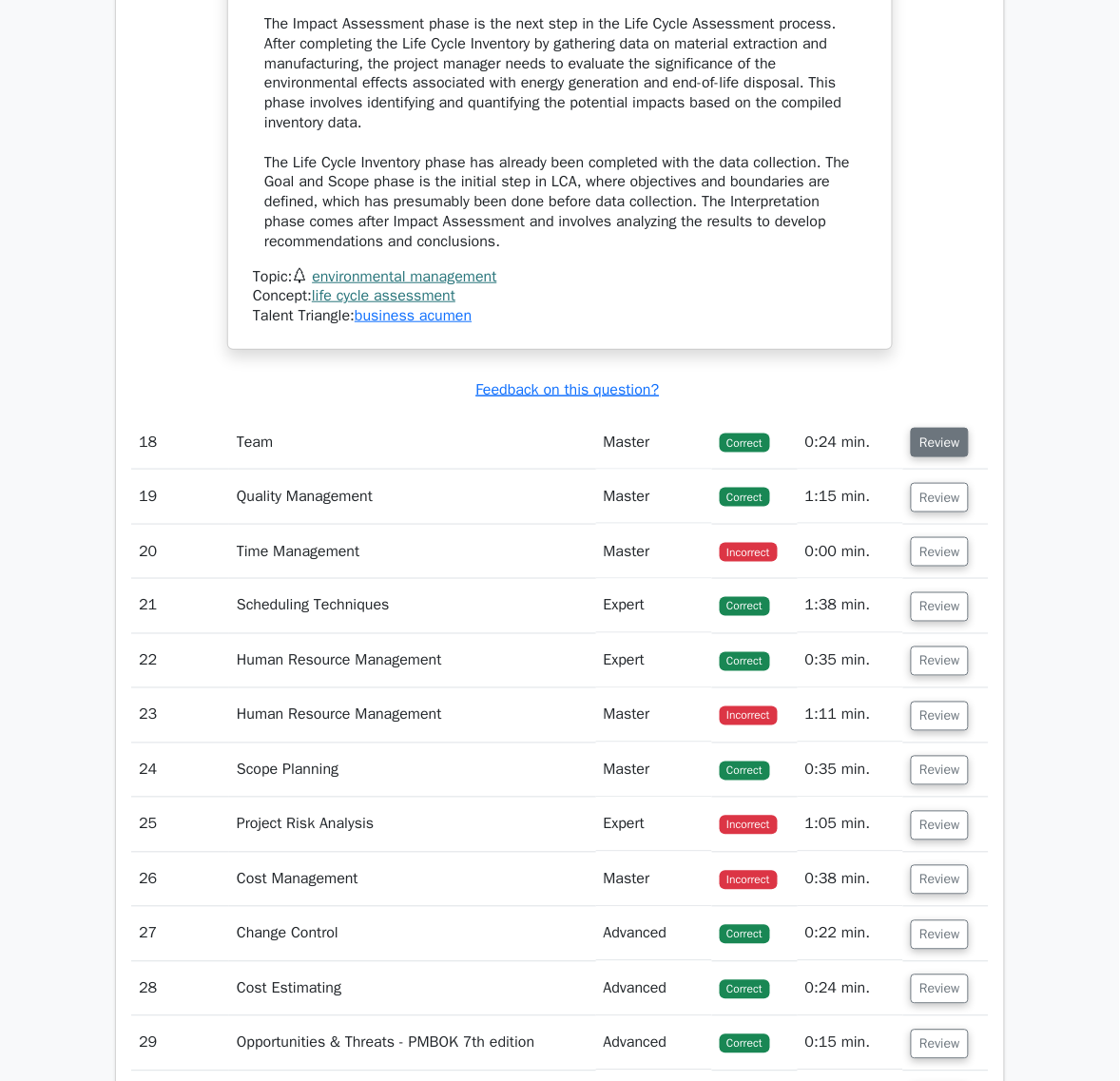 click on "Review" at bounding box center [939, 442] 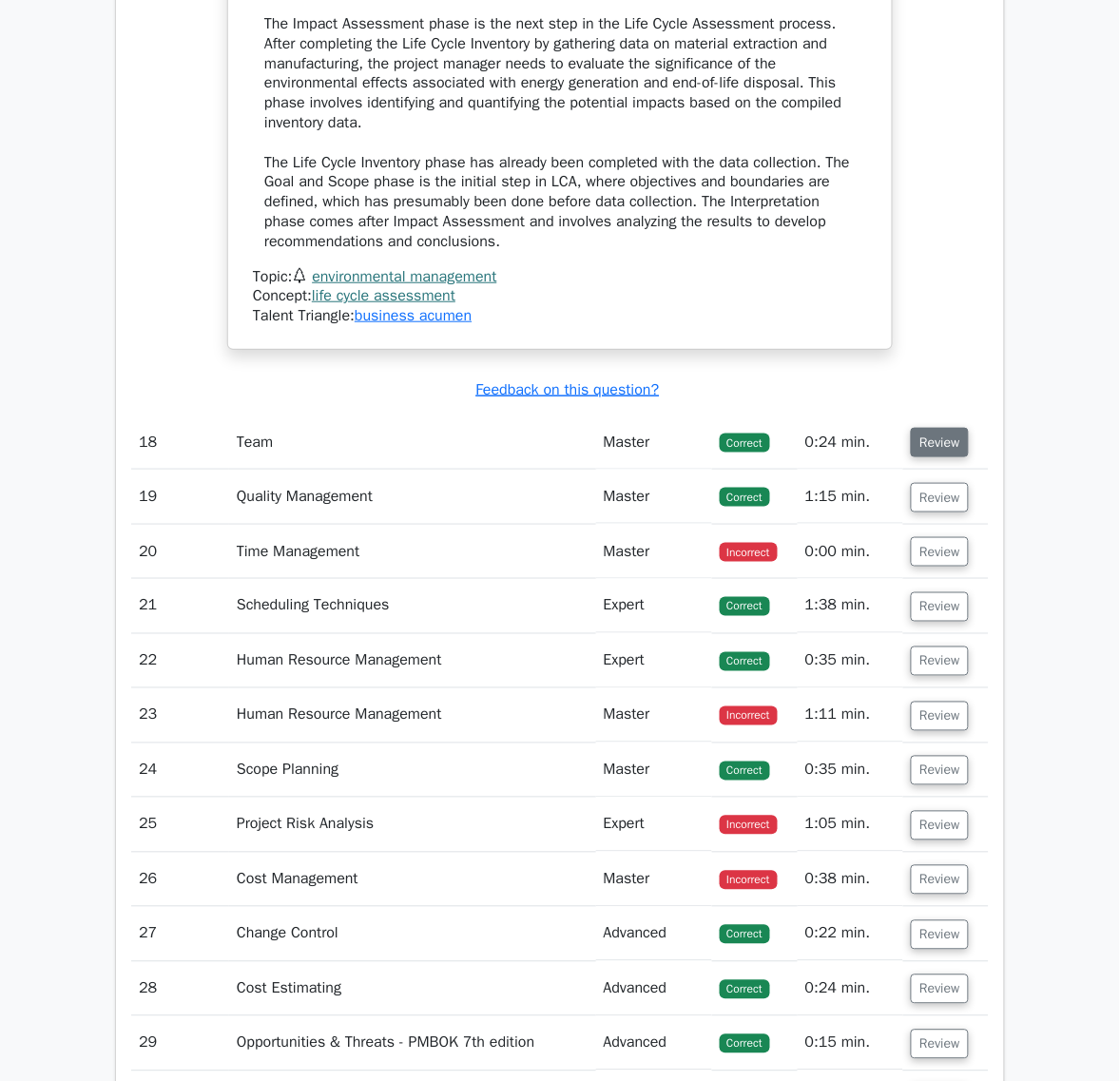 click on "Review" at bounding box center (939, 442) 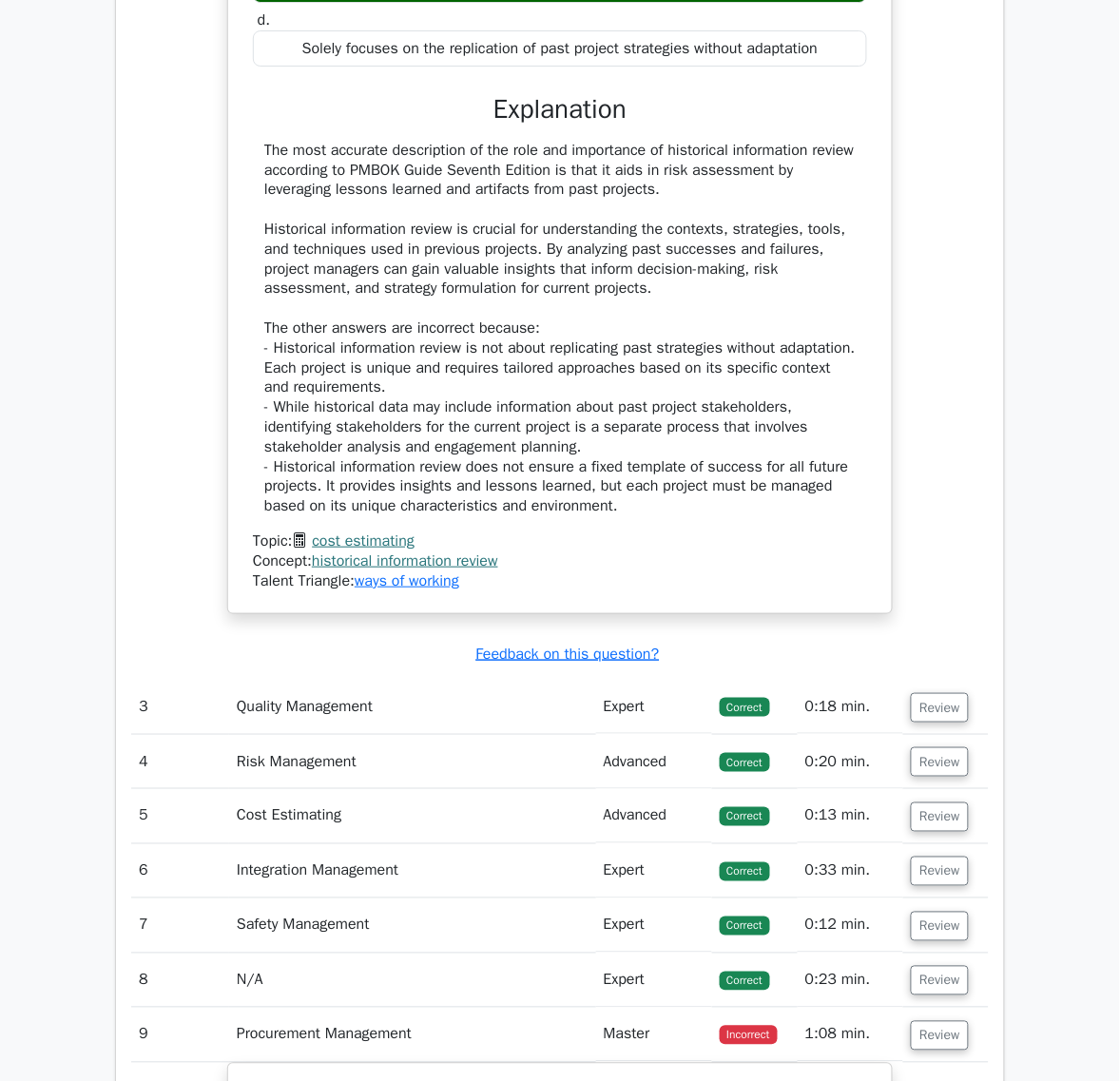 scroll, scrollTop: 4611, scrollLeft: 0, axis: vertical 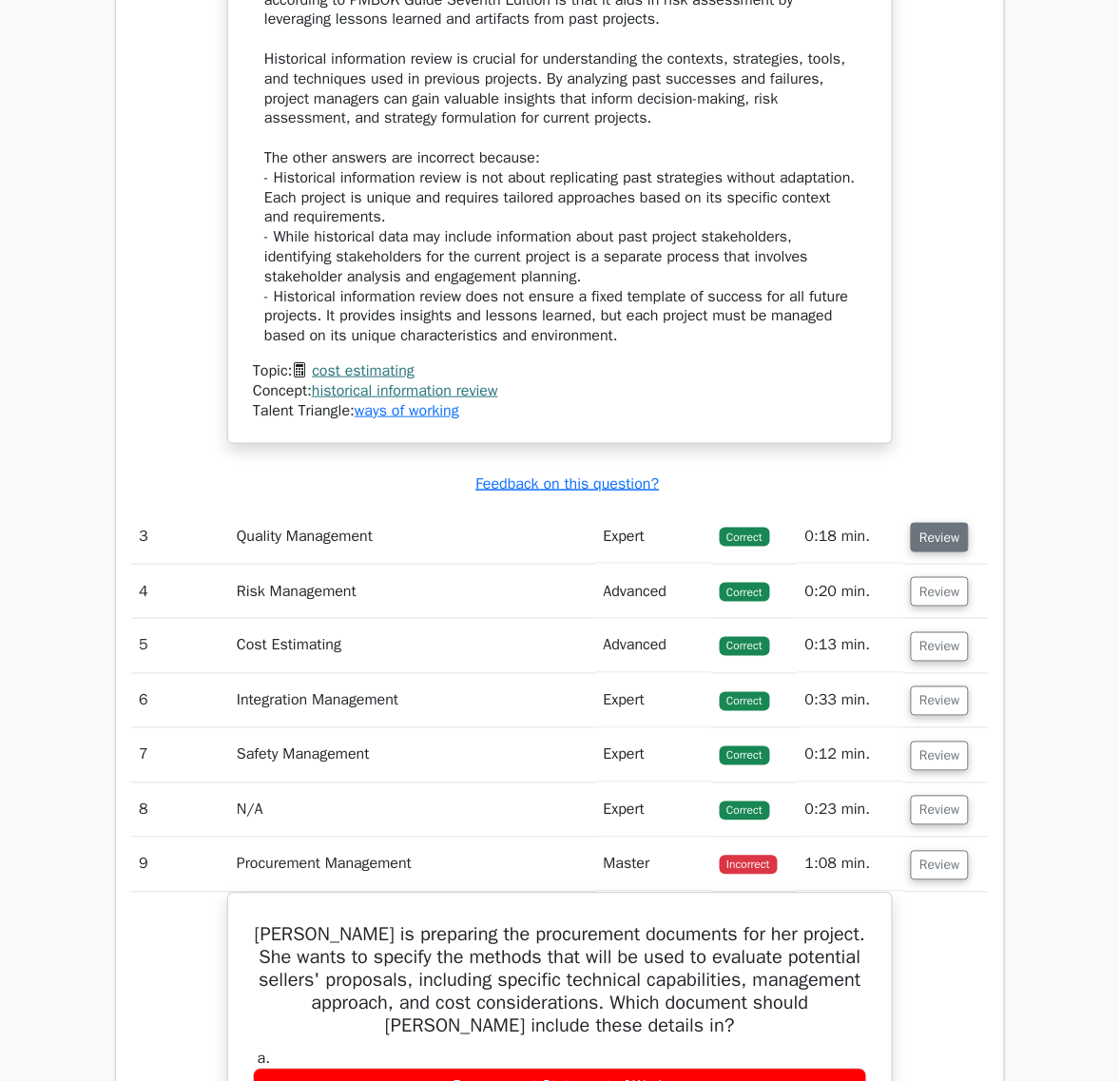 click on "Review" at bounding box center (939, 537) 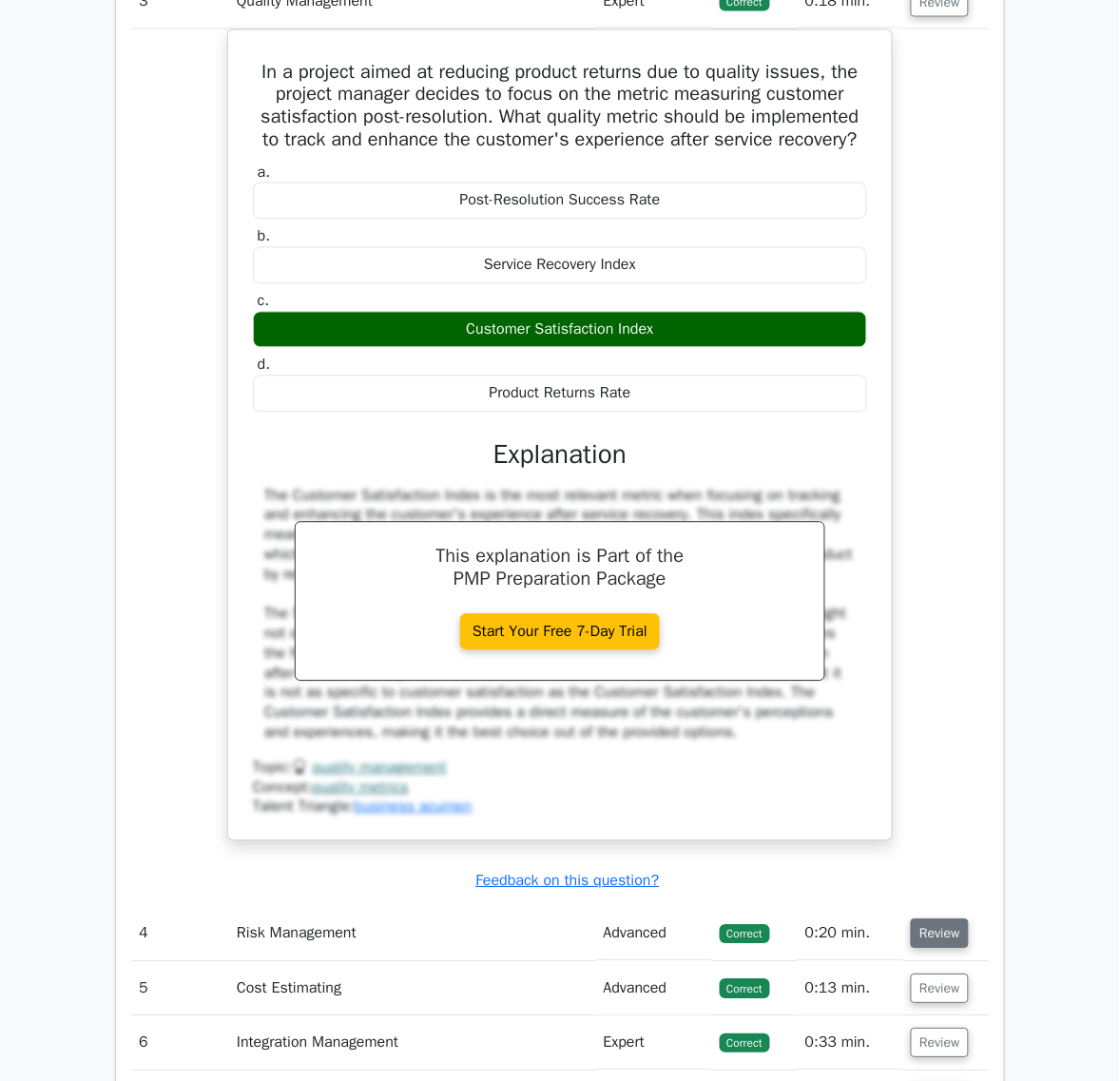 scroll, scrollTop: 5443, scrollLeft: 0, axis: vertical 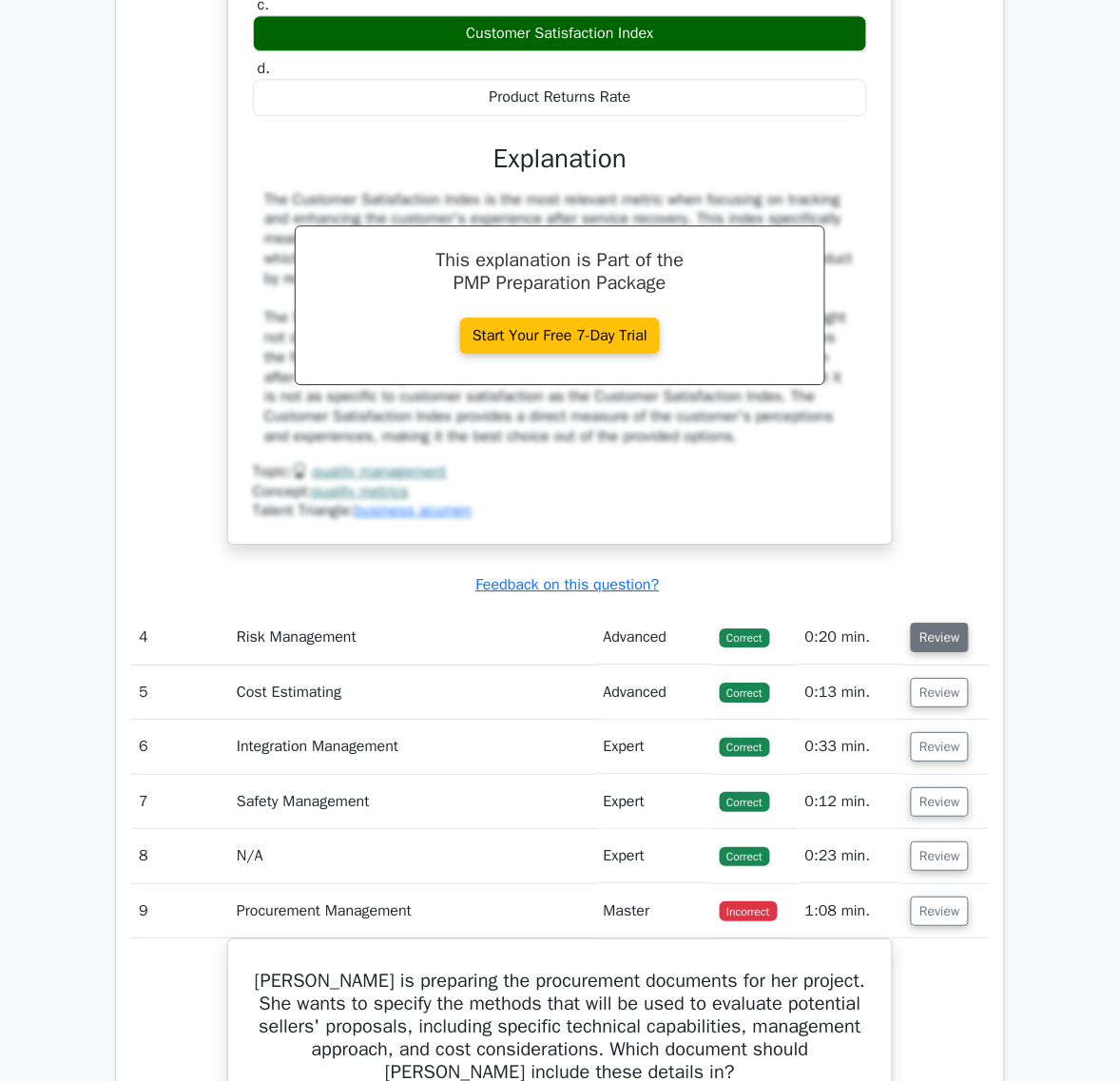 click on "Review" at bounding box center [939, 637] 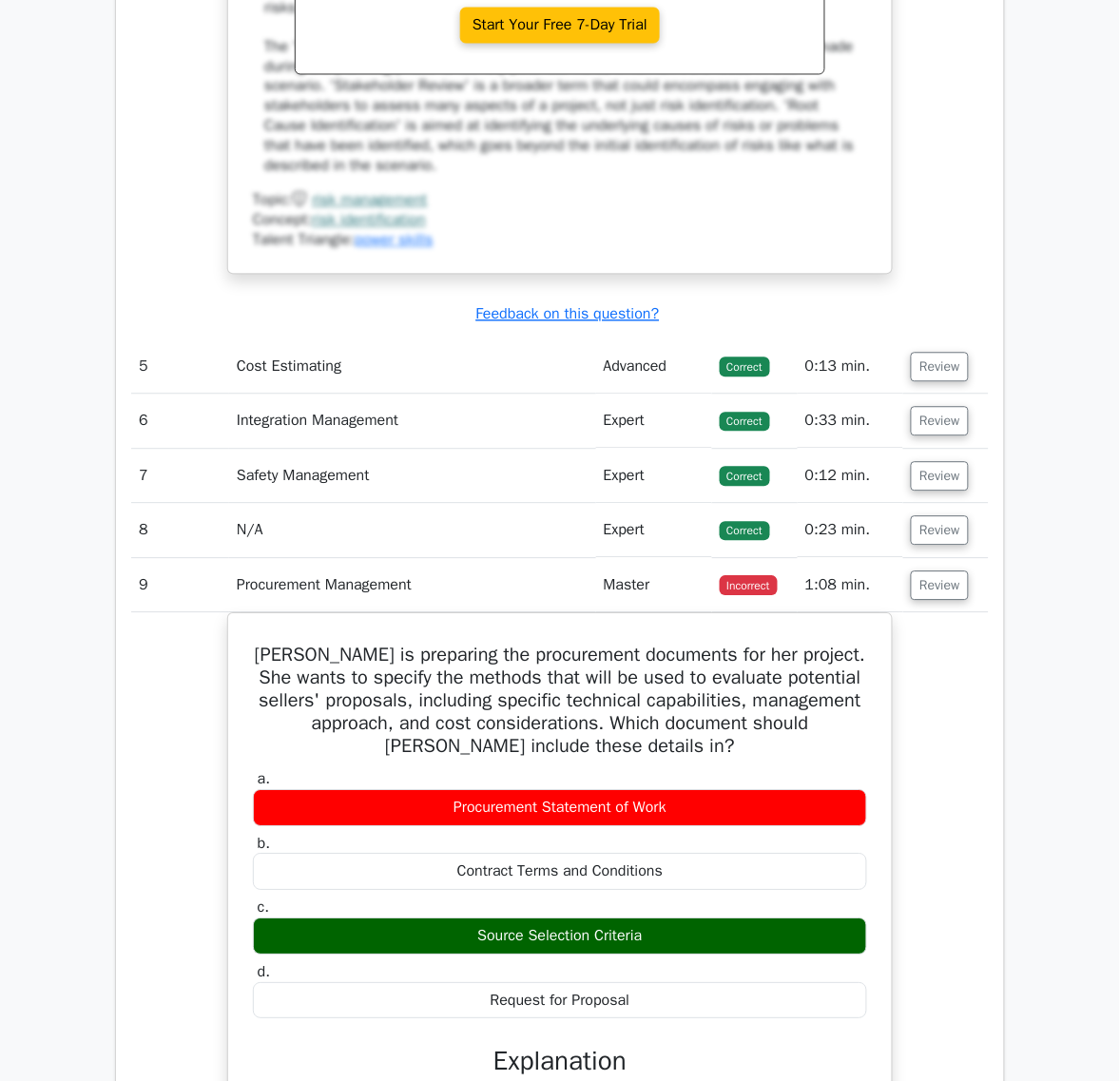scroll, scrollTop: 6750, scrollLeft: 0, axis: vertical 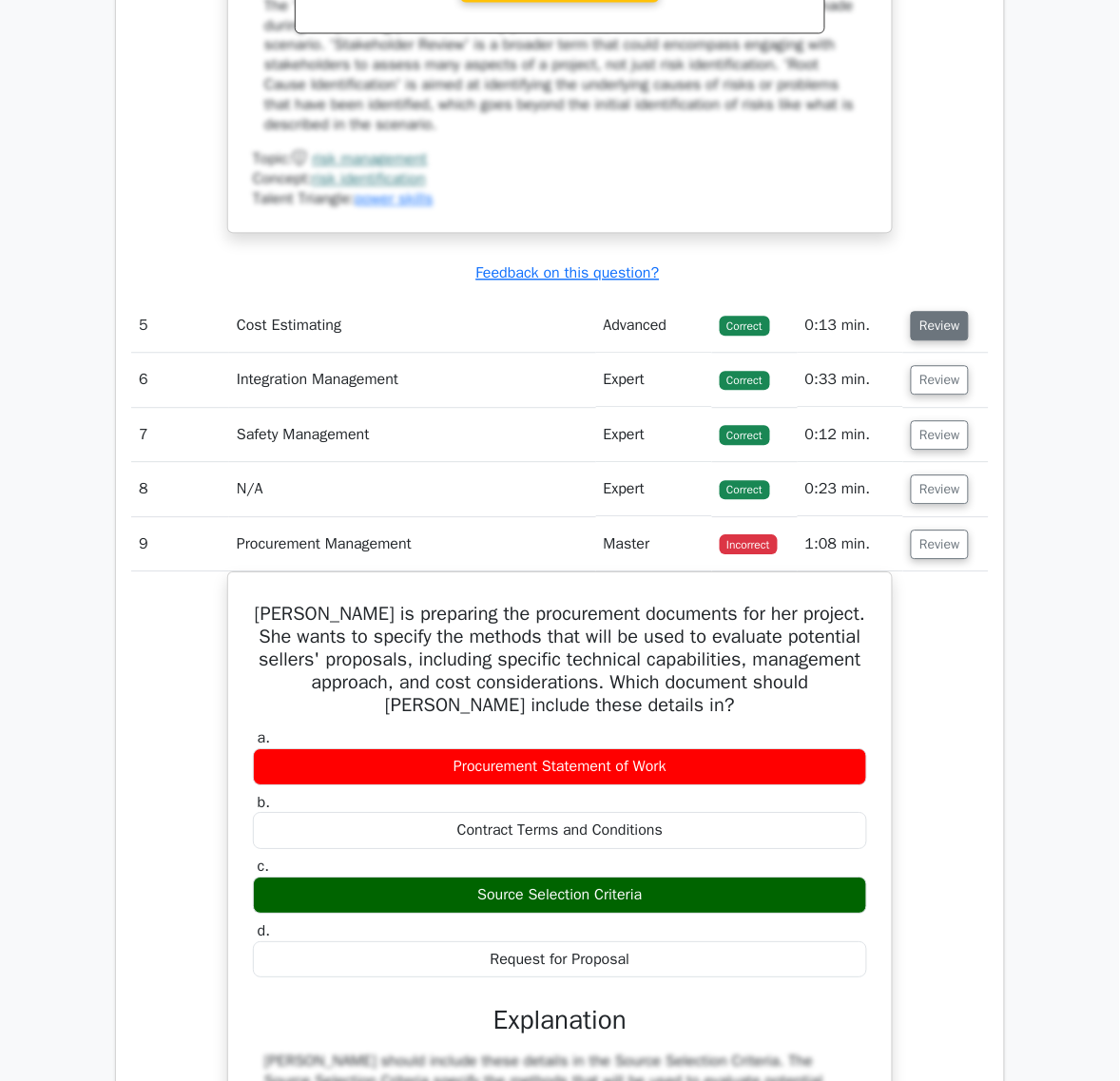 click on "Review" at bounding box center (939, 325) 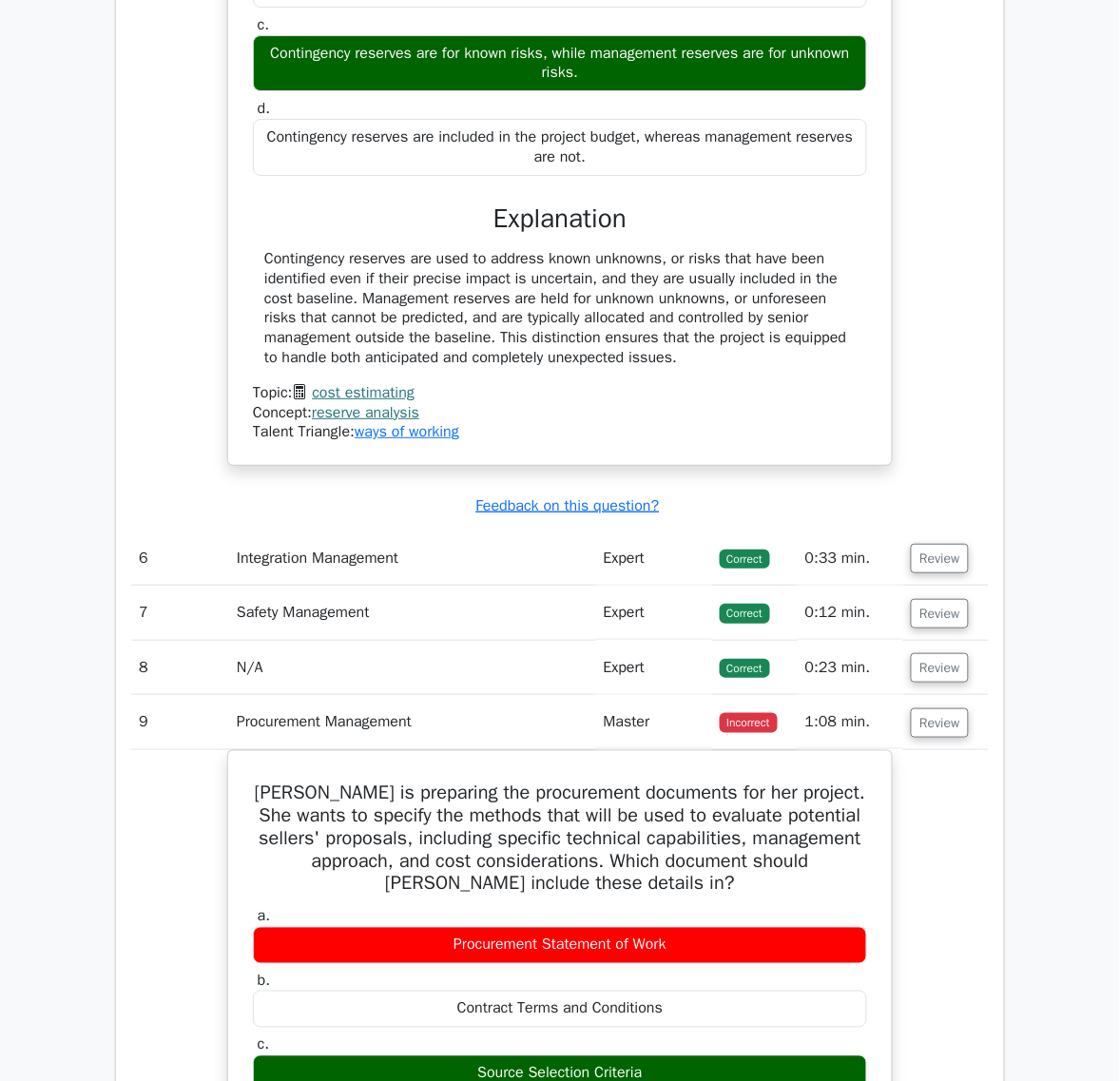 scroll, scrollTop: 7701, scrollLeft: 0, axis: vertical 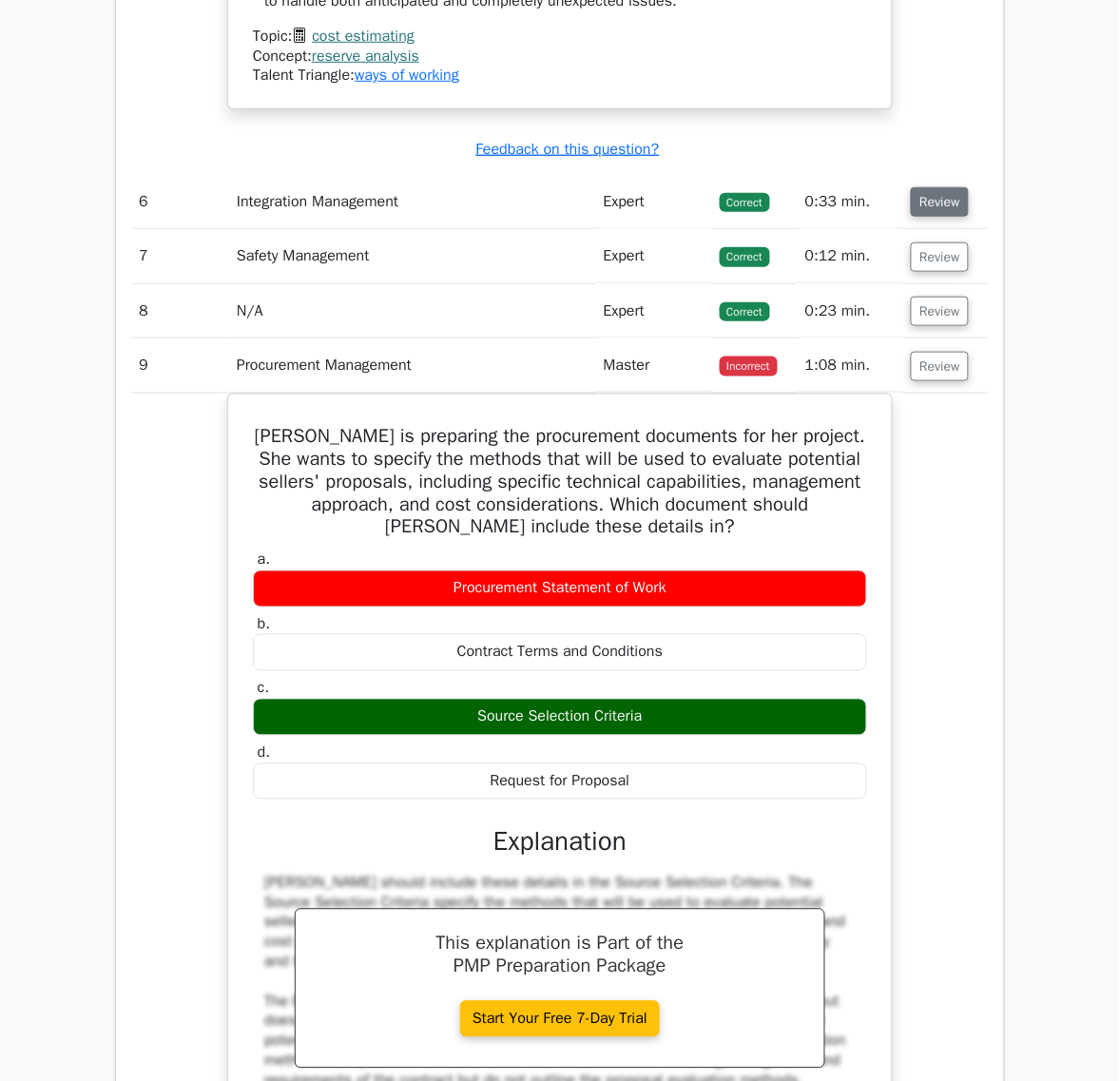 click on "Review" at bounding box center (939, 202) 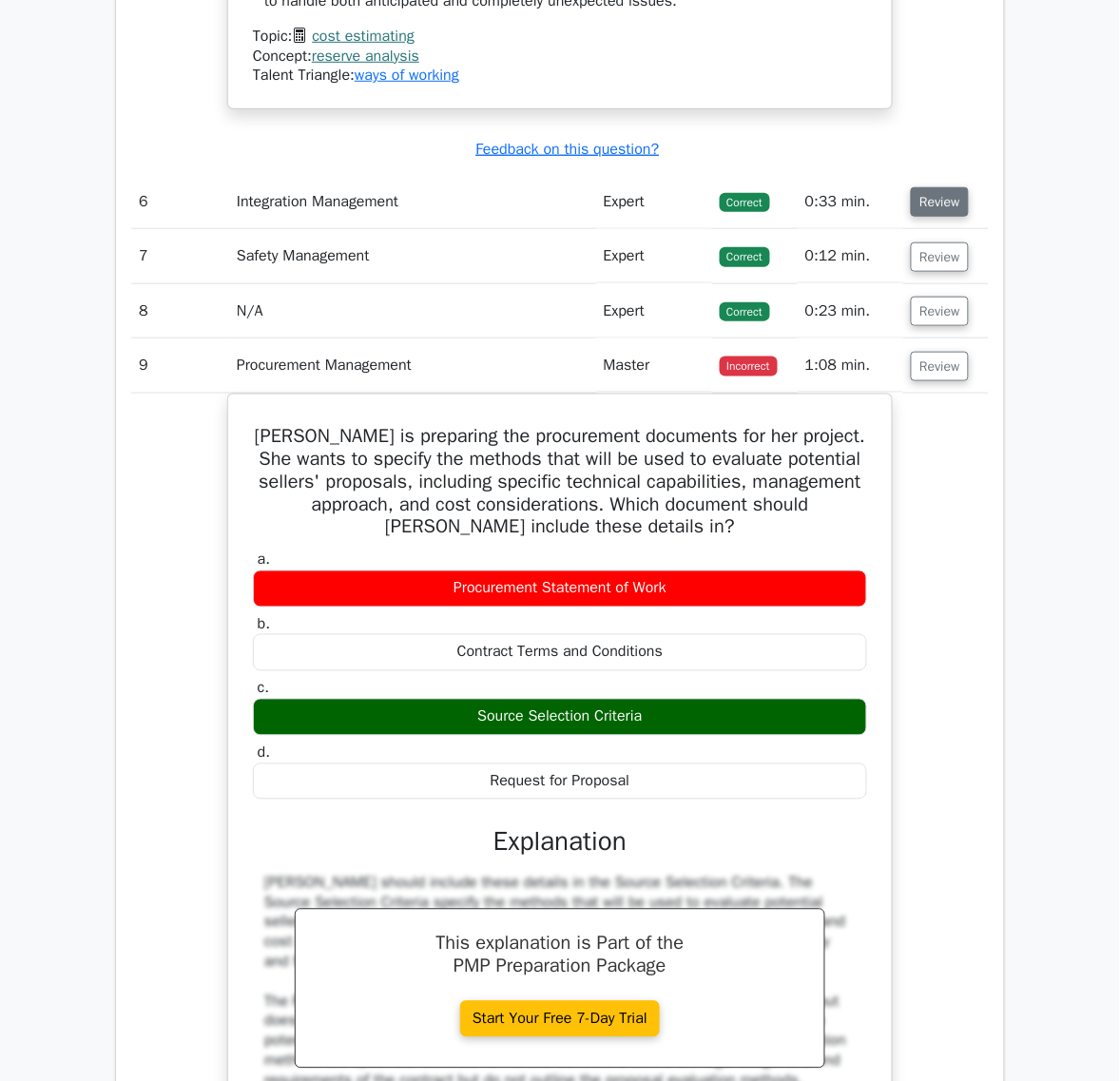 click on "Review" at bounding box center (939, 202) 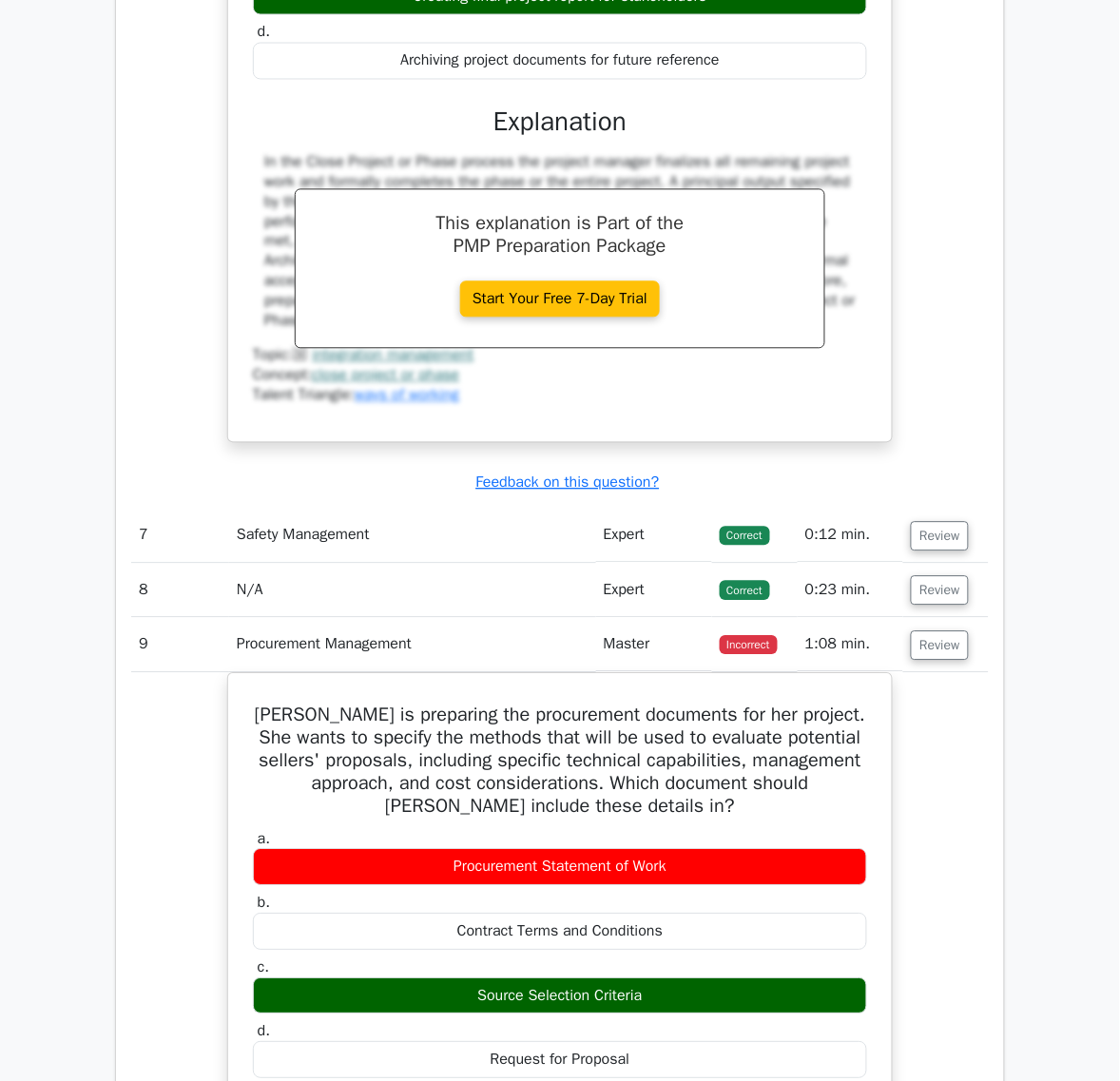 scroll, scrollTop: 8295, scrollLeft: 0, axis: vertical 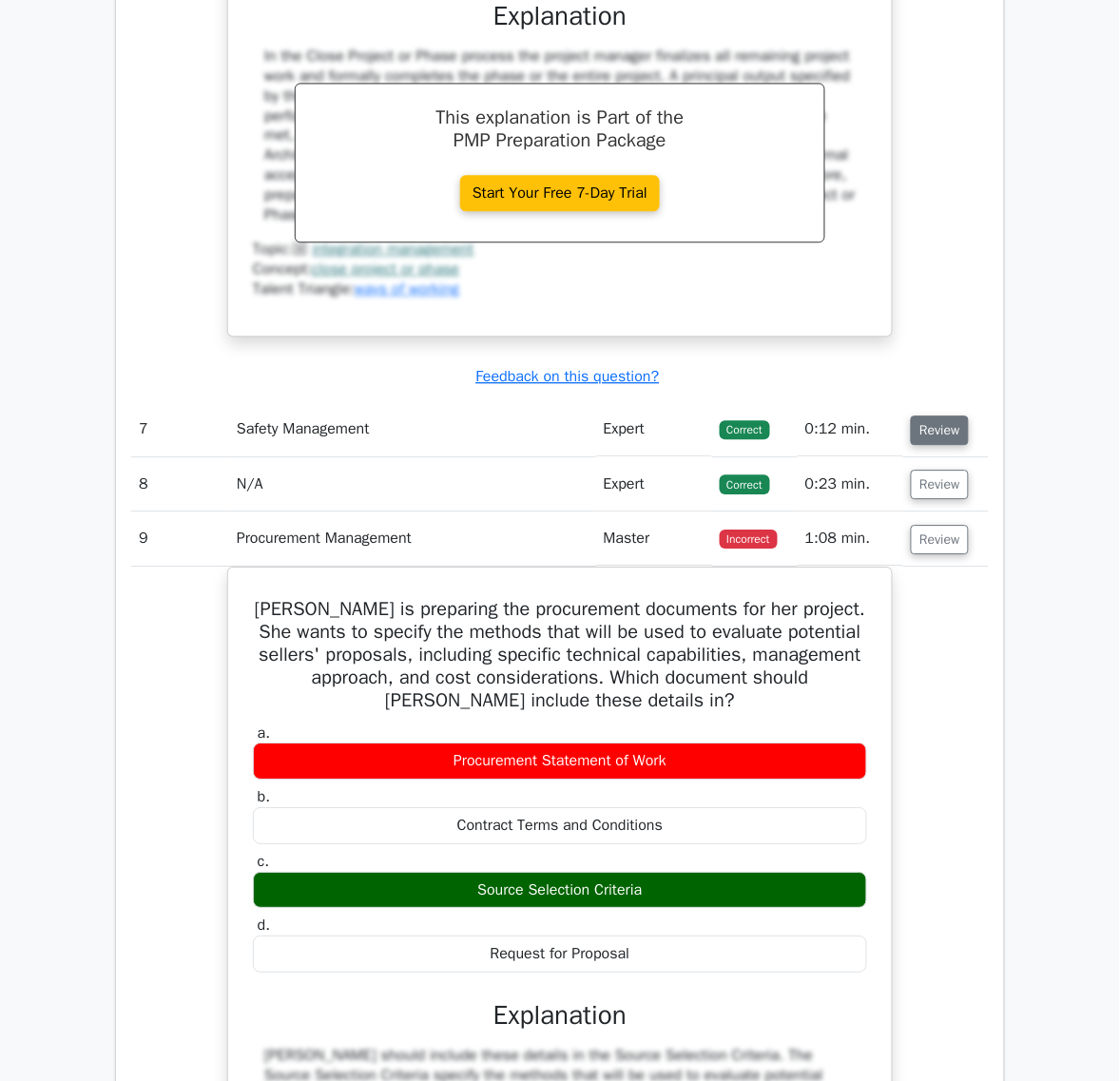 click on "Review" at bounding box center (939, 430) 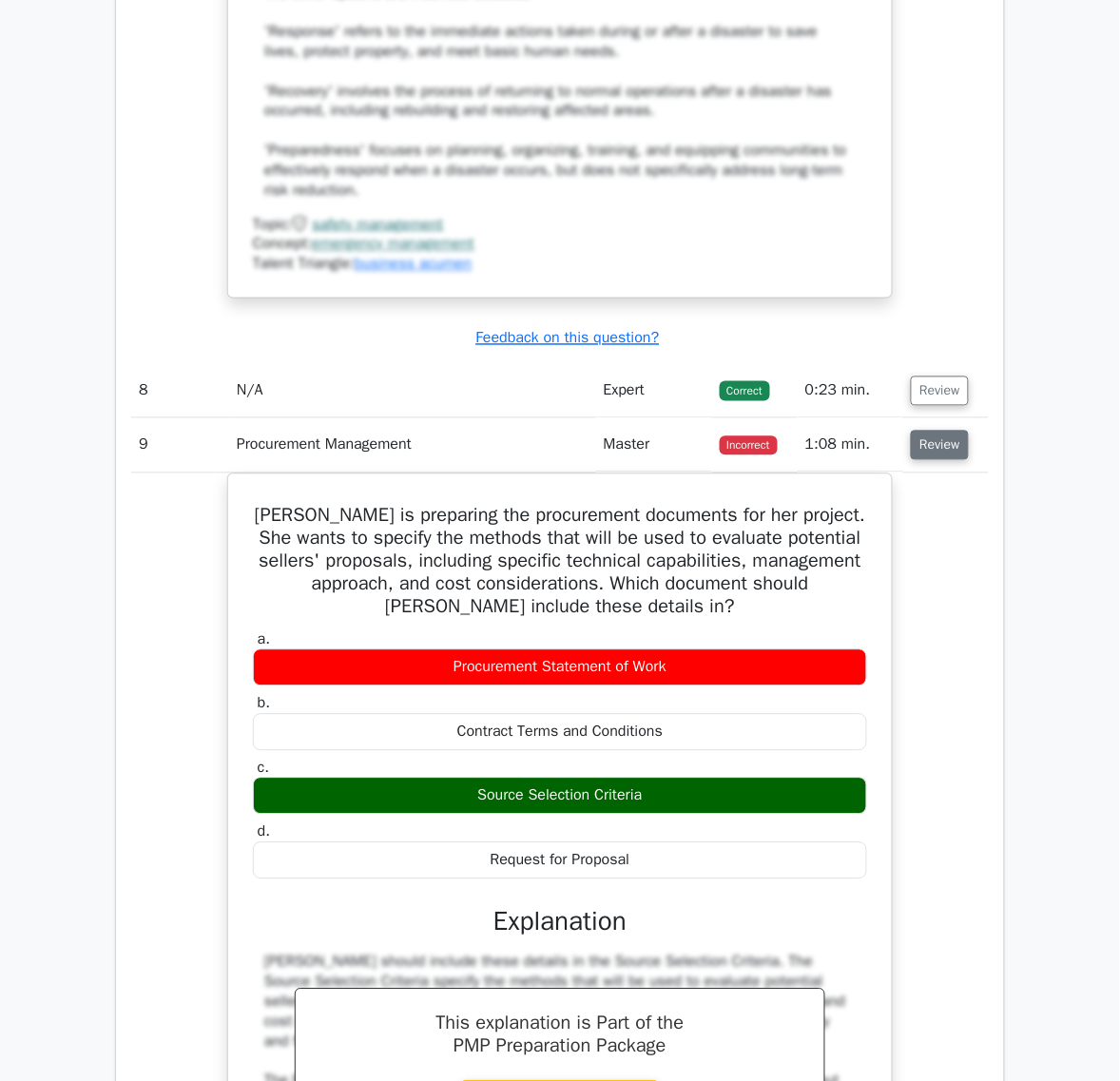 scroll, scrollTop: 9484, scrollLeft: 0, axis: vertical 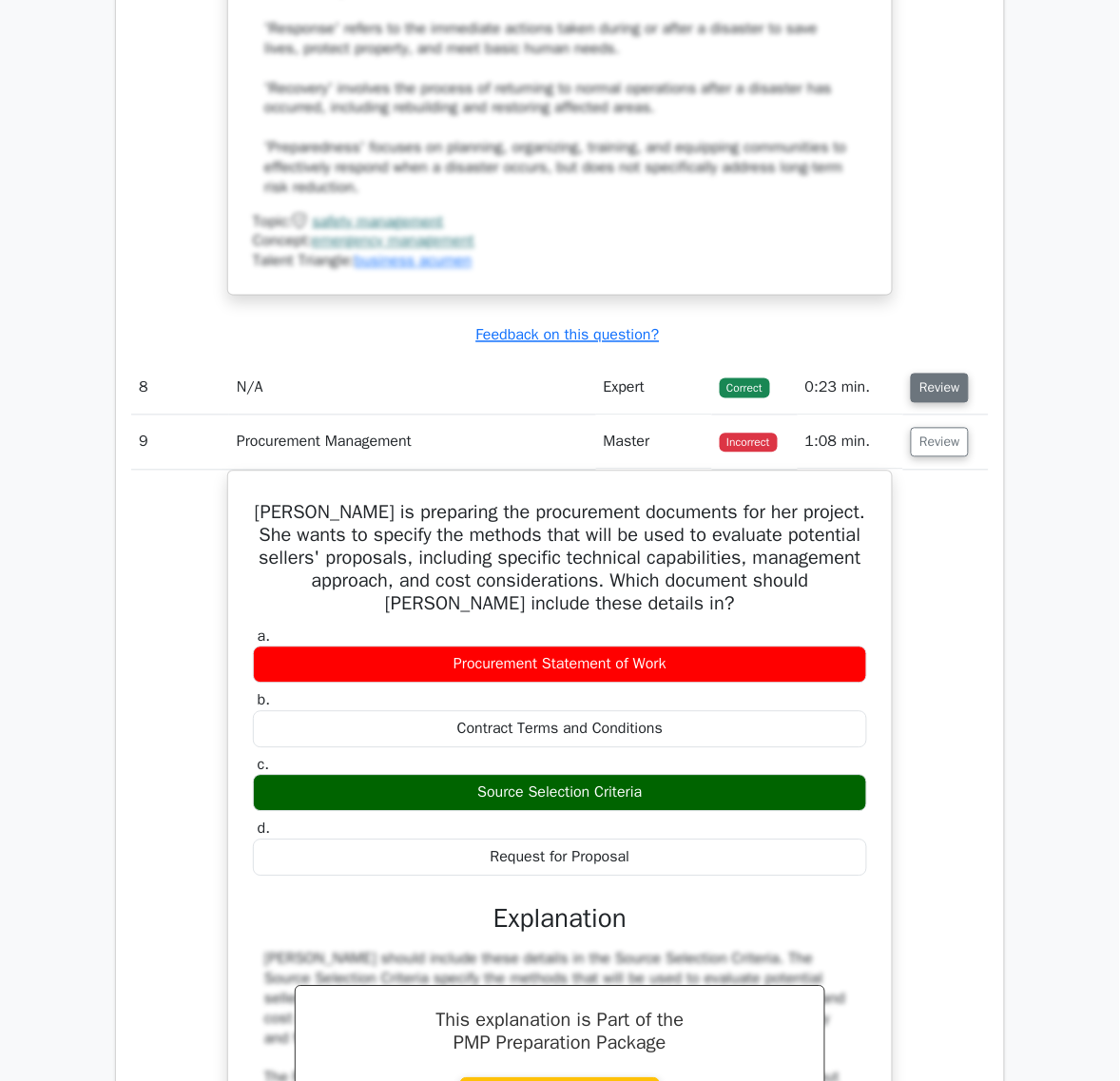 click on "Review" at bounding box center [939, 388] 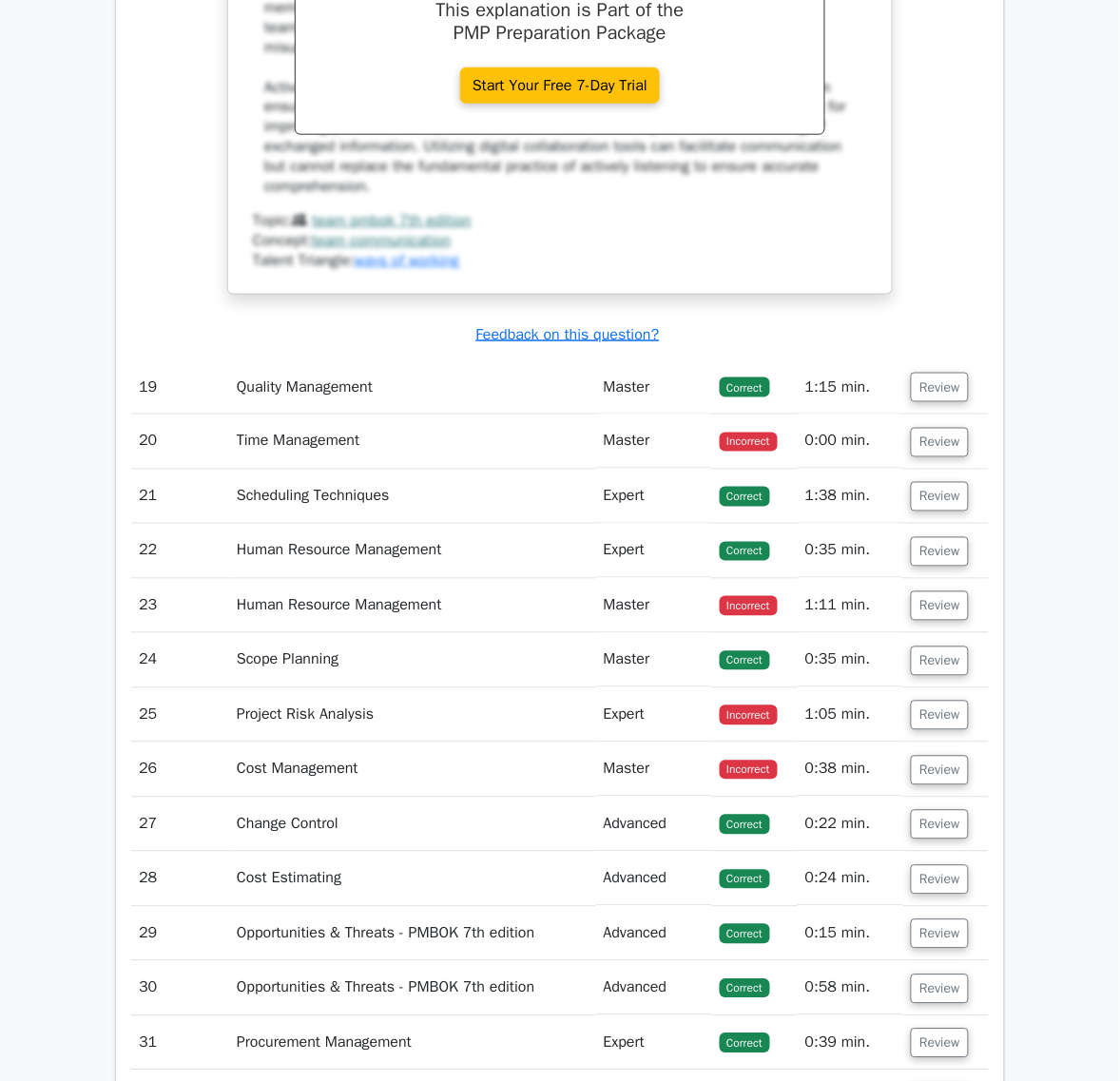 scroll, scrollTop: 18278, scrollLeft: 0, axis: vertical 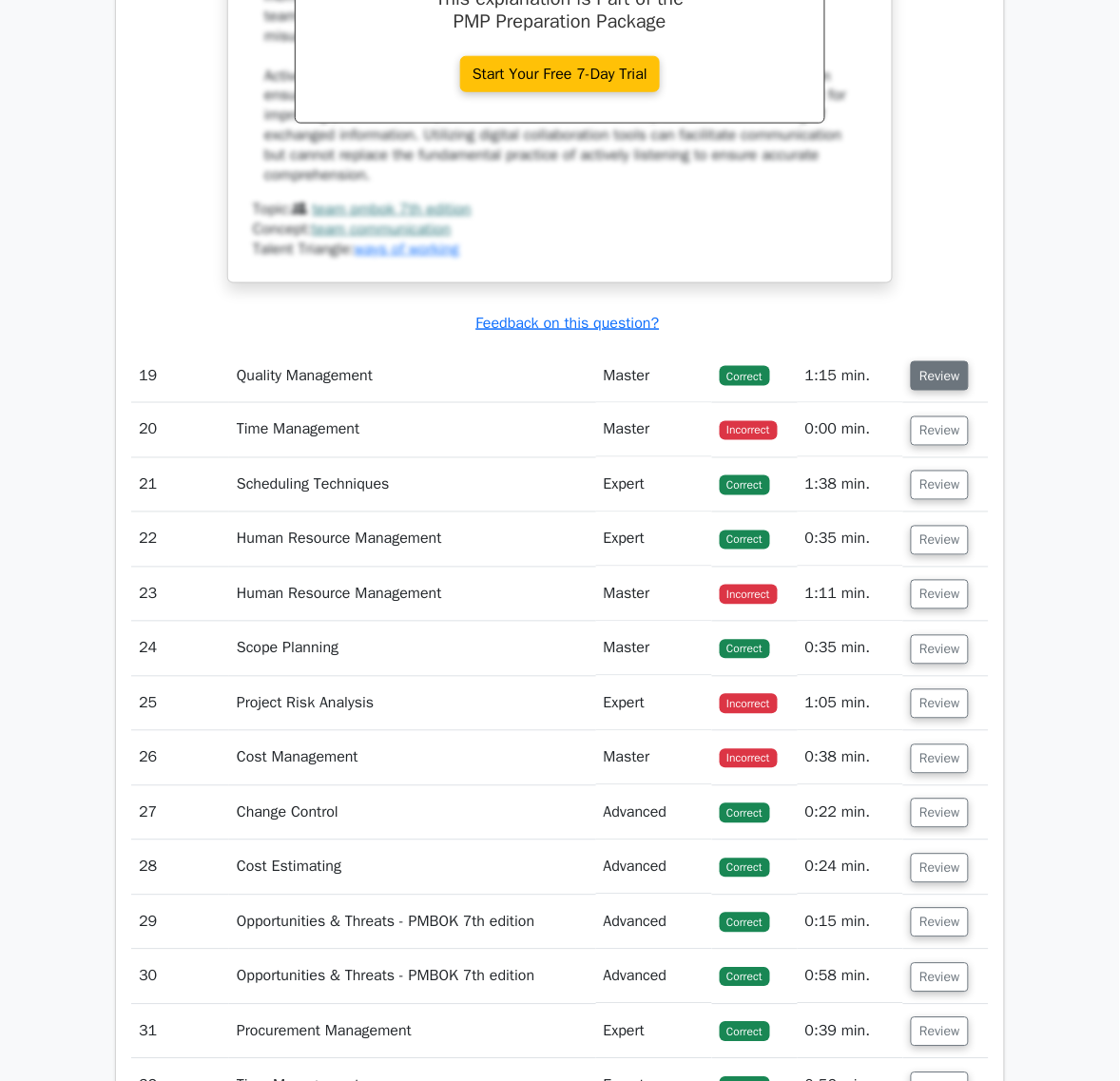 click on "Review" at bounding box center (939, 376) 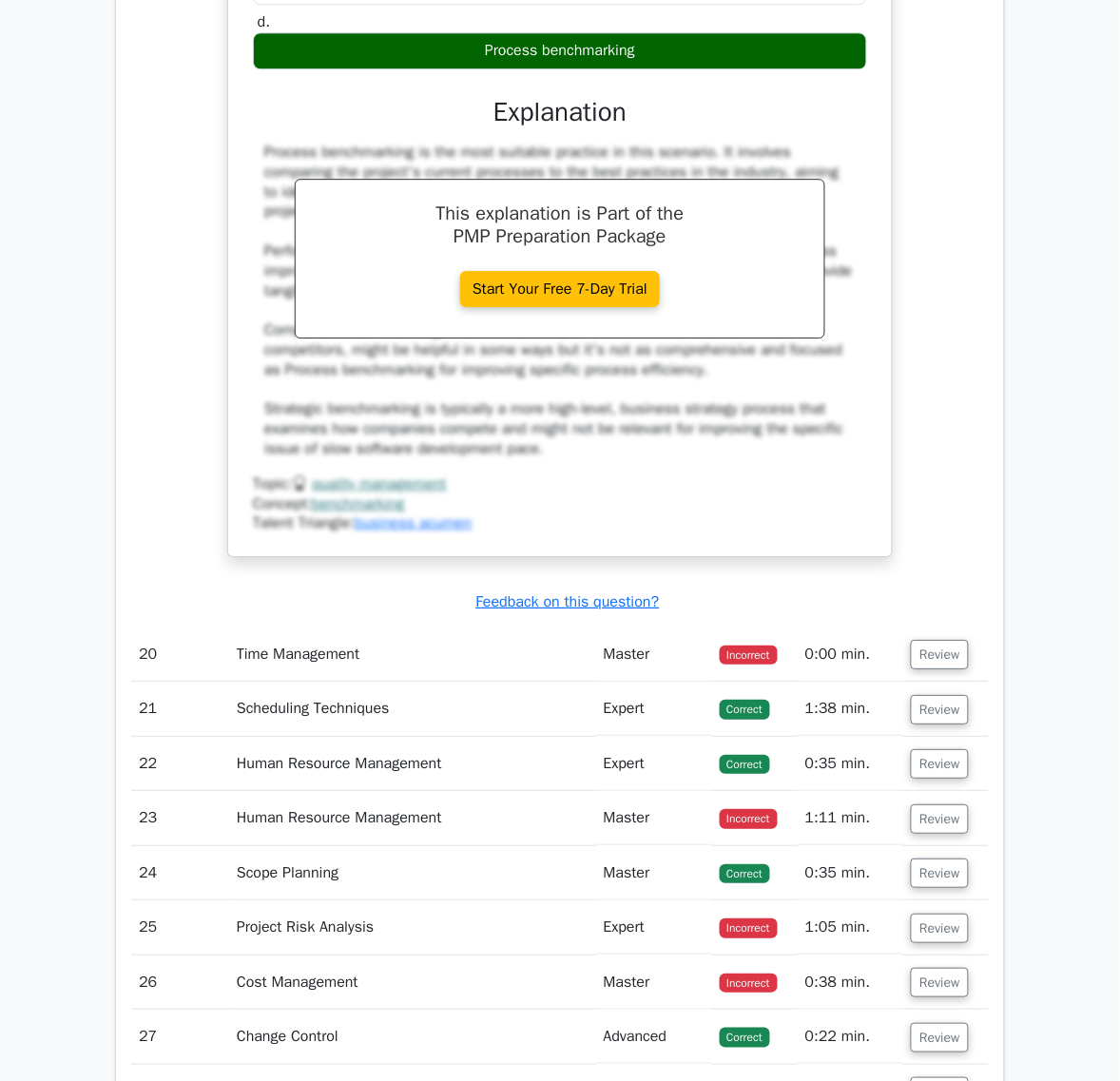 scroll, scrollTop: 19585, scrollLeft: 0, axis: vertical 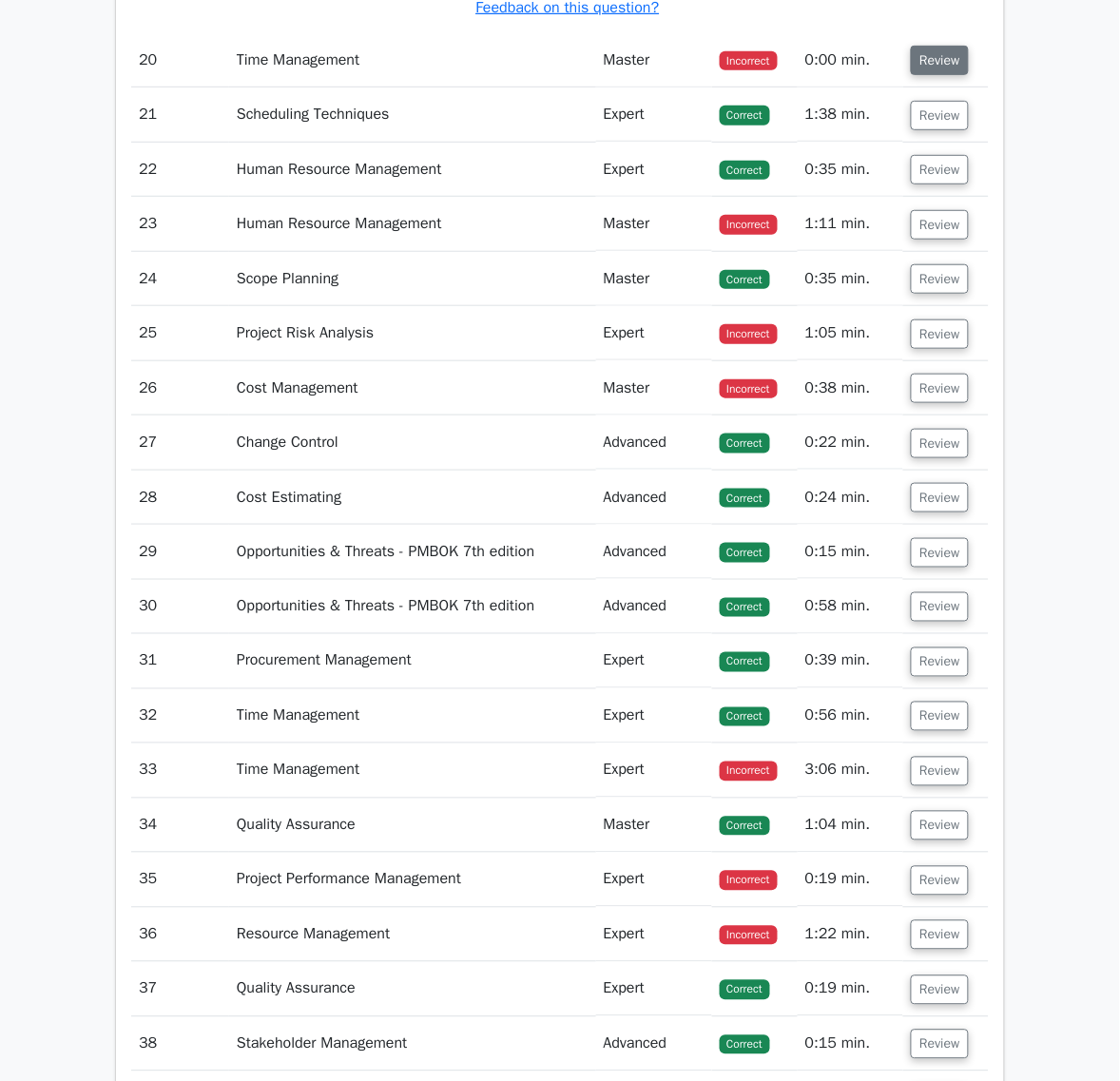 click on "Review" at bounding box center [939, 60] 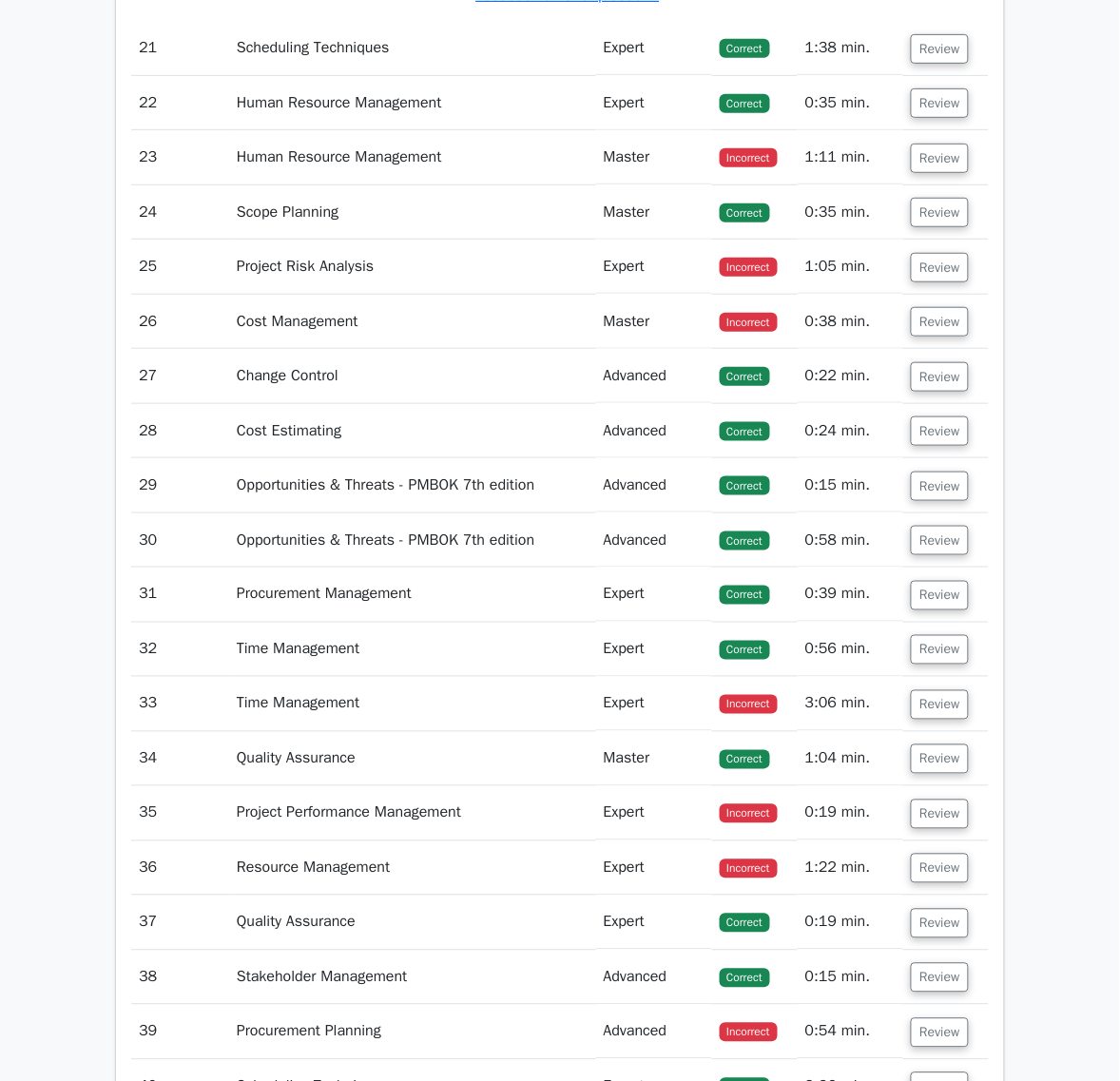 scroll, scrollTop: 21130, scrollLeft: 0, axis: vertical 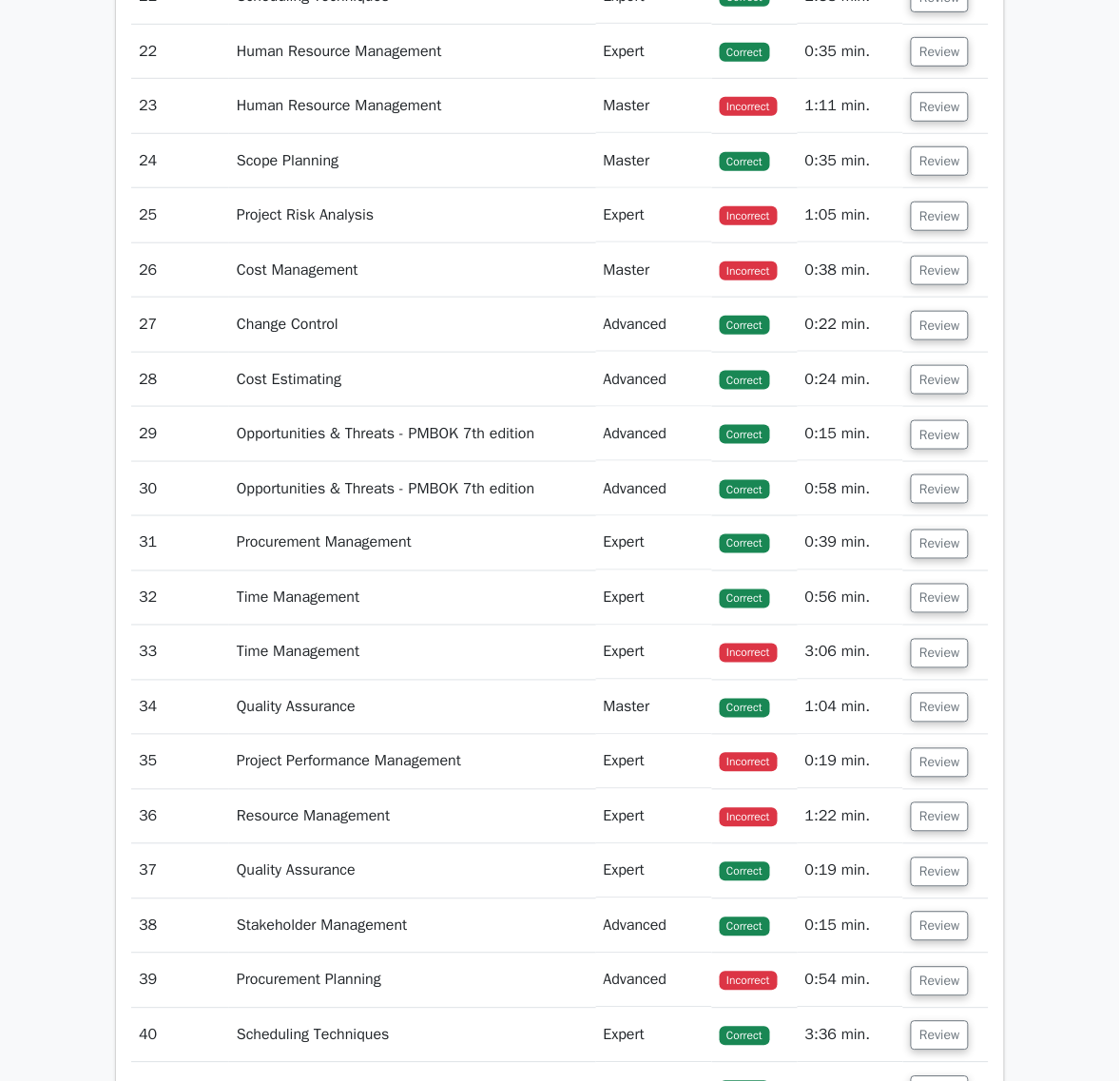click on "Review" at bounding box center [946, -4] 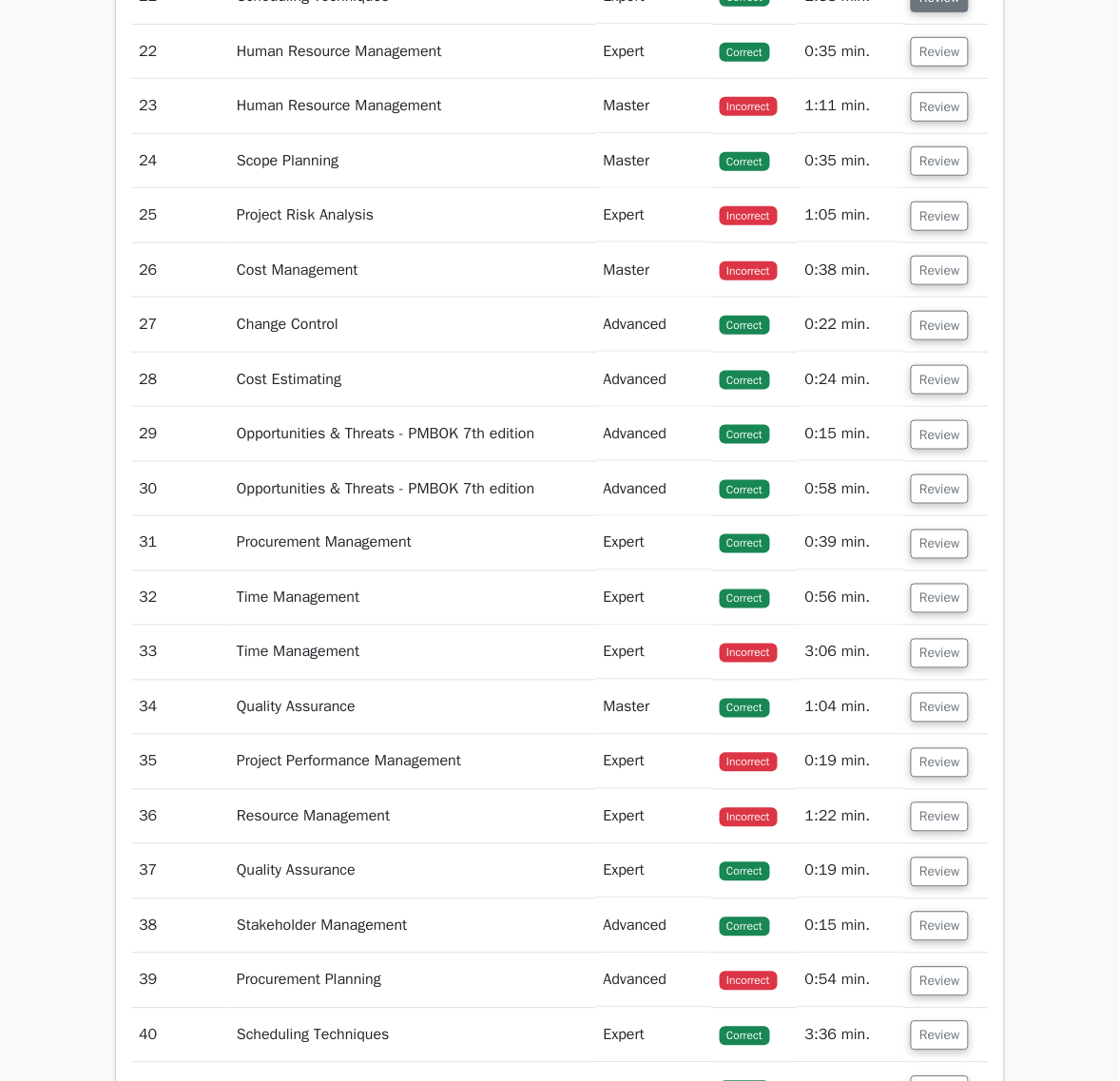 click on "Review" at bounding box center (939, -3) 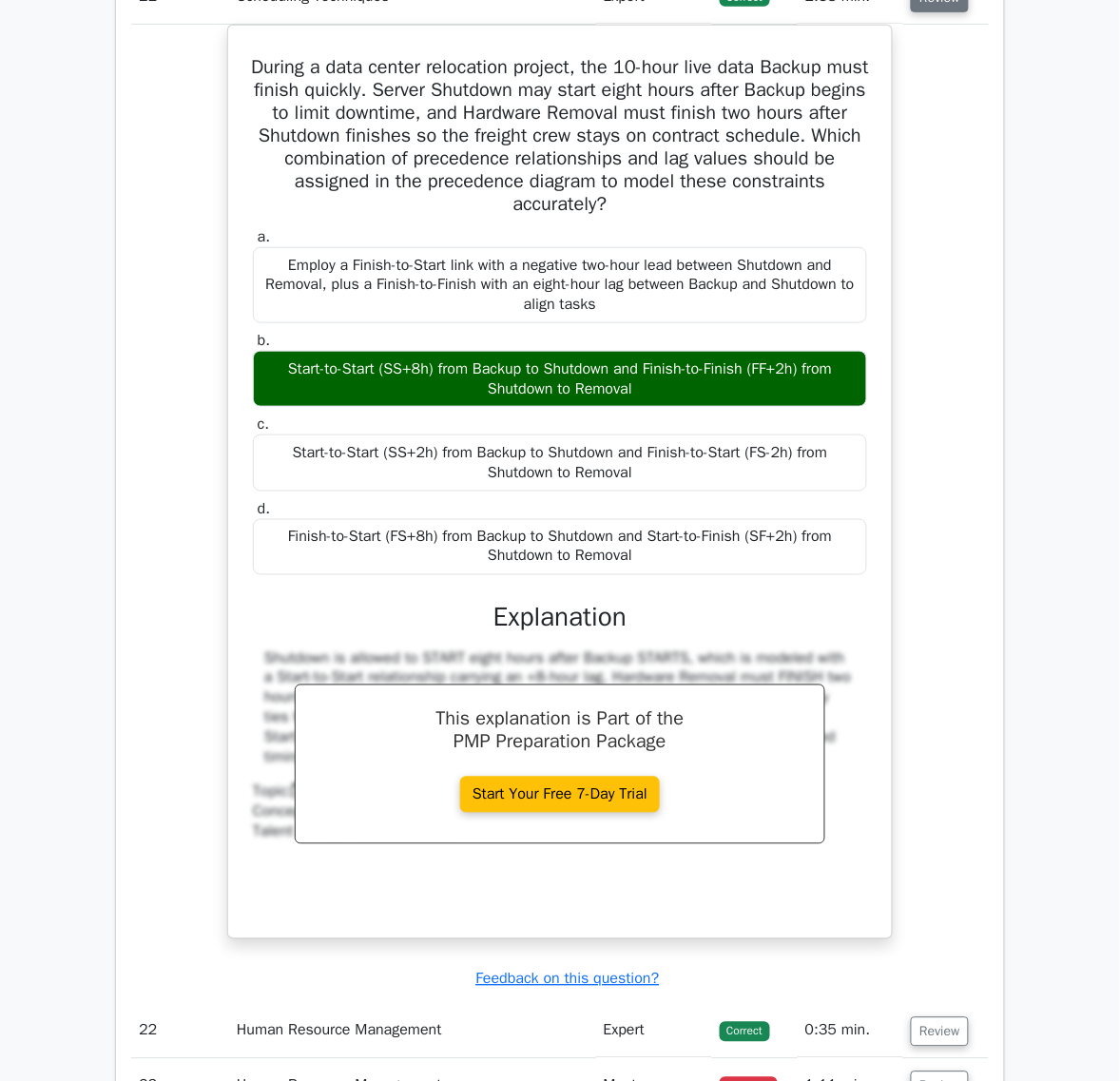 click on "Review" at bounding box center [939, -3] 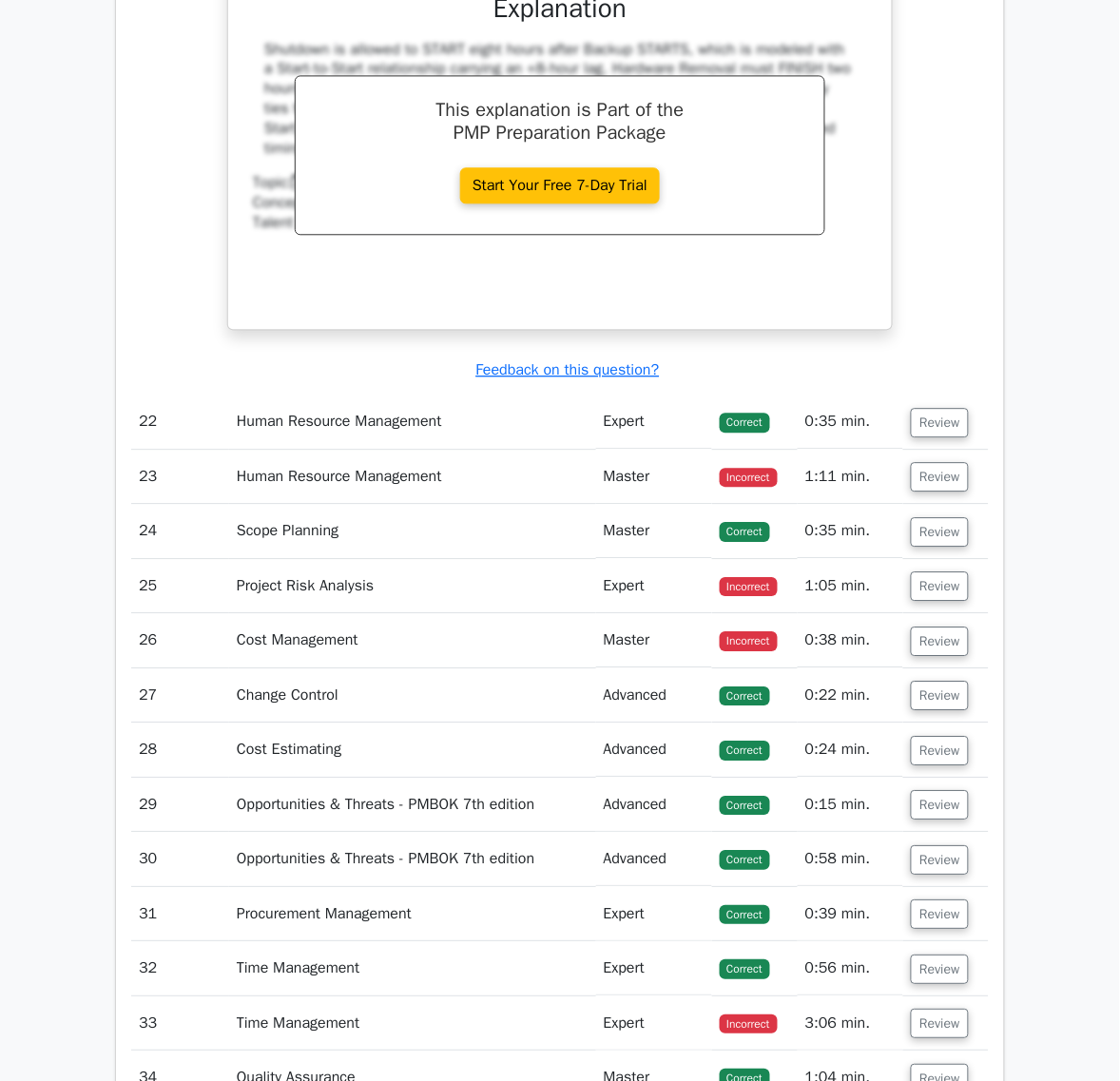scroll, scrollTop: 21962, scrollLeft: 0, axis: vertical 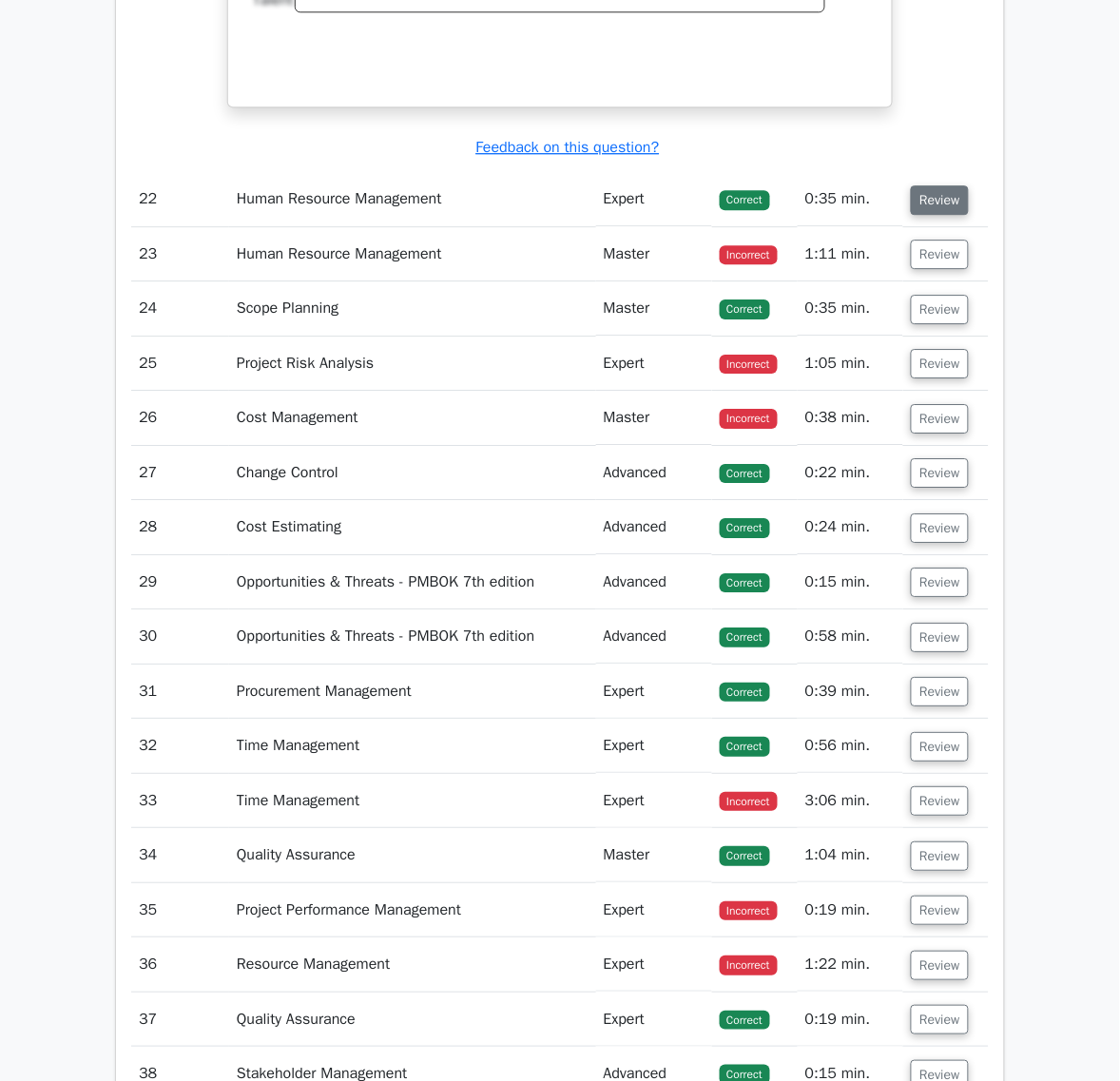 click on "Review" at bounding box center (939, 200) 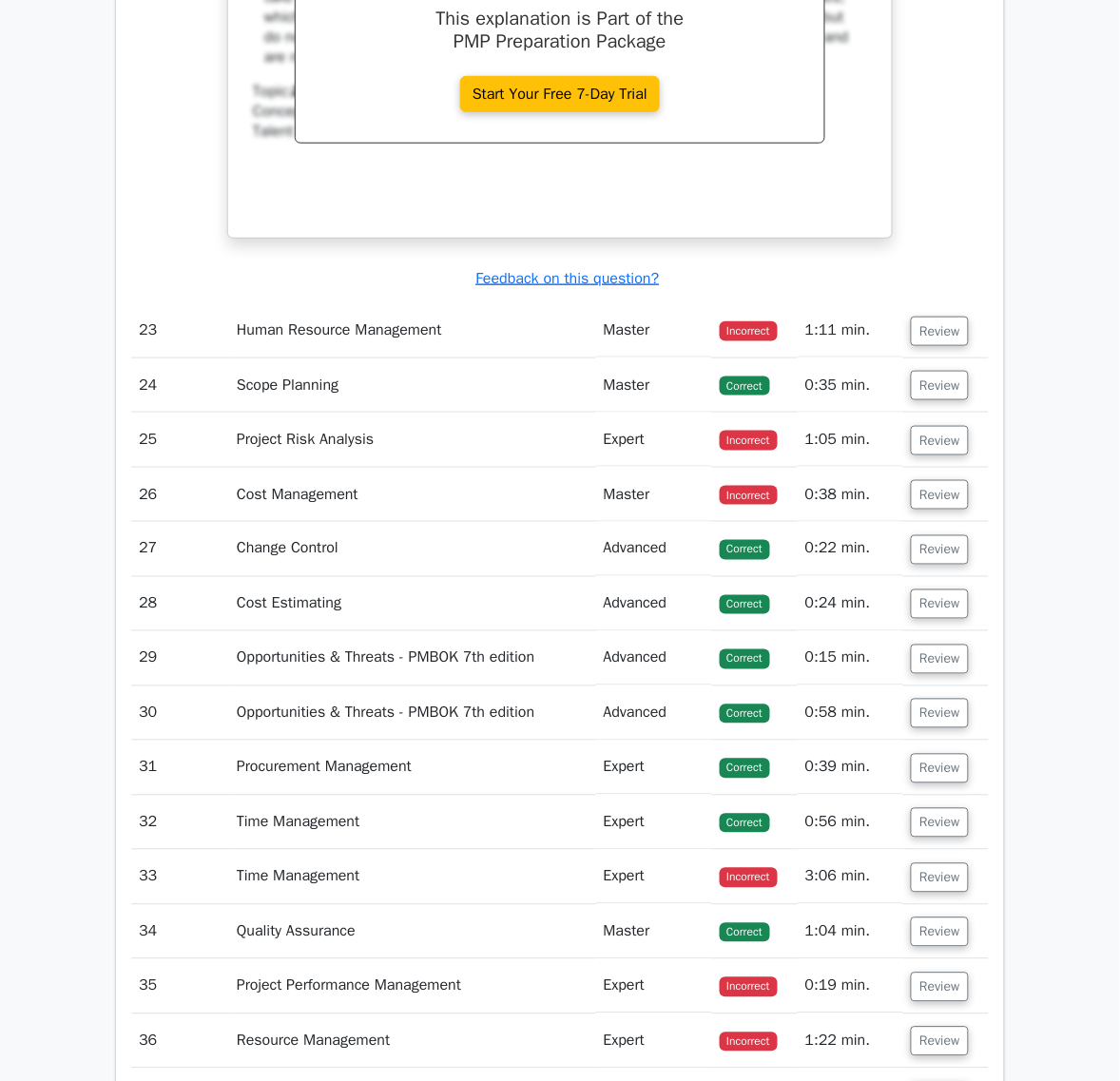 scroll, scrollTop: 22675, scrollLeft: 0, axis: vertical 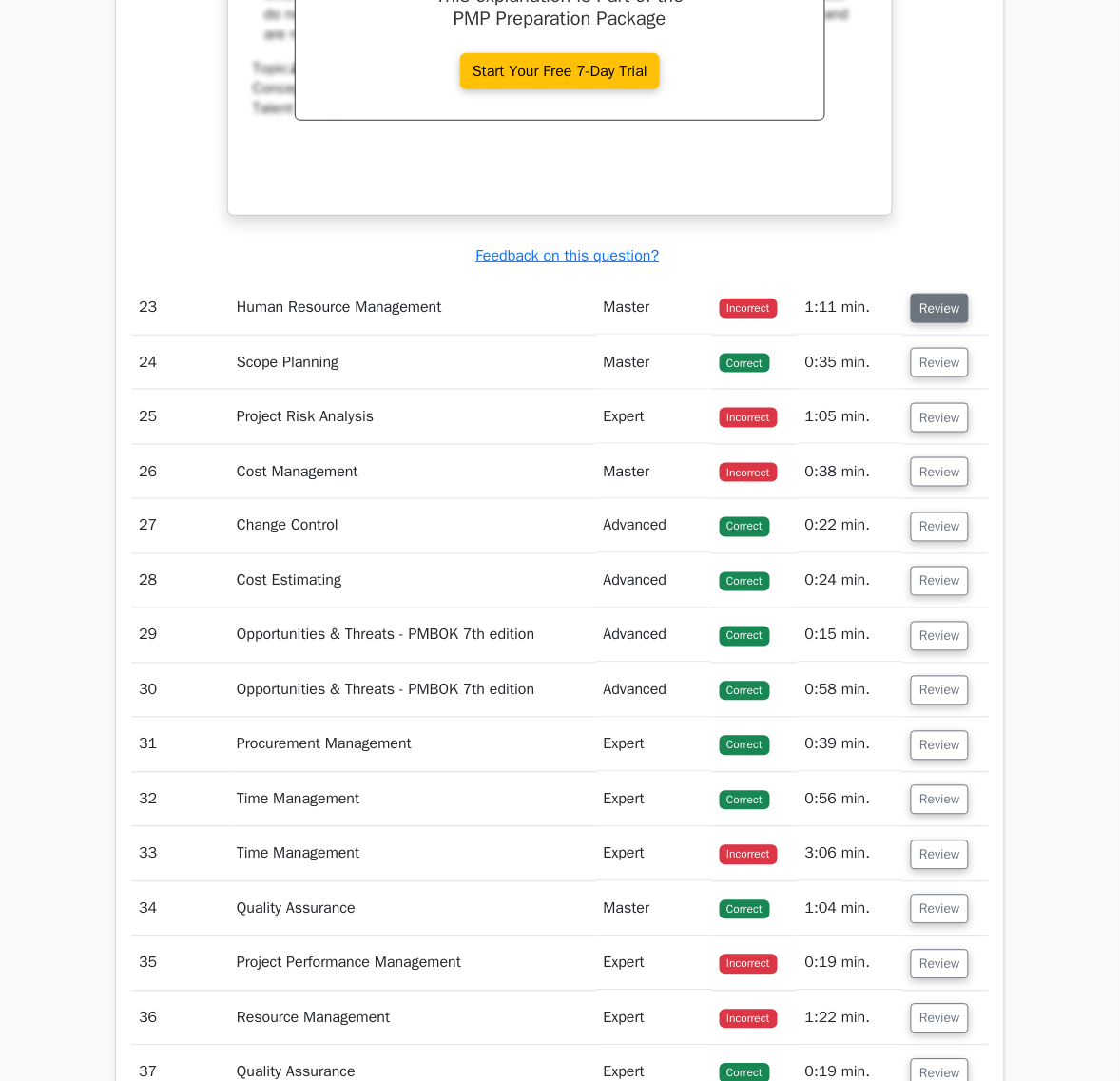 click on "Review" at bounding box center (939, 308) 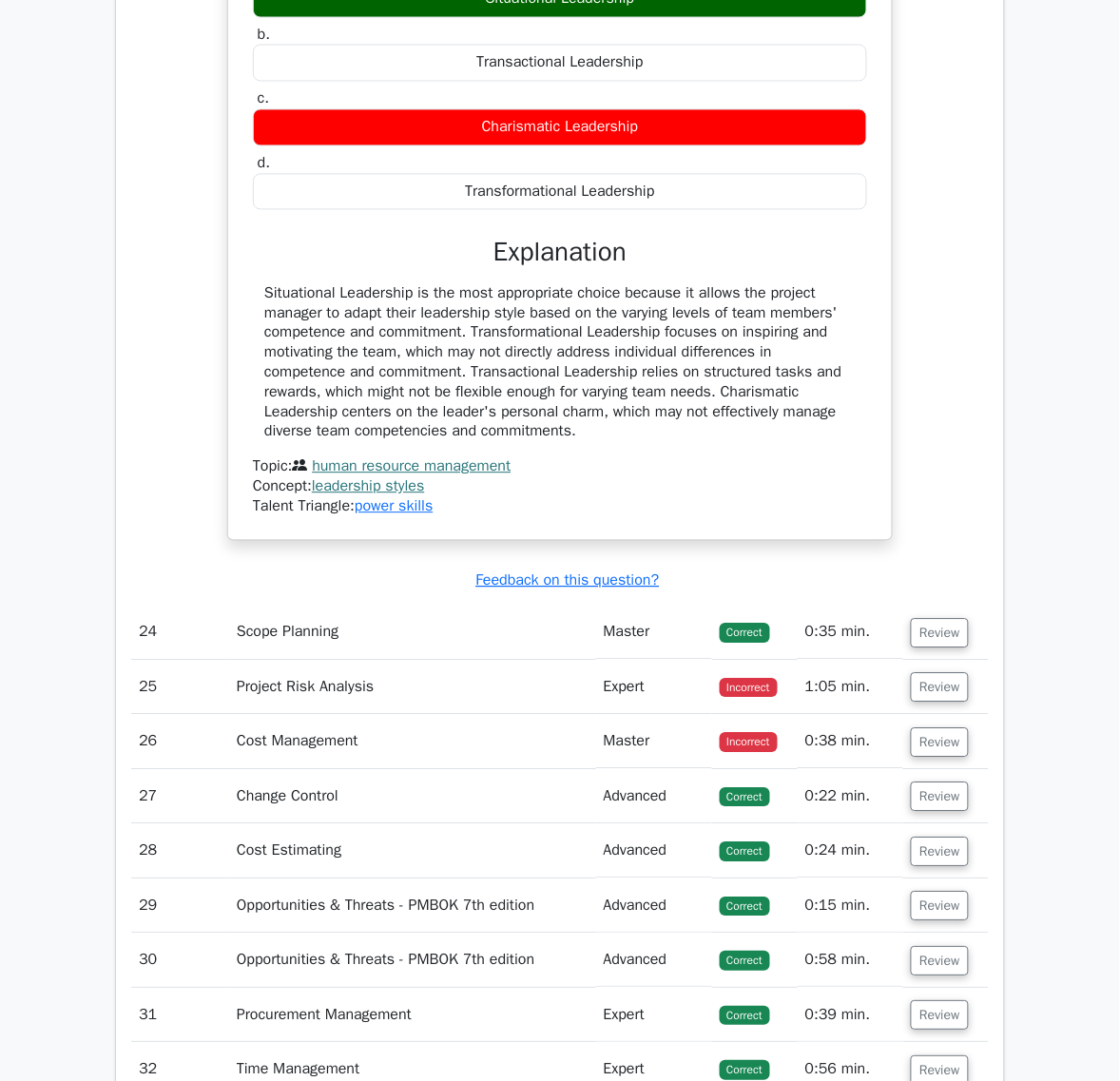 scroll, scrollTop: 23270, scrollLeft: 0, axis: vertical 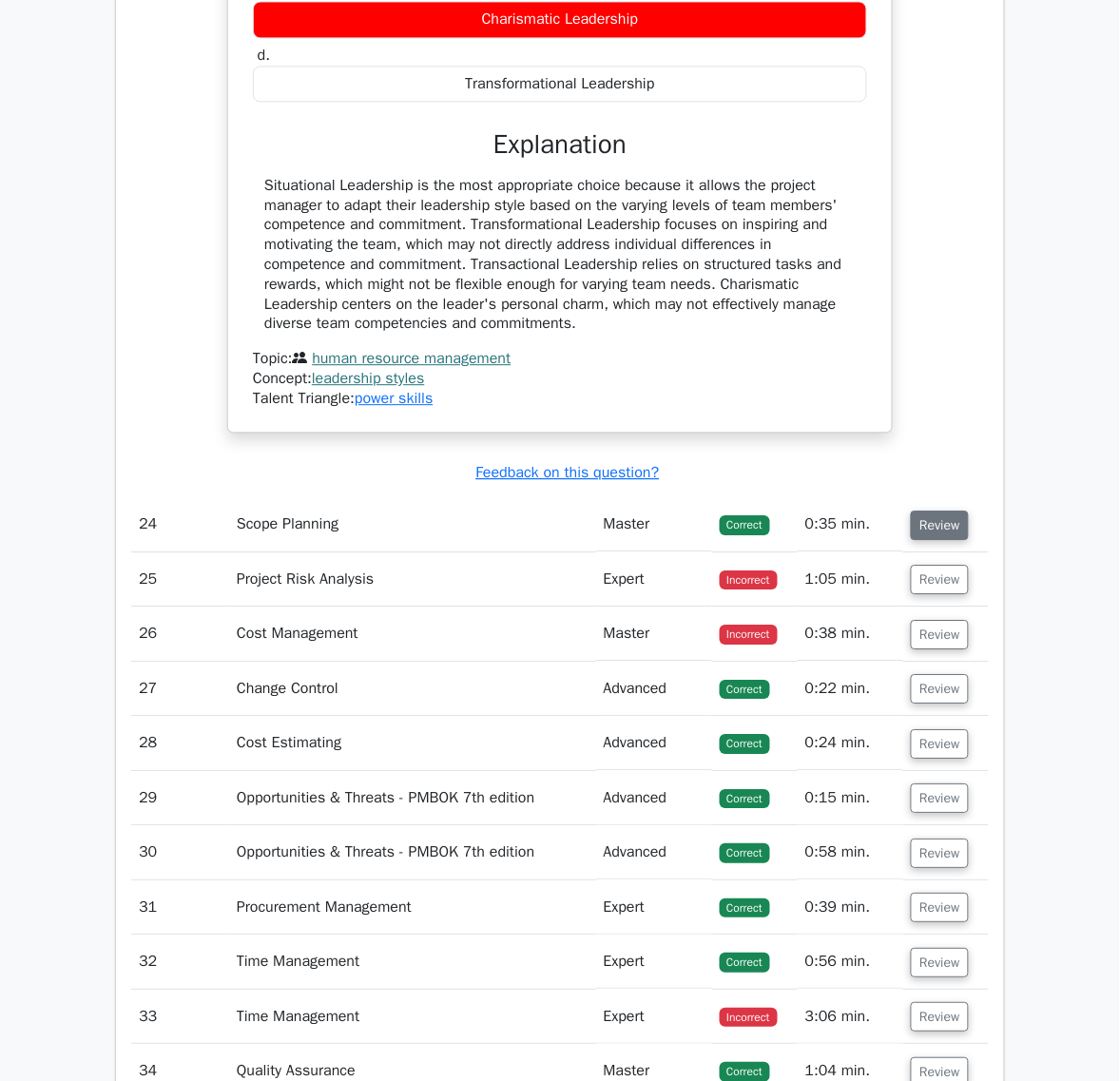 click on "Review" at bounding box center (939, 525) 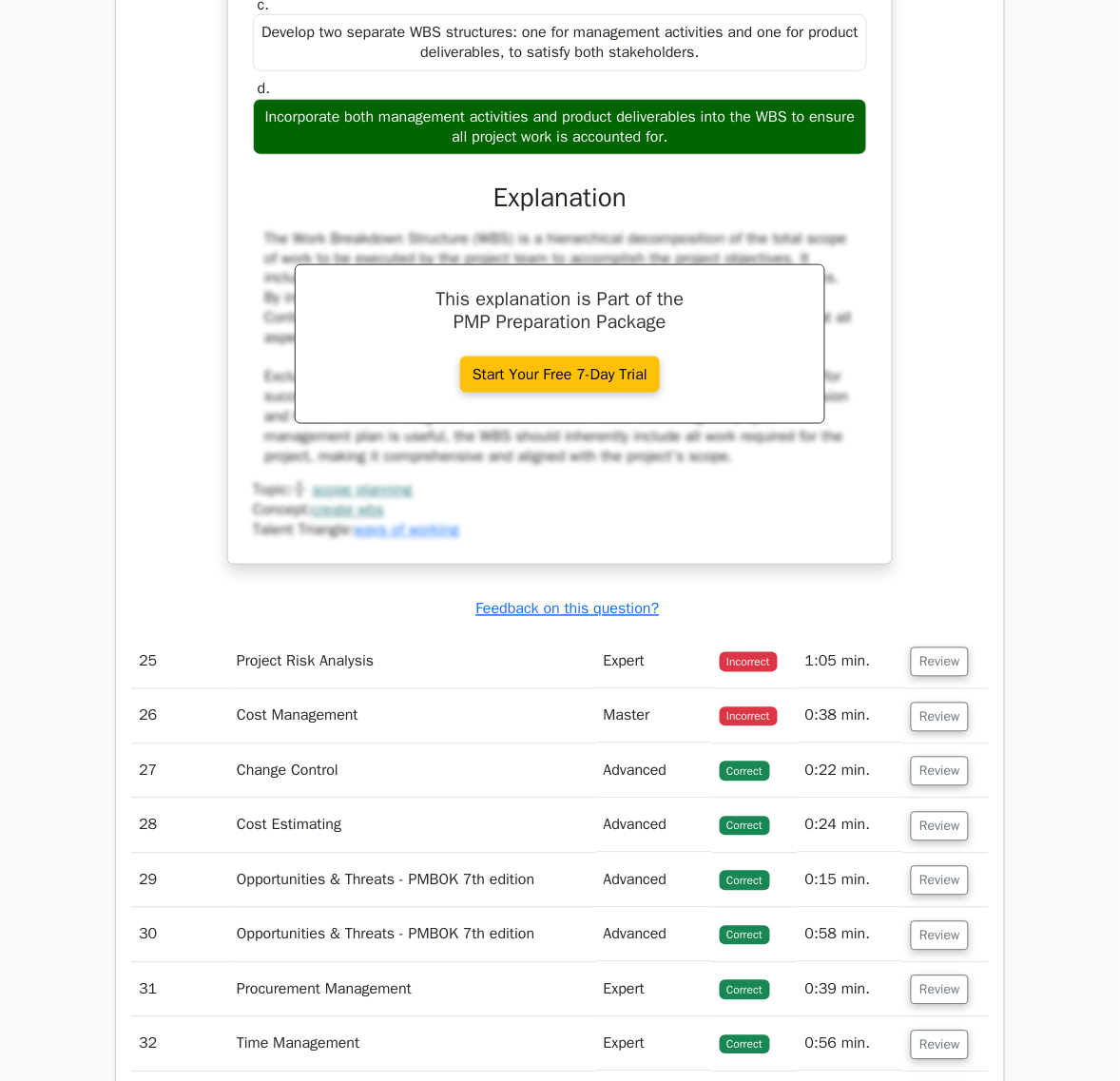 scroll, scrollTop: 24220, scrollLeft: 0, axis: vertical 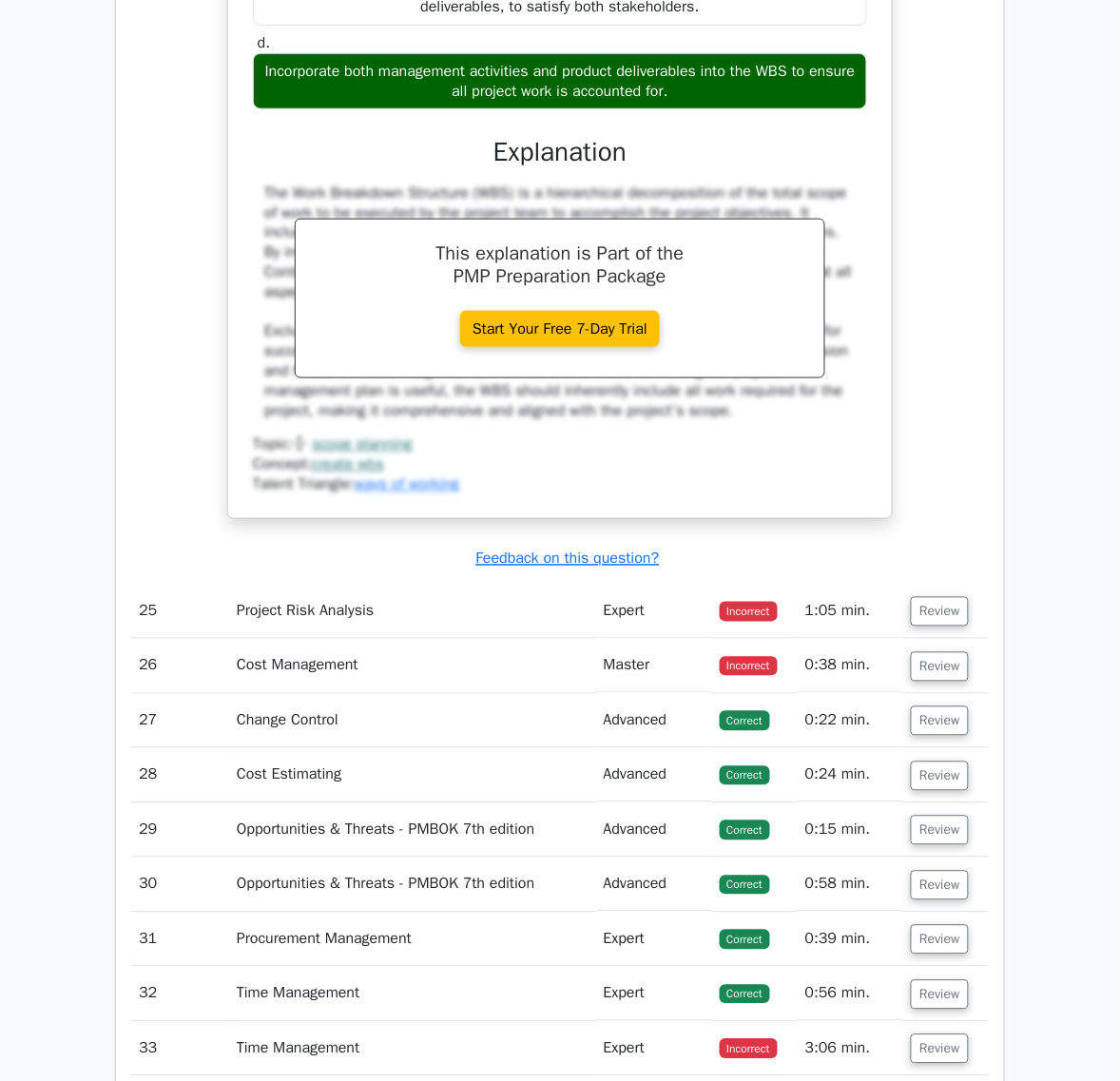 click on "Review" at bounding box center (946, 611) 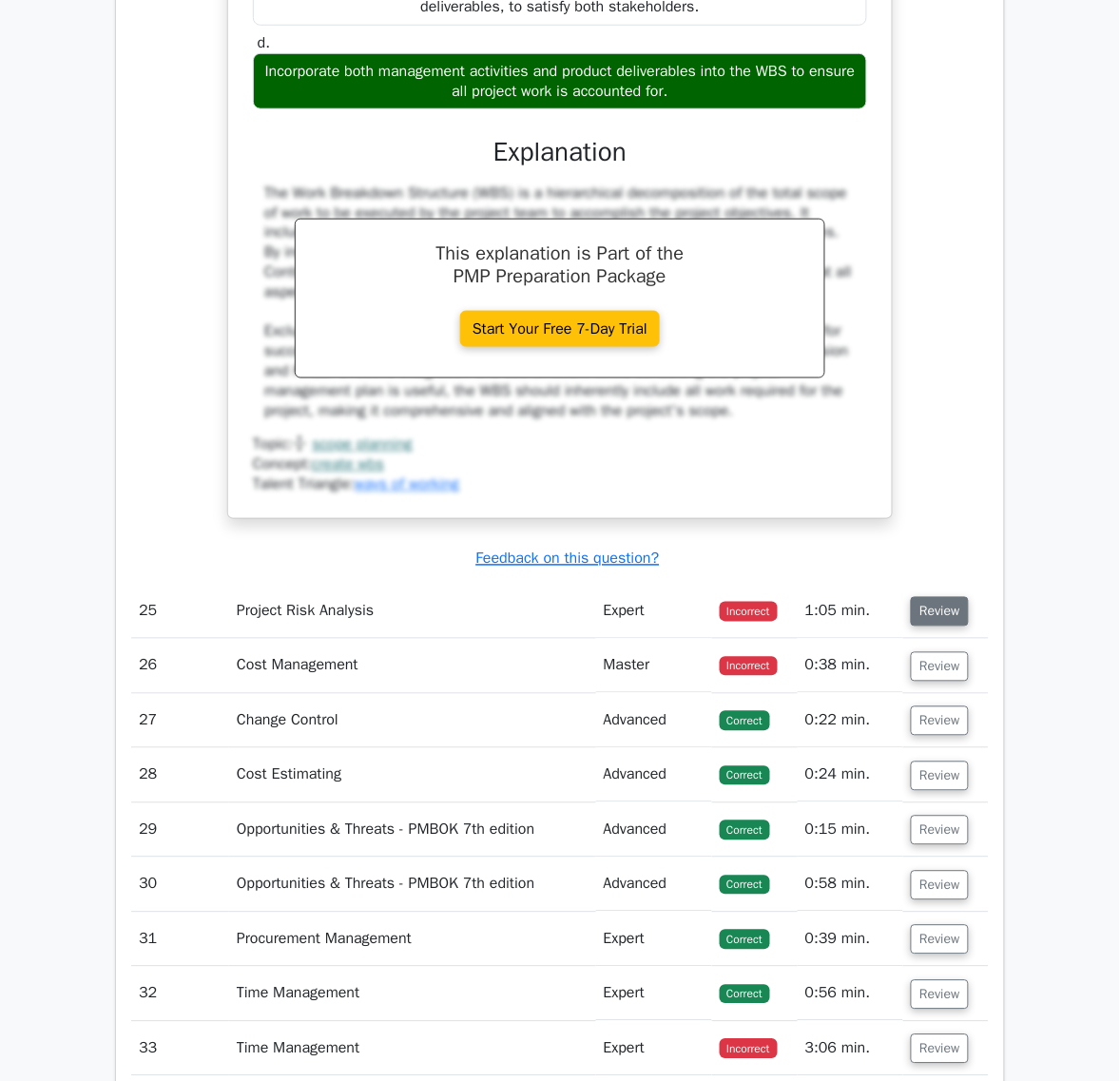 click on "Review" at bounding box center (939, 611) 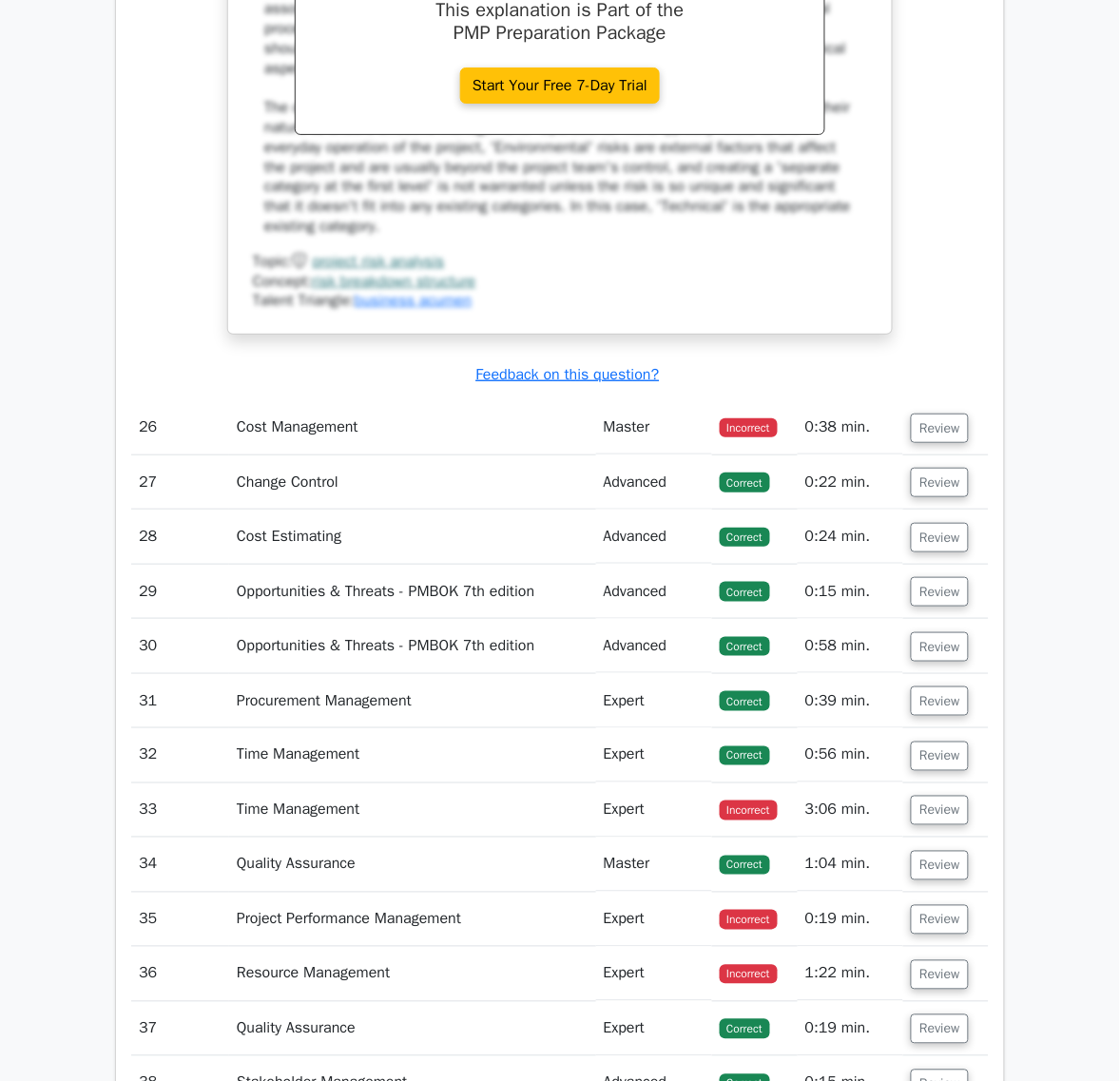 scroll, scrollTop: 25409, scrollLeft: 0, axis: vertical 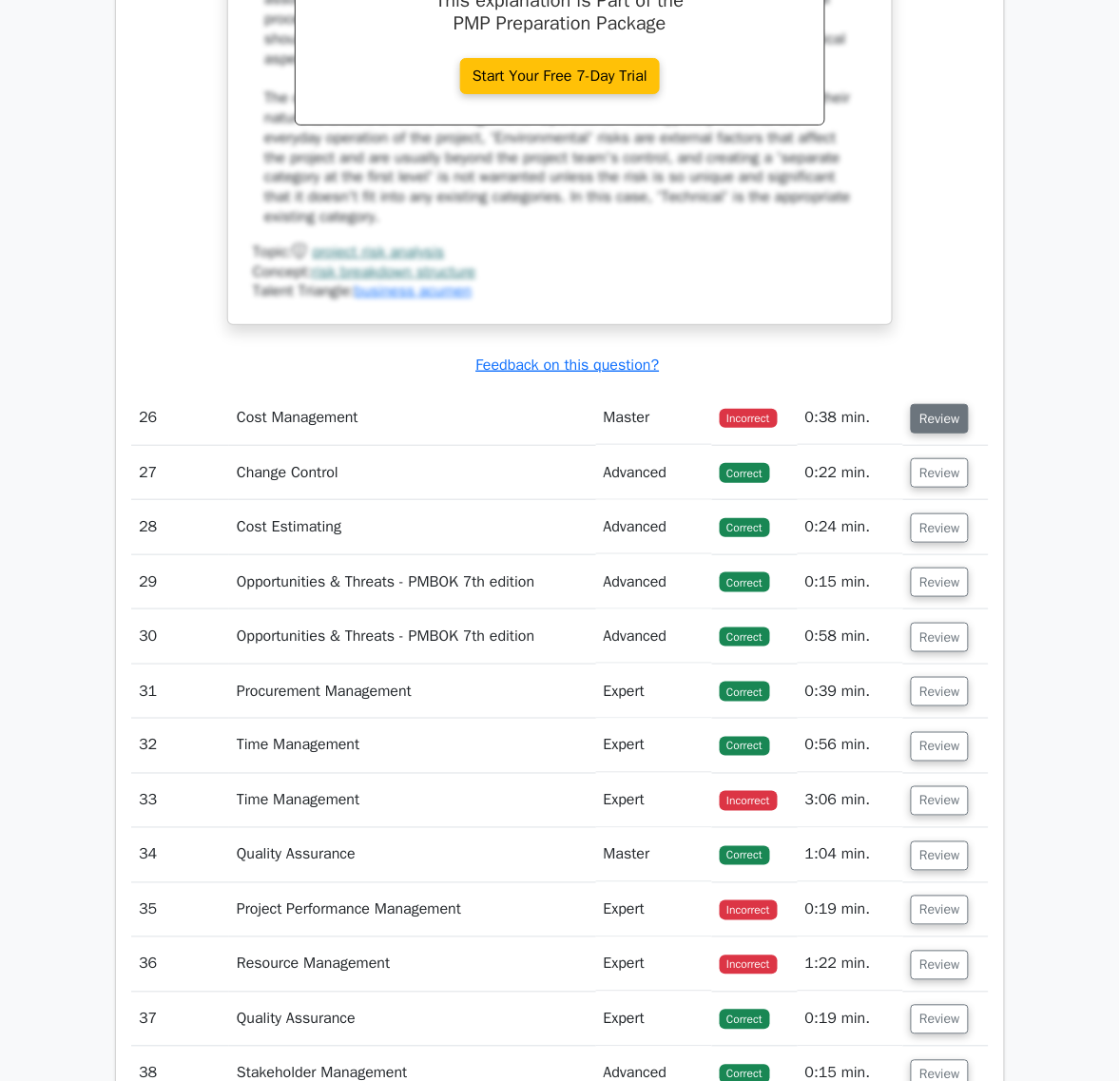 click on "Review" at bounding box center [939, 418] 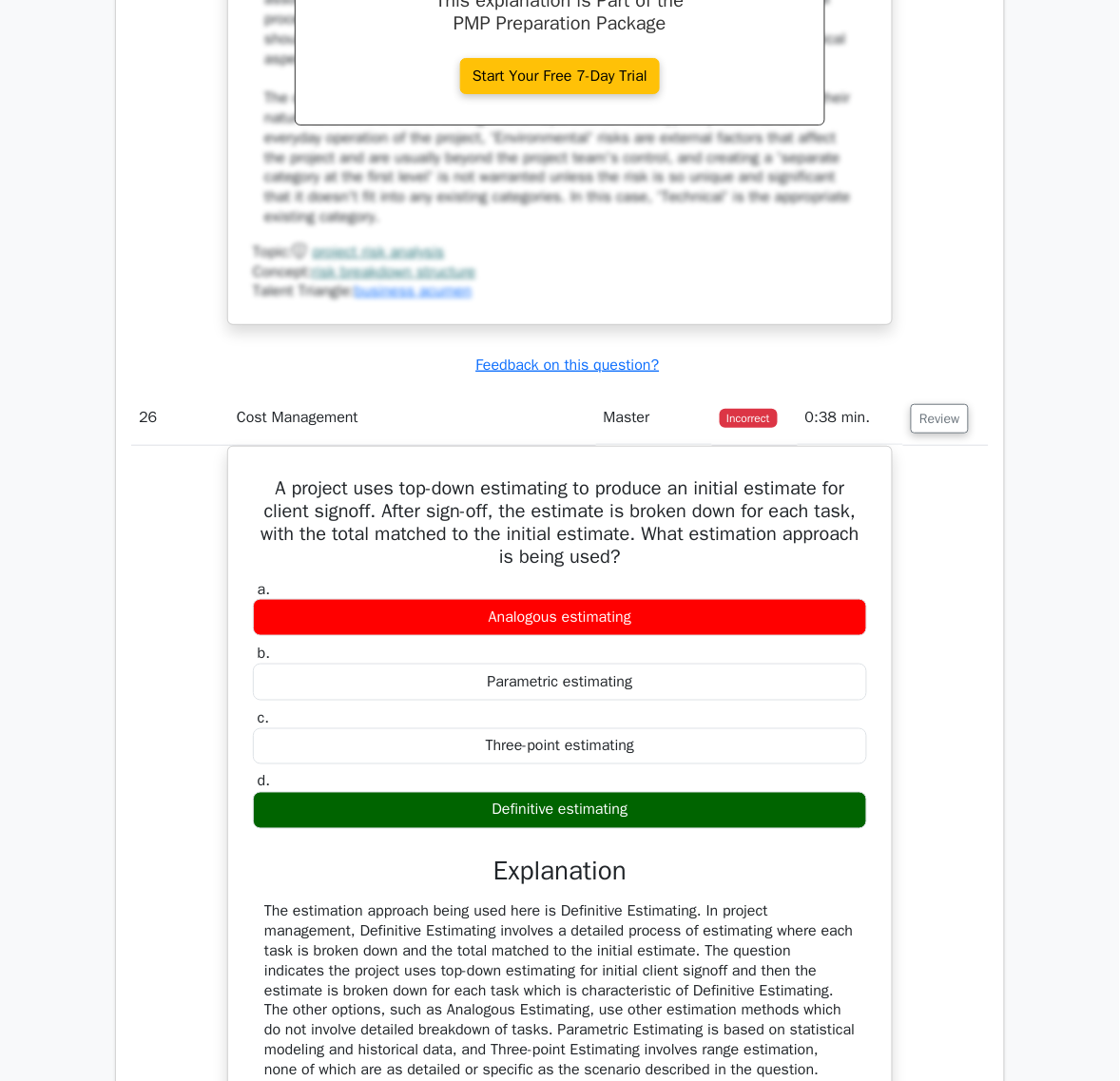 click on "A project uses top-down estimating to produce an initial estimate for client signoff. After sign-off, the estimate is broken down for each task, with the total matched to the initial estimate. What estimation approach is being used?
a.
Analogous estimating
b.
c. d." at bounding box center (560, 823) 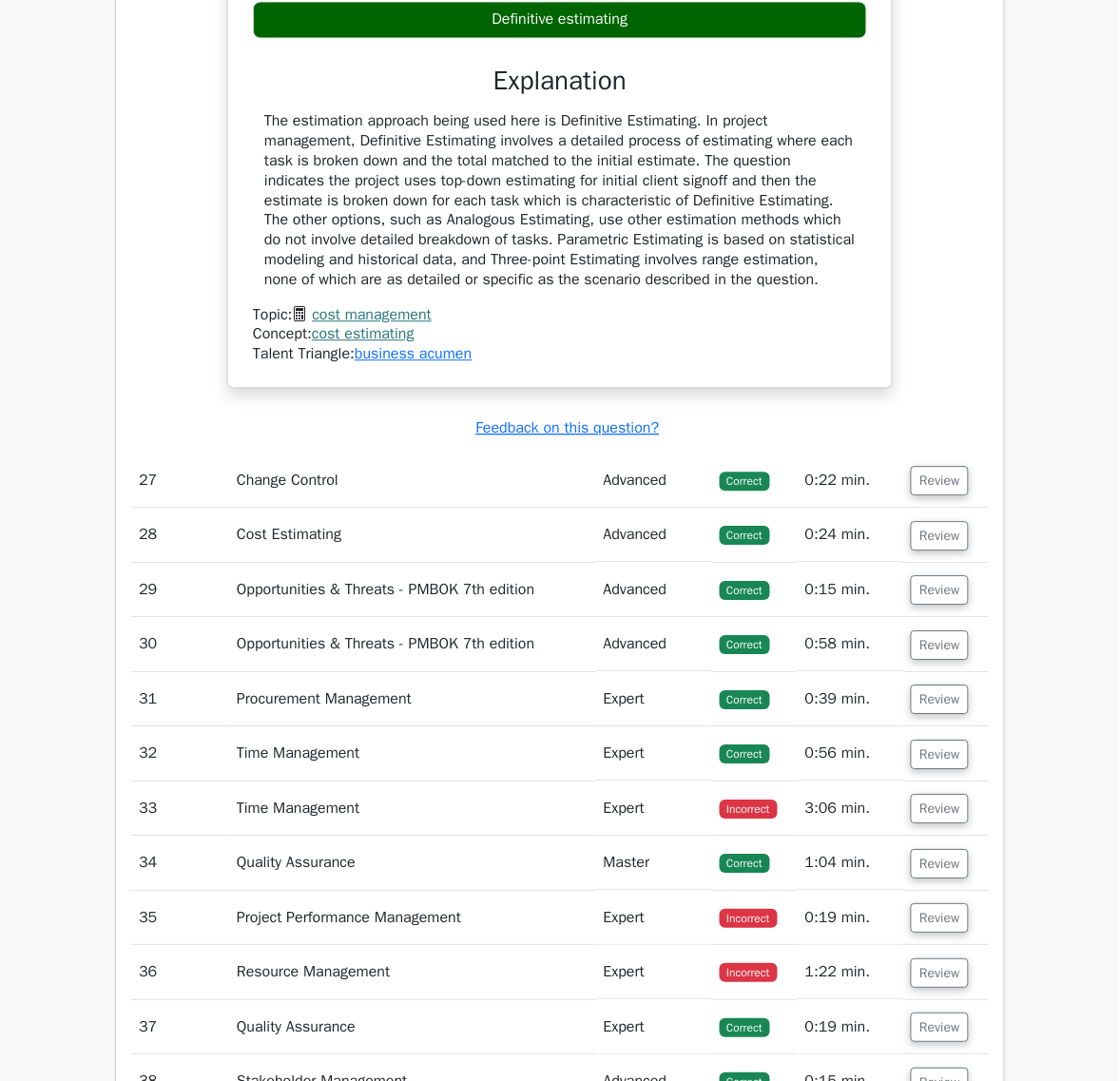 scroll, scrollTop: 26241, scrollLeft: 0, axis: vertical 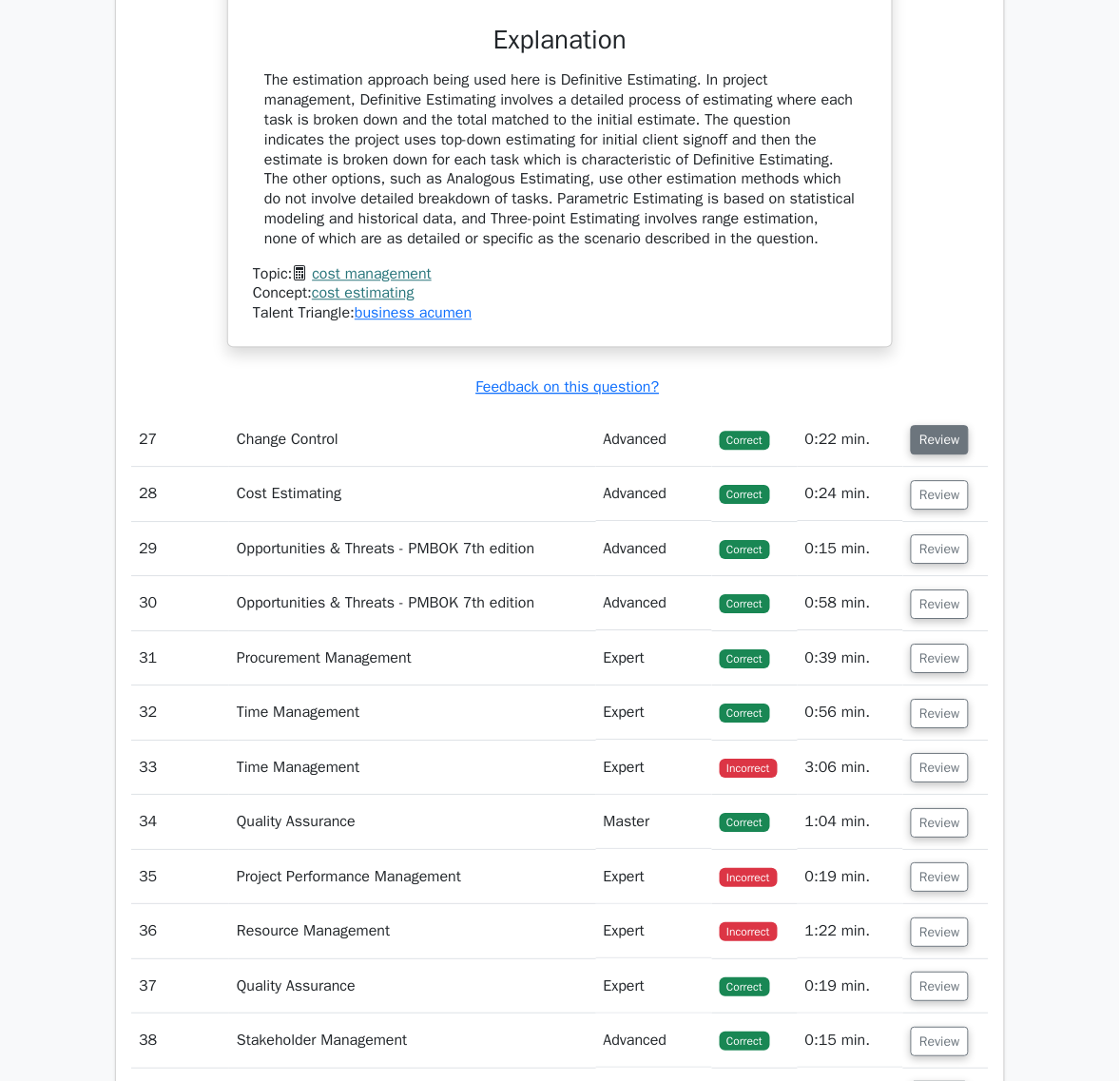 click on "Review" at bounding box center (939, 439) 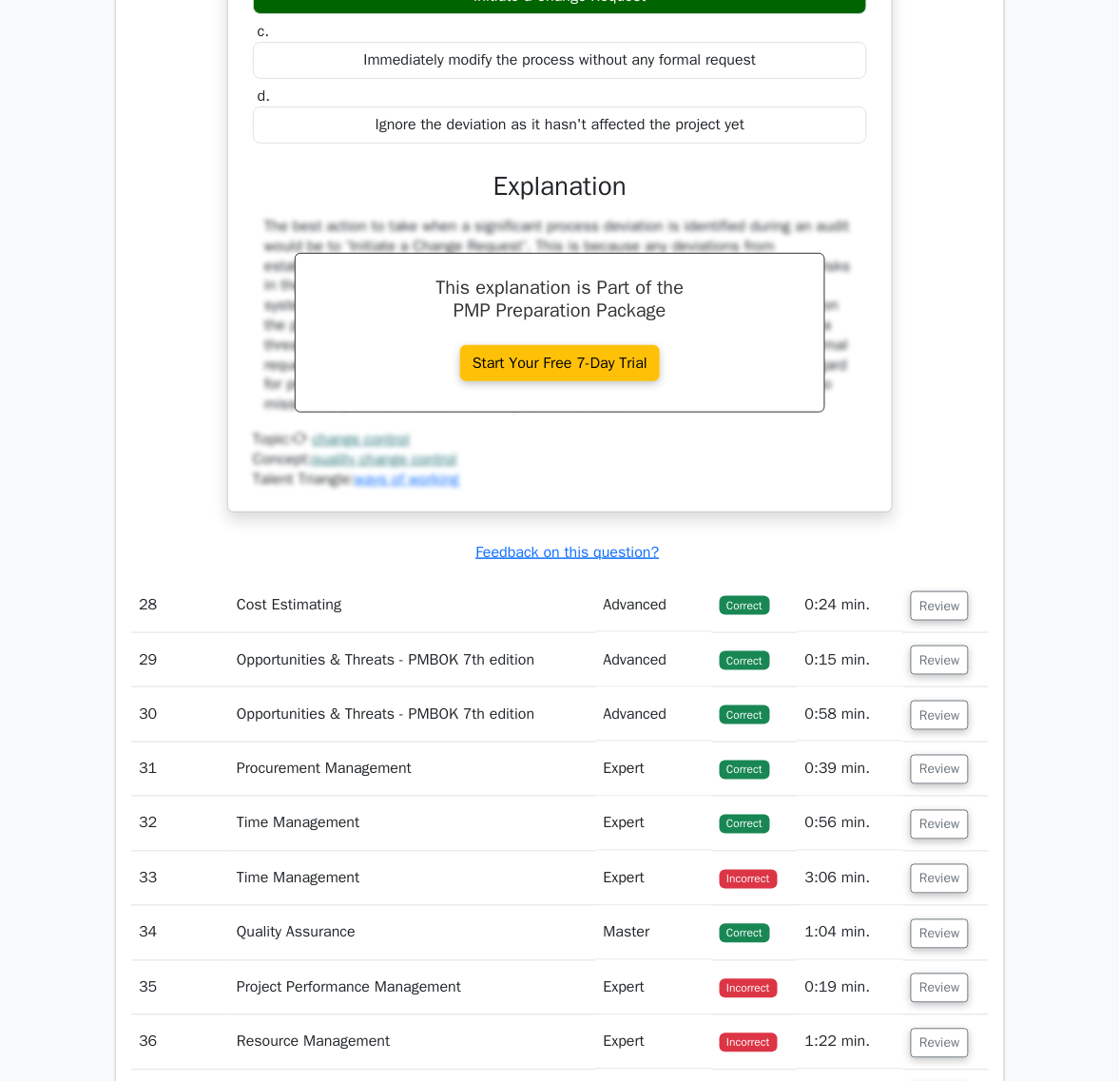 scroll, scrollTop: 26954, scrollLeft: 0, axis: vertical 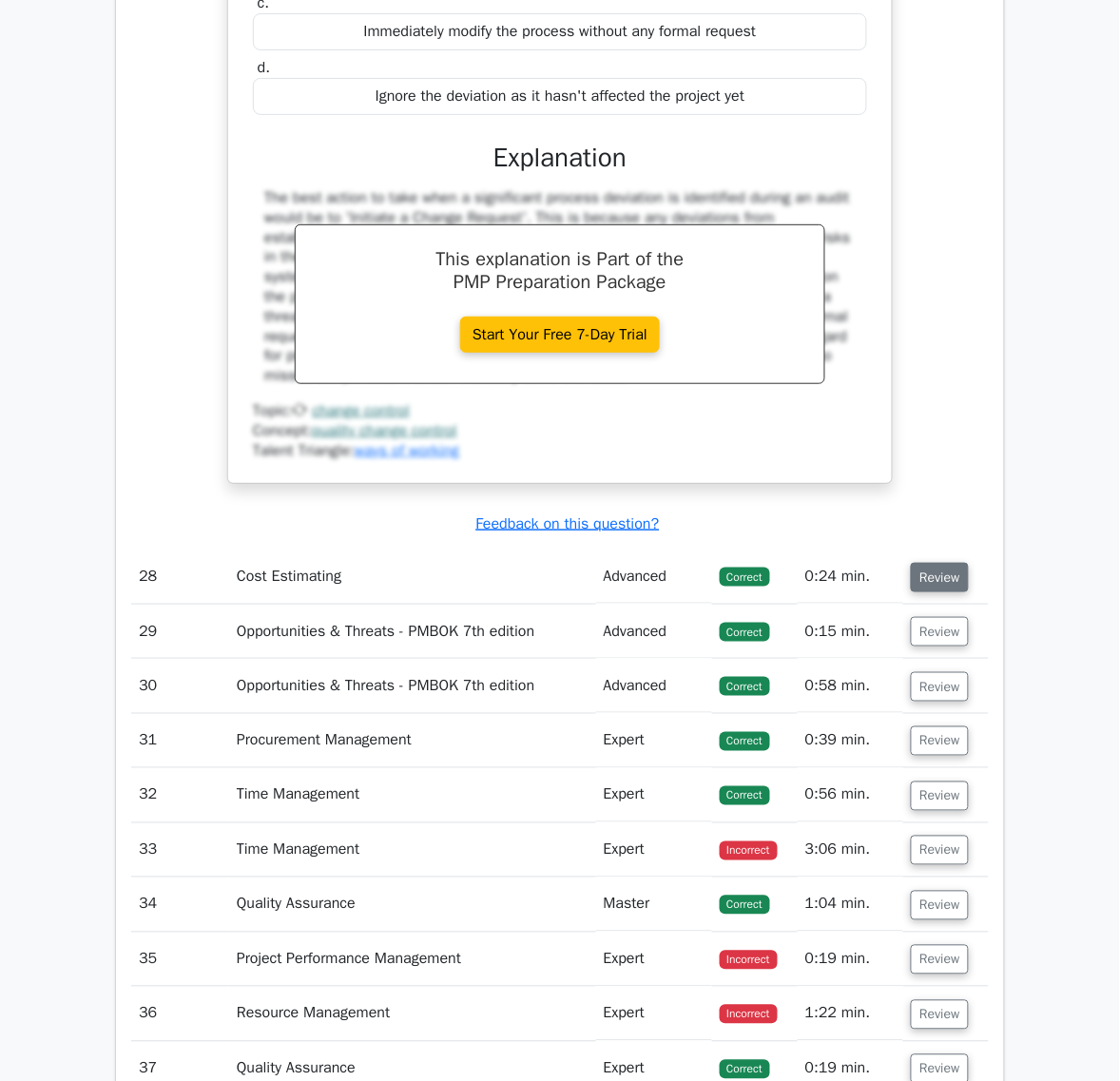 click on "Review" at bounding box center (939, 577) 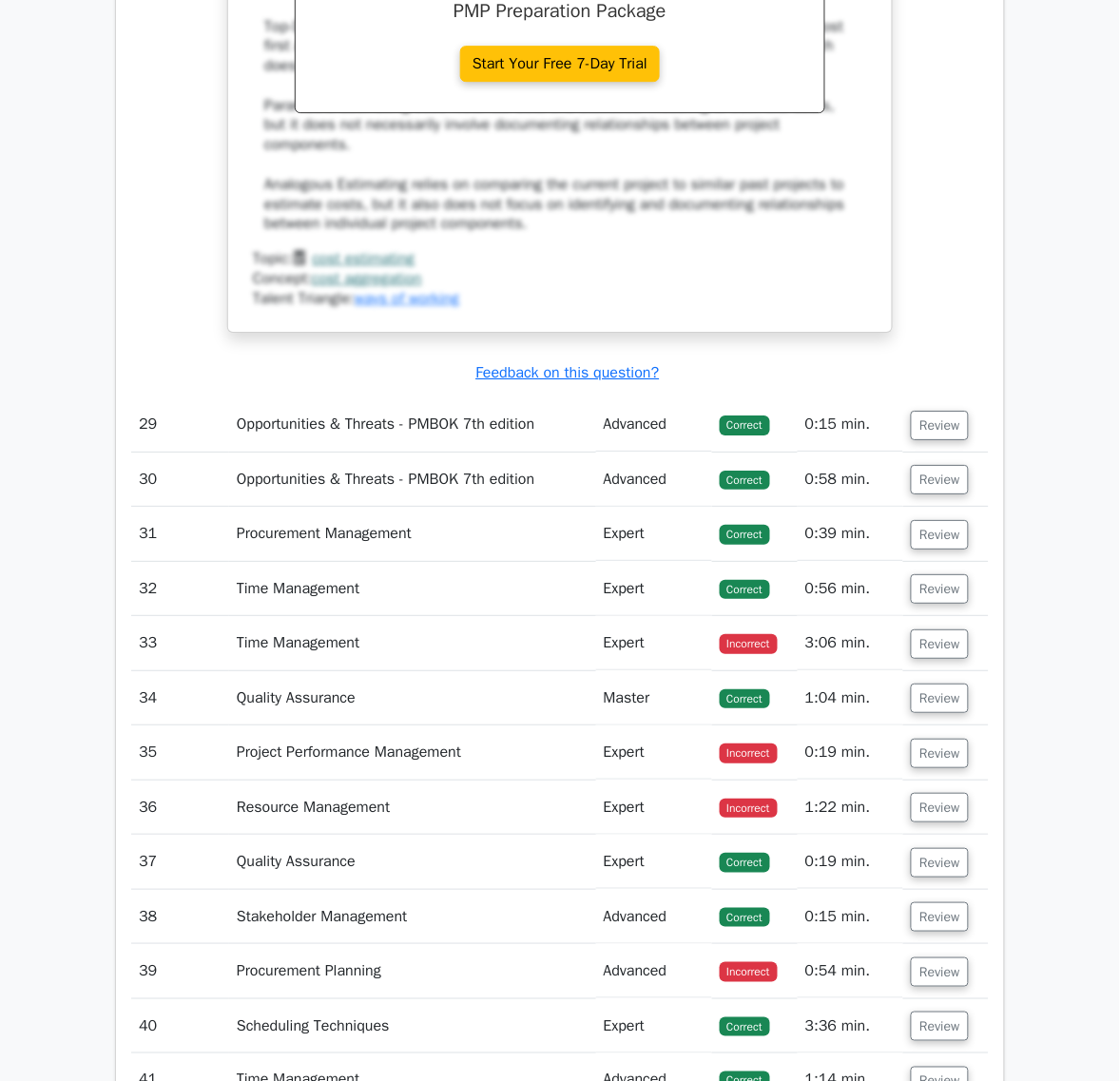 scroll, scrollTop: 28142, scrollLeft: 0, axis: vertical 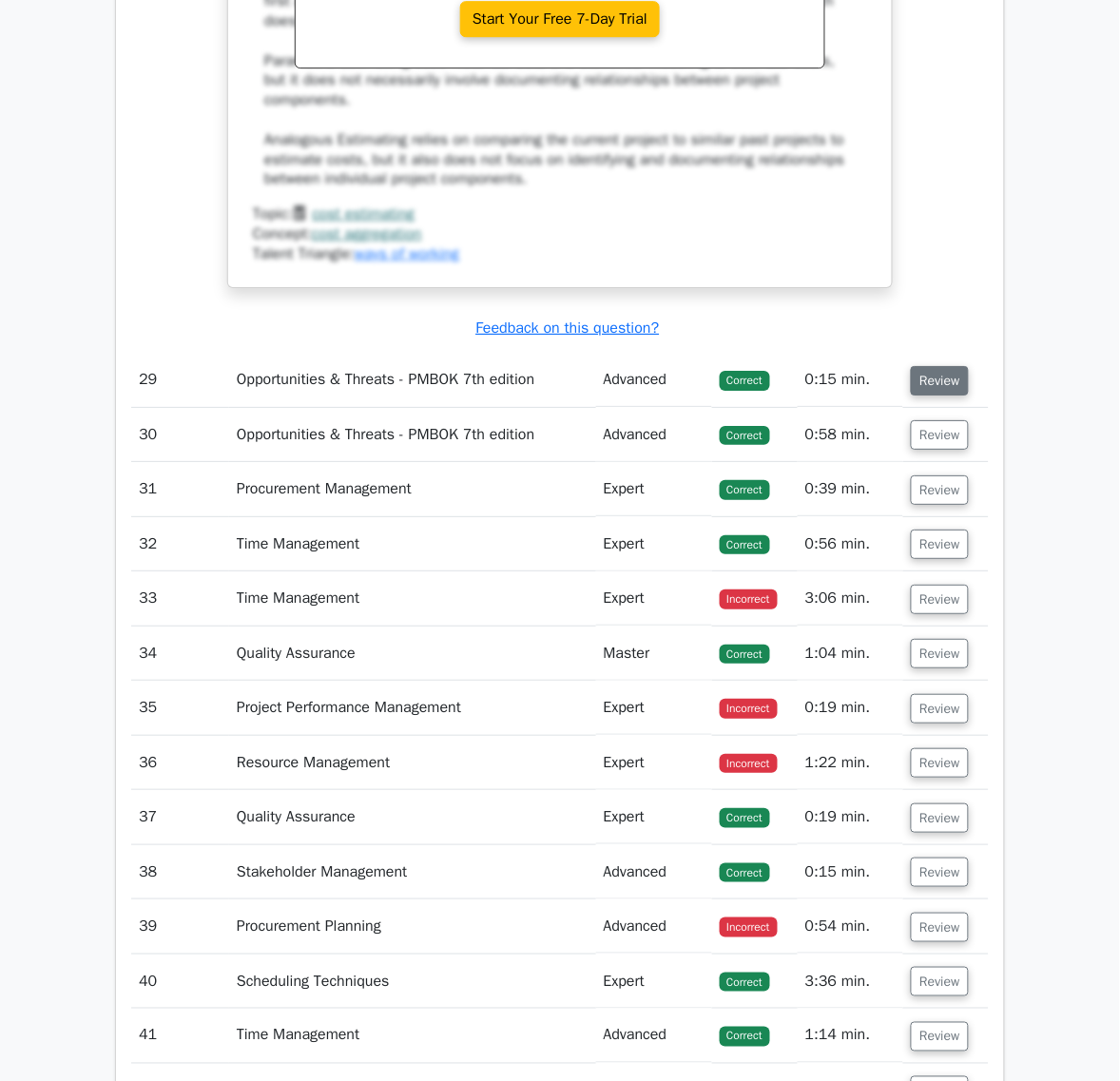 click on "Review" at bounding box center [939, 380] 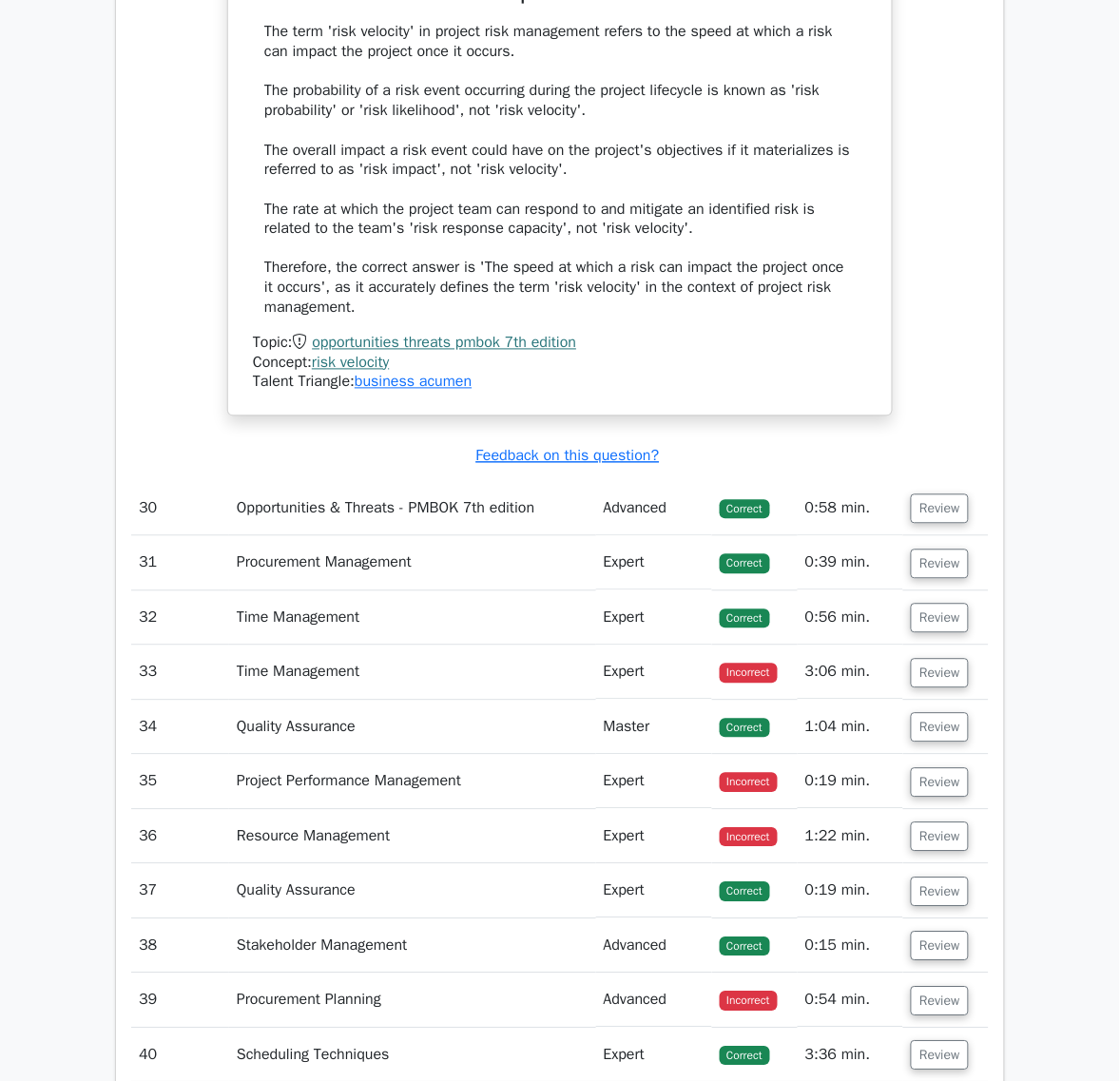 scroll, scrollTop: 28974, scrollLeft: 0, axis: vertical 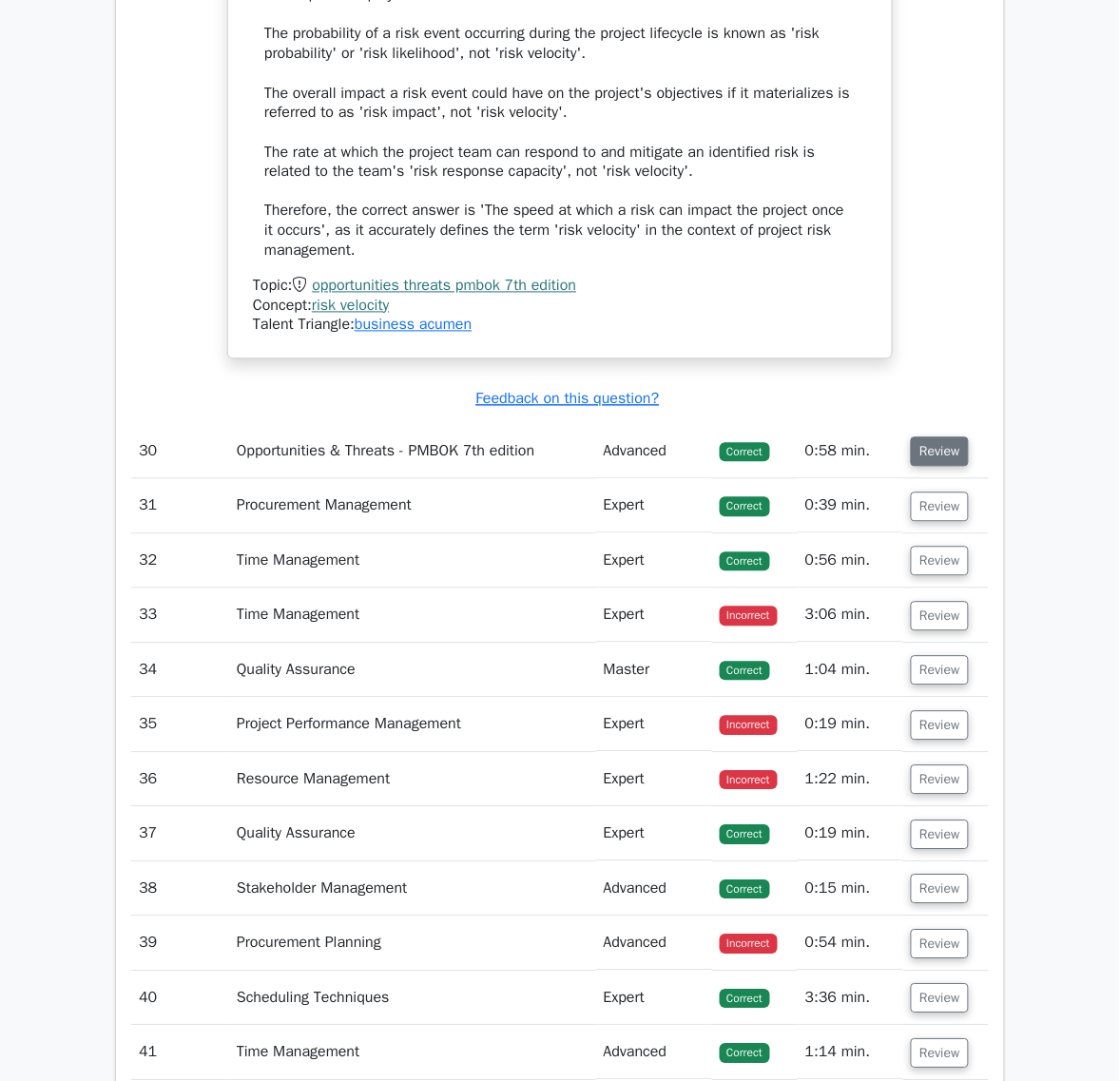 click on "Review" at bounding box center (939, 452) 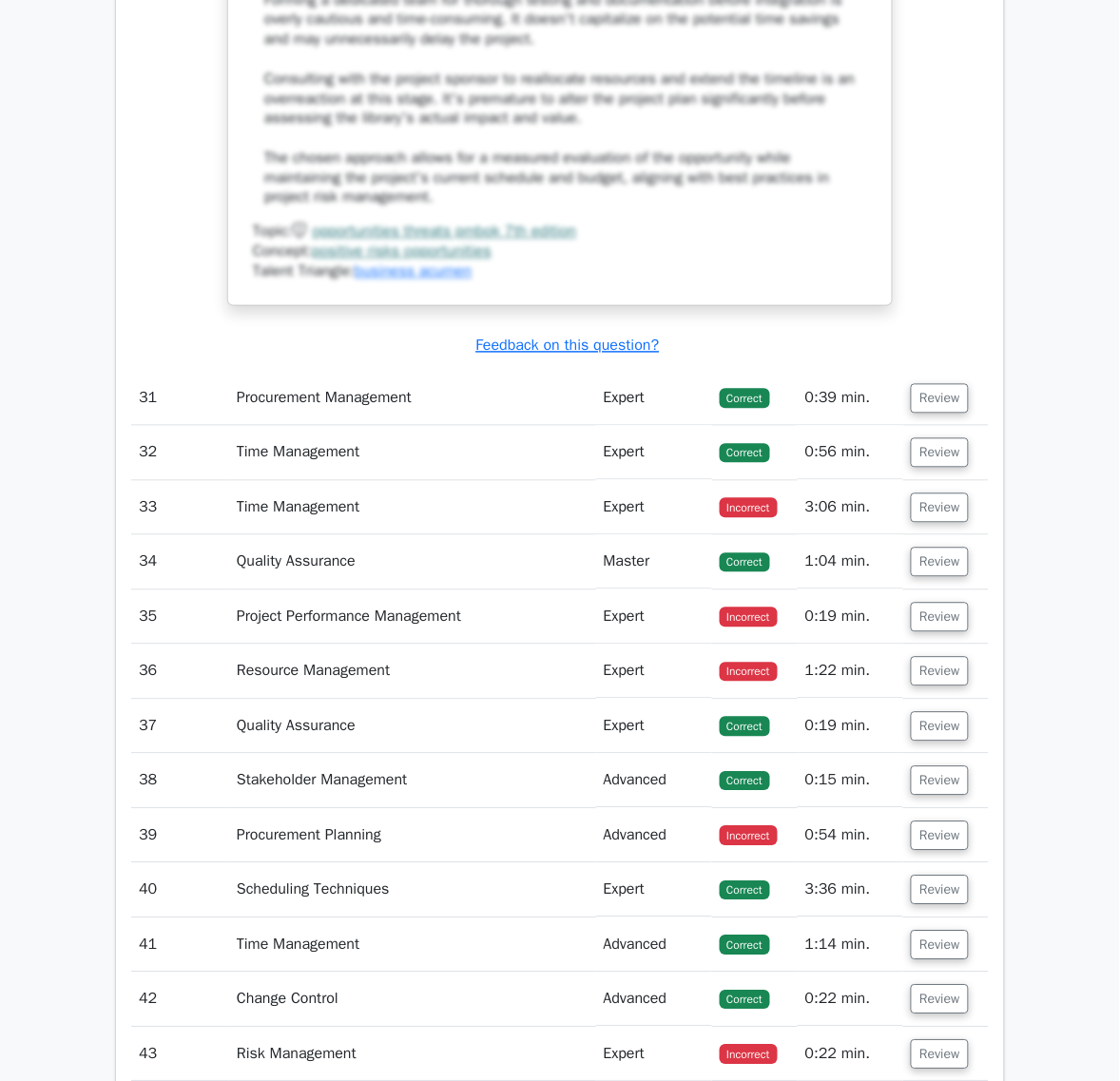scroll, scrollTop: 30519, scrollLeft: 0, axis: vertical 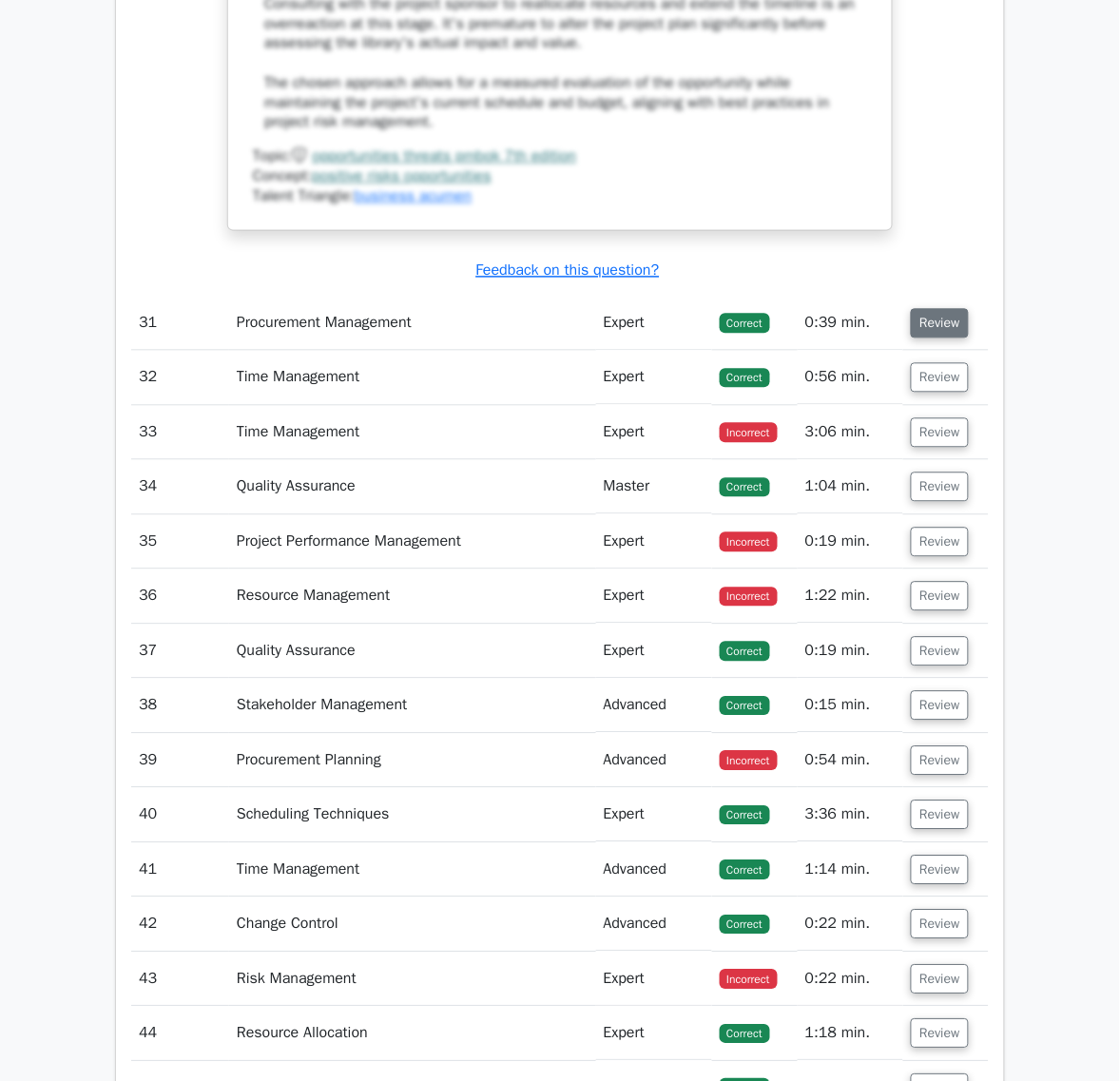 click on "Review" at bounding box center (939, 323) 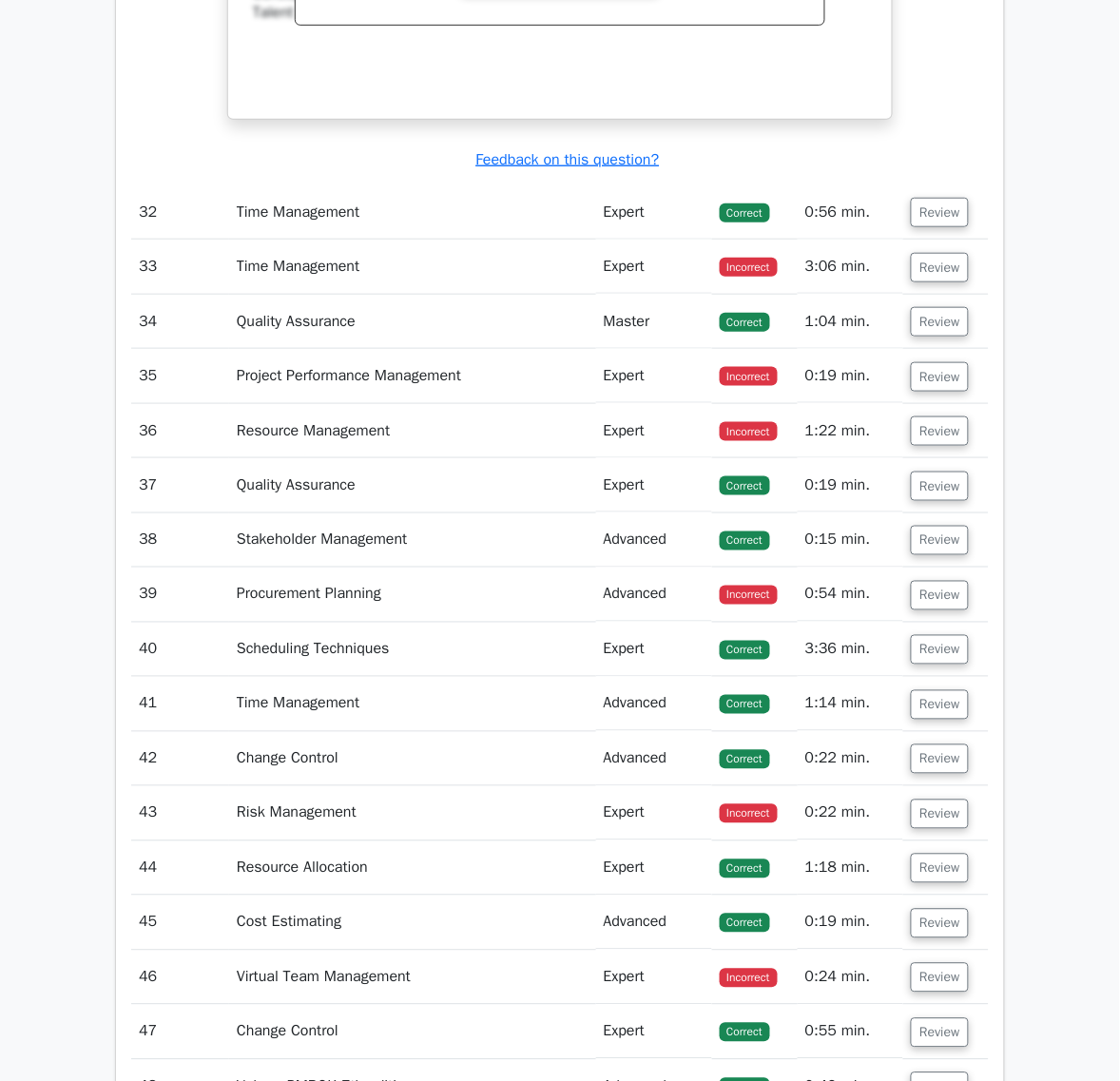 scroll, scrollTop: 31707, scrollLeft: 0, axis: vertical 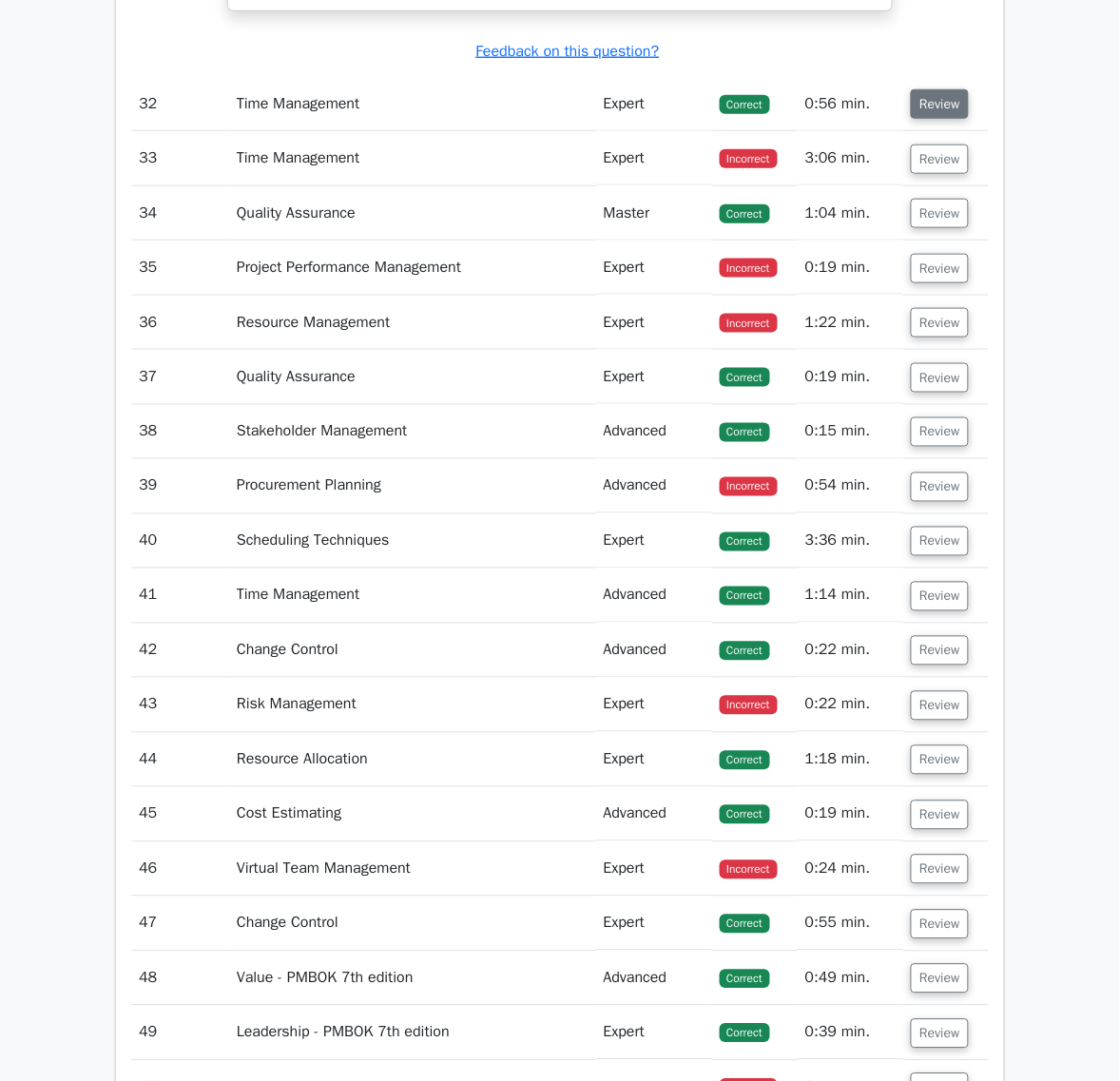 click on "Review" at bounding box center (939, 104) 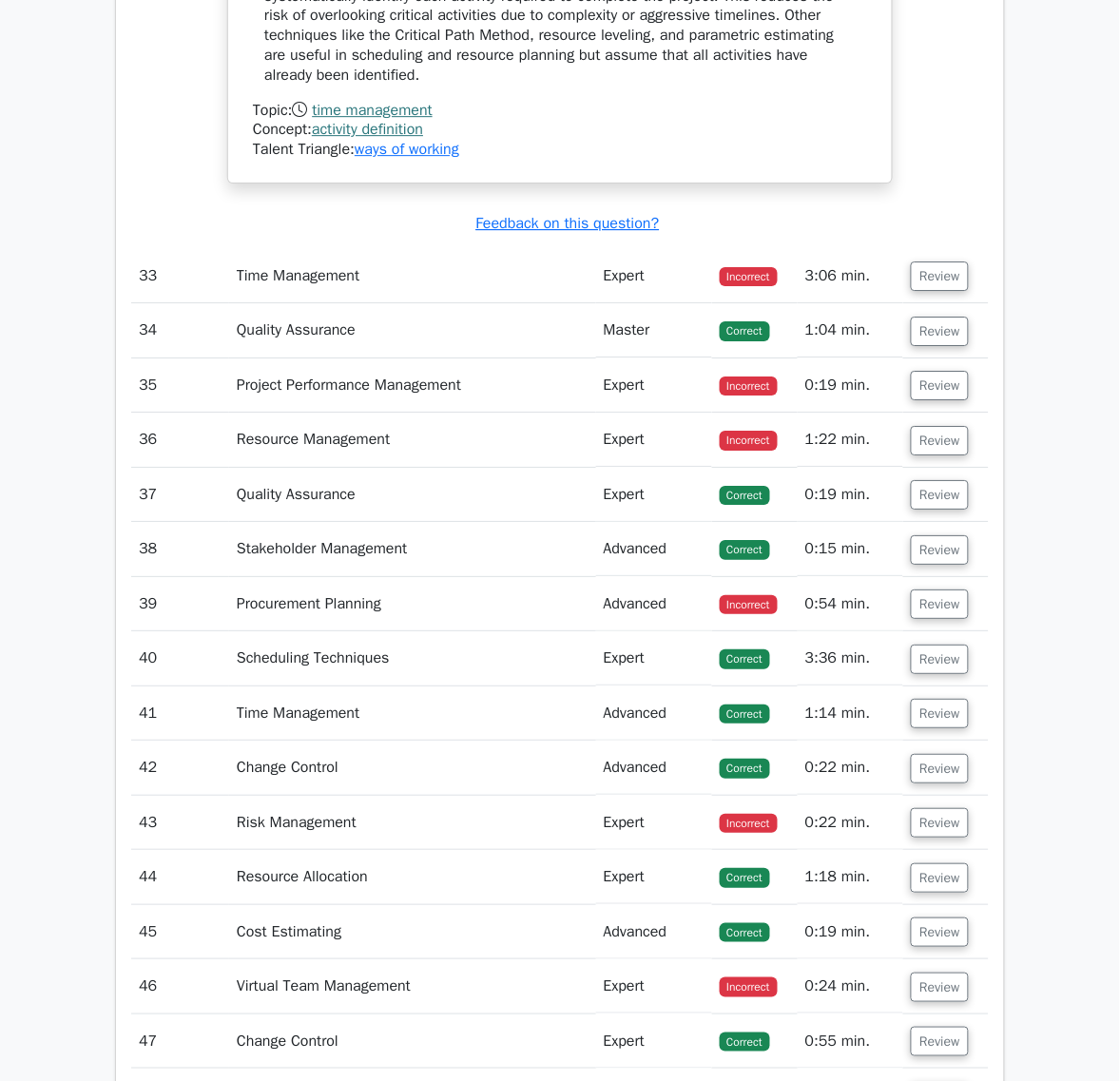 scroll, scrollTop: 32777, scrollLeft: 0, axis: vertical 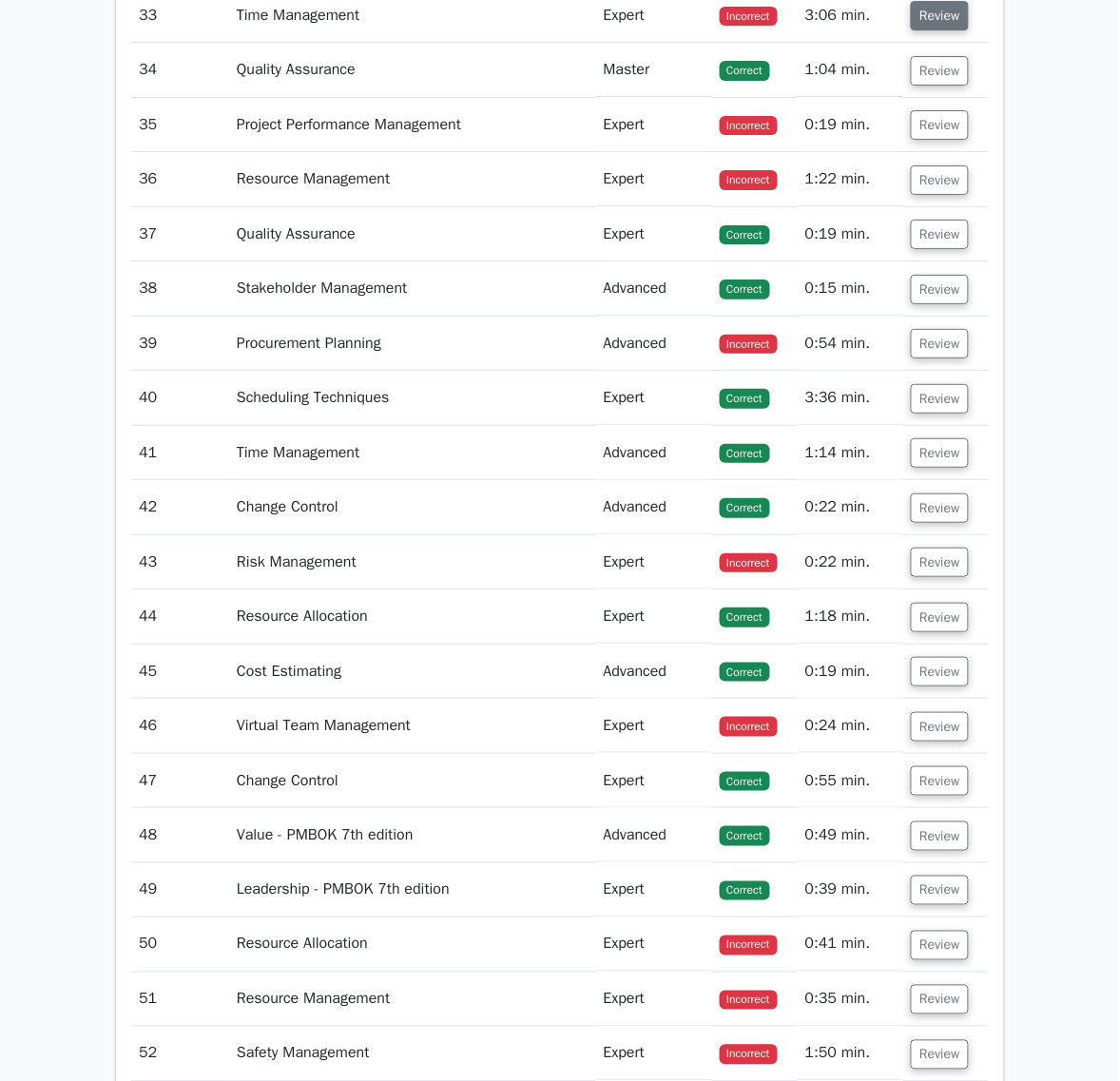click on "Review" at bounding box center (939, 15) 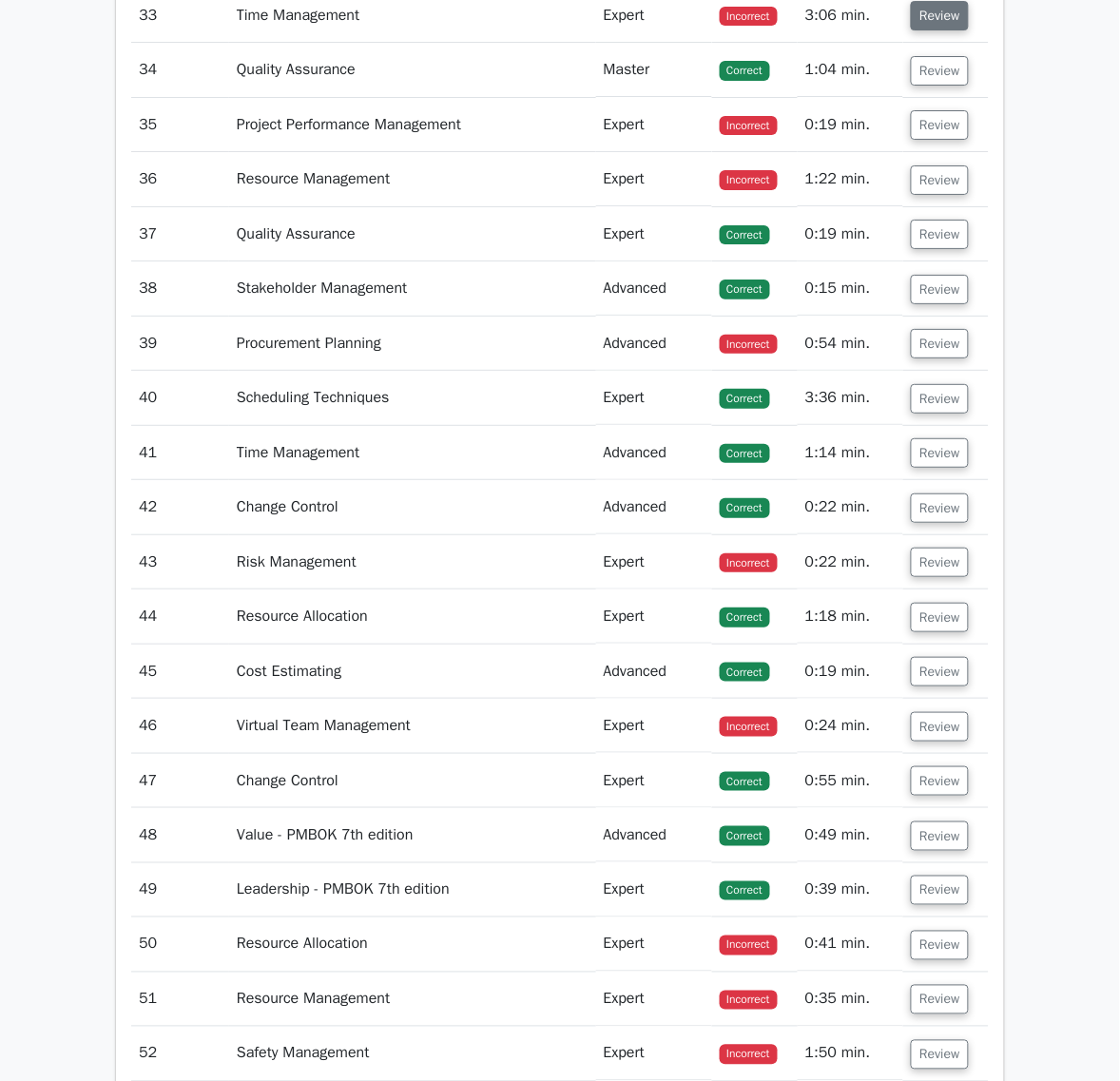 click on "Review" at bounding box center (939, 15) 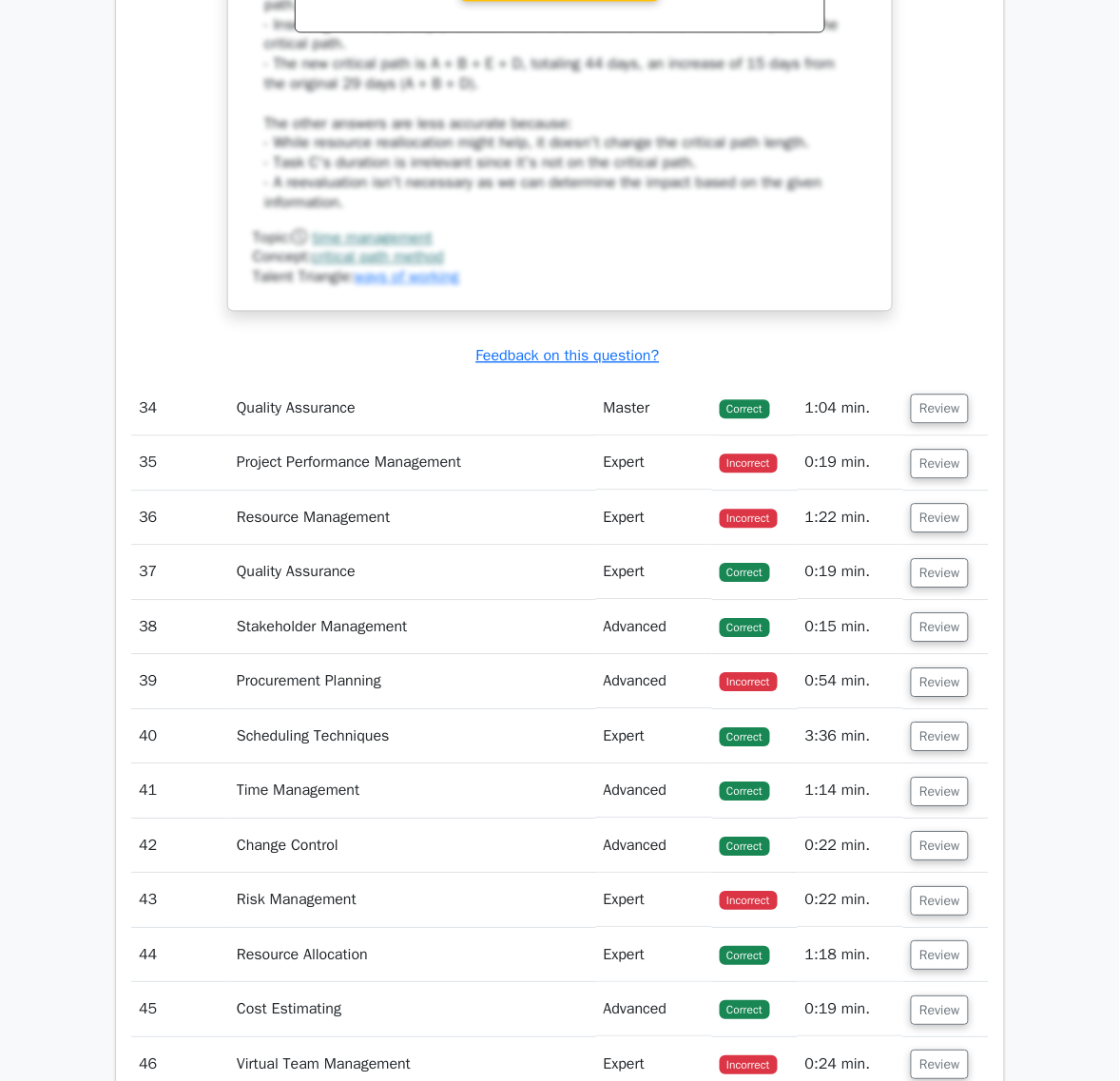 scroll, scrollTop: 33728, scrollLeft: 0, axis: vertical 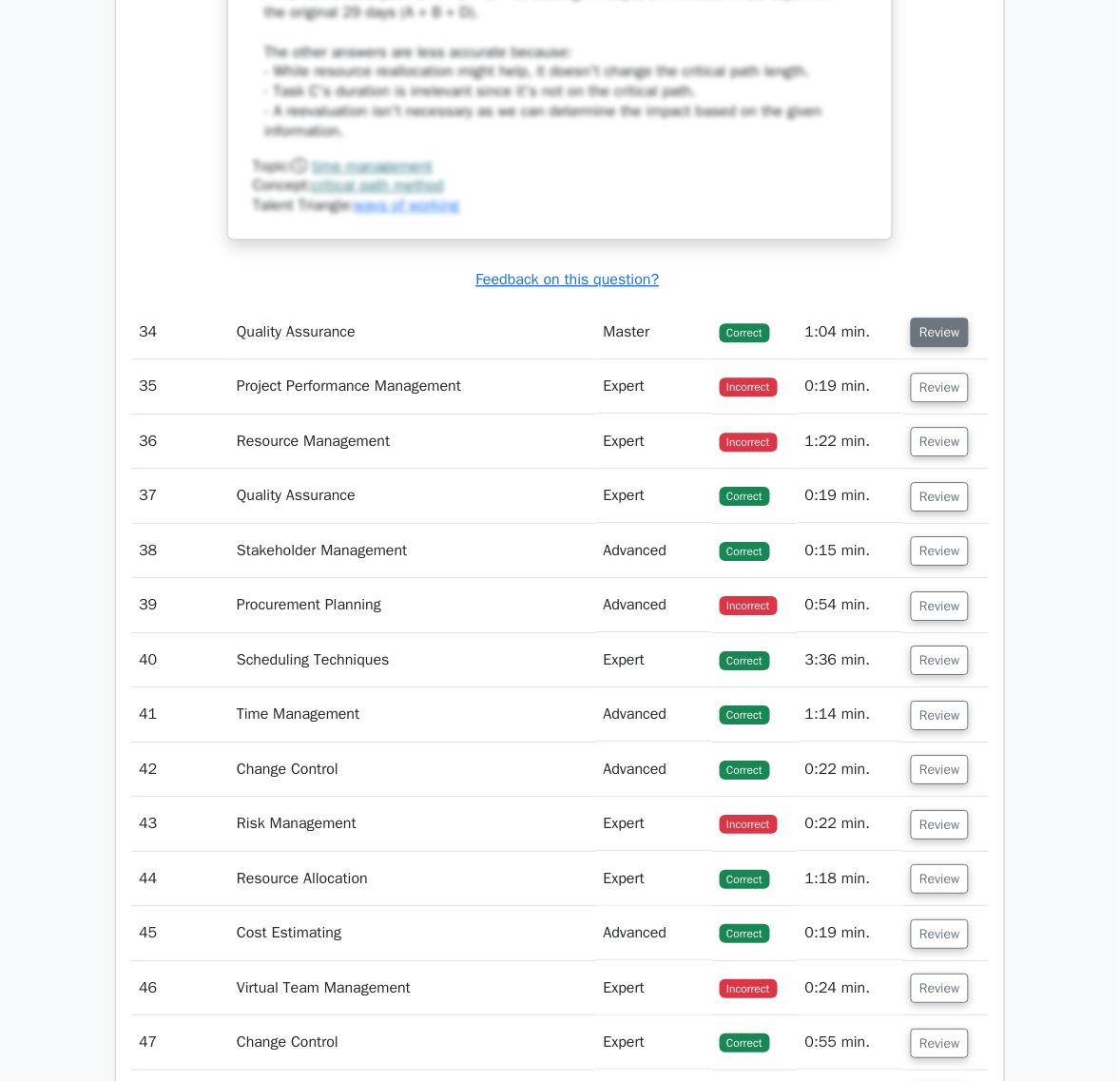 click on "Review" at bounding box center [939, 332] 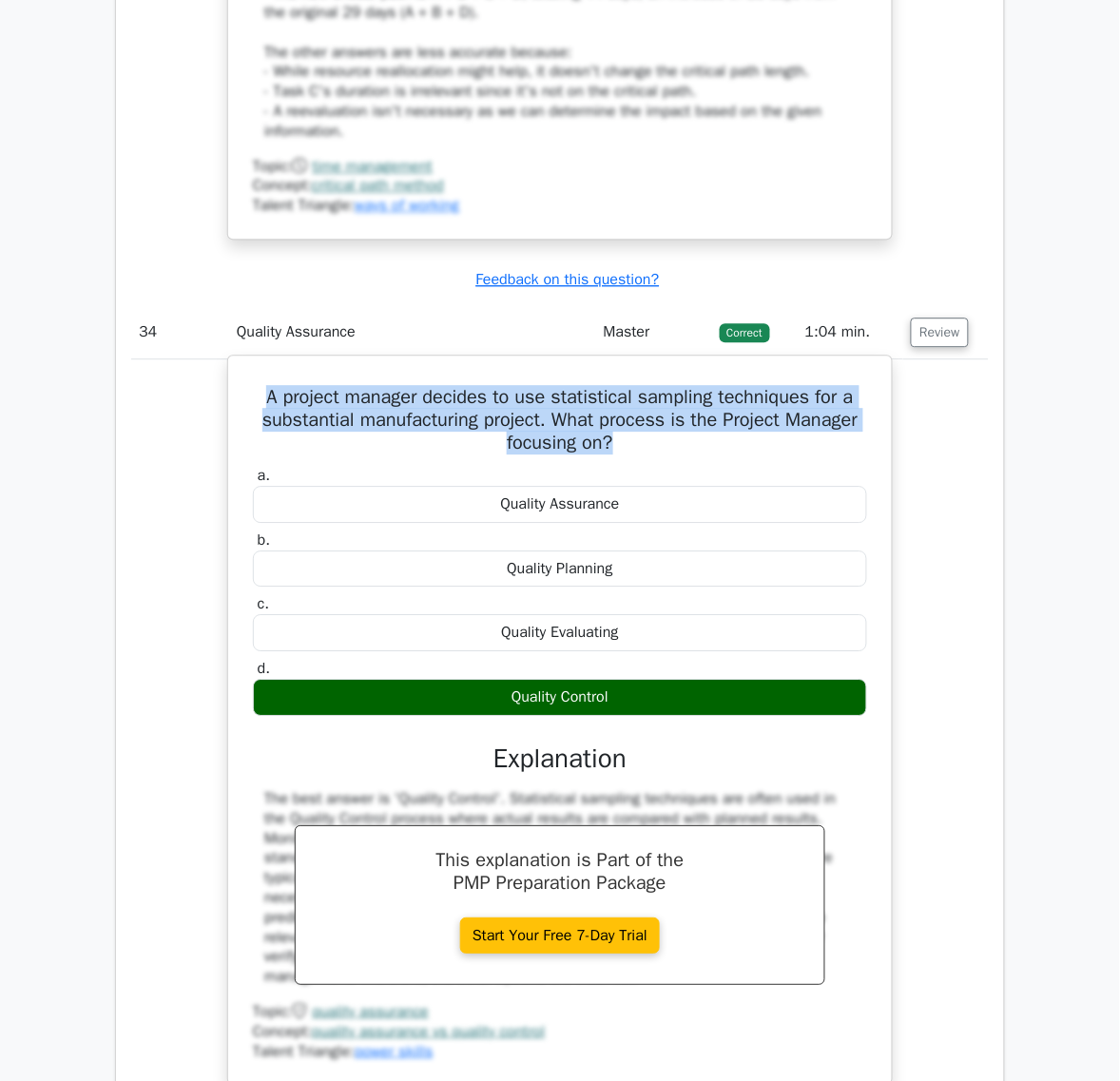drag, startPoint x: 626, startPoint y: 634, endPoint x: 228, endPoint y: 558, distance: 405.19131 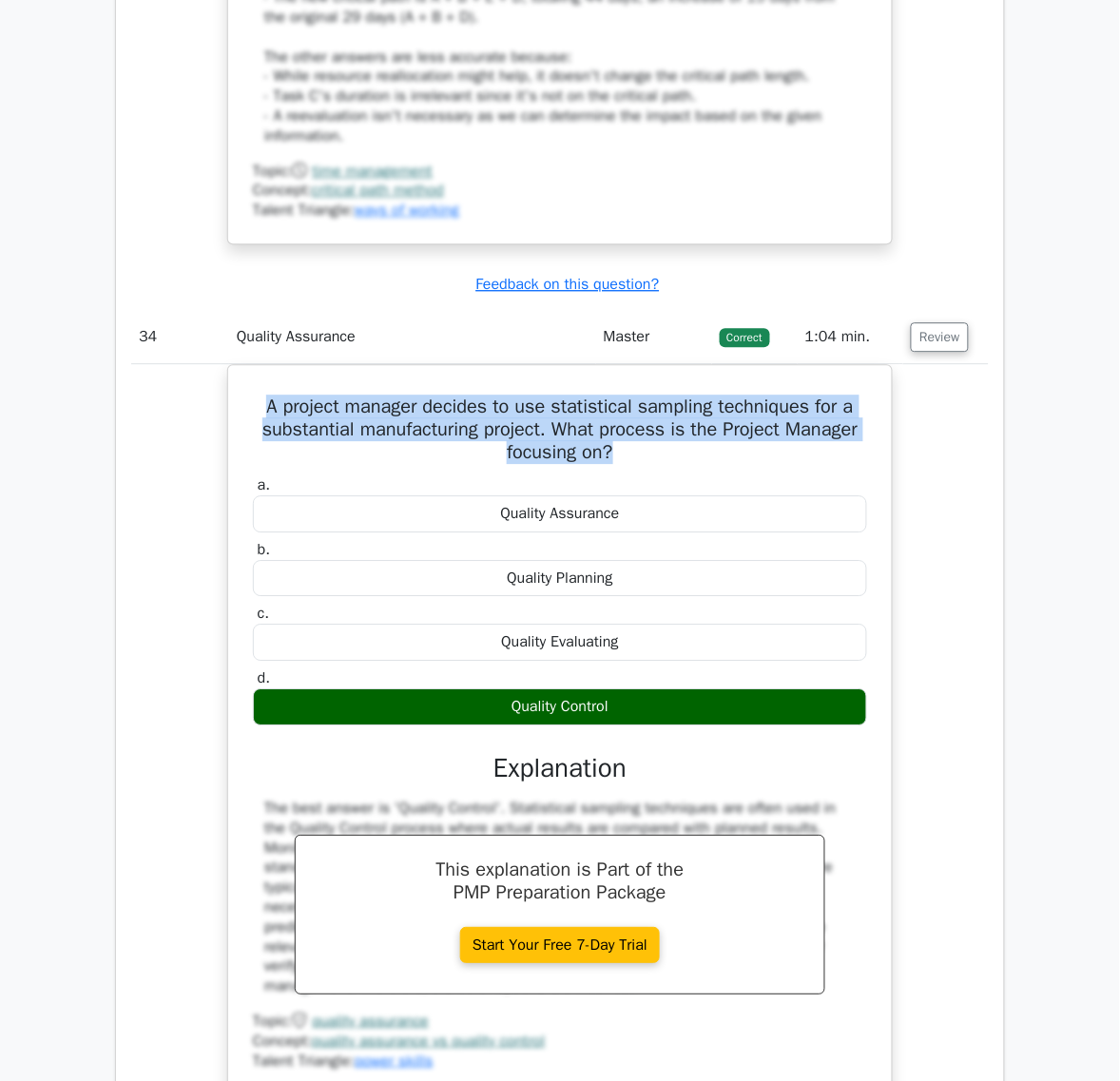 copy on "A project manager decides to use statistical sampling techniques for a substantial manufacturing project. What process is the Project Manager focusing on?" 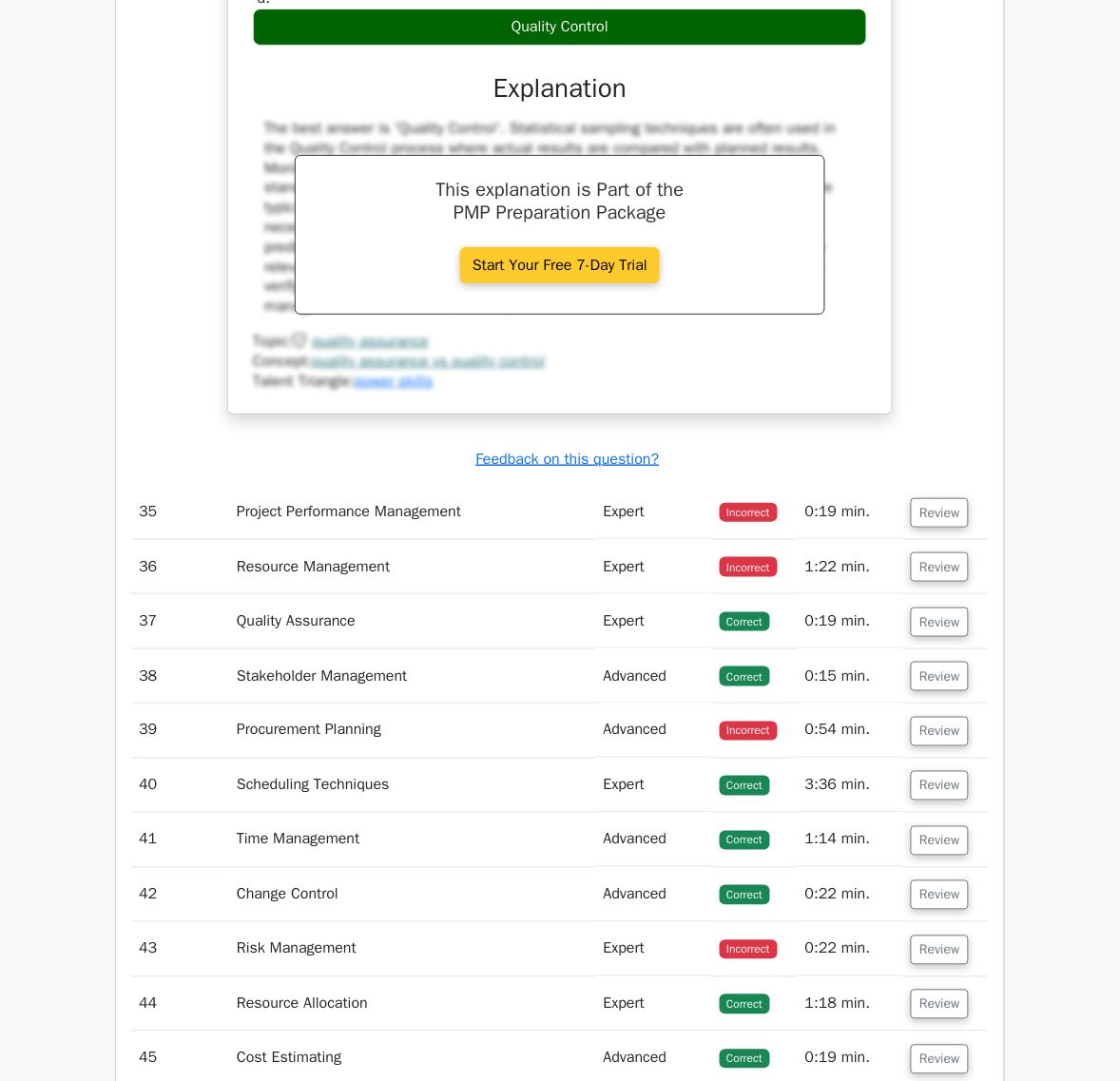 scroll, scrollTop: 34441, scrollLeft: 0, axis: vertical 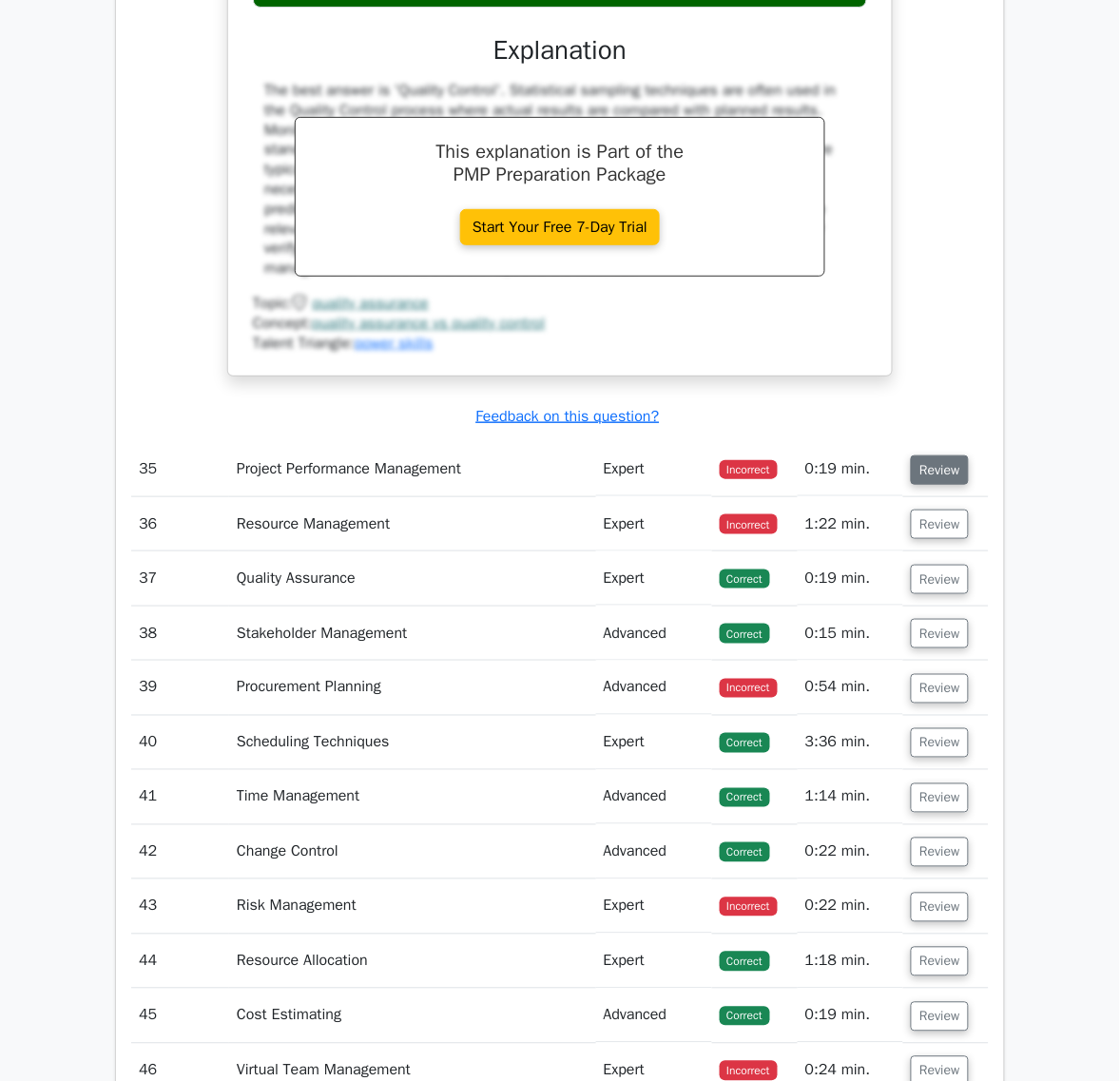 click on "Review" at bounding box center (939, 470) 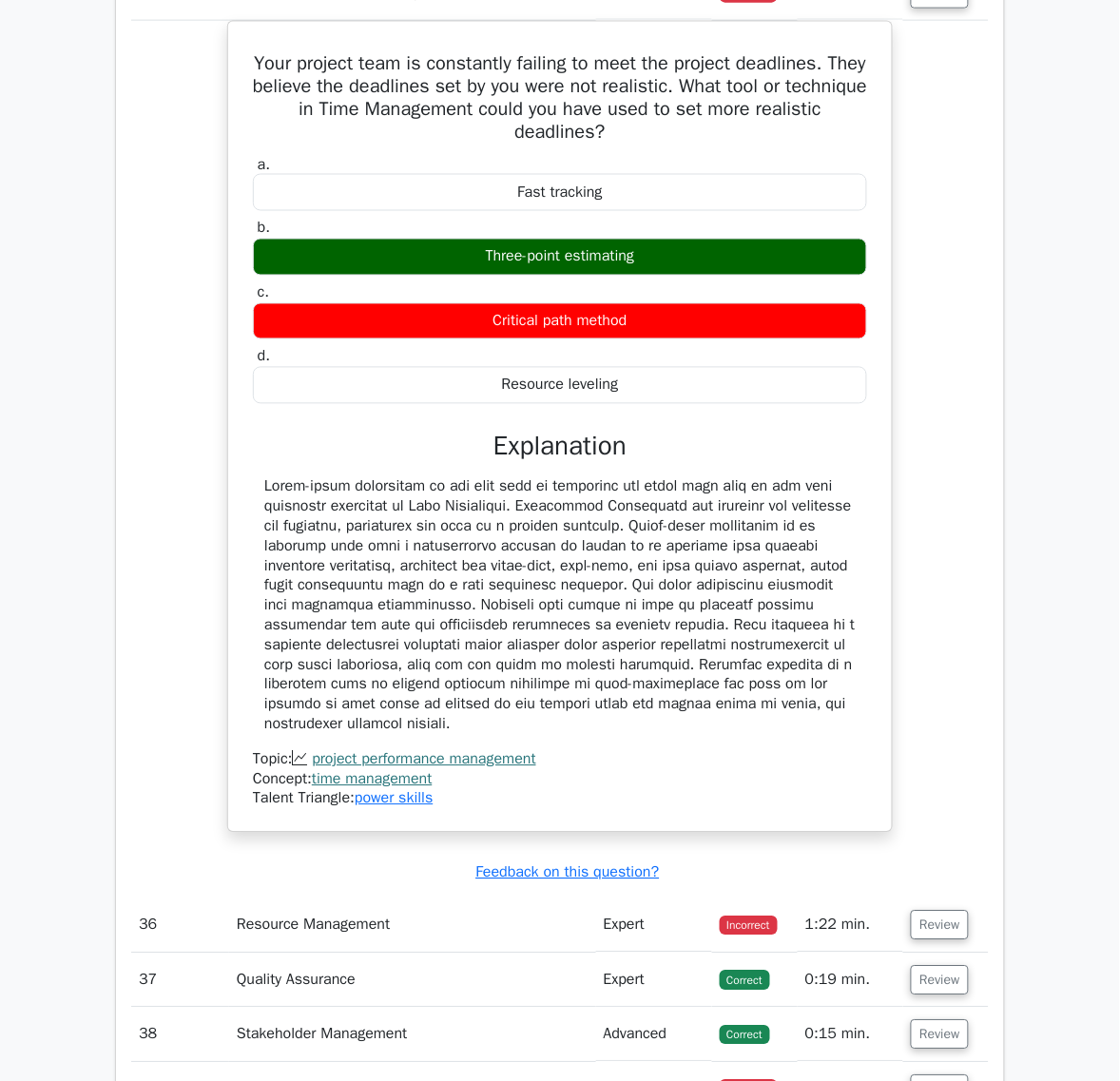 scroll, scrollTop: 34916, scrollLeft: 0, axis: vertical 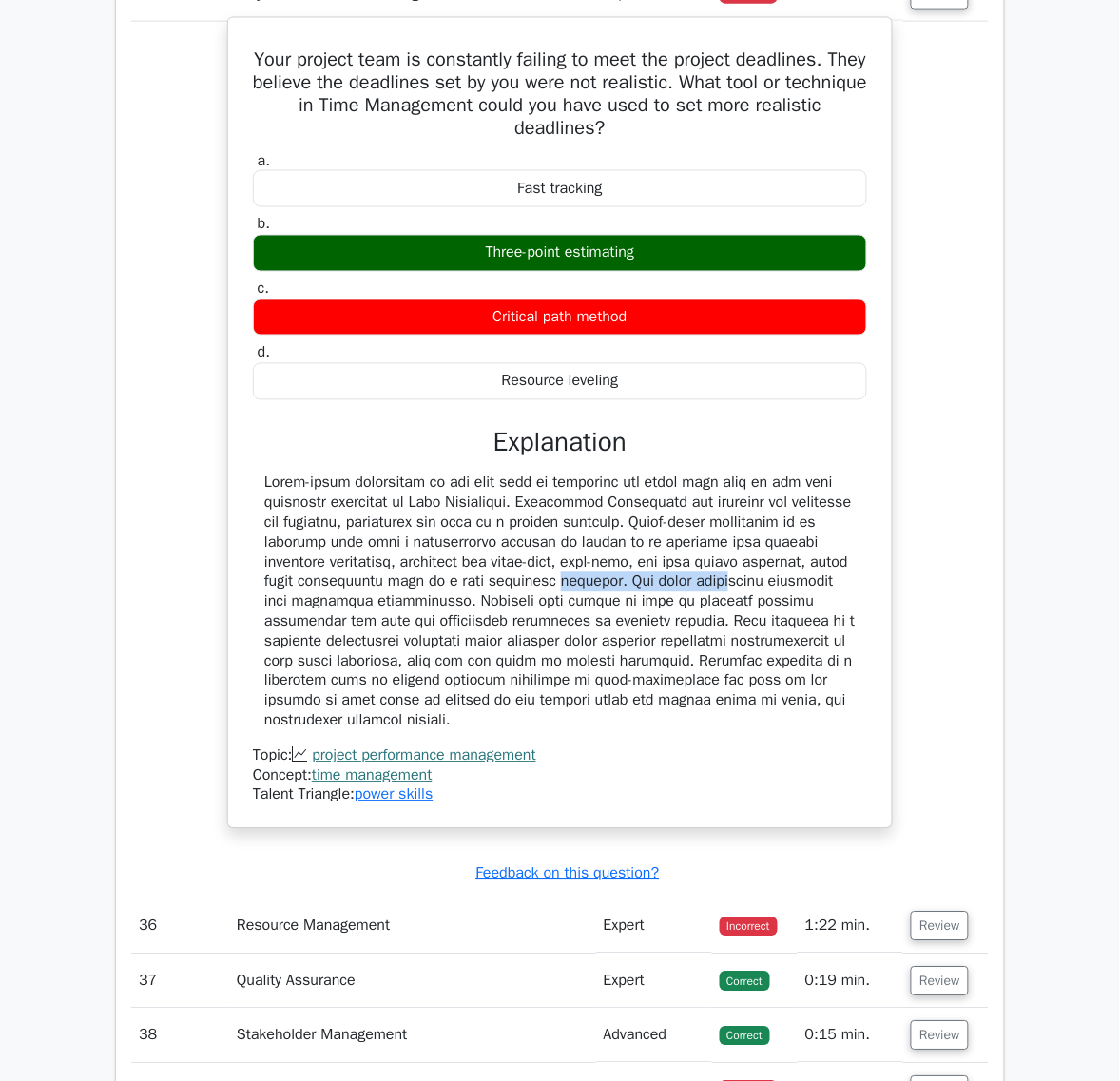 drag, startPoint x: 480, startPoint y: 782, endPoint x: 645, endPoint y: 787, distance: 165.07574 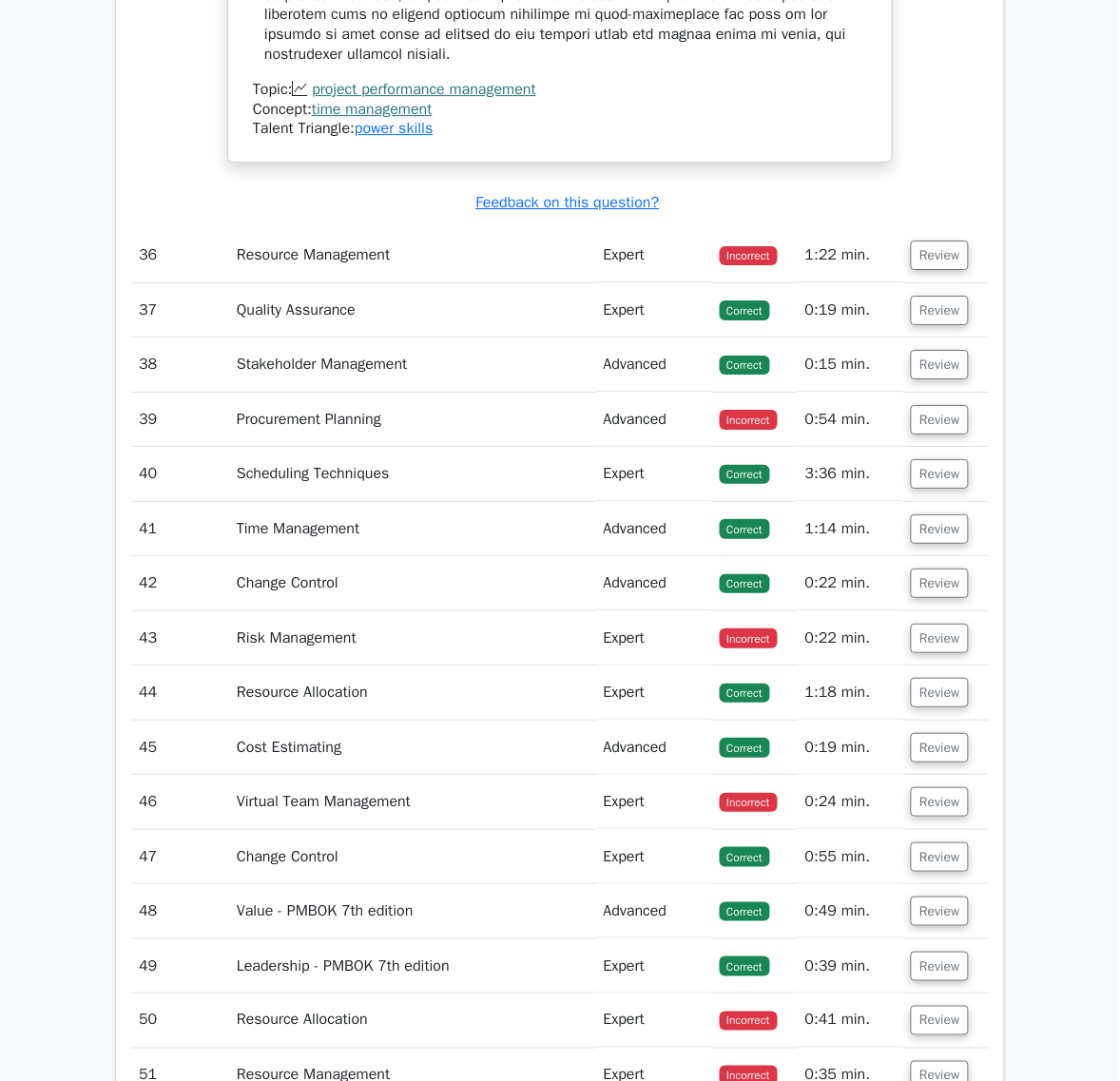 scroll, scrollTop: 35629, scrollLeft: 0, axis: vertical 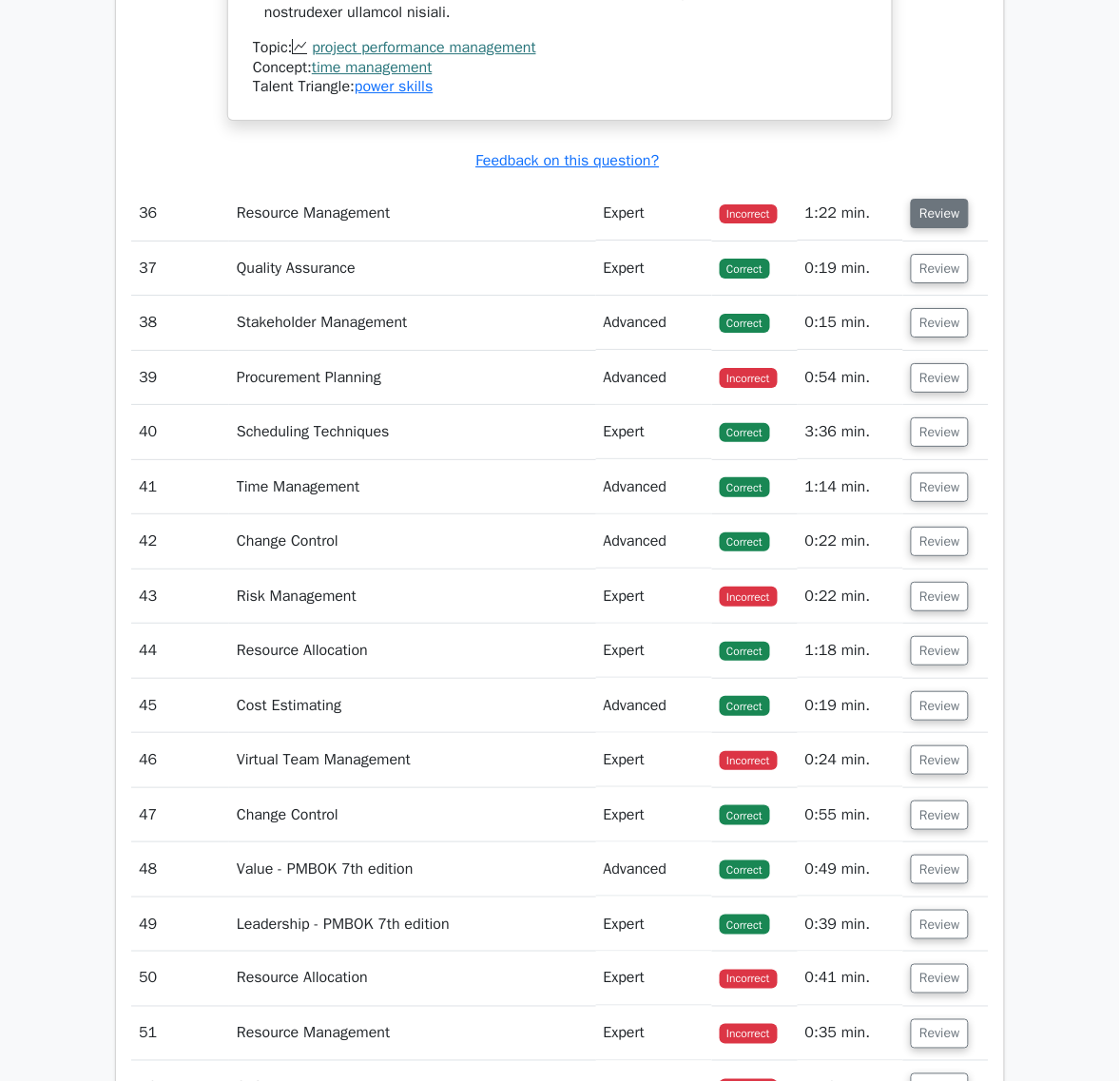 click on "Review" at bounding box center (939, 213) 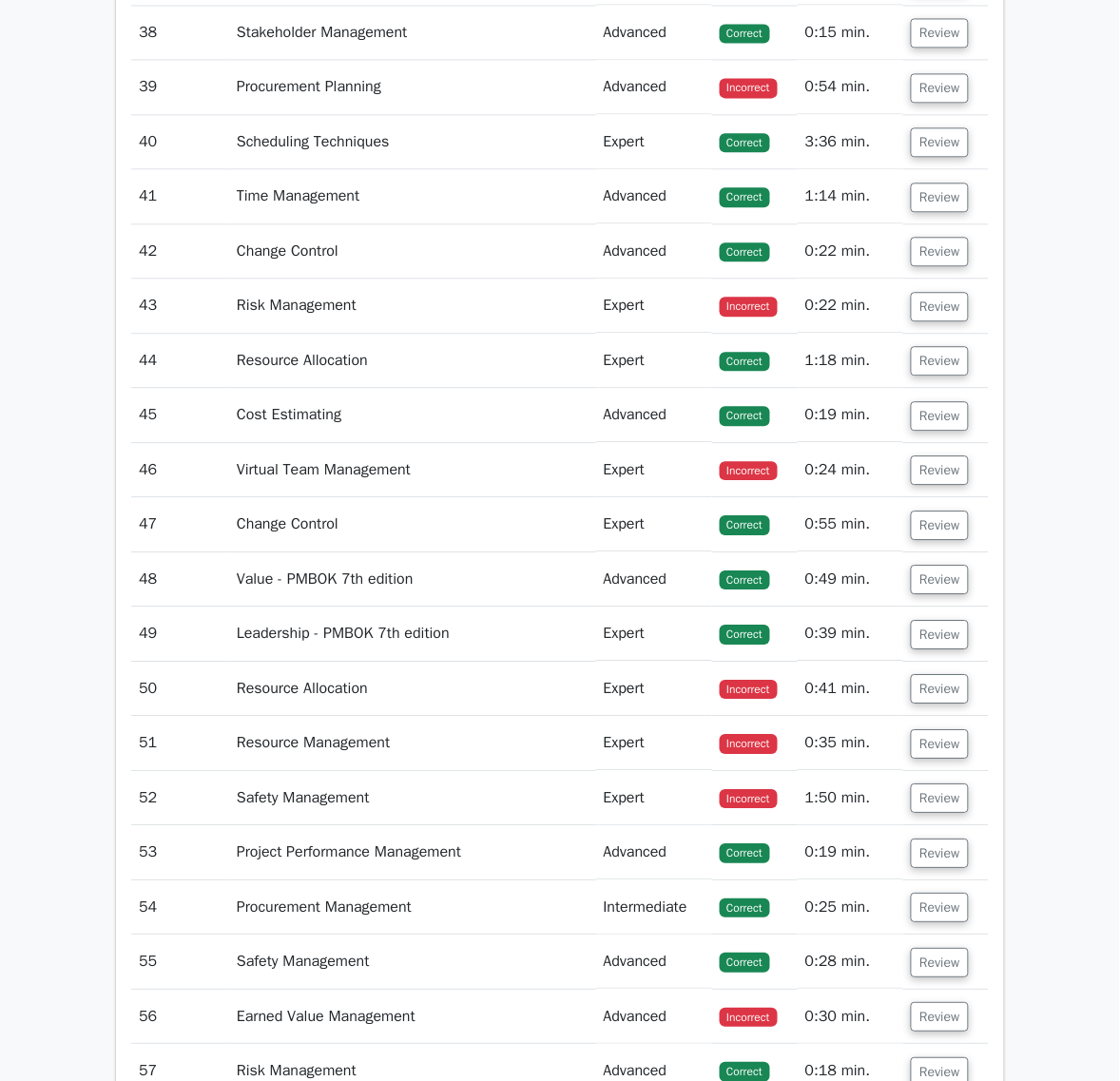 scroll, scrollTop: 36699, scrollLeft: 0, axis: vertical 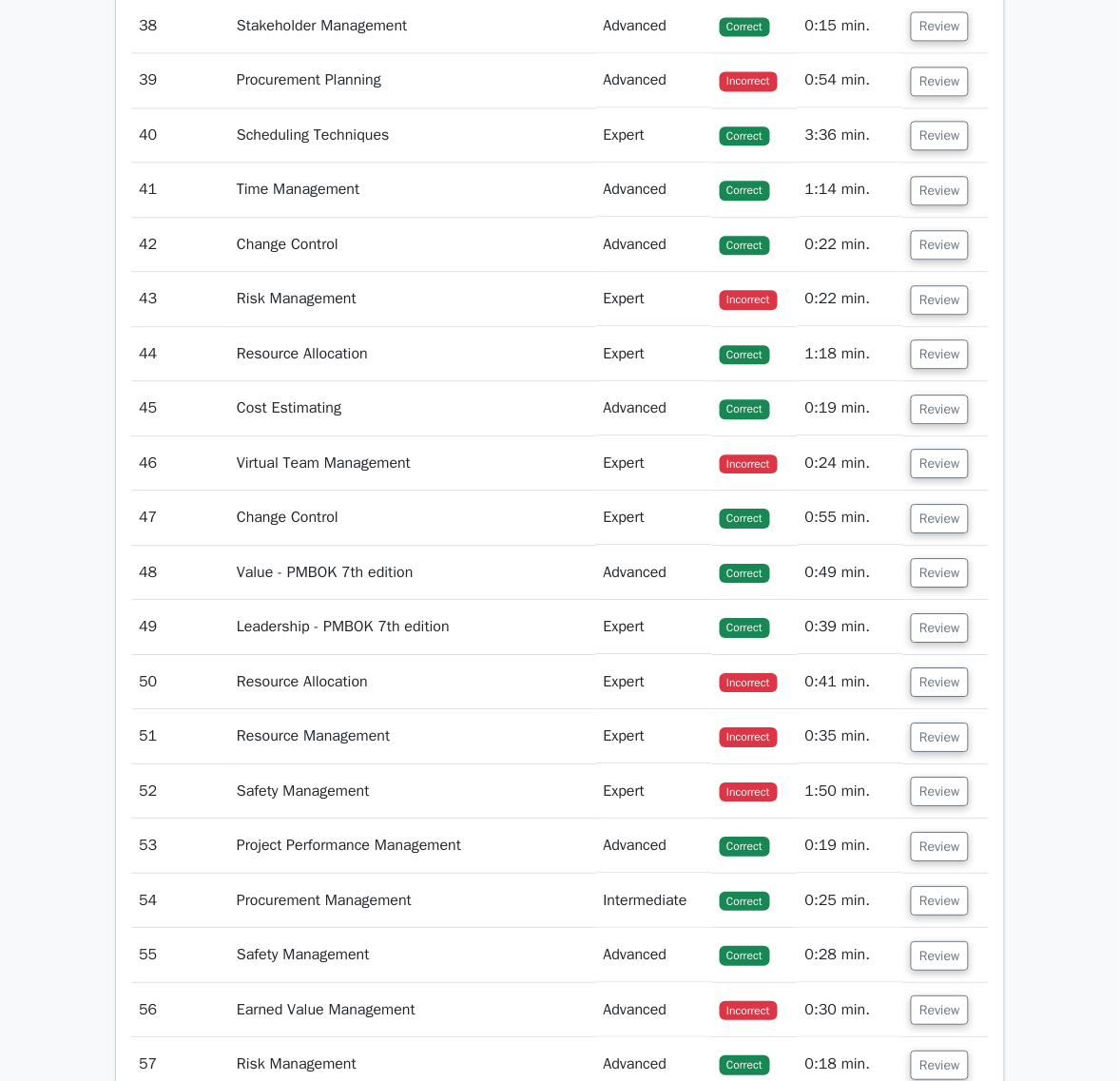 click on "Review" at bounding box center [939, -29] 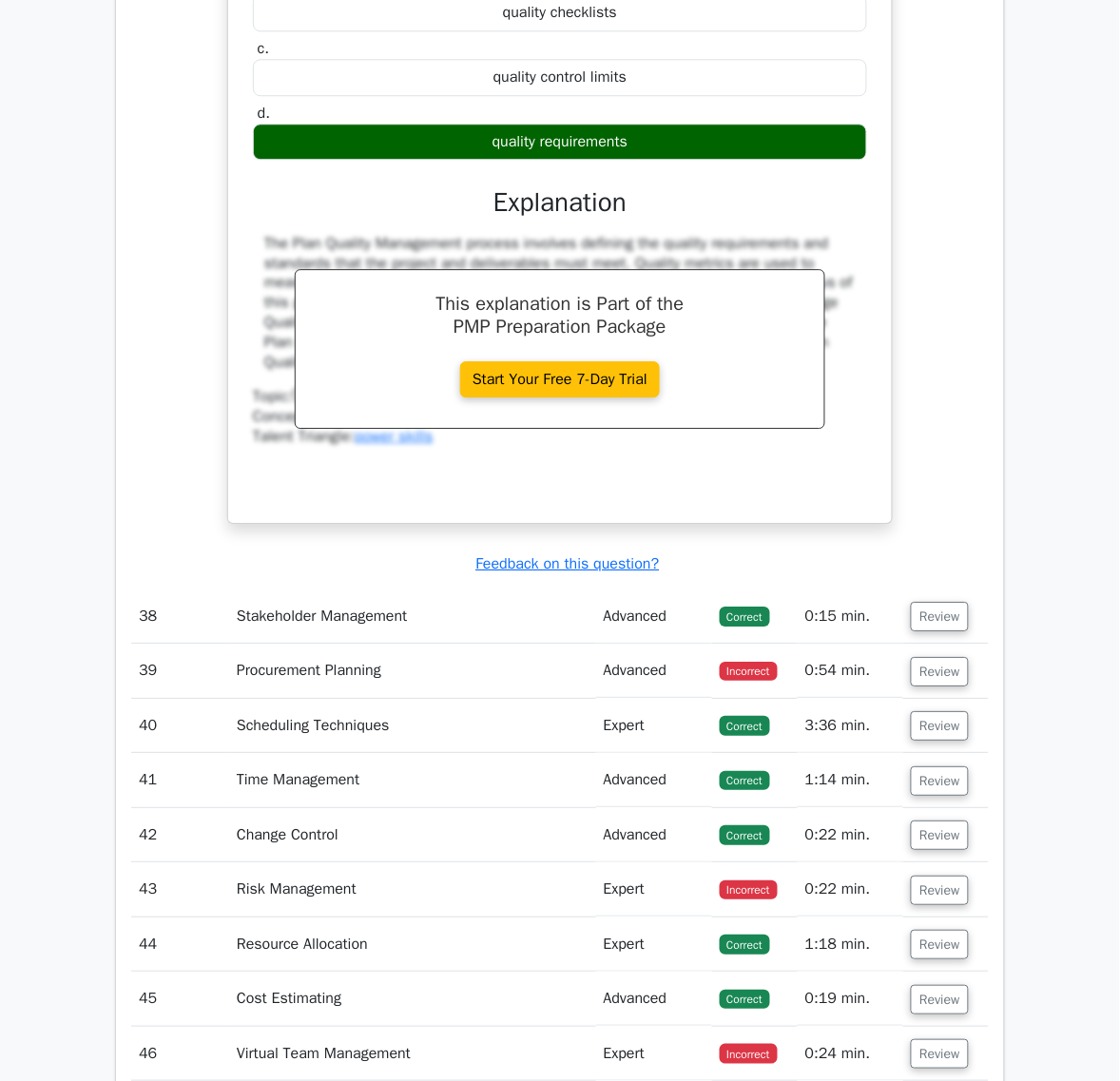 scroll, scrollTop: 37174, scrollLeft: 0, axis: vertical 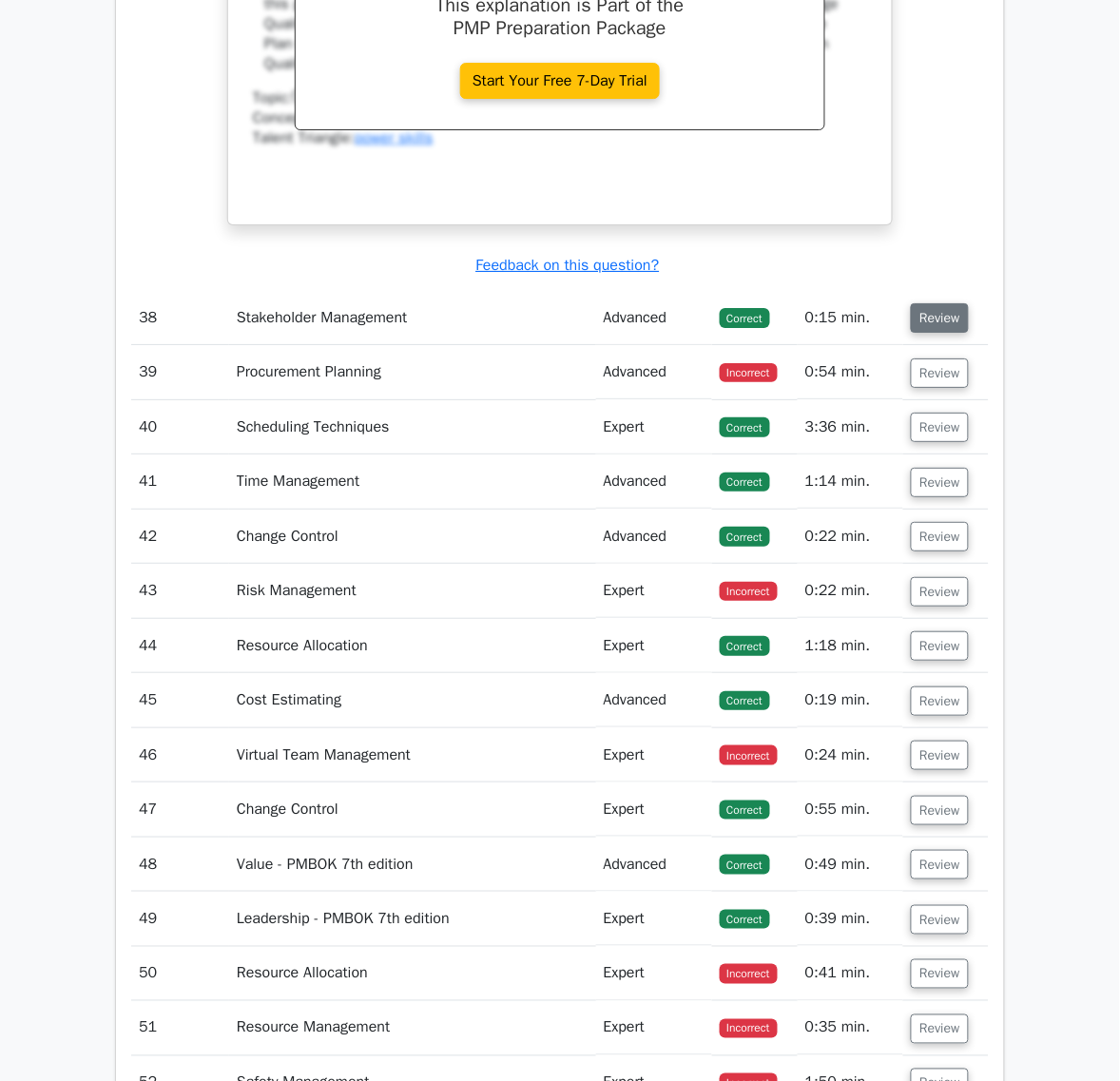 click on "Review" at bounding box center [939, 318] 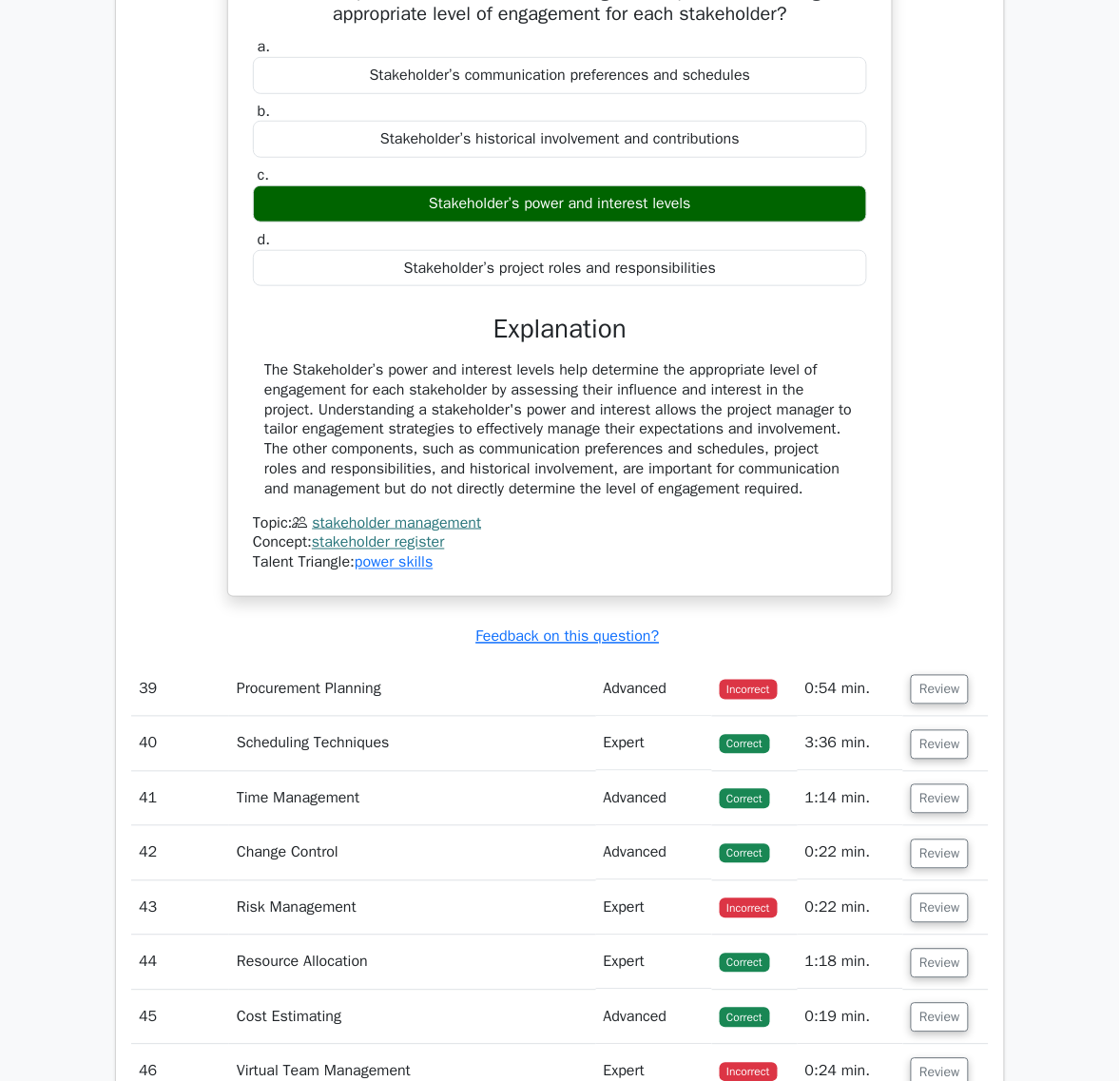 scroll, scrollTop: 37887, scrollLeft: 0, axis: vertical 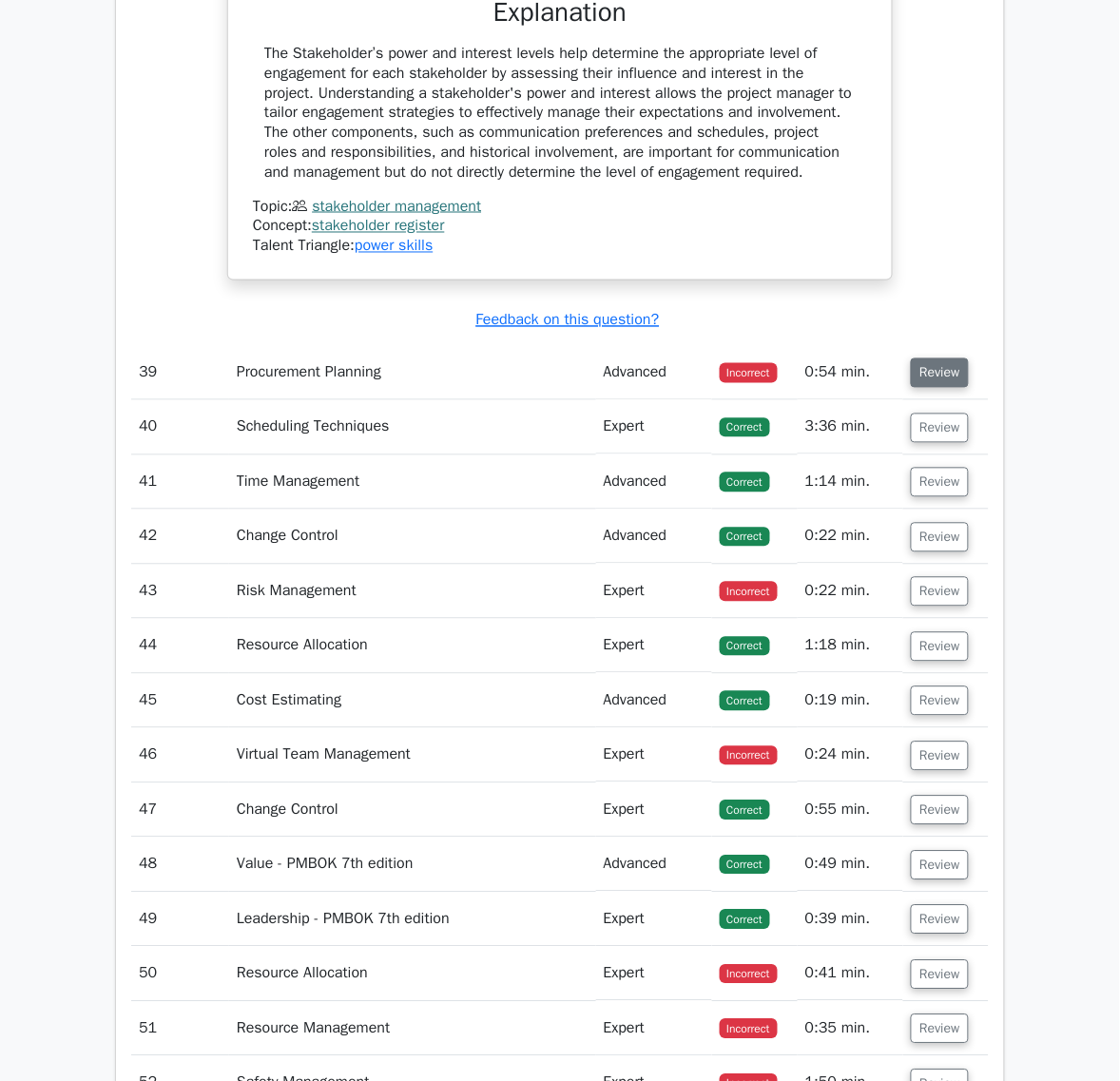 click on "Review" at bounding box center [939, 373] 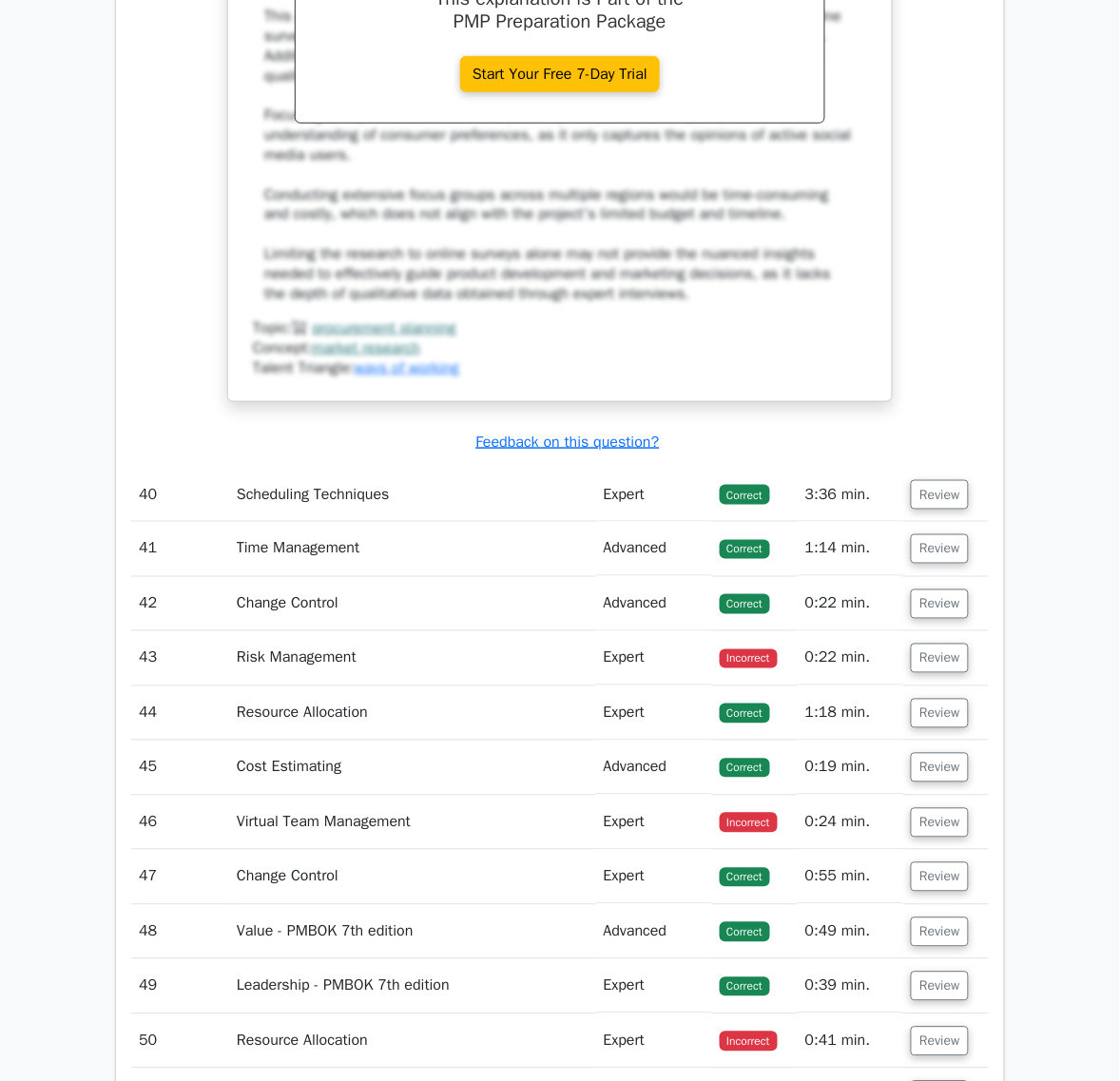 scroll, scrollTop: 39313, scrollLeft: 0, axis: vertical 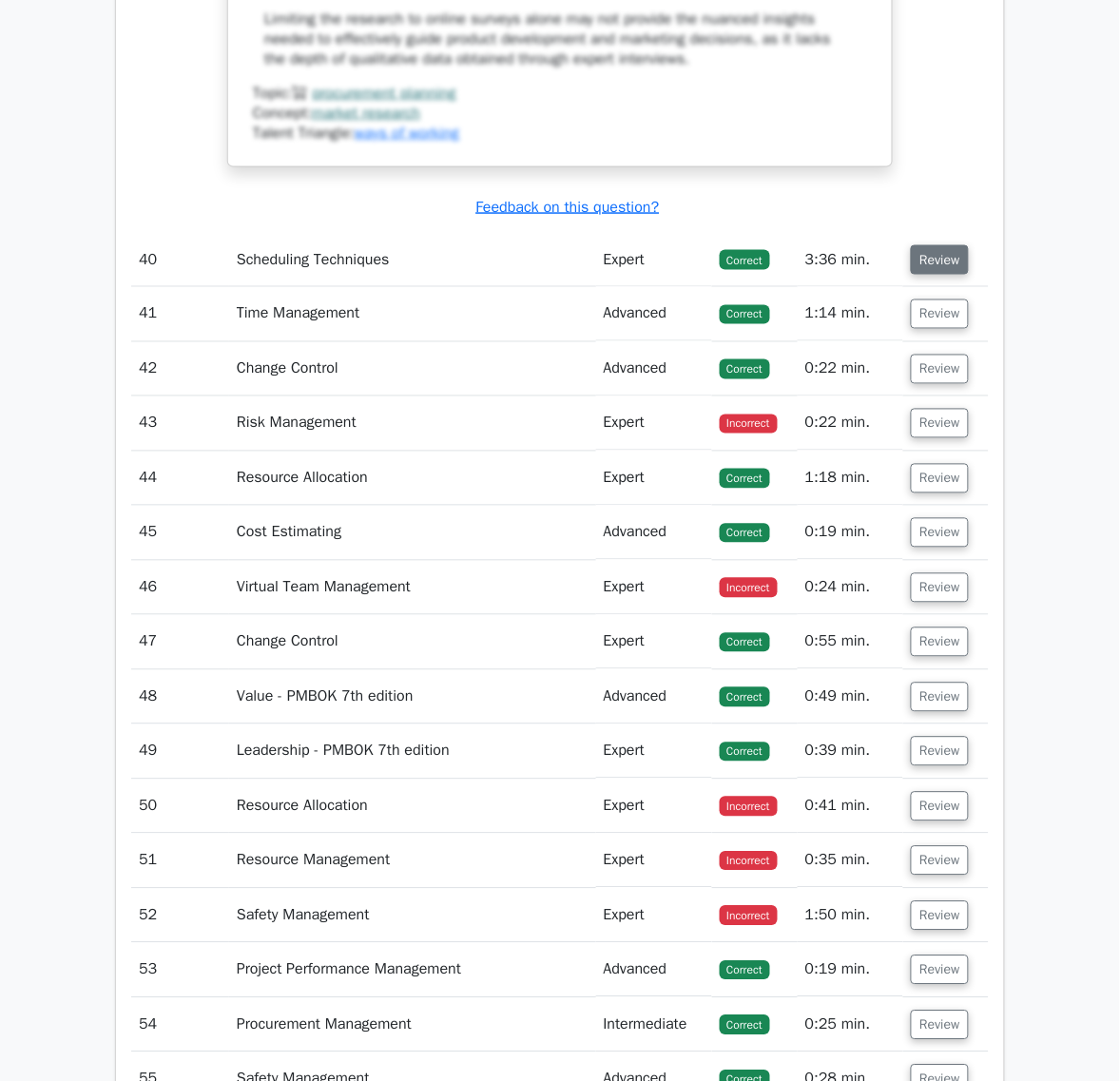 click on "Review" at bounding box center (939, 260) 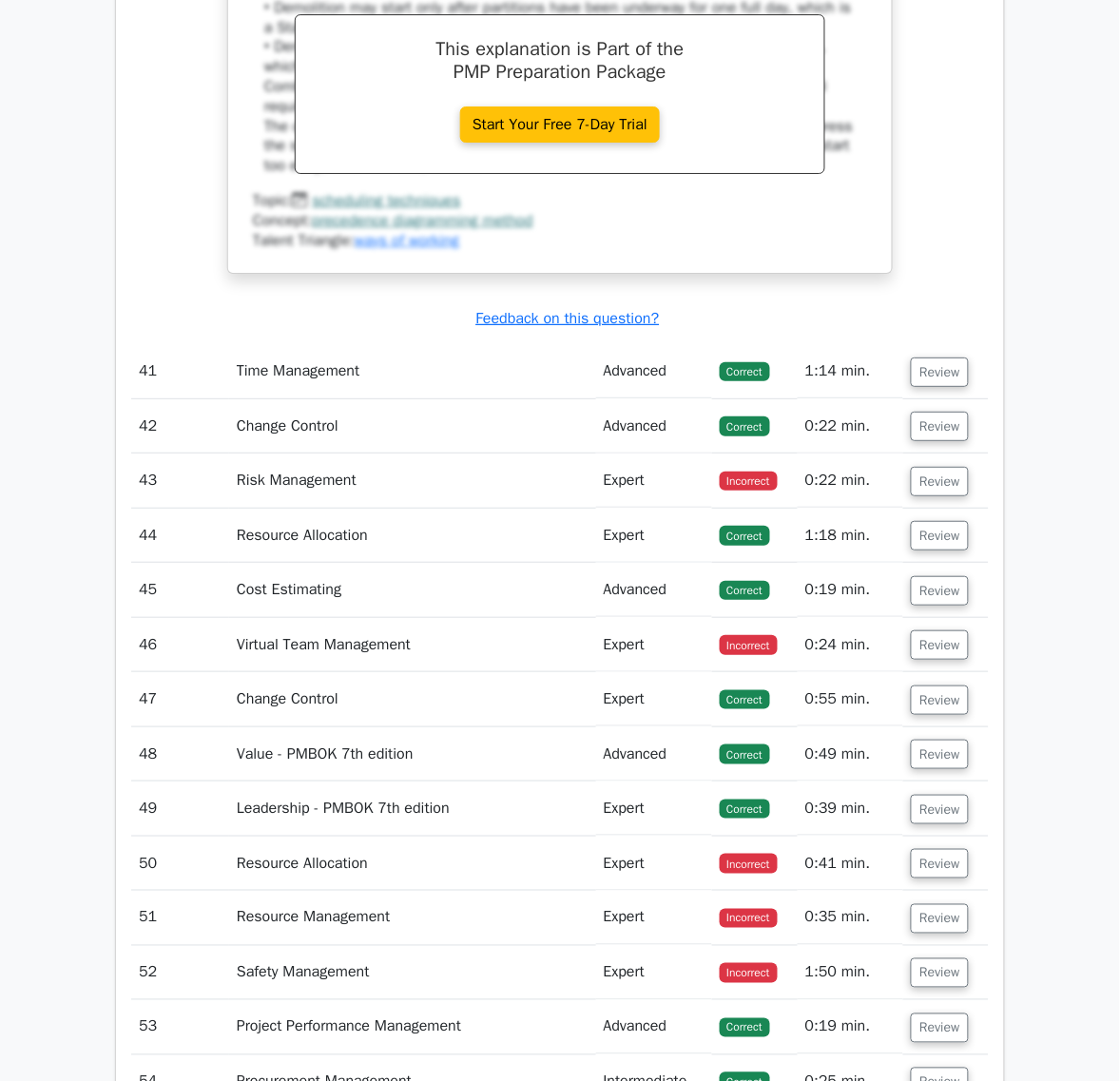 scroll, scrollTop: 40264, scrollLeft: 0, axis: vertical 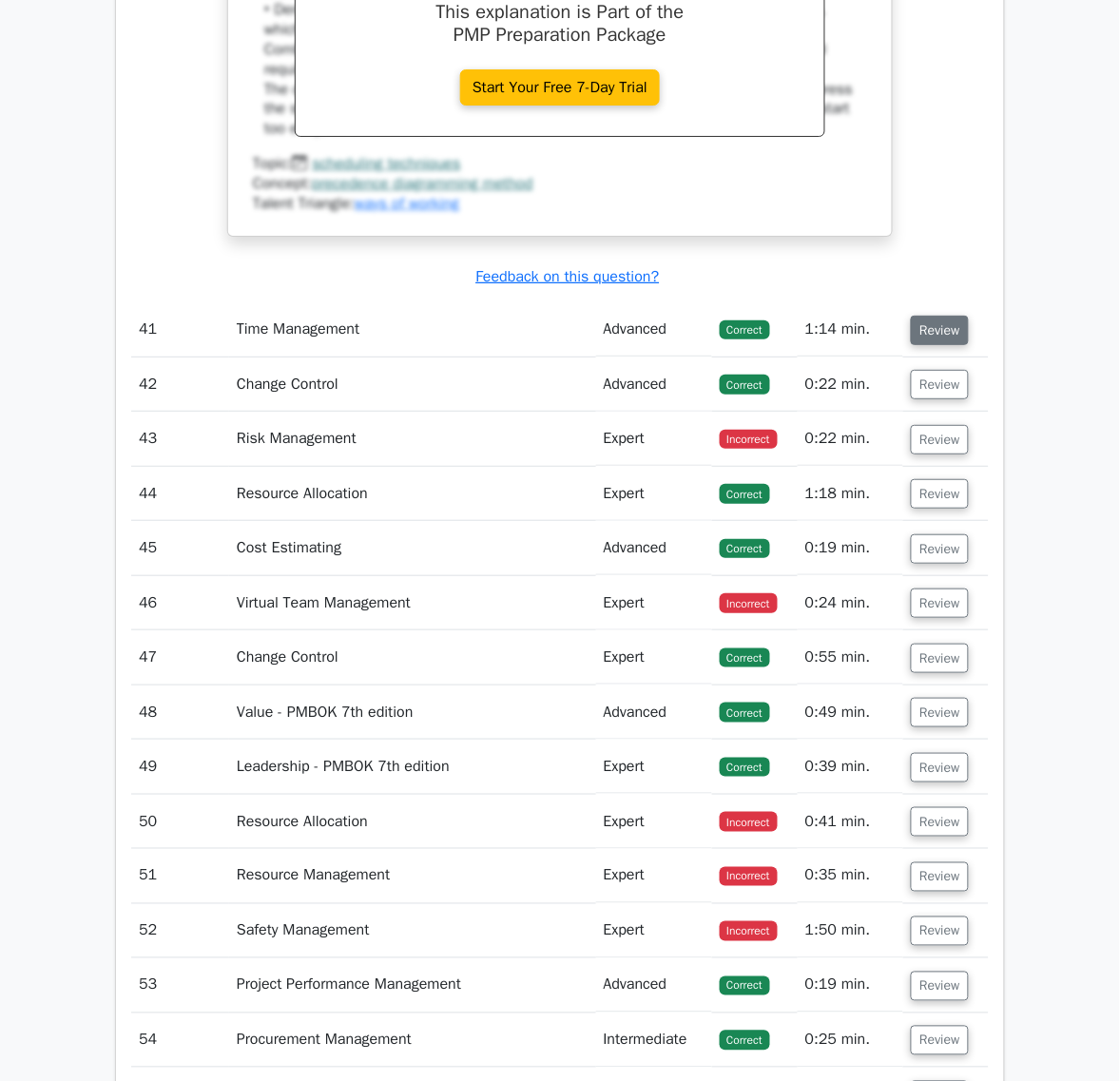 click on "Review" at bounding box center [939, 330] 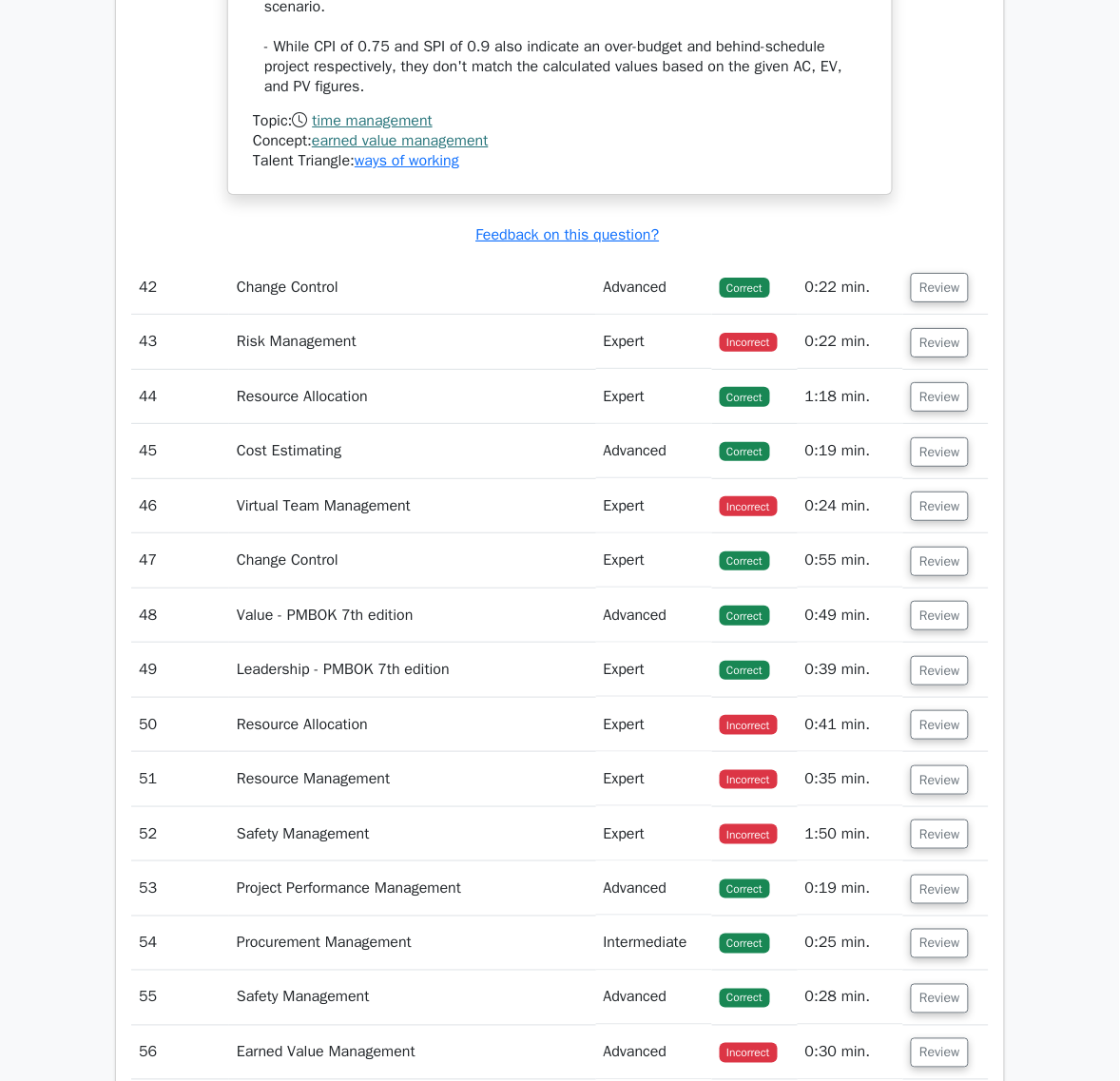 scroll, scrollTop: 41690, scrollLeft: 0, axis: vertical 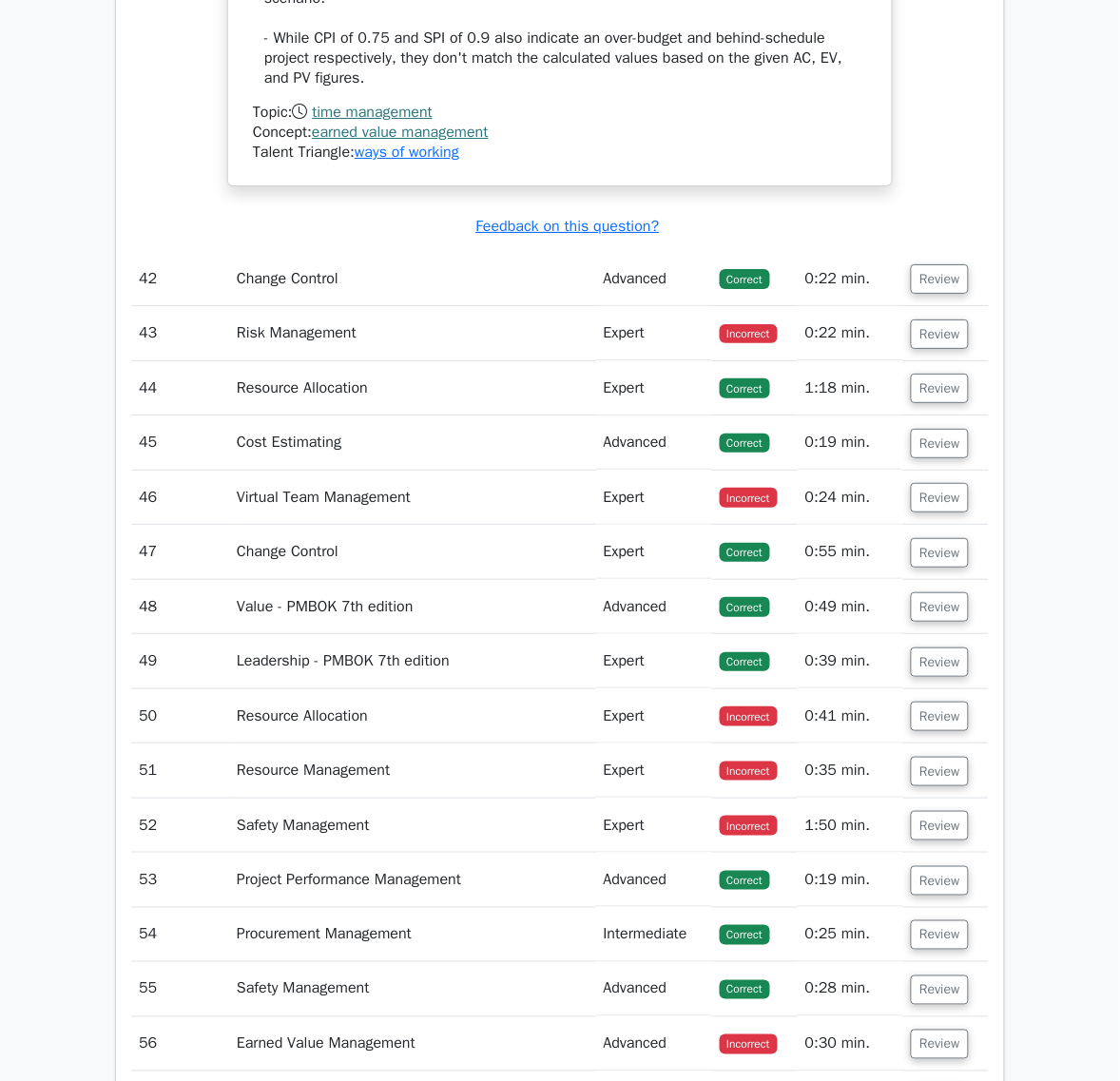 click on "On a highly complex software development project, the Project Manager, [PERSON_NAME], has been meticulously tracking progress using Earned Value Management (EVM) to ensure the project remains on track and within budget. As of the most recent reporting period, the project has an Actual Cost (AC) of $500,000. The Earned Value (EV) is reported as $450,000, signifying the value of work actually completed. The Planned Value (PV) at this point in time was expected to be $600,000, indicating what the project was planned to achieve by this stage. Given these figures, [PERSON_NAME] is now tasked with calculating the project's Cost Performance Index (CPI) and Schedule Performance Index (SPI), to evaluate the cost efficiency and schedule efficiency, respectively, of the project. Based on this scenario, what combination of CPI and SPI accurately reflects the project's current status?" at bounding box center (560, -410) 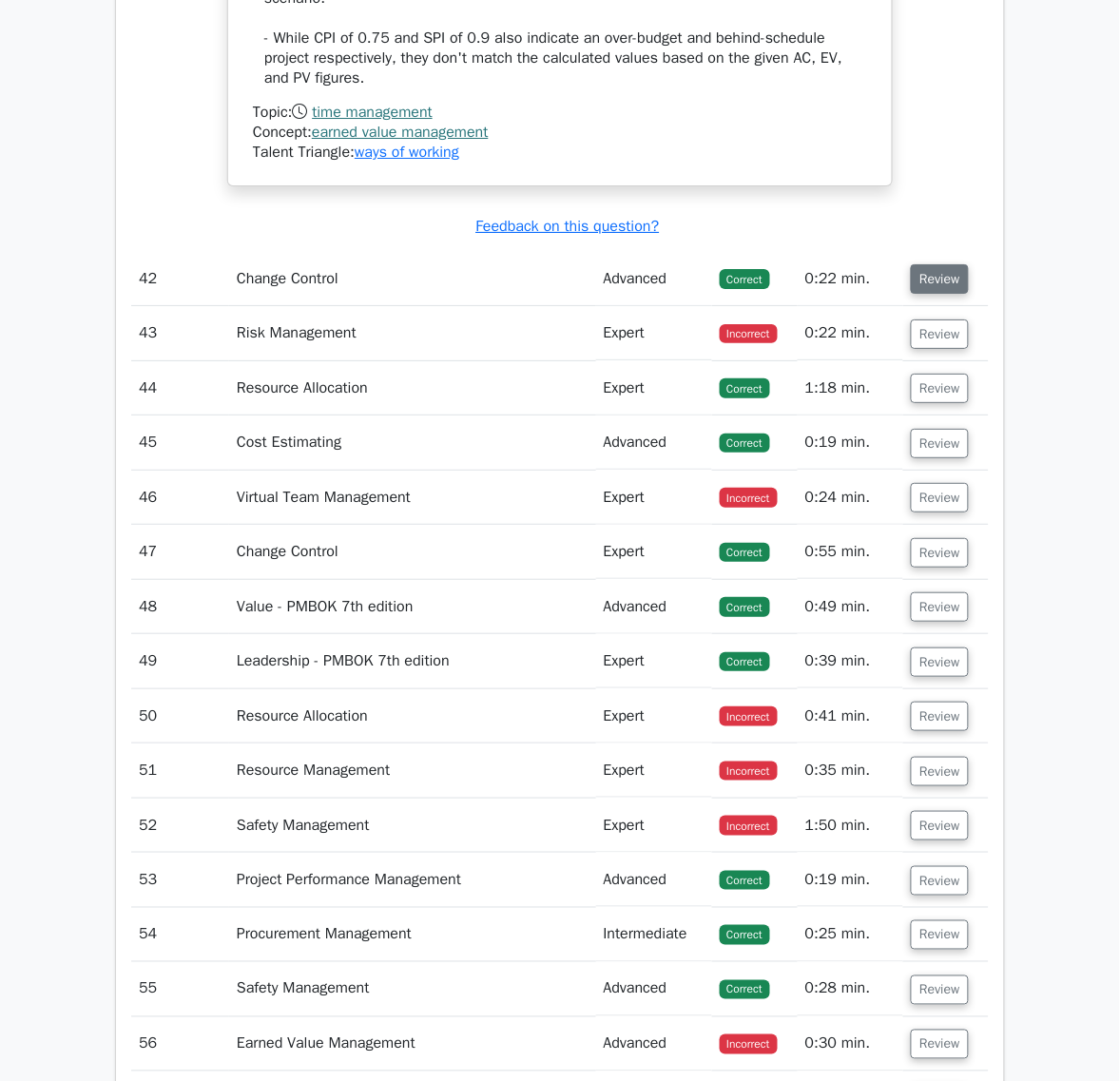 click on "Review" at bounding box center [939, 279] 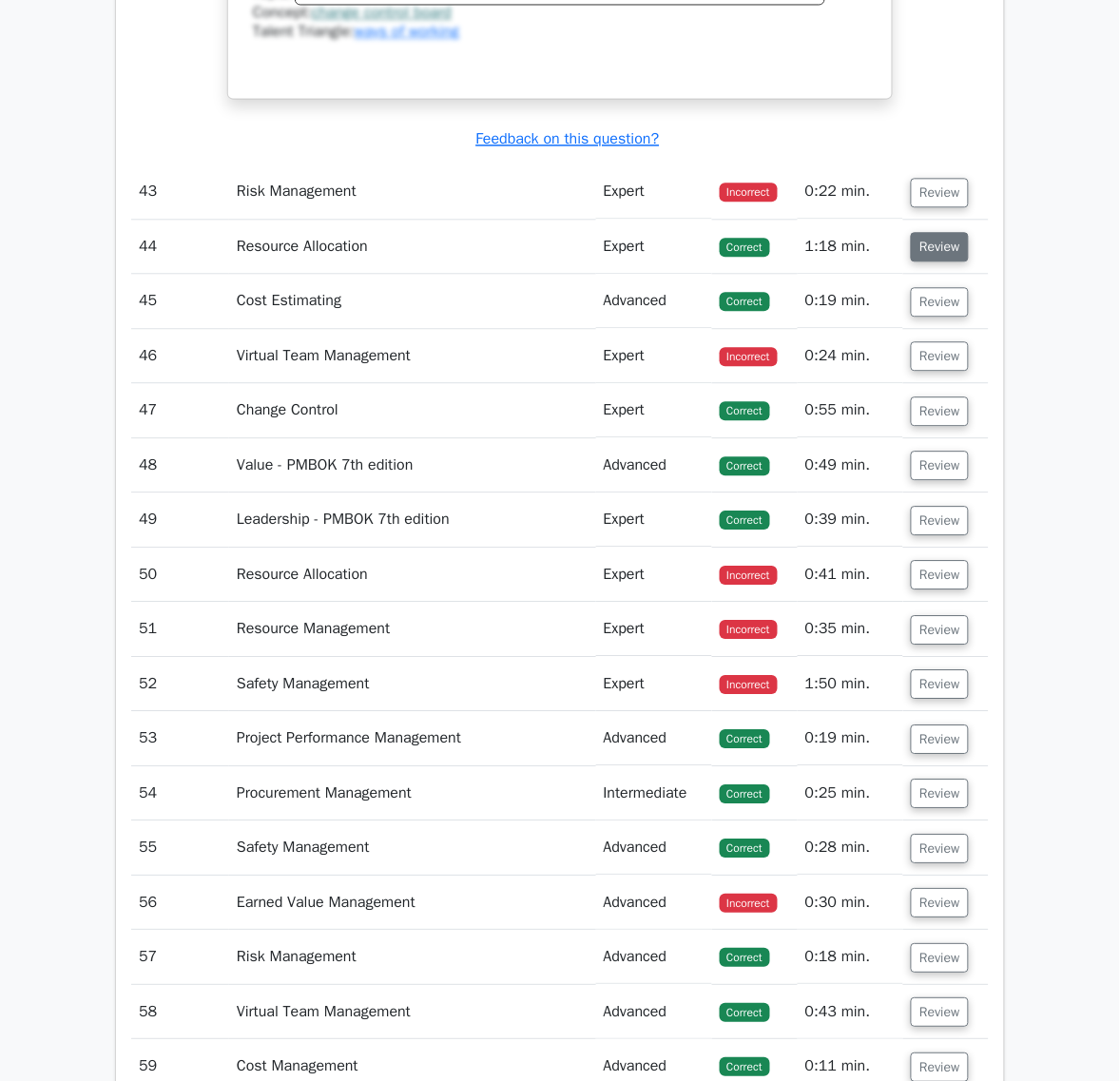 scroll, scrollTop: 42641, scrollLeft: 0, axis: vertical 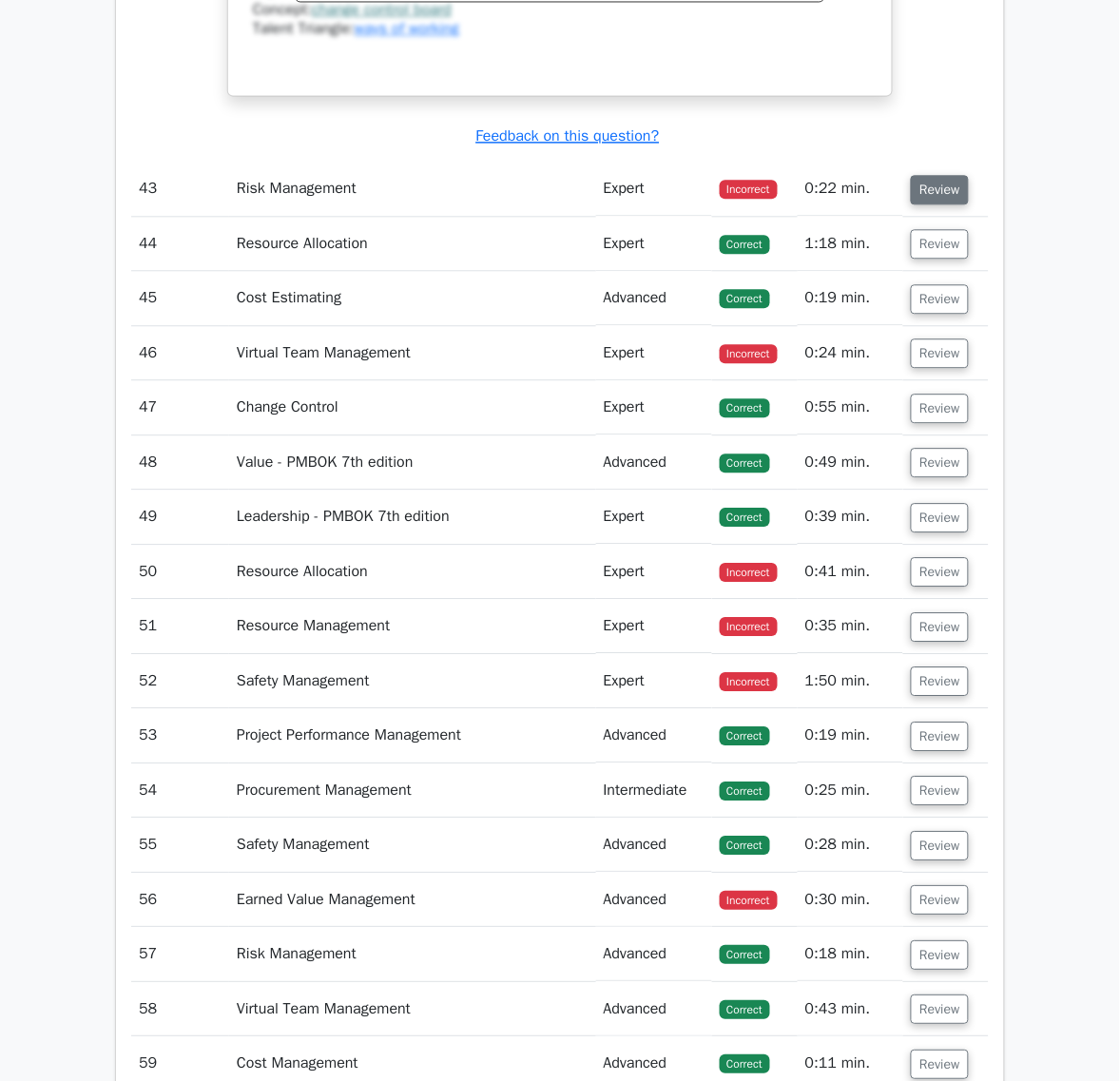 click on "Review" at bounding box center (939, 189) 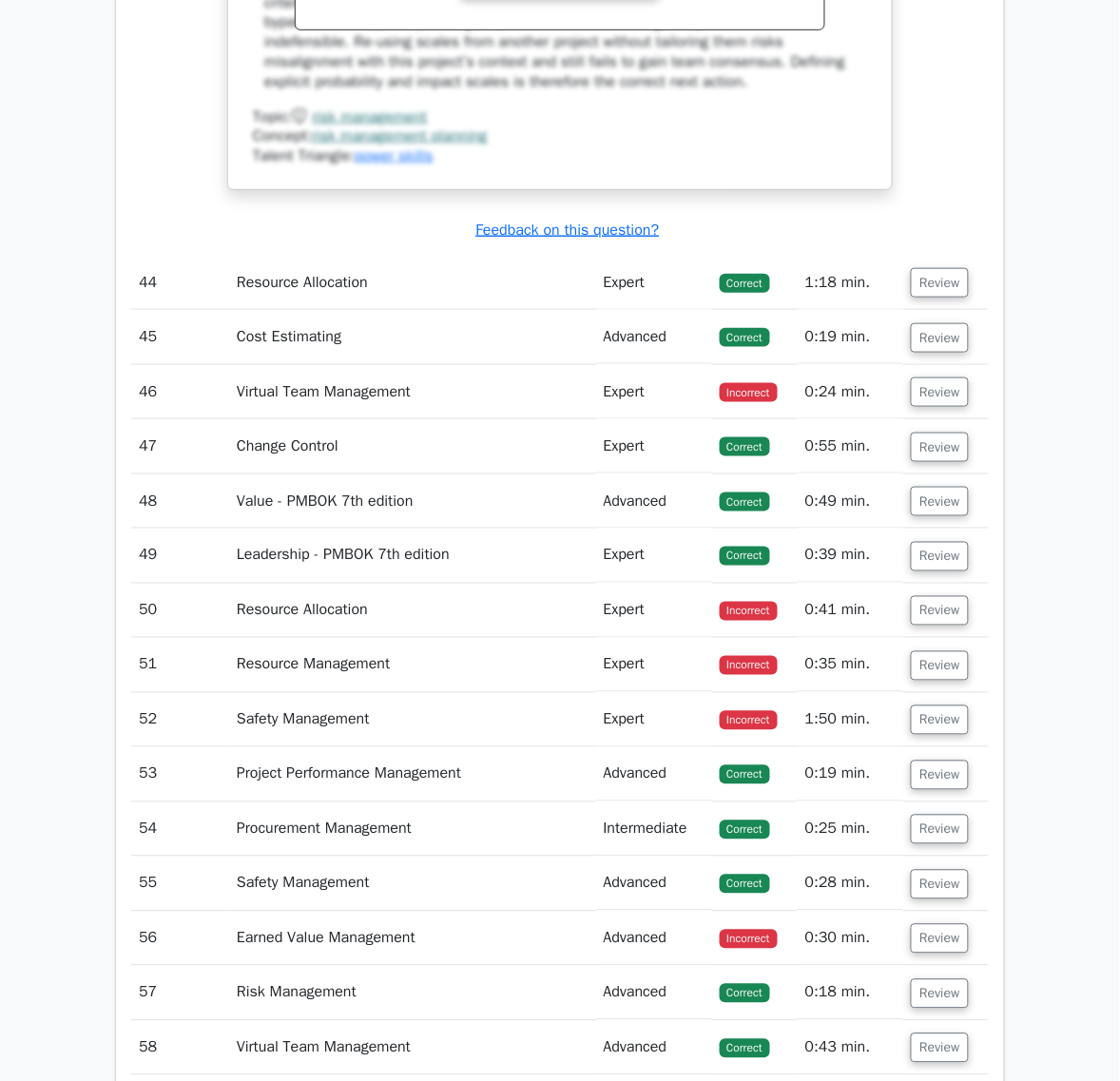 scroll, scrollTop: 43592, scrollLeft: 0, axis: vertical 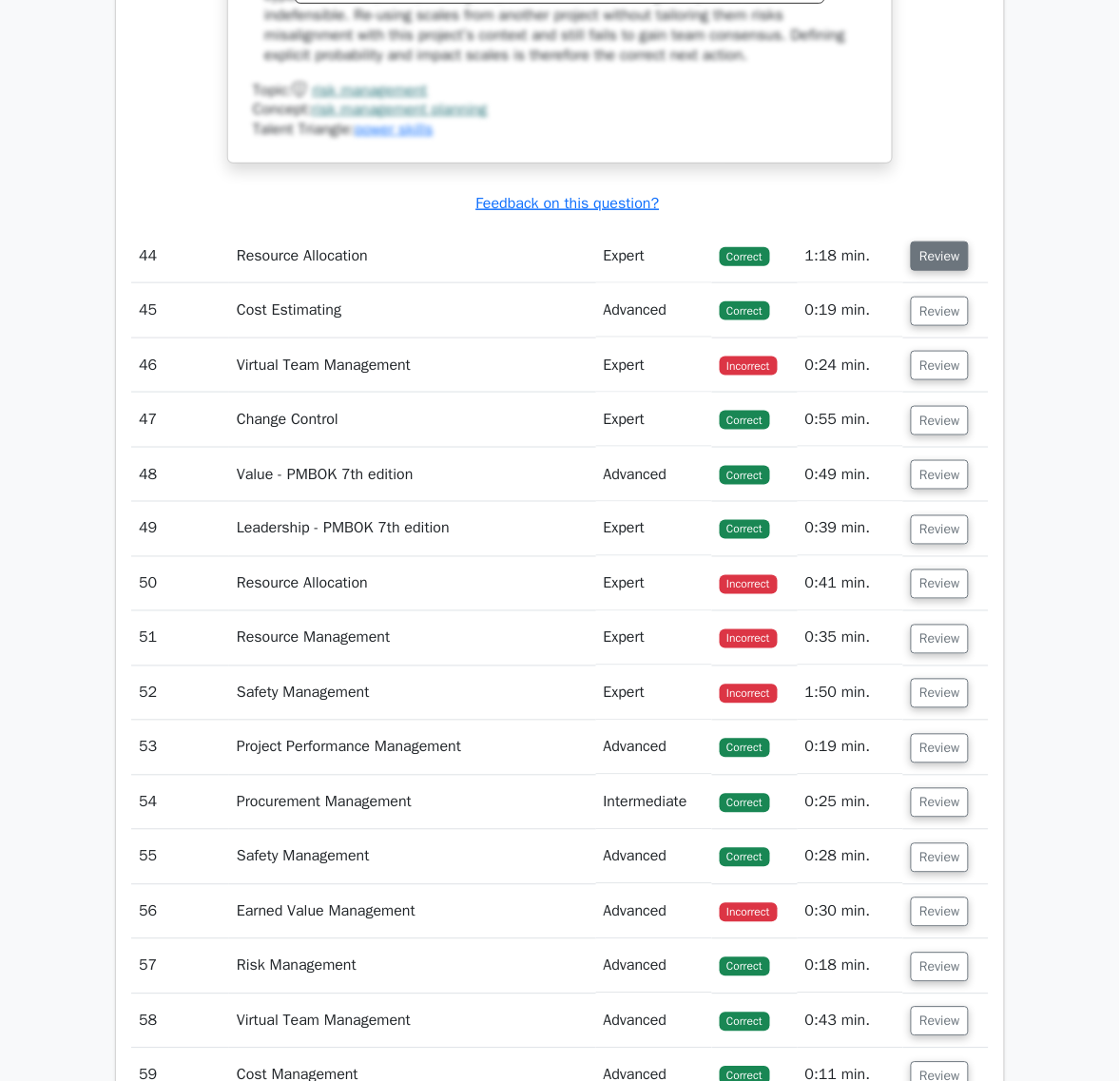 click on "Review" at bounding box center [939, 256] 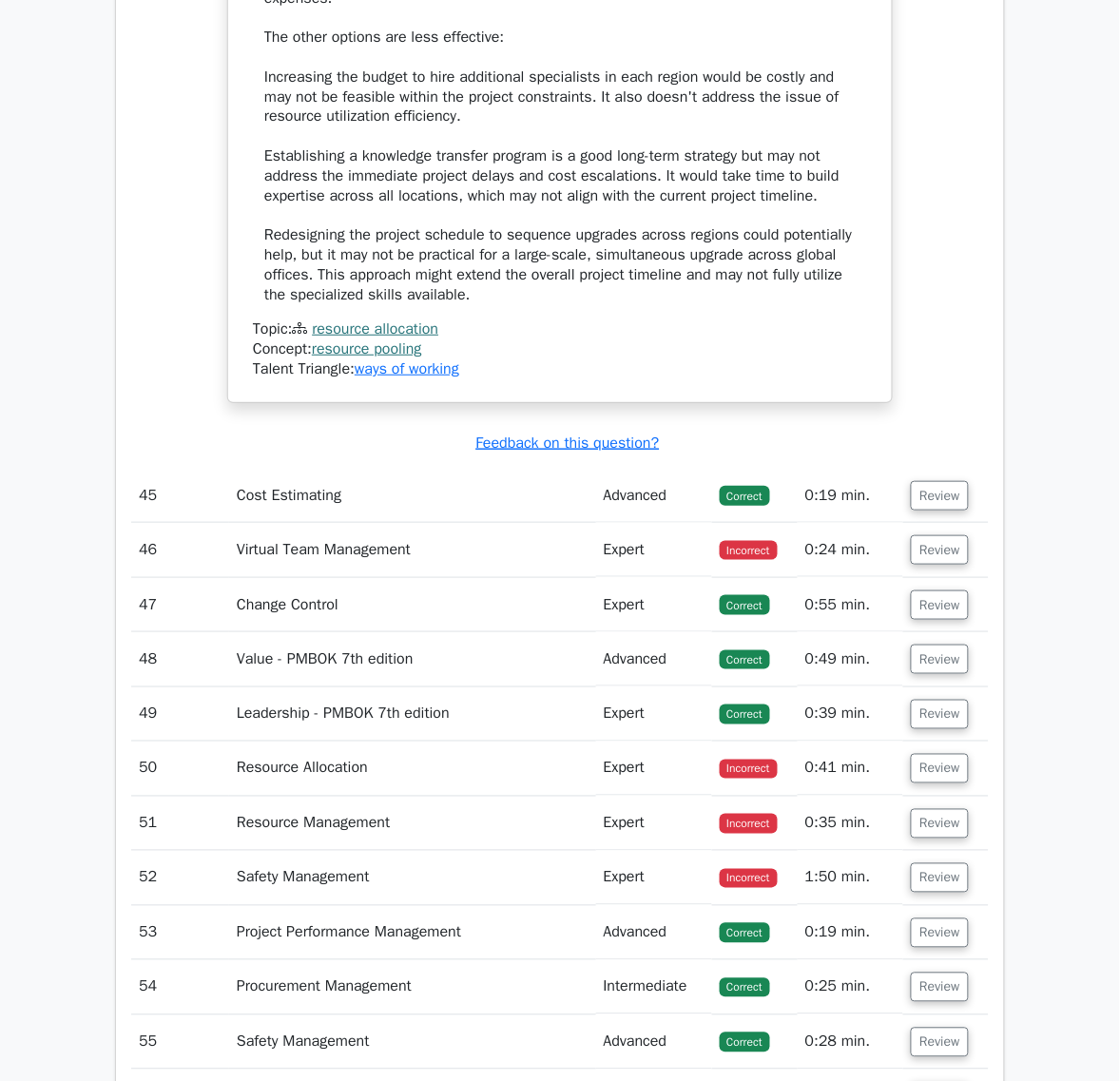 scroll, scrollTop: 45018, scrollLeft: 0, axis: vertical 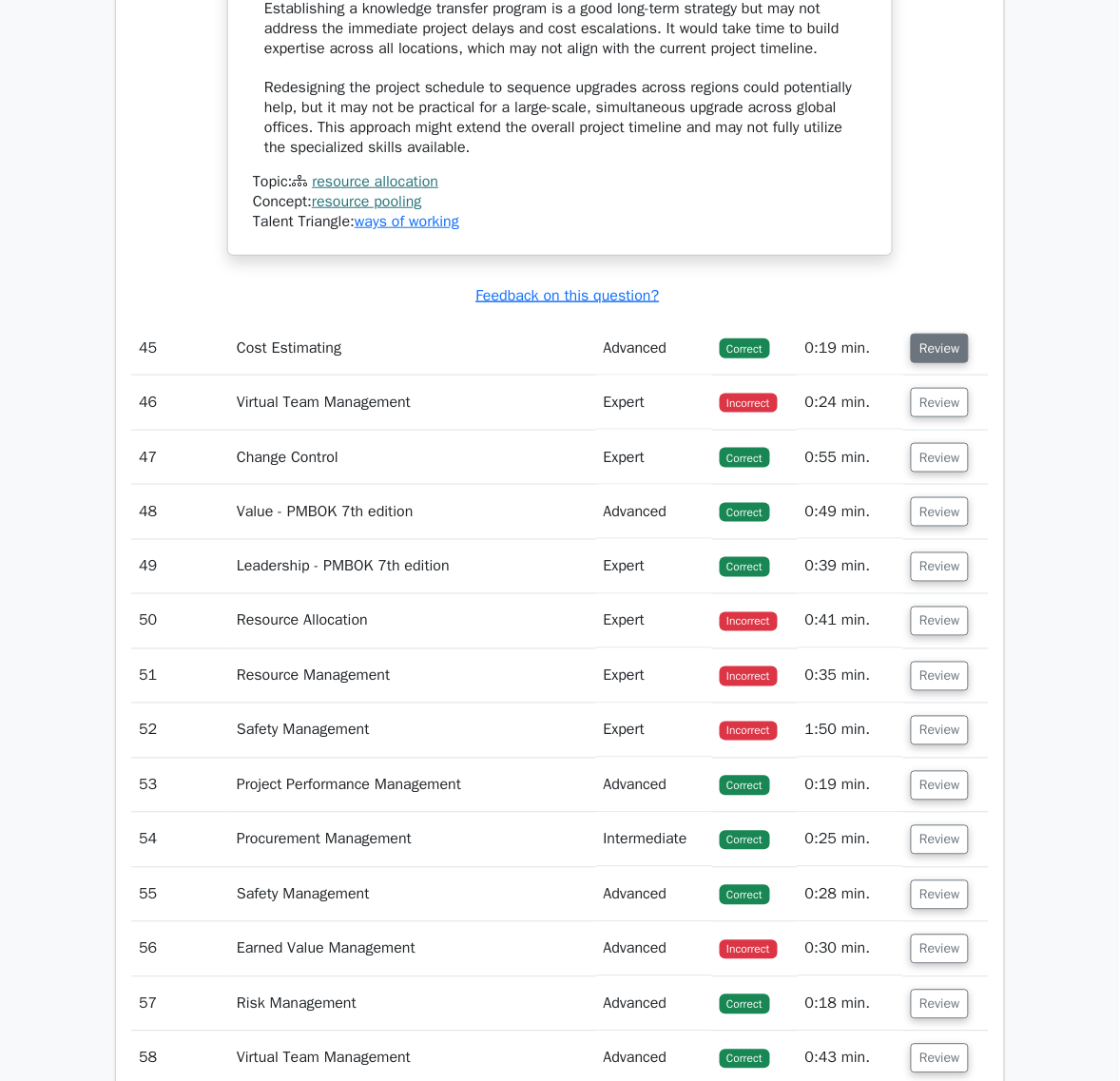 click on "Review" at bounding box center [939, 348] 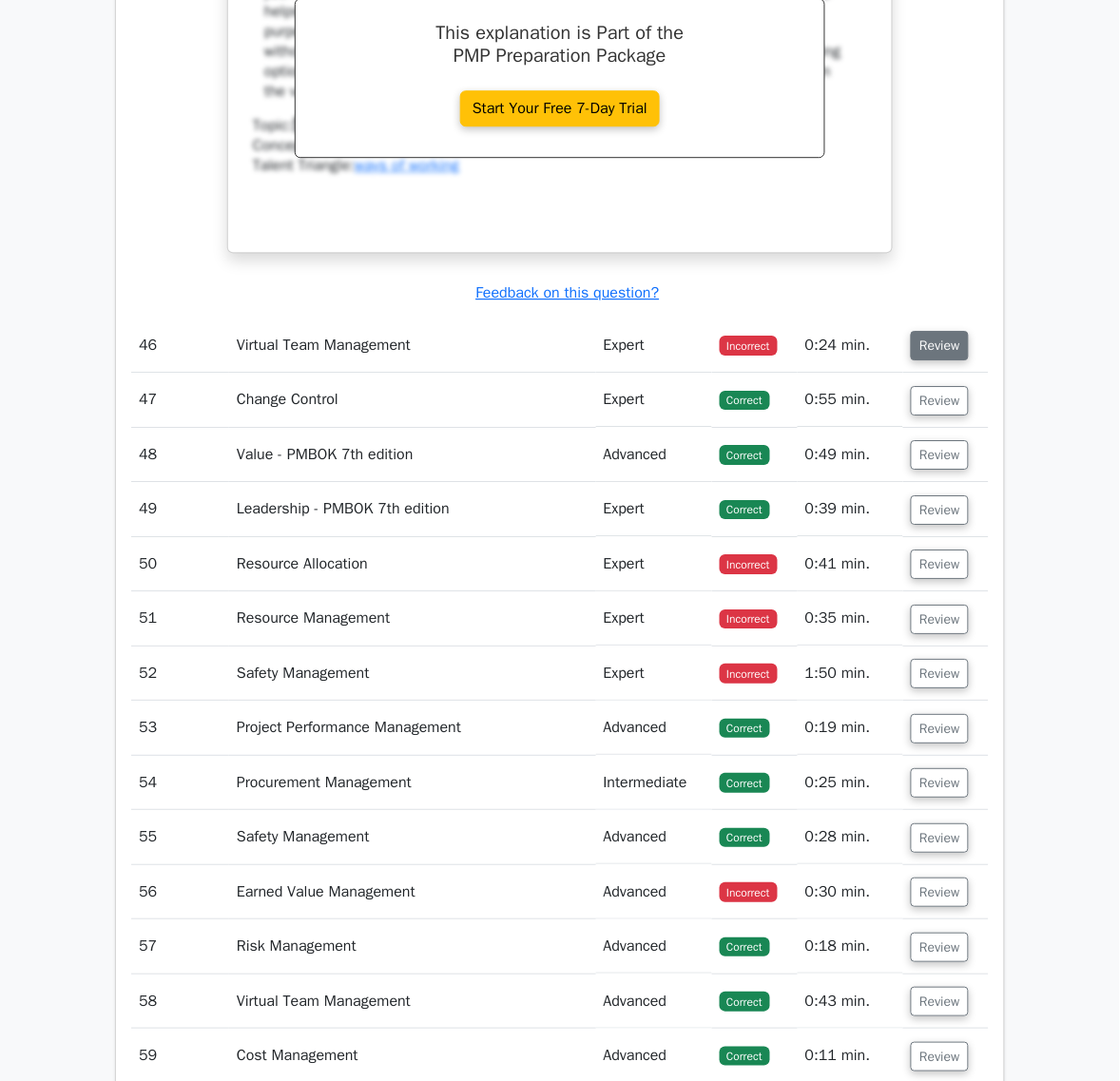 scroll, scrollTop: 45969, scrollLeft: 0, axis: vertical 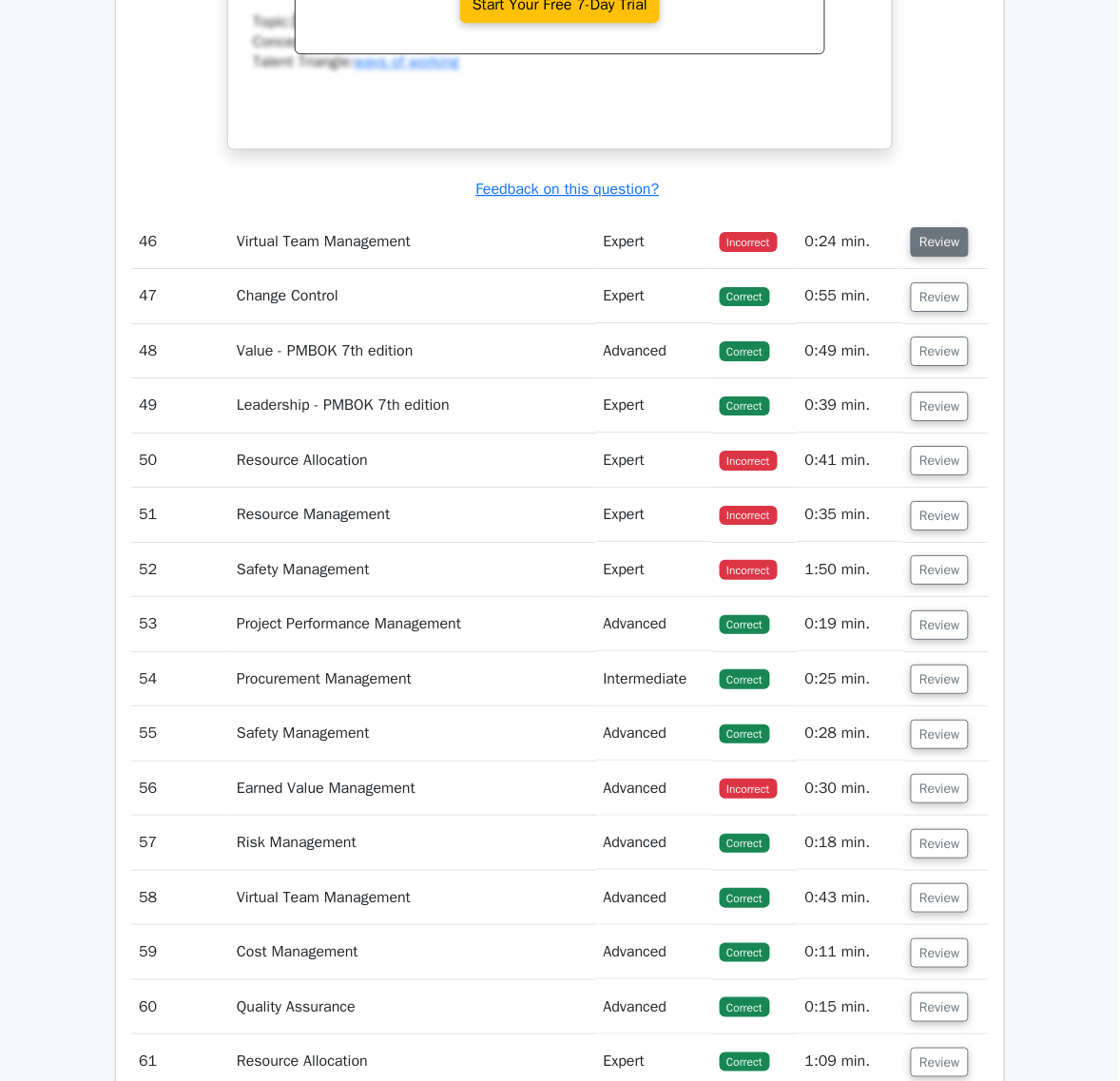 click on "Review" at bounding box center [939, 241] 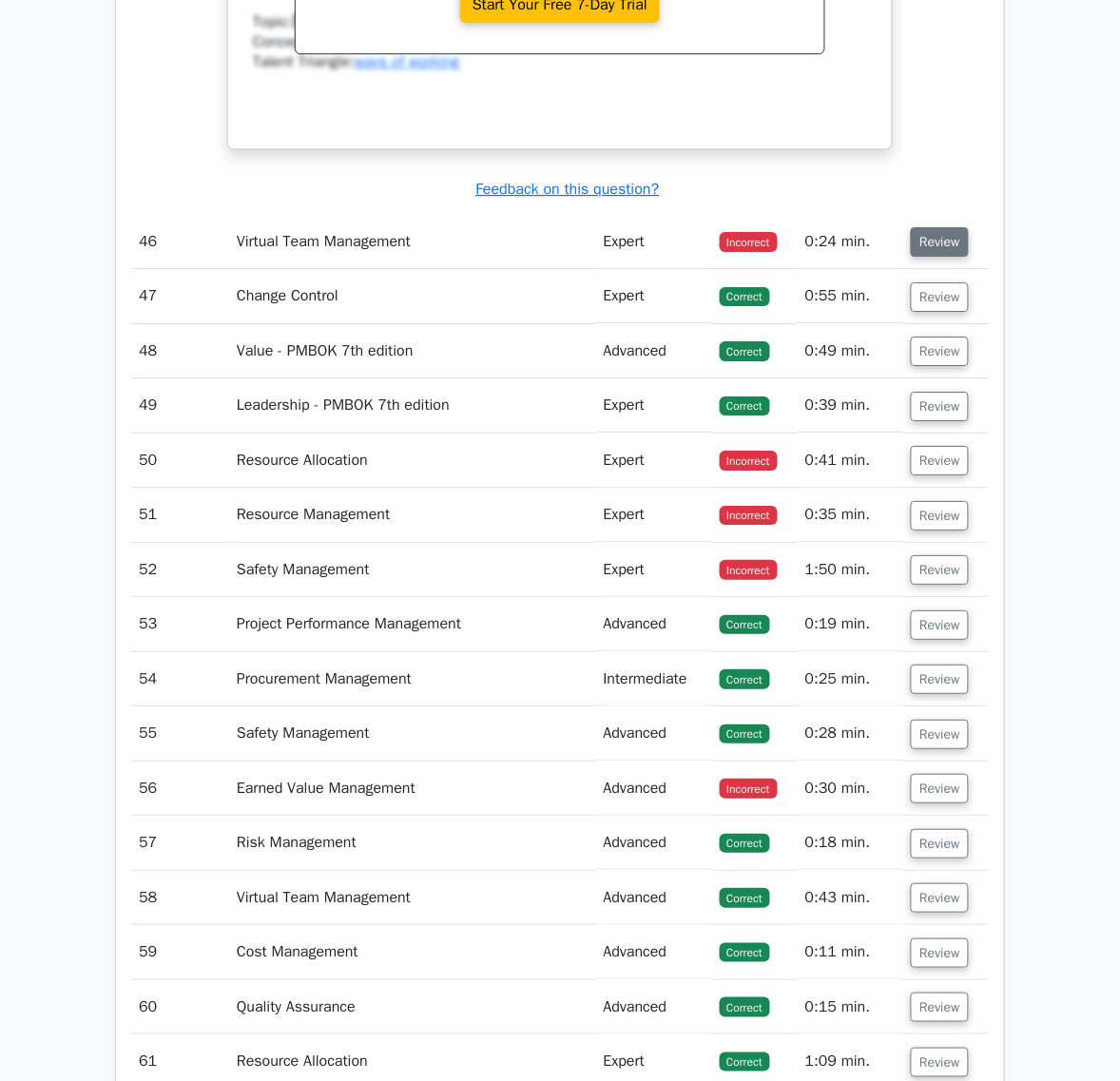 click on "Review" at bounding box center [939, 241] 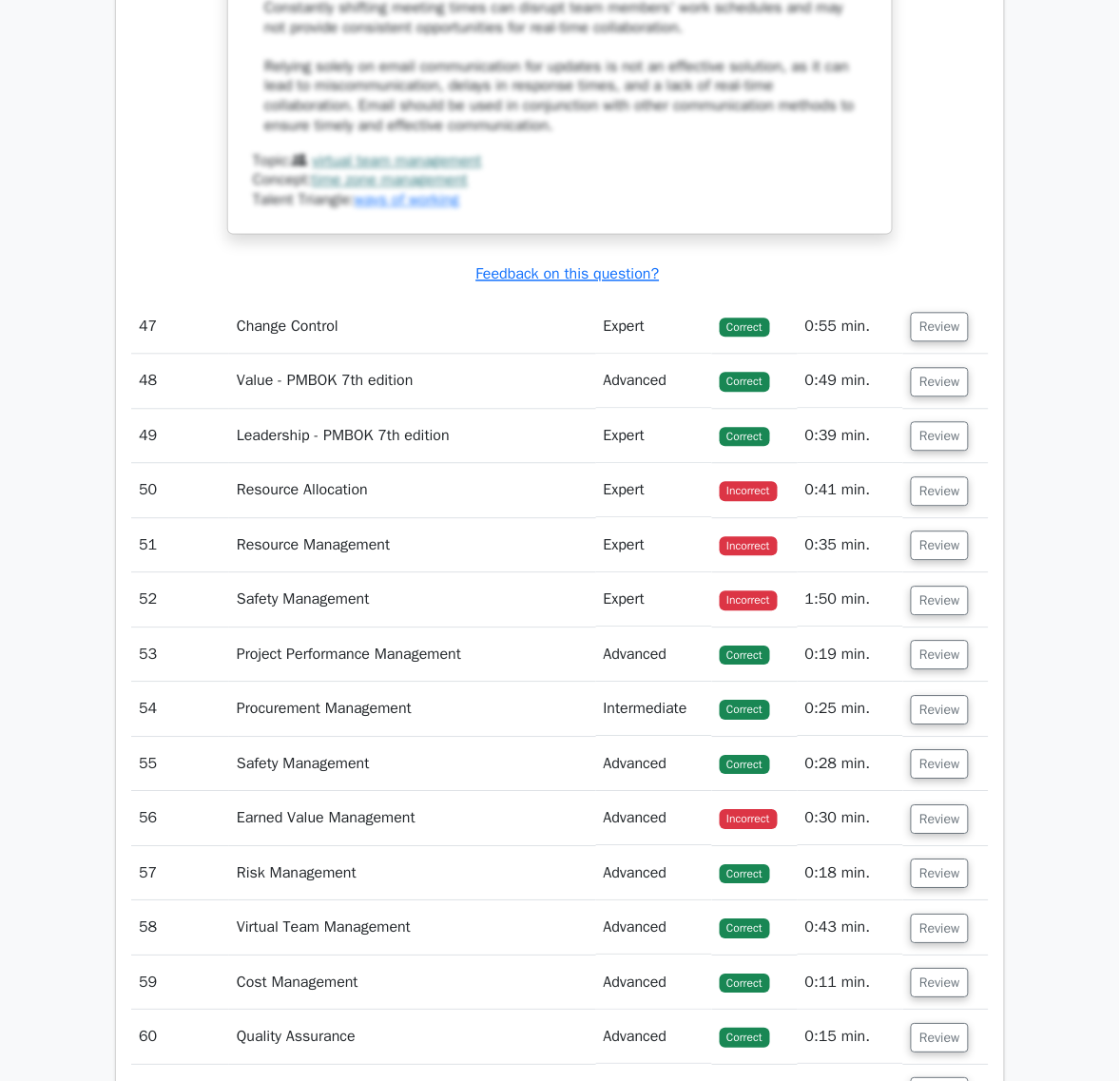 scroll, scrollTop: 47038, scrollLeft: 0, axis: vertical 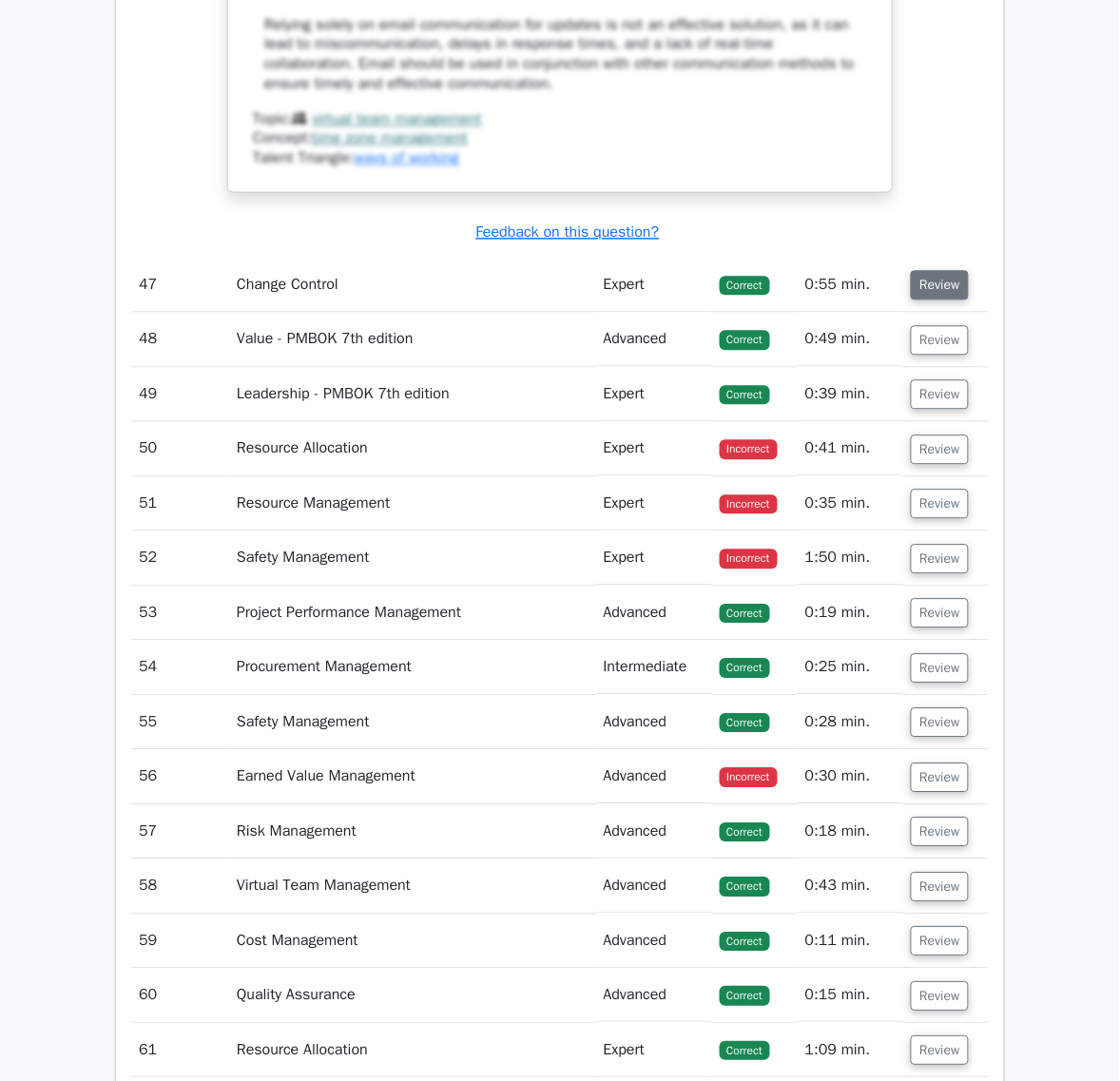 click on "Review" at bounding box center (939, 285) 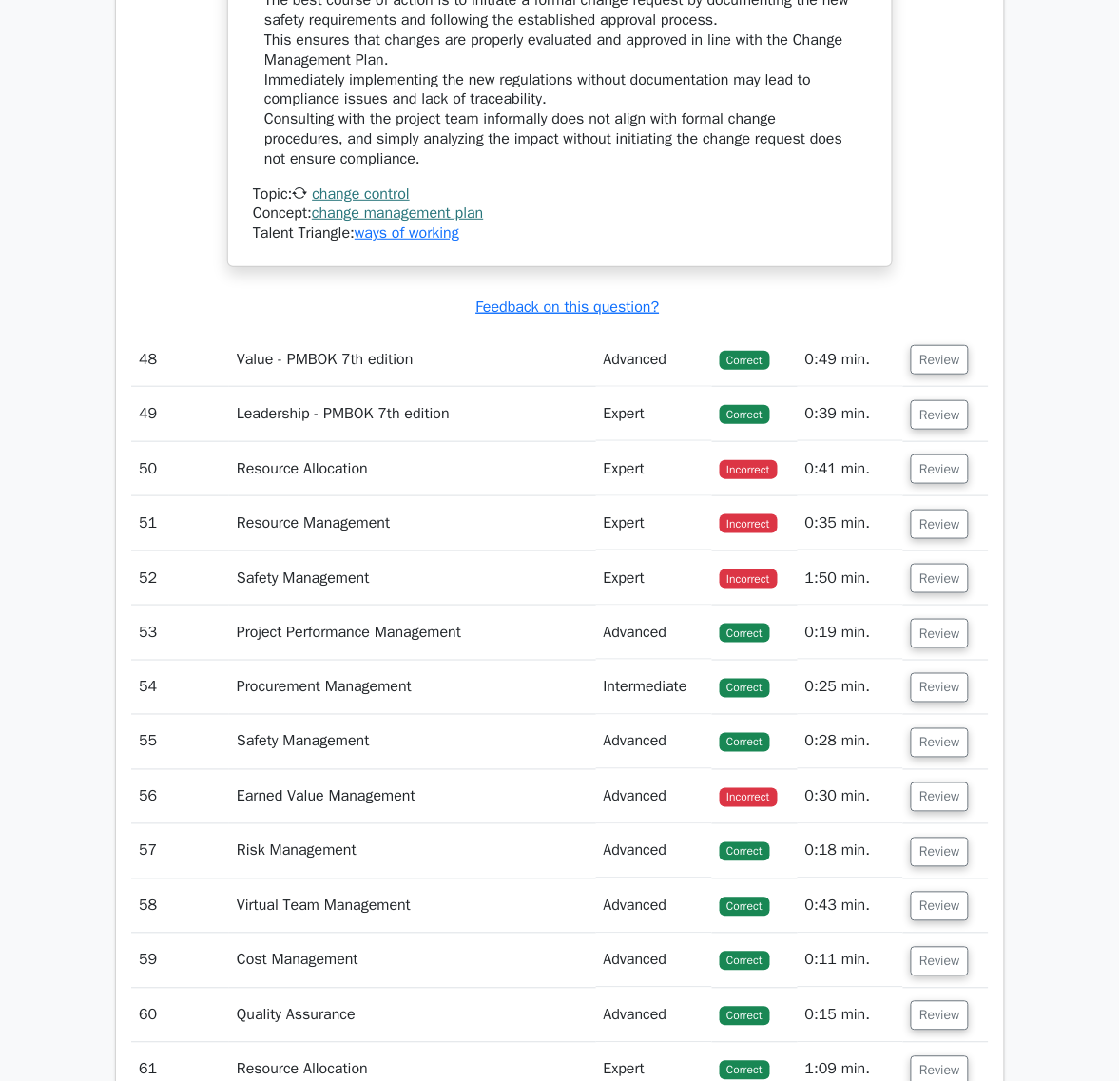 scroll, scrollTop: 47989, scrollLeft: 0, axis: vertical 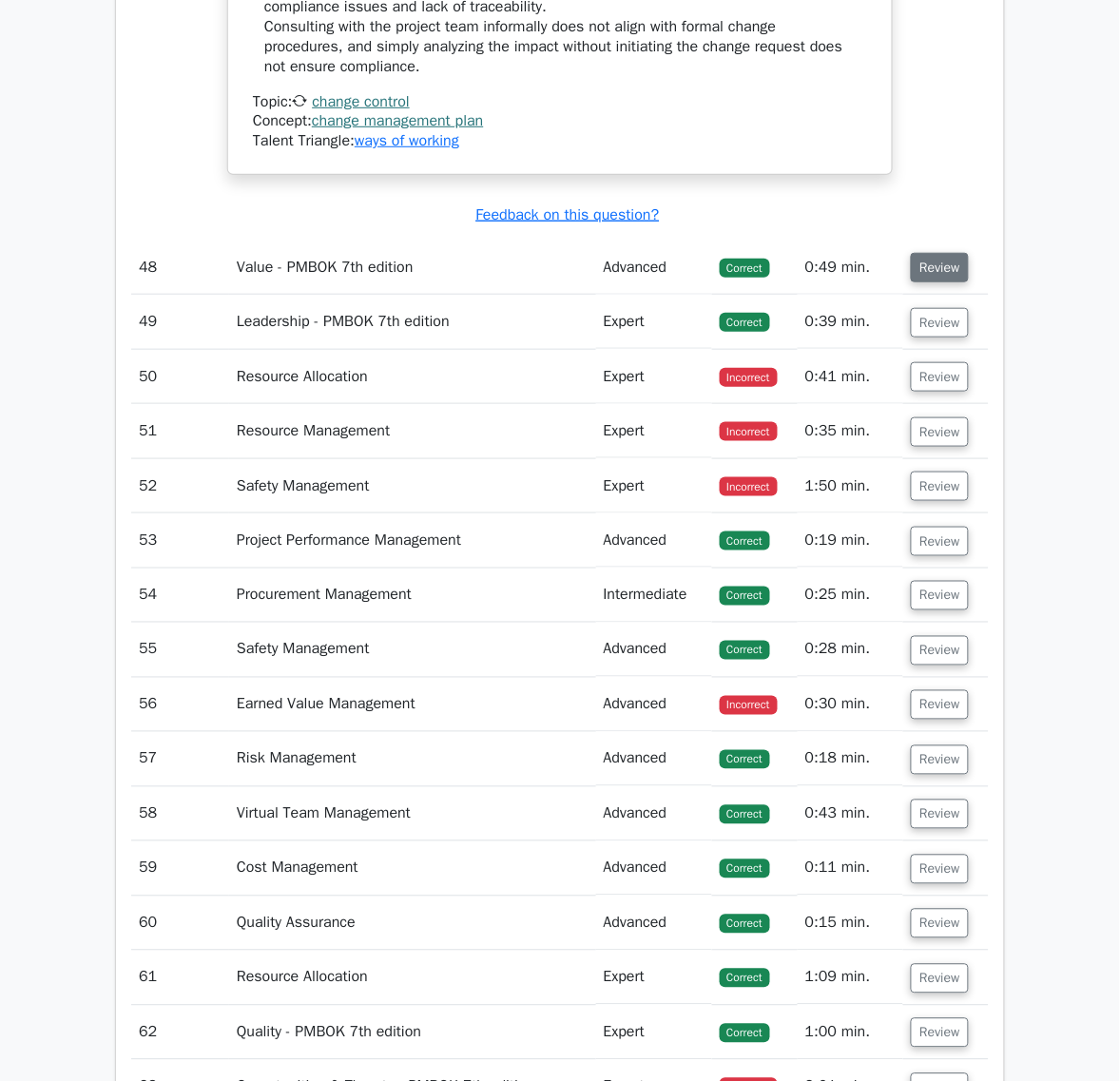 click on "Review" at bounding box center (939, 267) 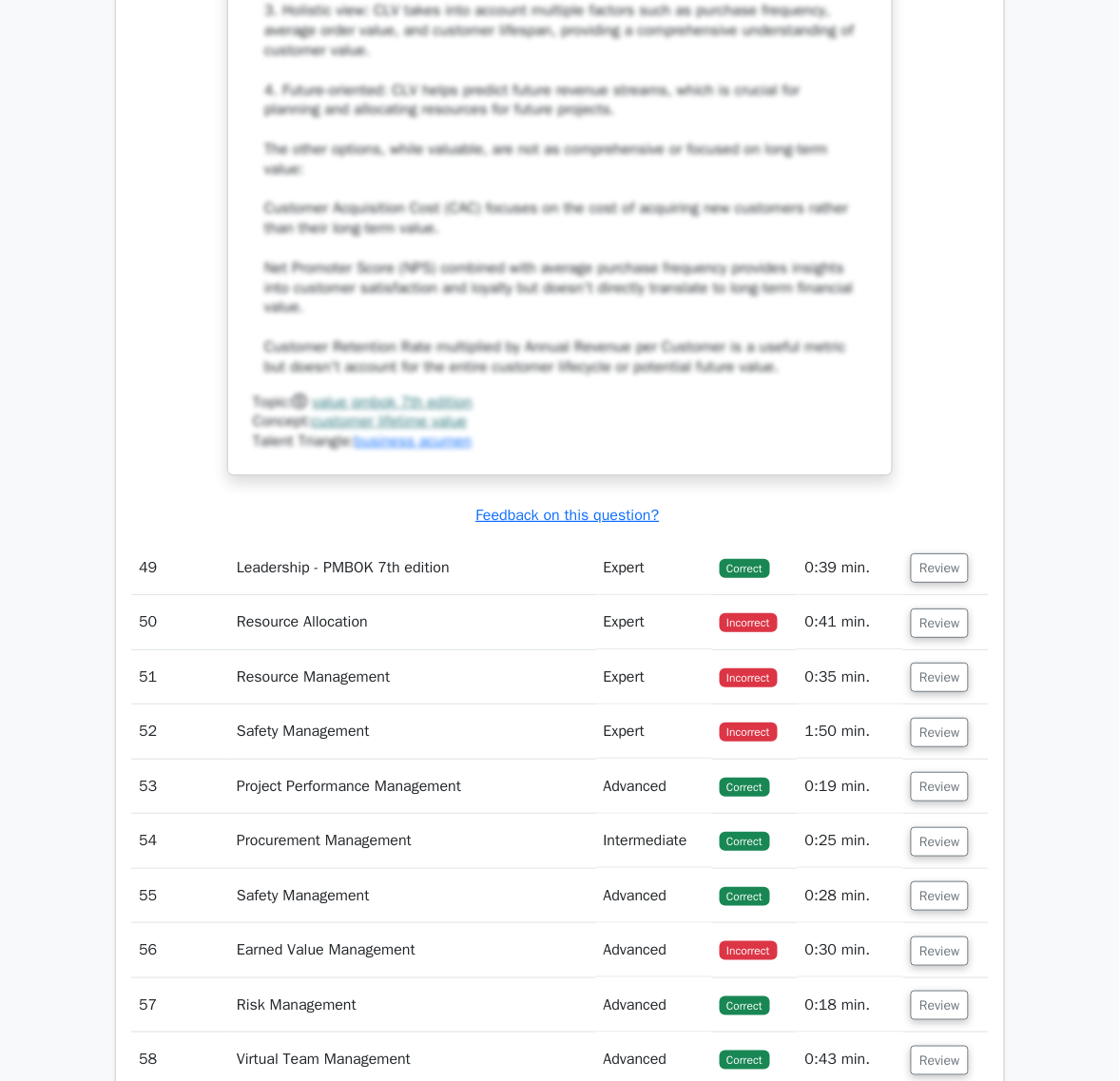 scroll, scrollTop: 49177, scrollLeft: 0, axis: vertical 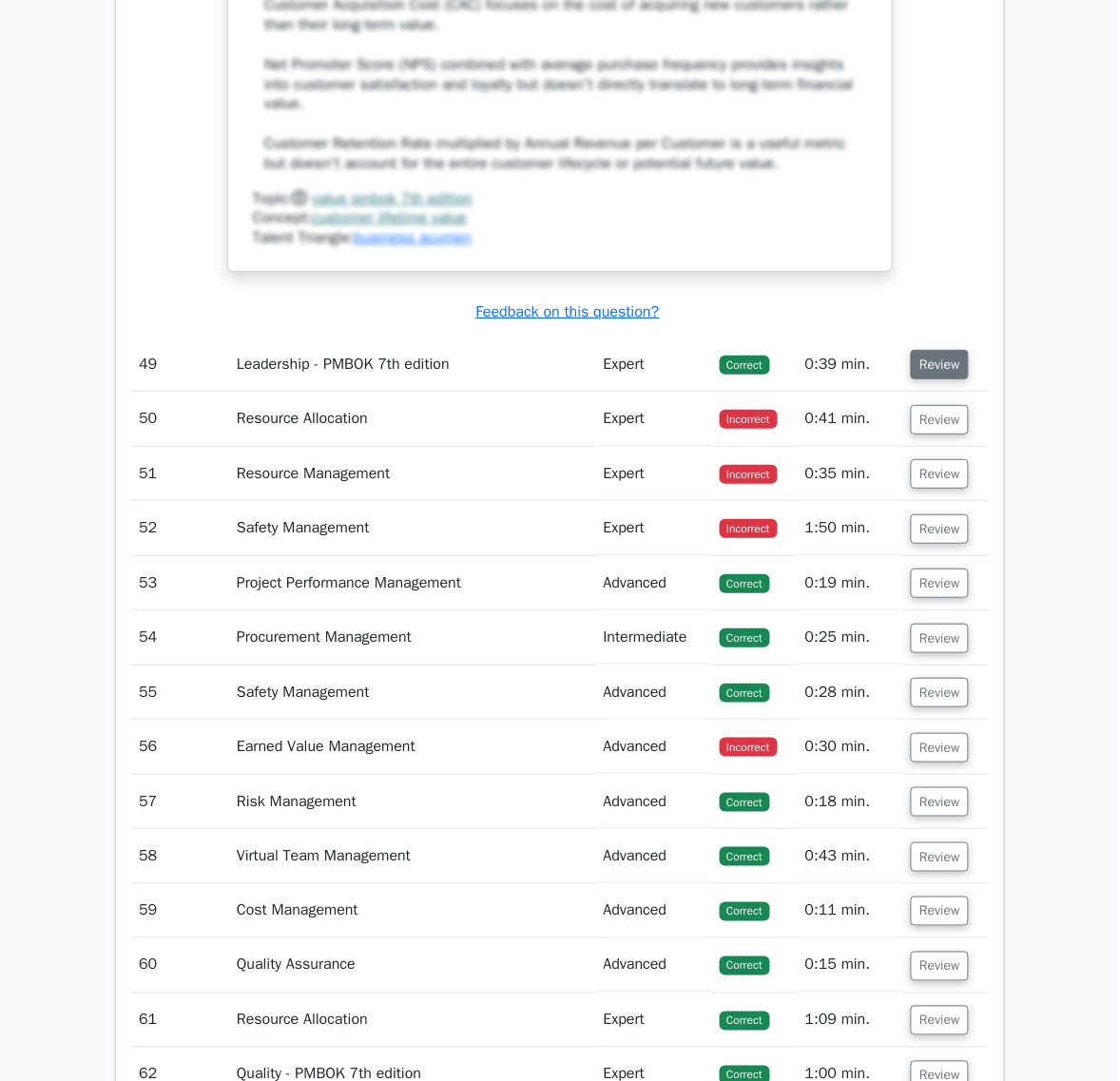 click on "Review" at bounding box center [939, 364] 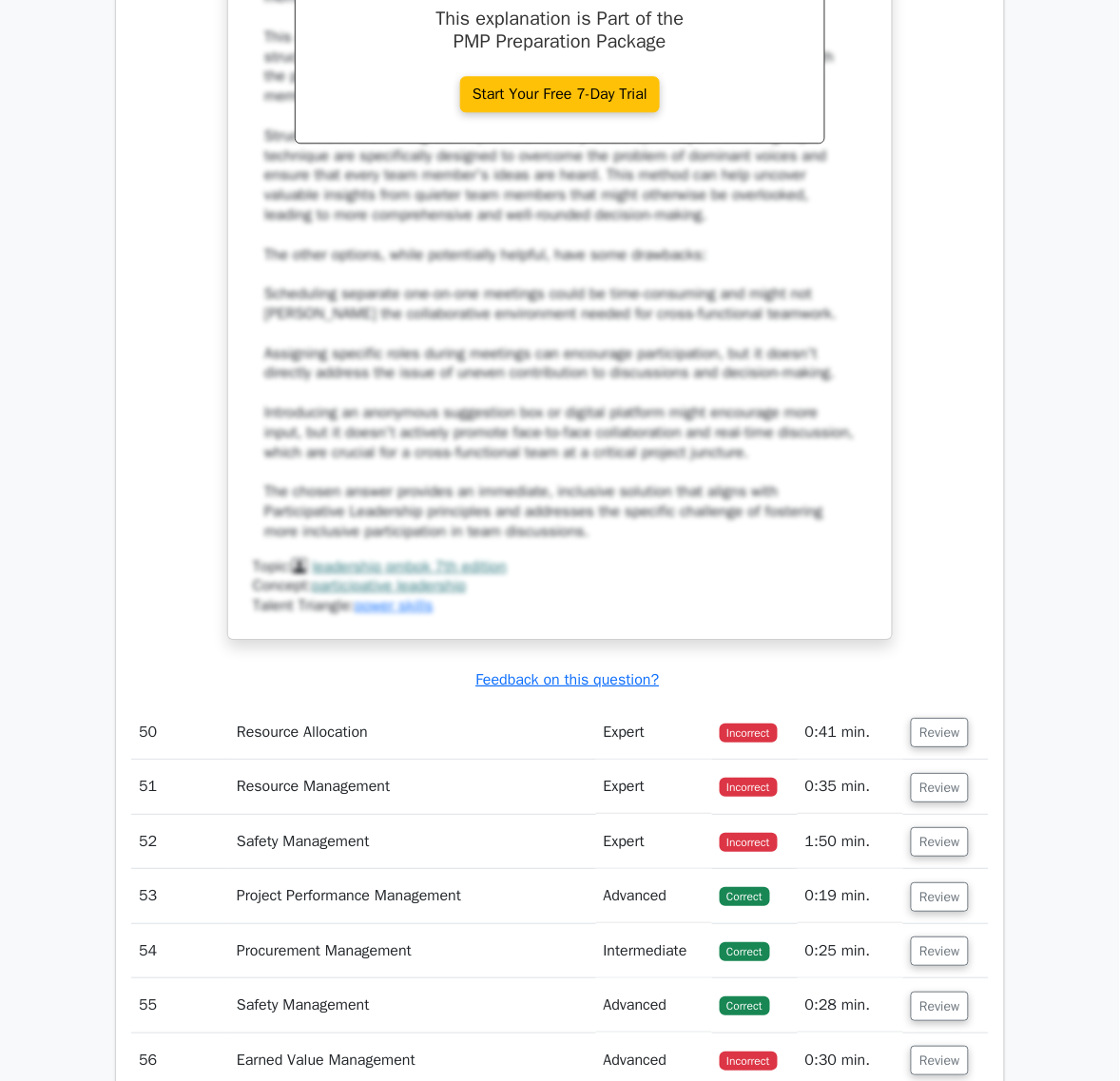 scroll, scrollTop: 50604, scrollLeft: 0, axis: vertical 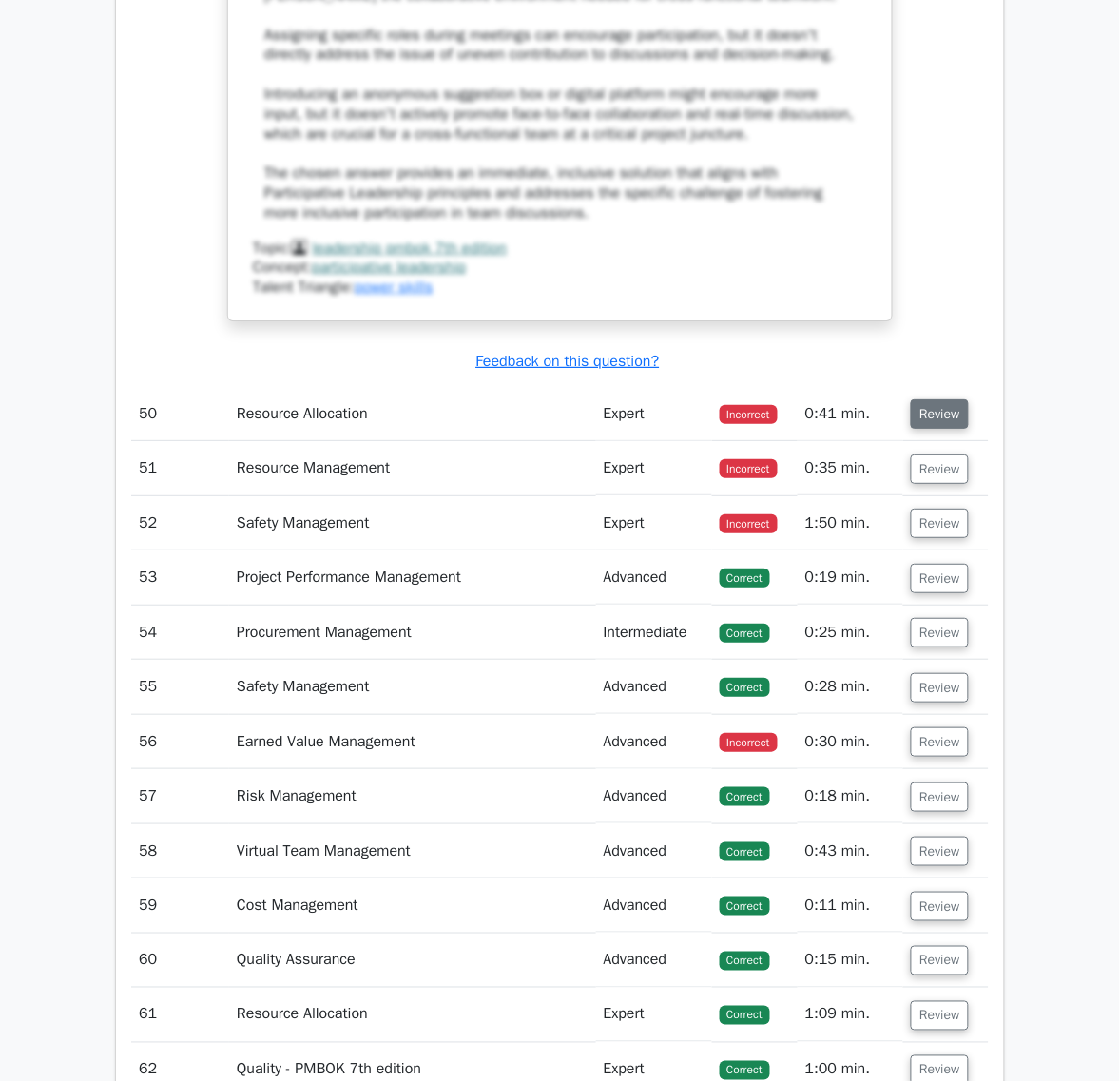 click on "Review" at bounding box center (939, 414) 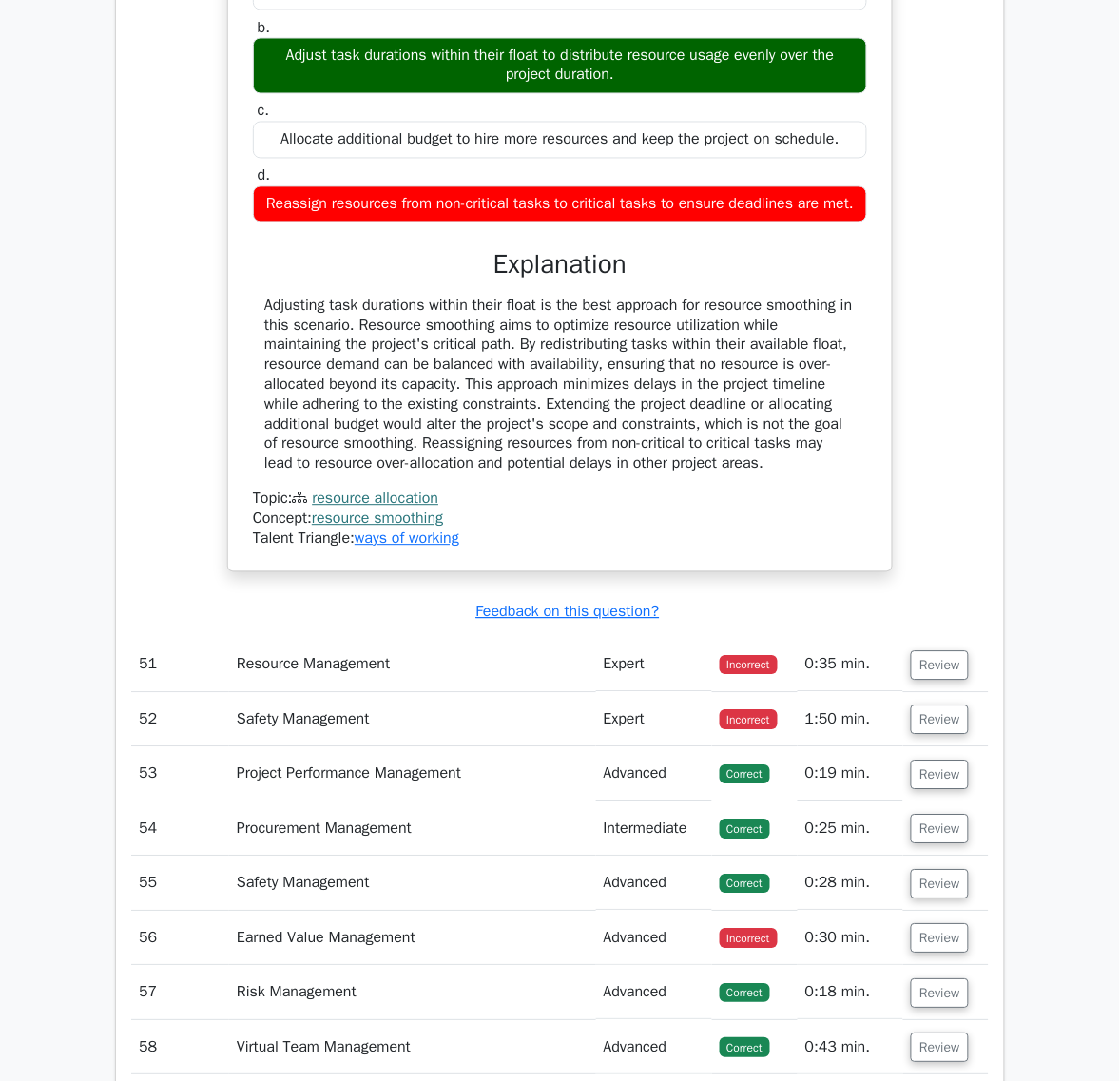 scroll, scrollTop: 51673, scrollLeft: 0, axis: vertical 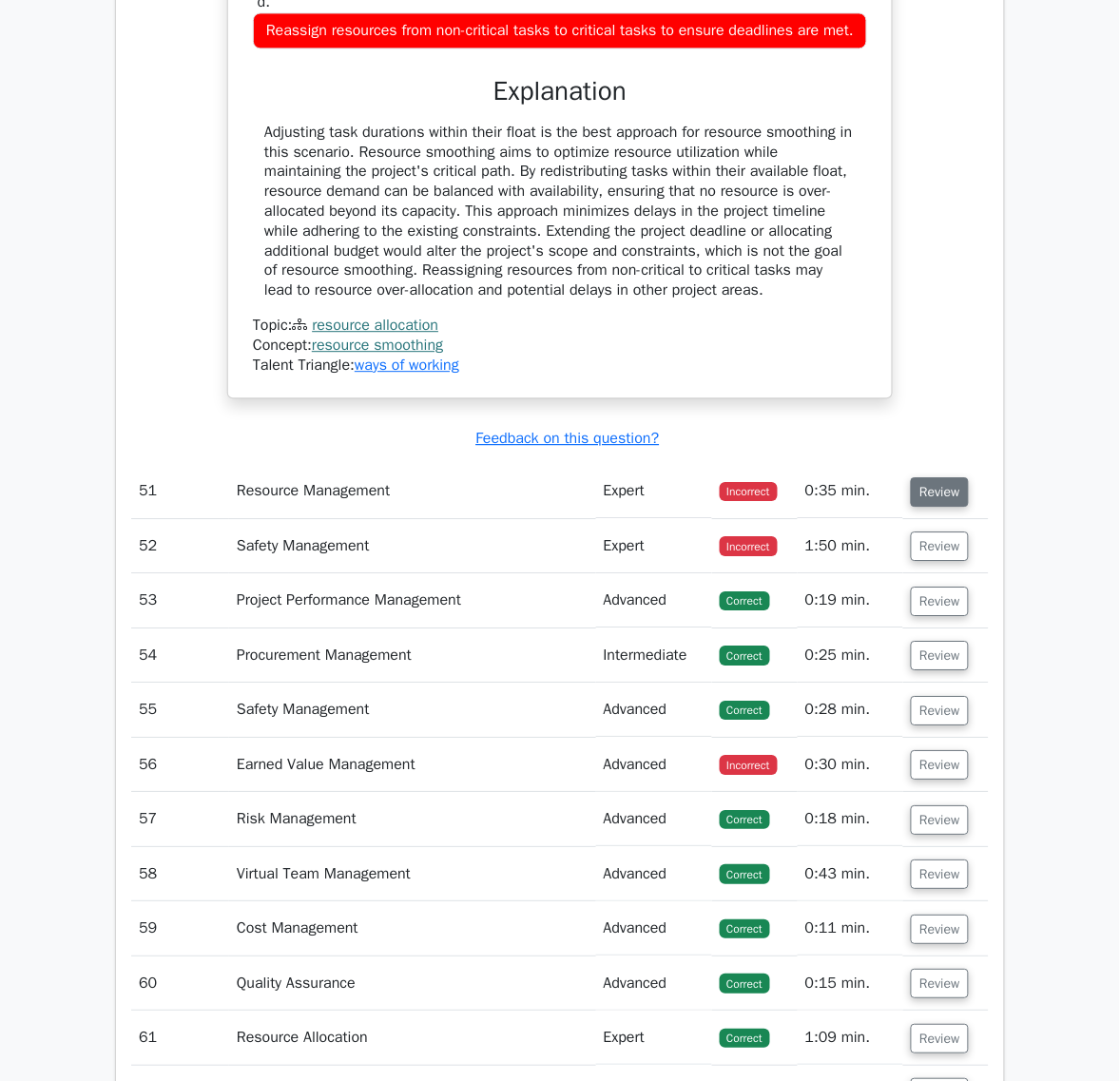 click on "Review" at bounding box center (939, 492) 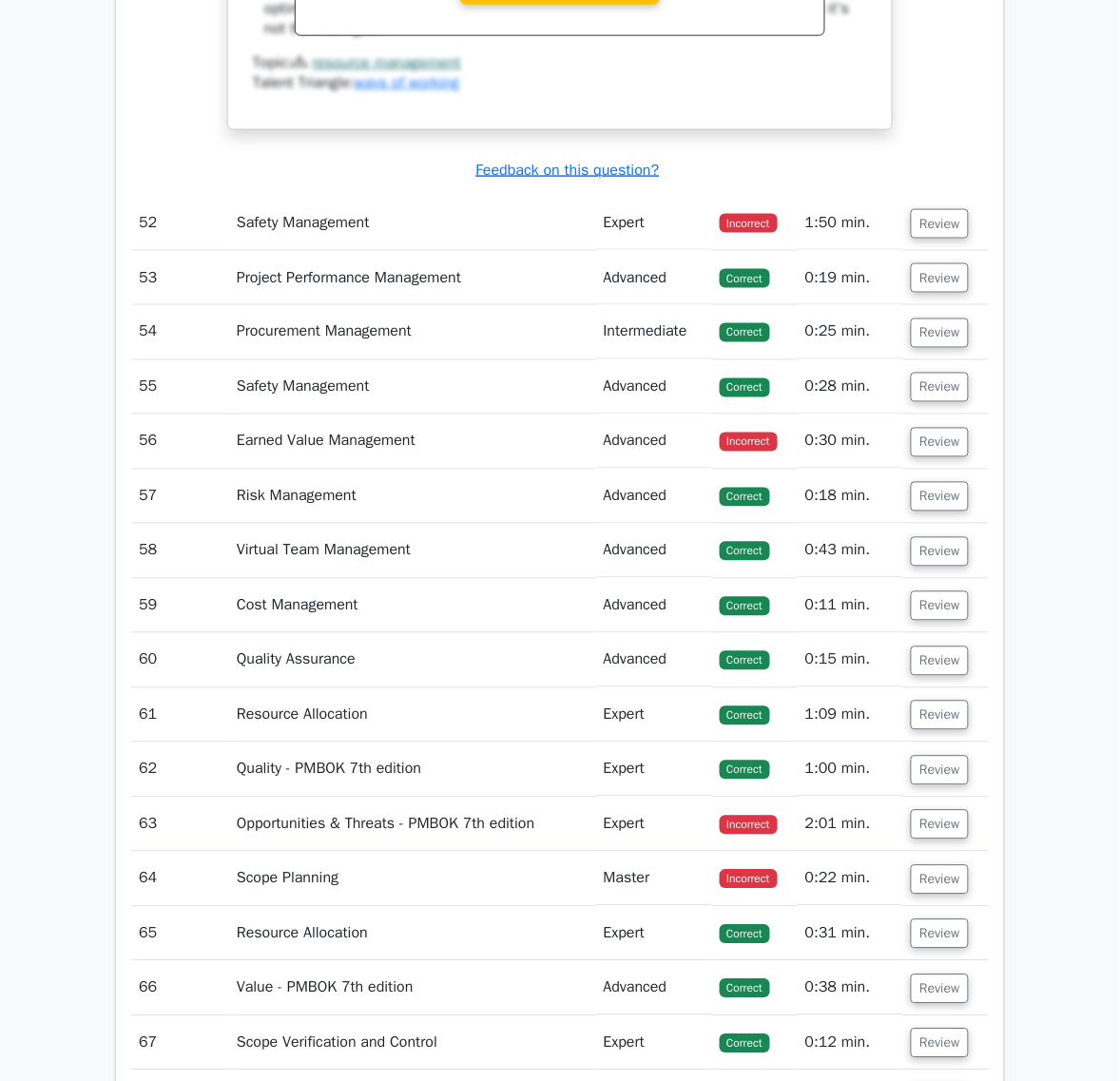 scroll, scrollTop: 52743, scrollLeft: 0, axis: vertical 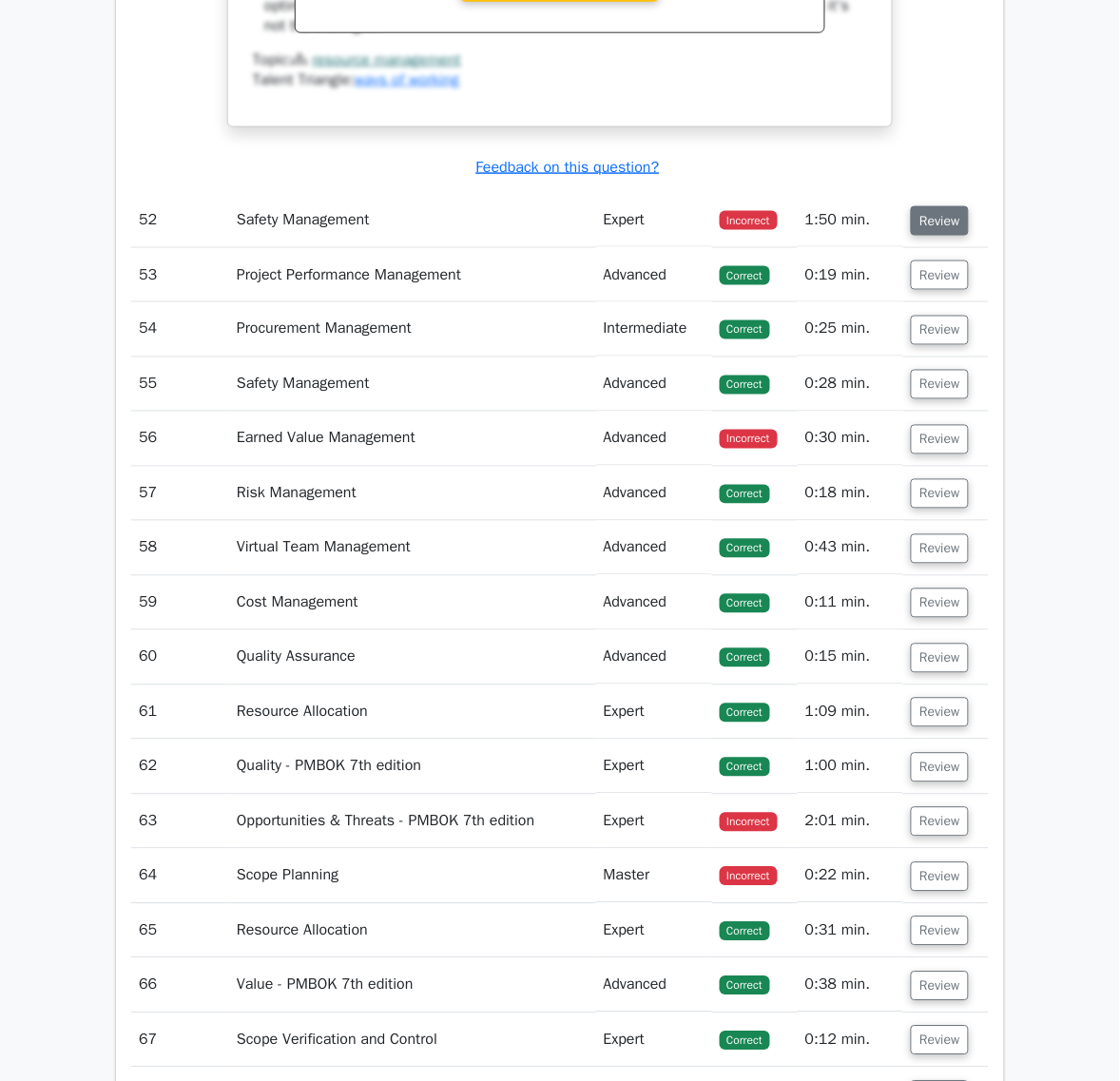 click on "Review" at bounding box center (939, 221) 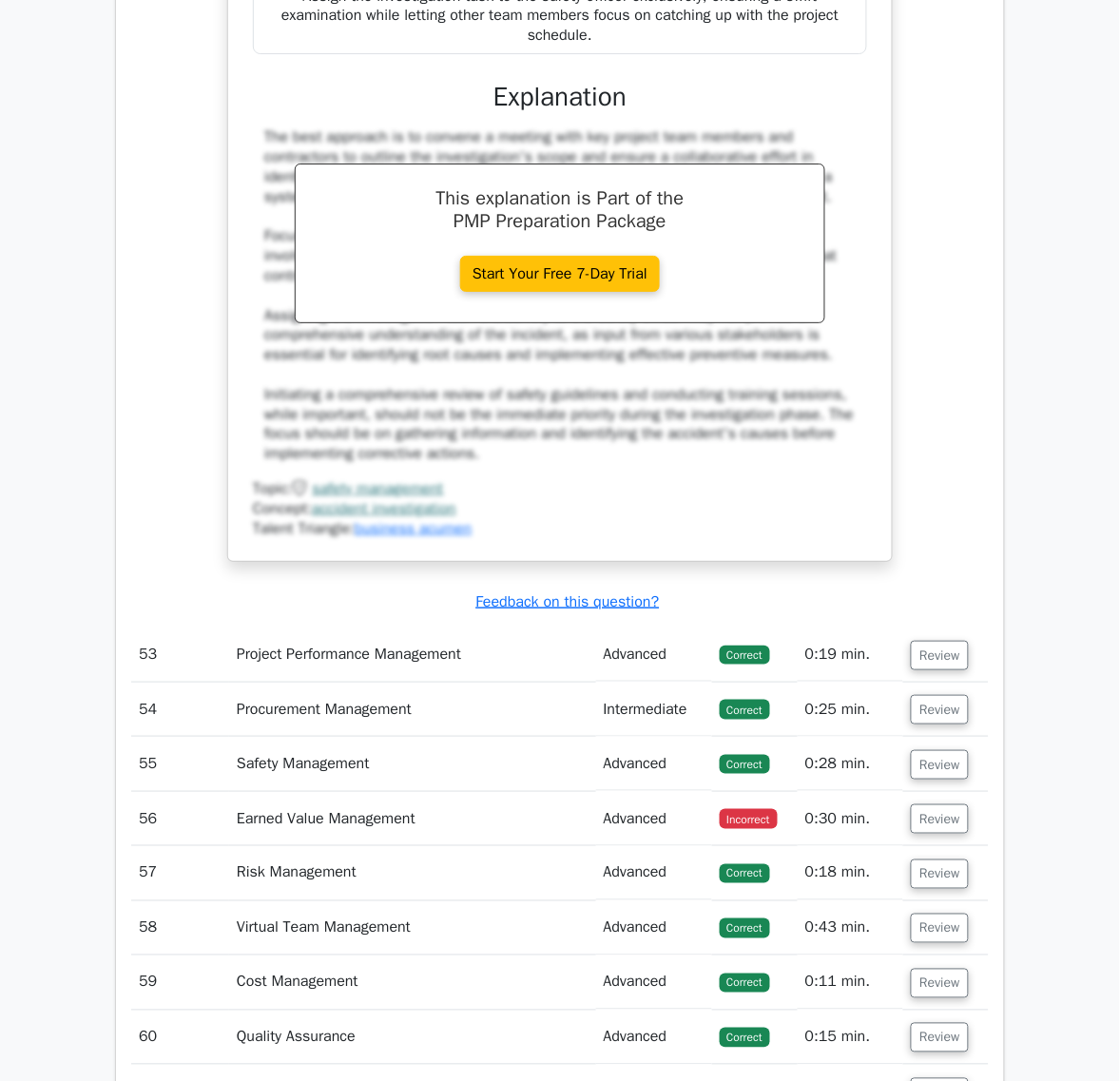 scroll, scrollTop: 54050, scrollLeft: 0, axis: vertical 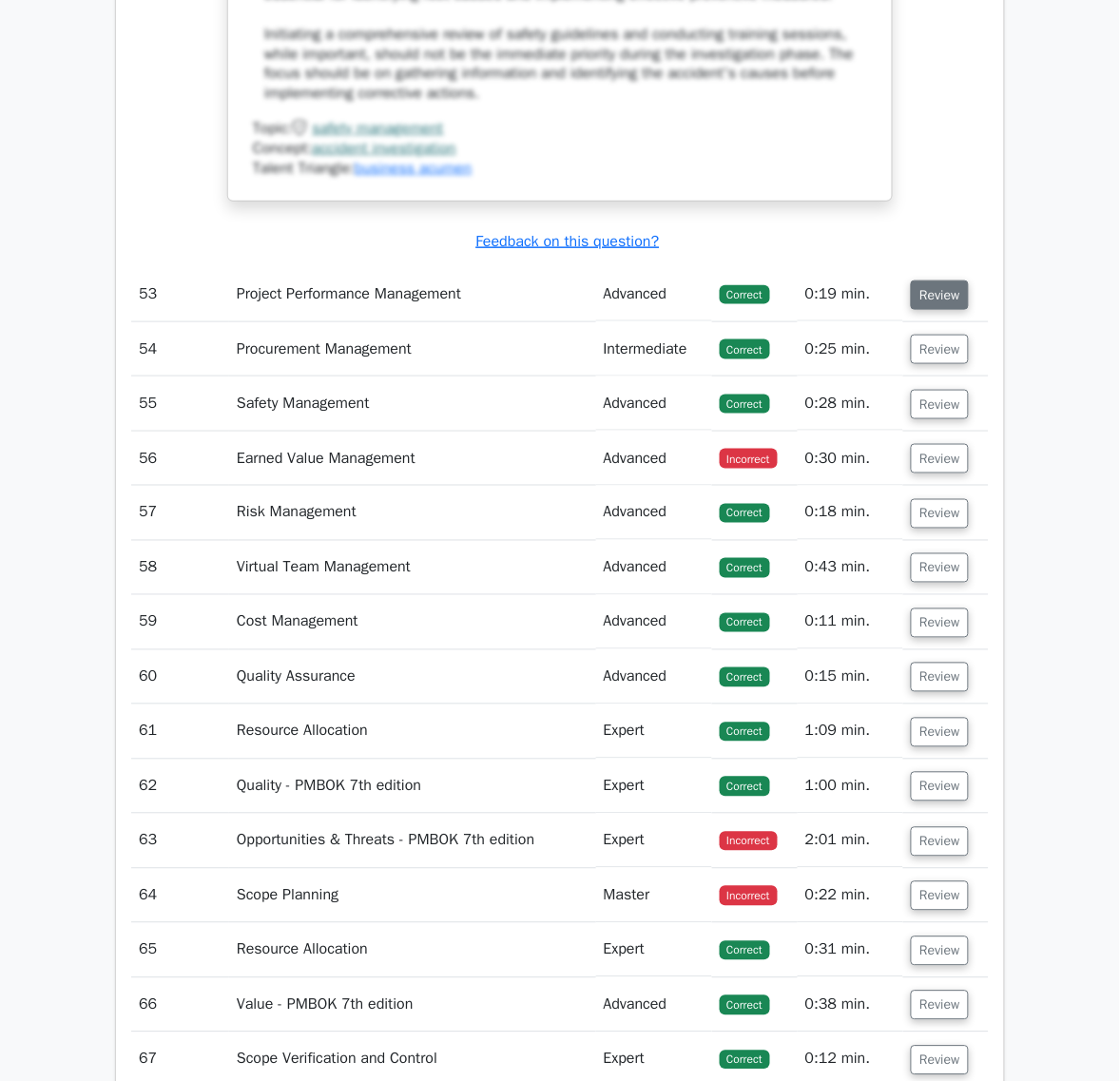 click on "Review" at bounding box center (939, 295) 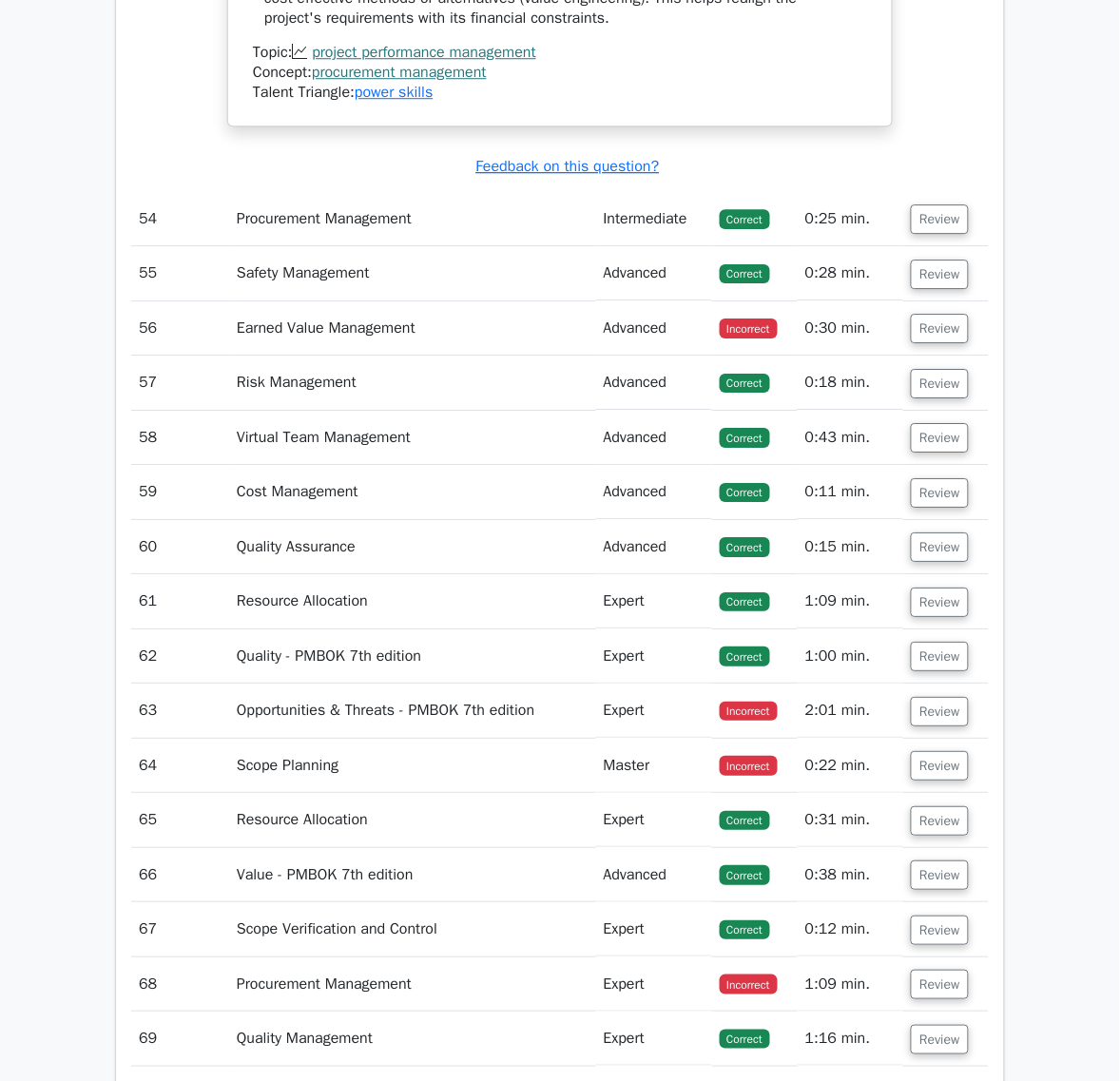 scroll, scrollTop: 55001, scrollLeft: 0, axis: vertical 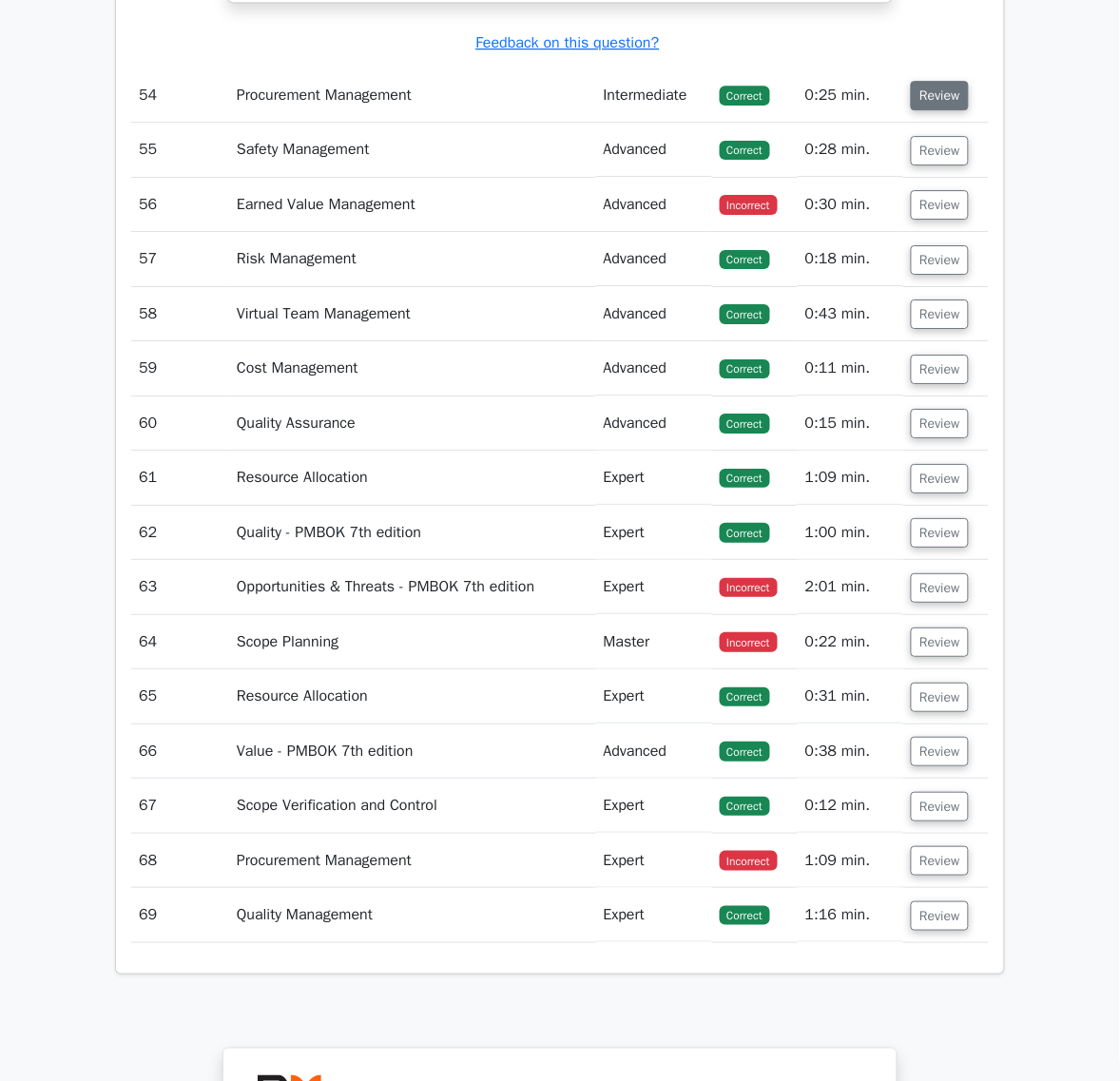 click on "Review" at bounding box center (939, 95) 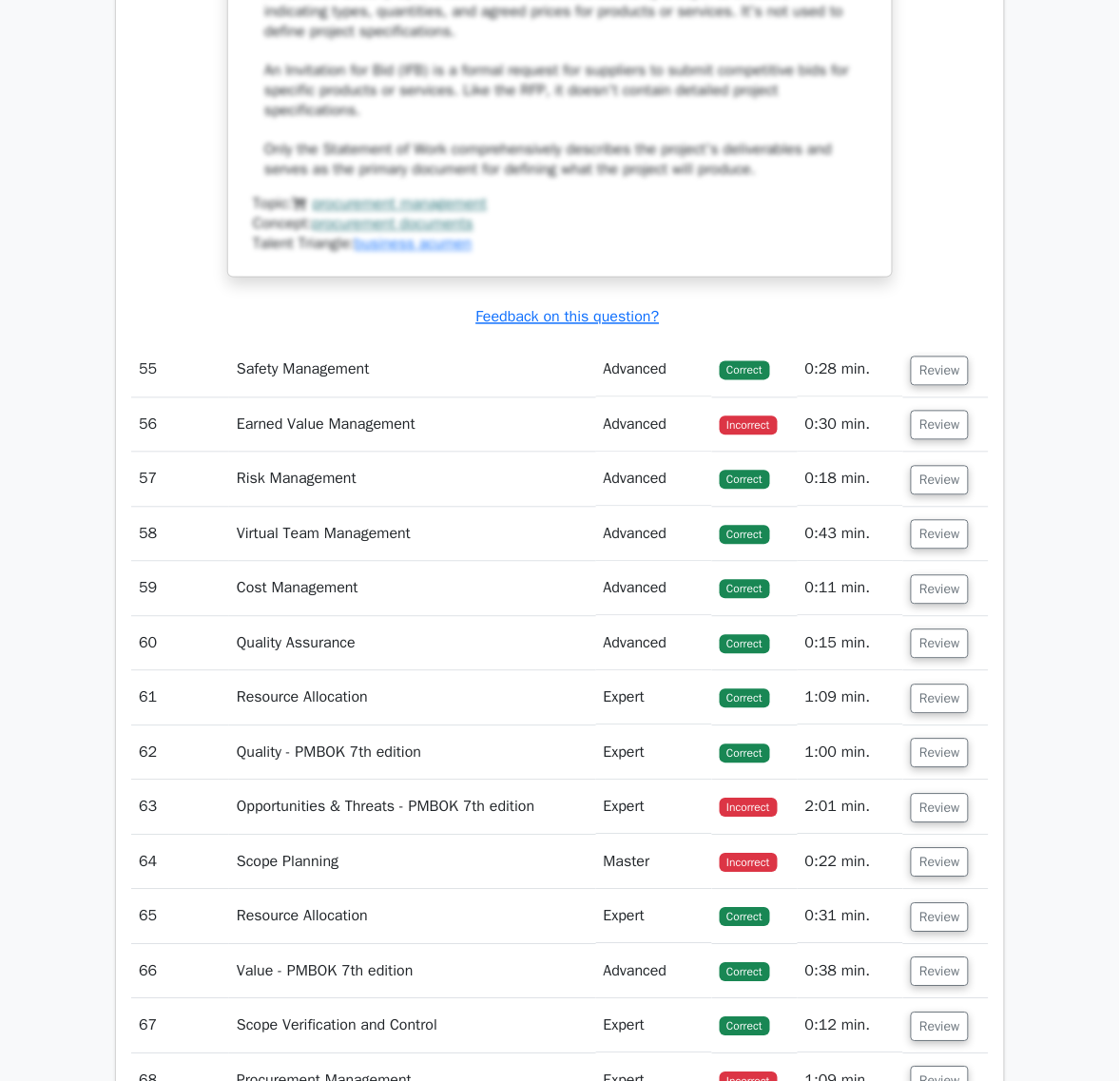 scroll, scrollTop: 55833, scrollLeft: 0, axis: vertical 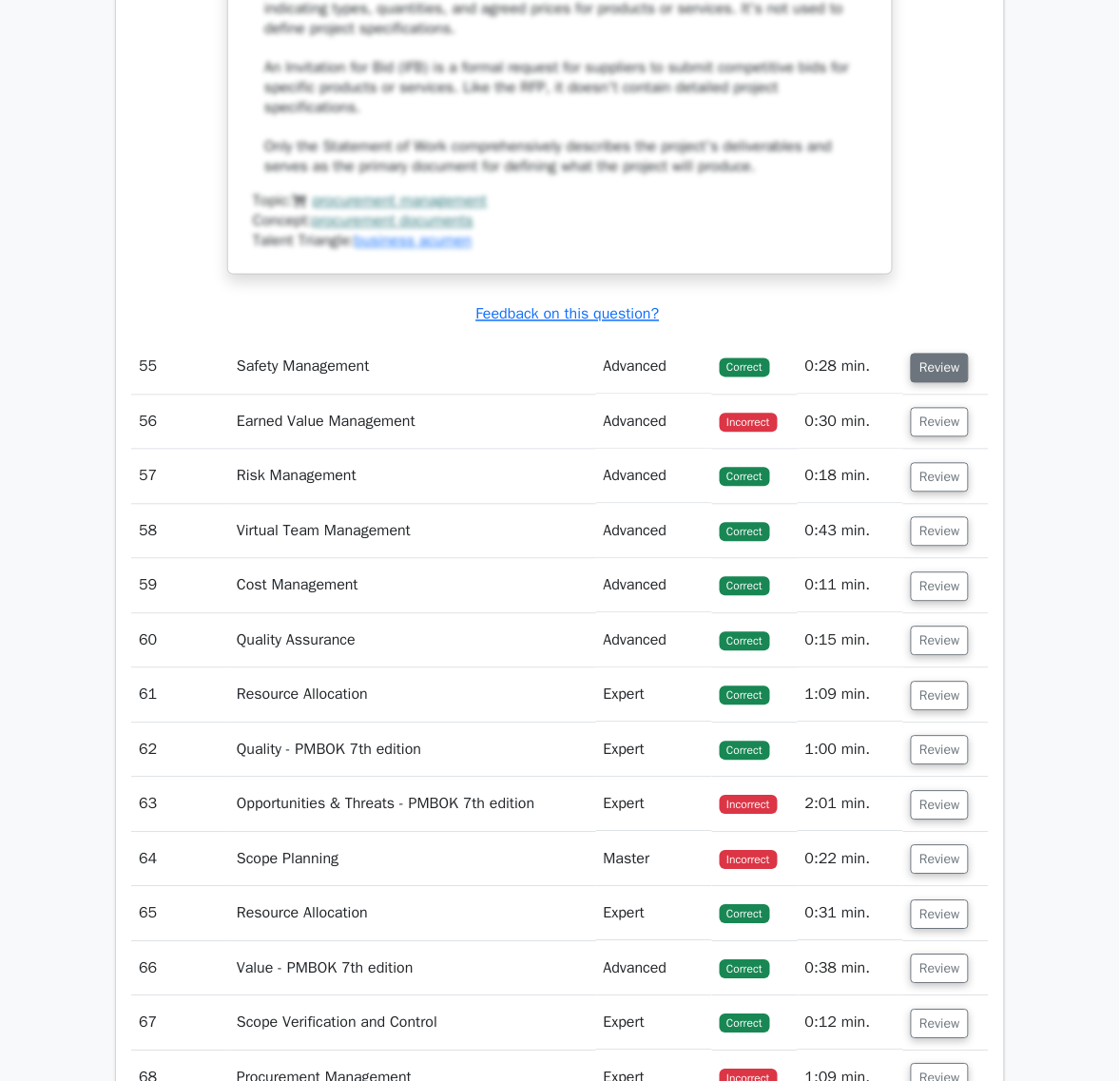 click on "Review" at bounding box center [939, 368] 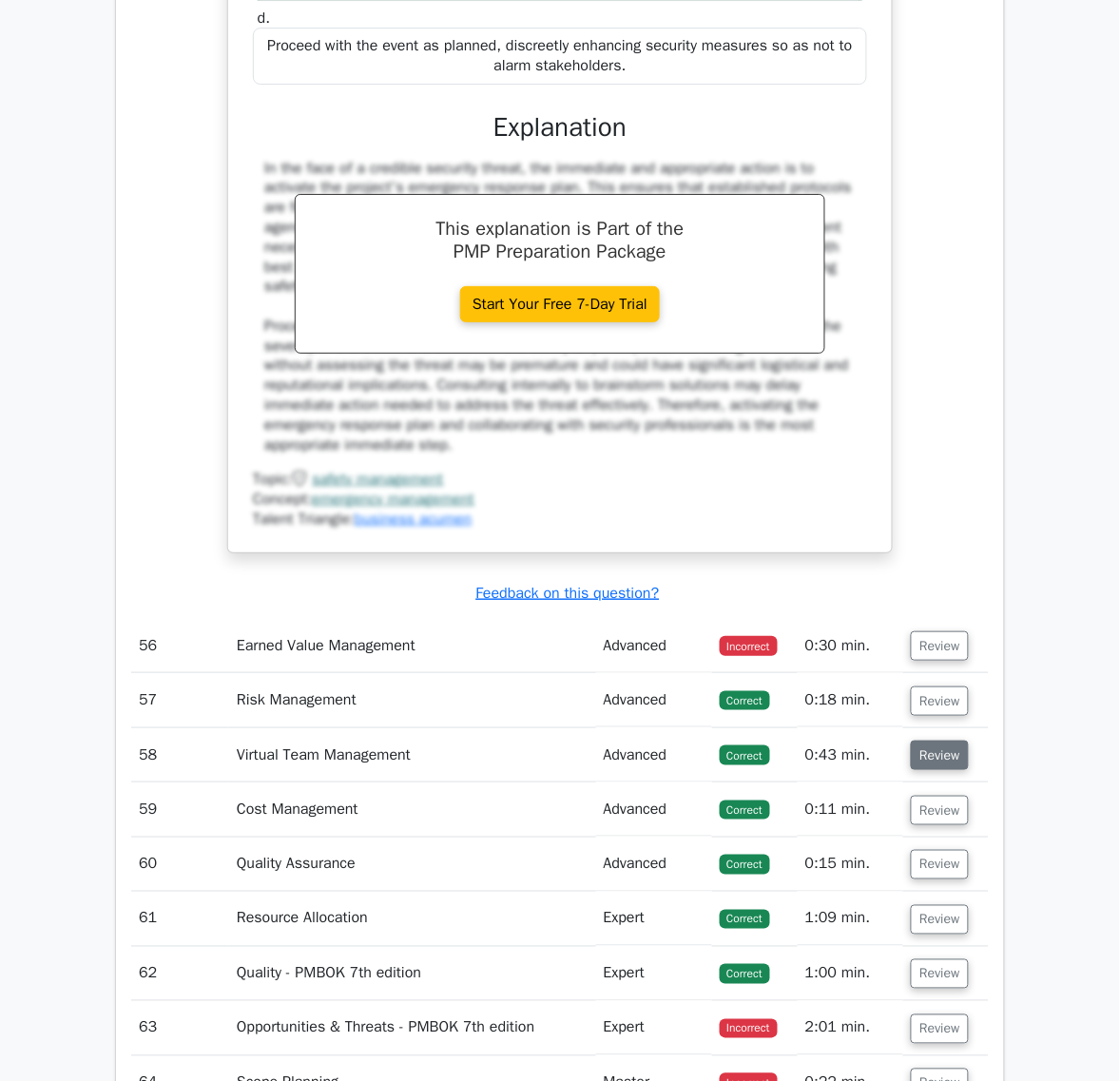 scroll, scrollTop: 57140, scrollLeft: 0, axis: vertical 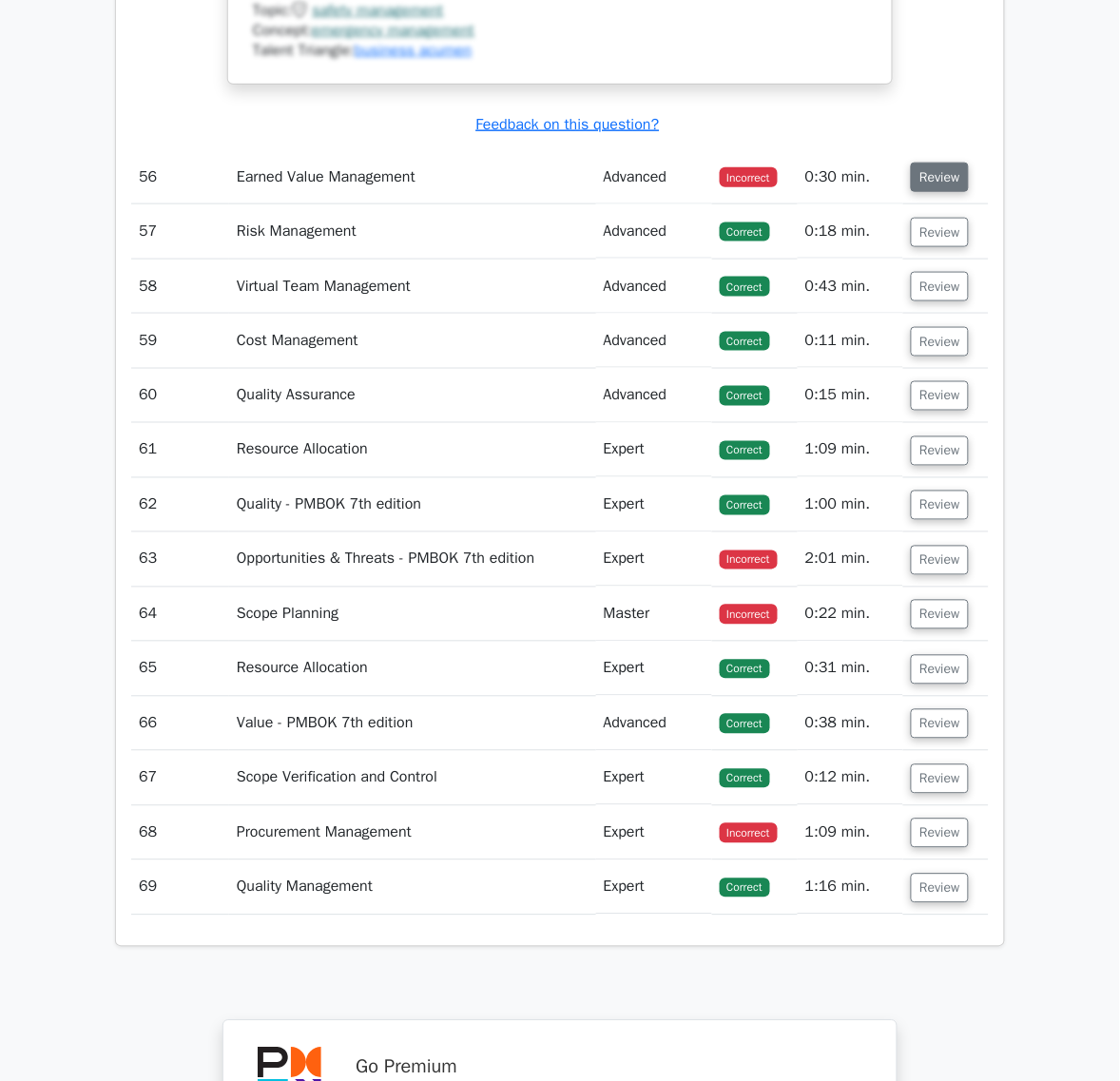 click on "Review" at bounding box center [939, 177] 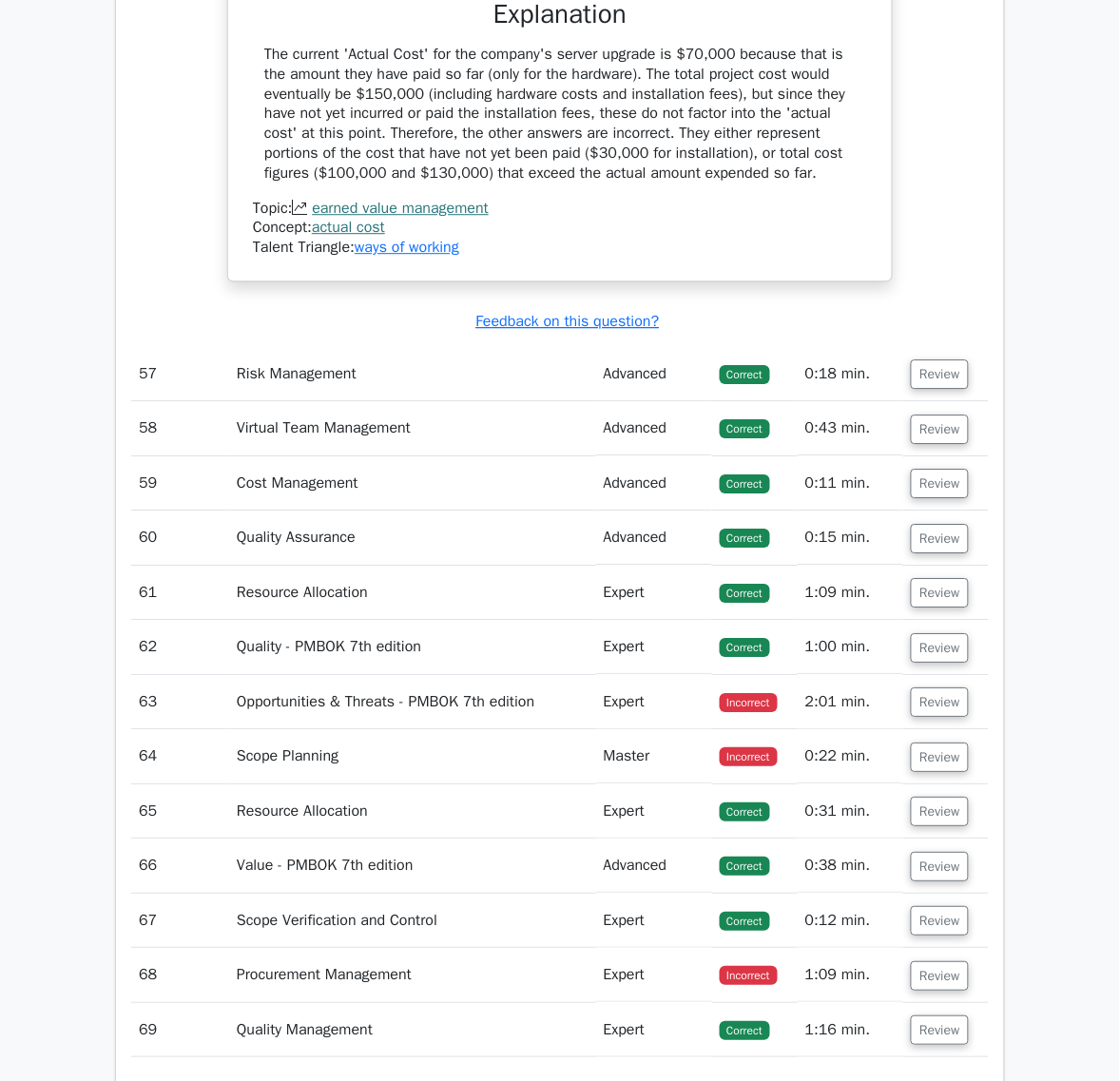 scroll, scrollTop: 57853, scrollLeft: 0, axis: vertical 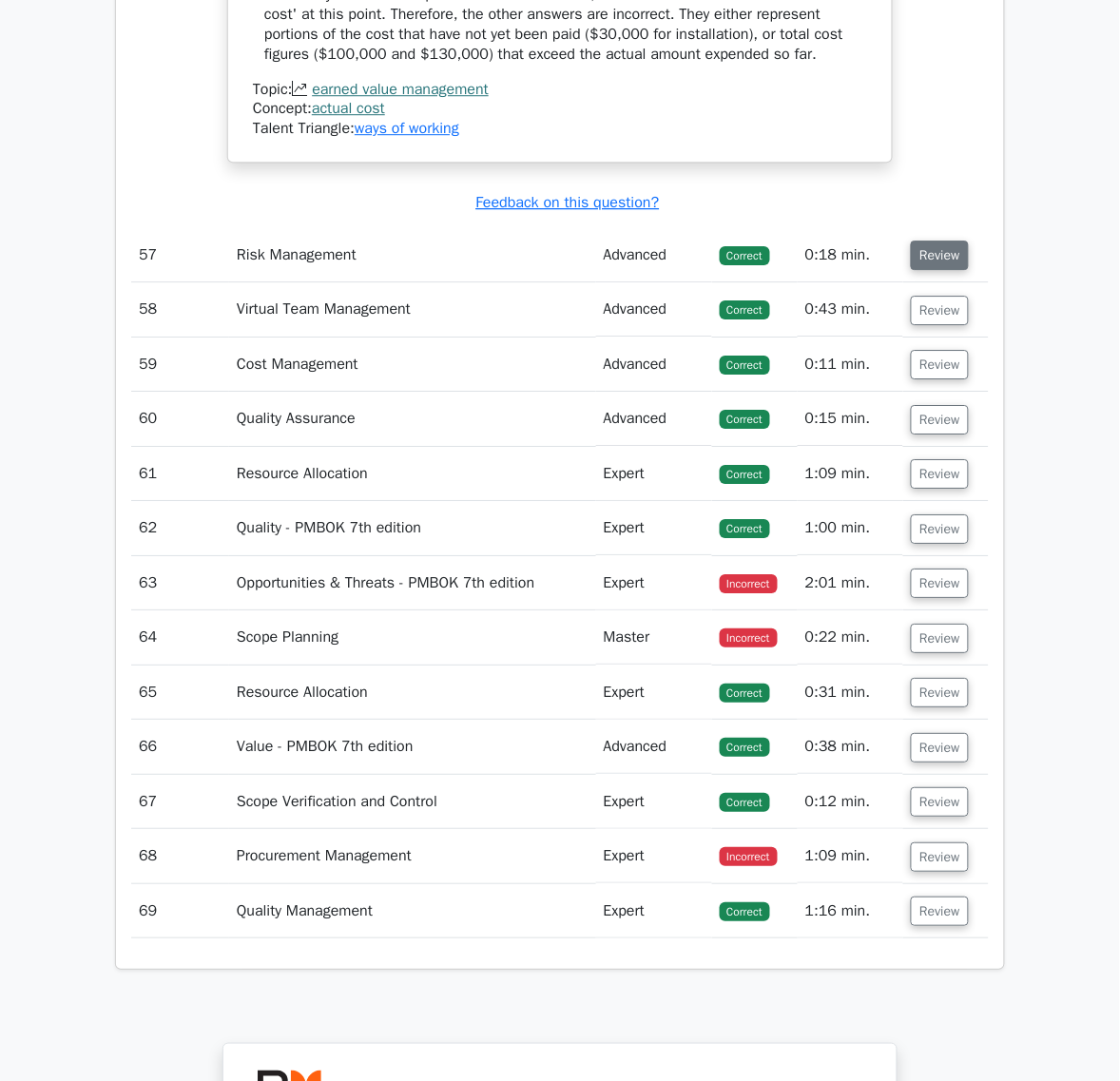 click on "Review" at bounding box center [939, 255] 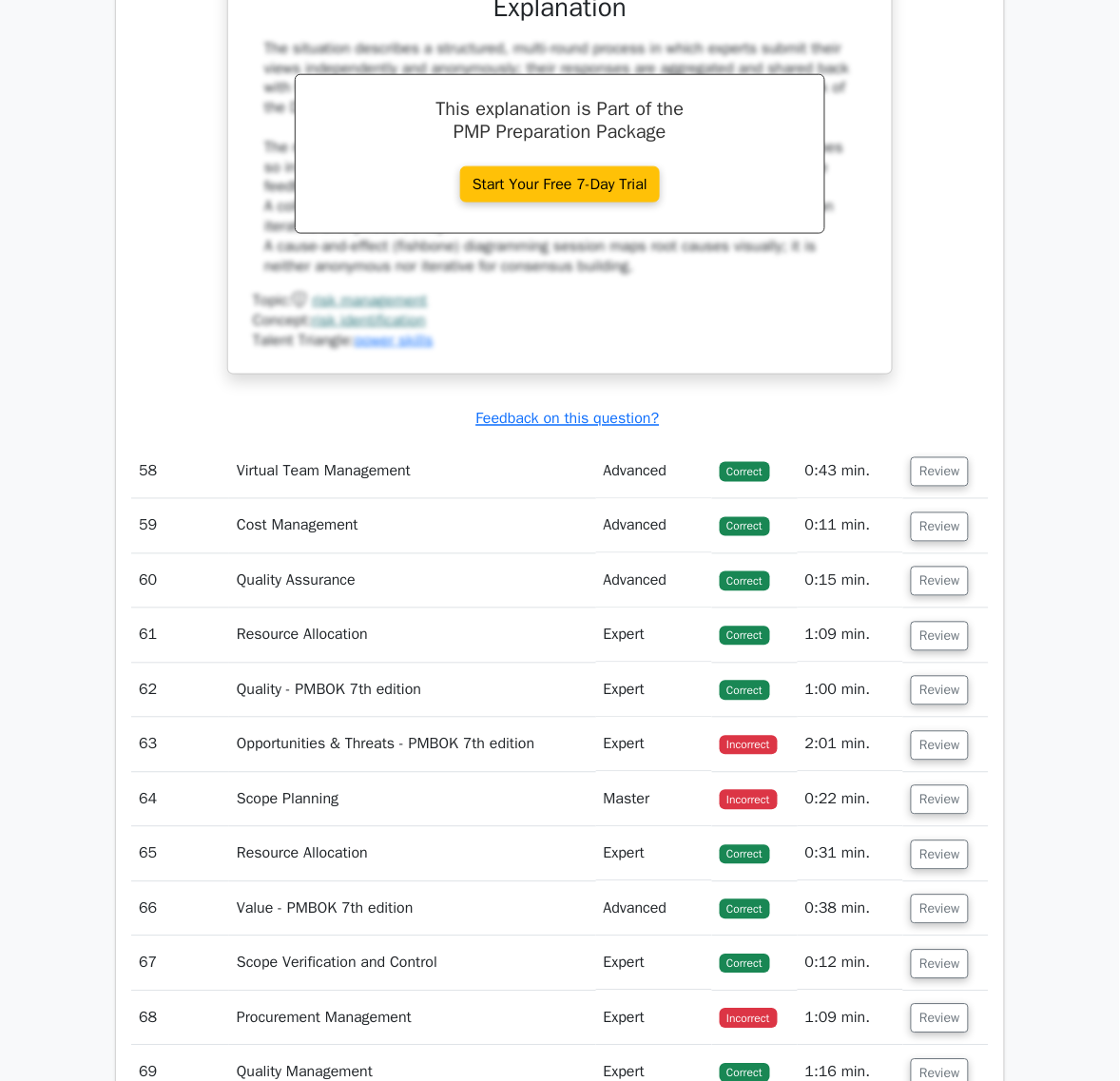 scroll, scrollTop: 58804, scrollLeft: 0, axis: vertical 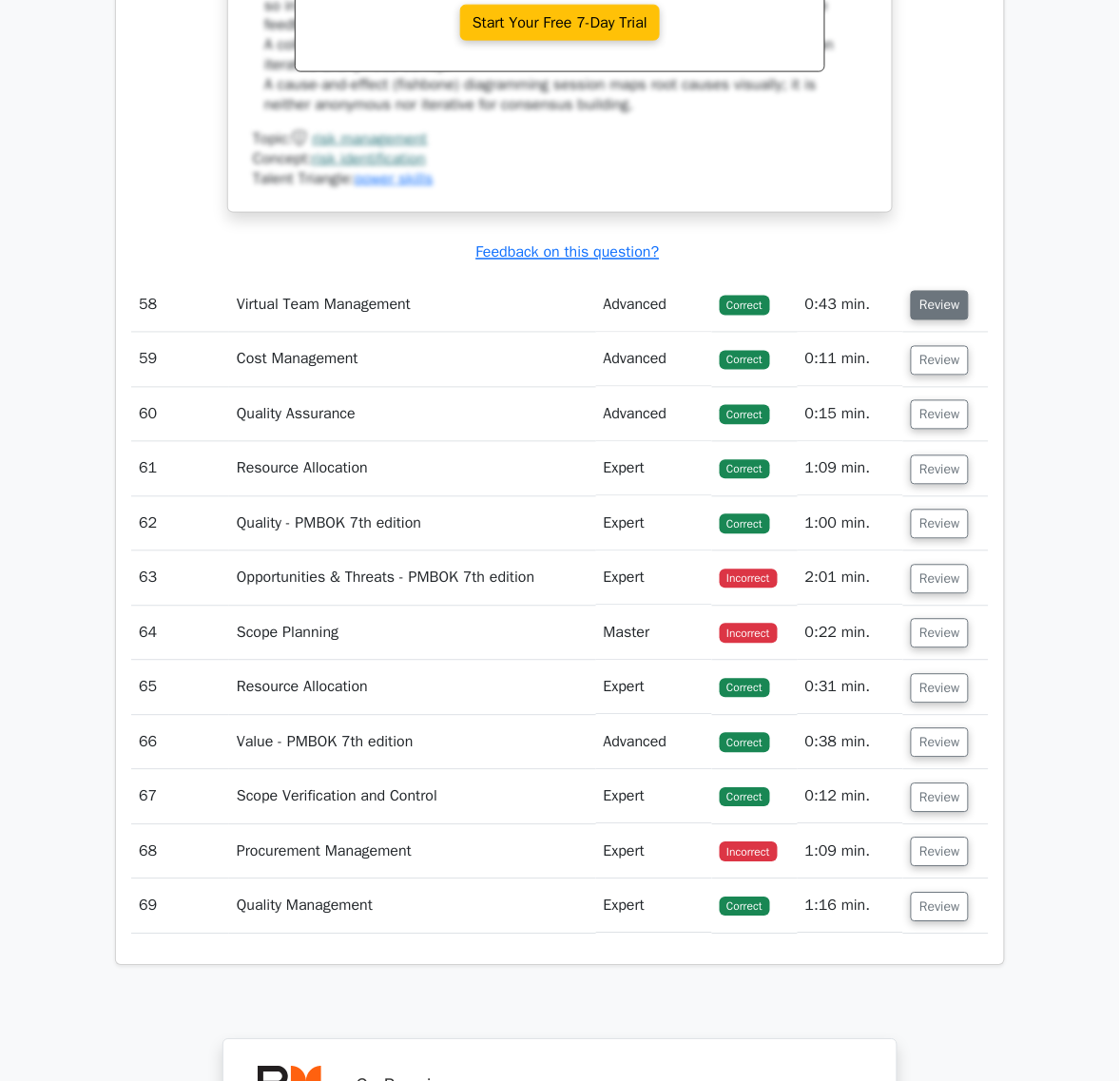 click on "Review" at bounding box center (939, 305) 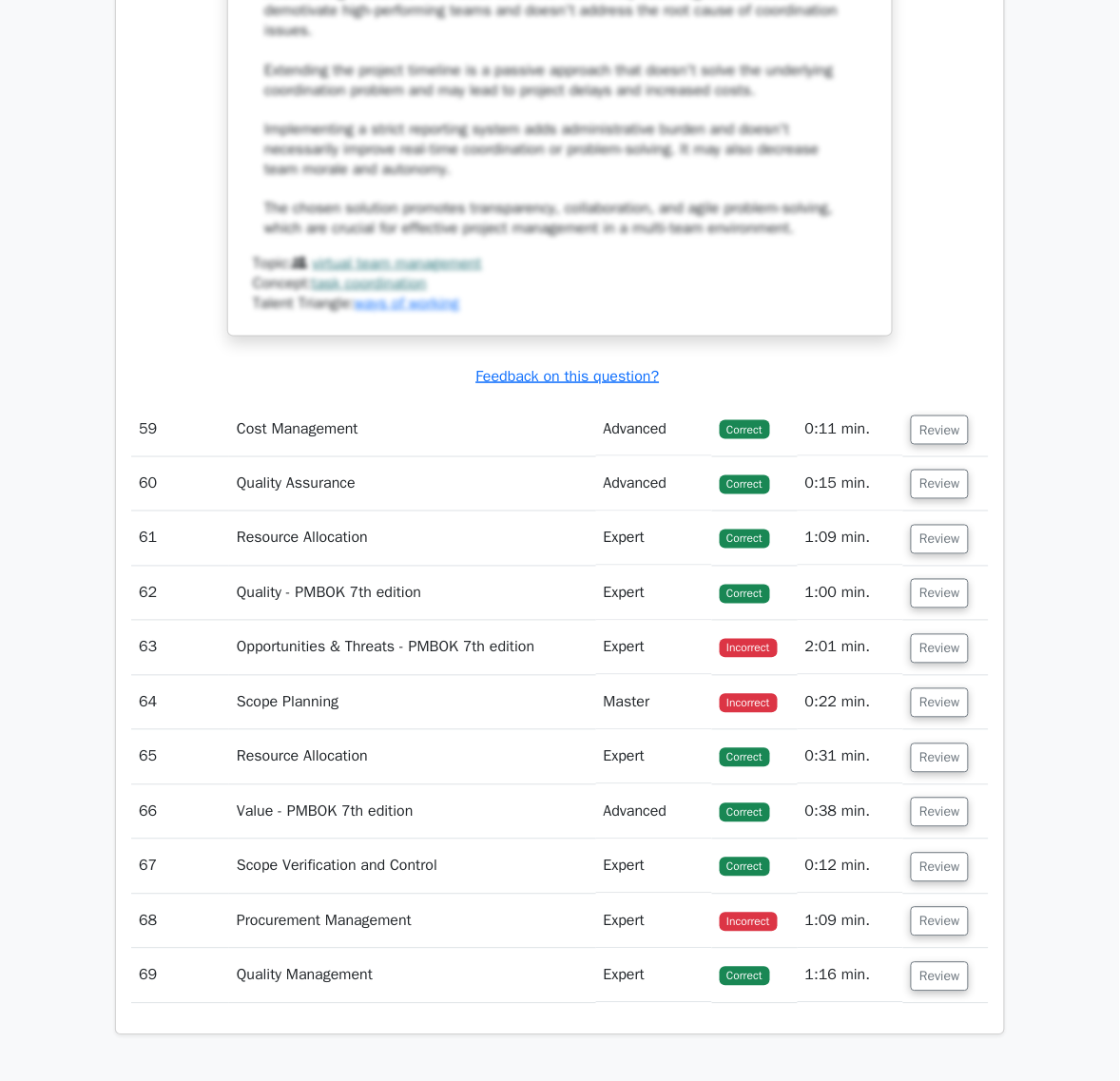 scroll, scrollTop: 60111, scrollLeft: 0, axis: vertical 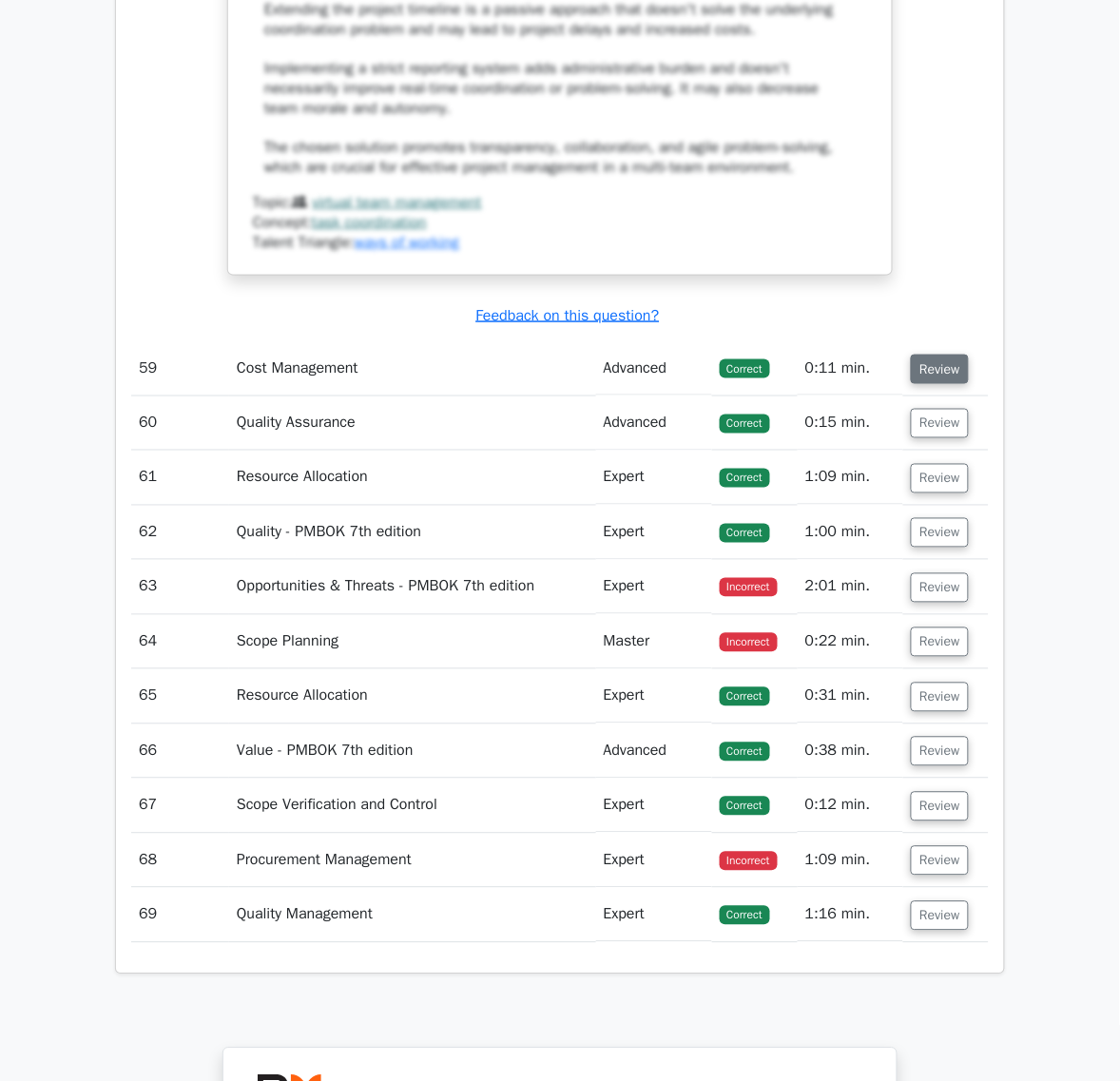 click on "Review" at bounding box center (939, 369) 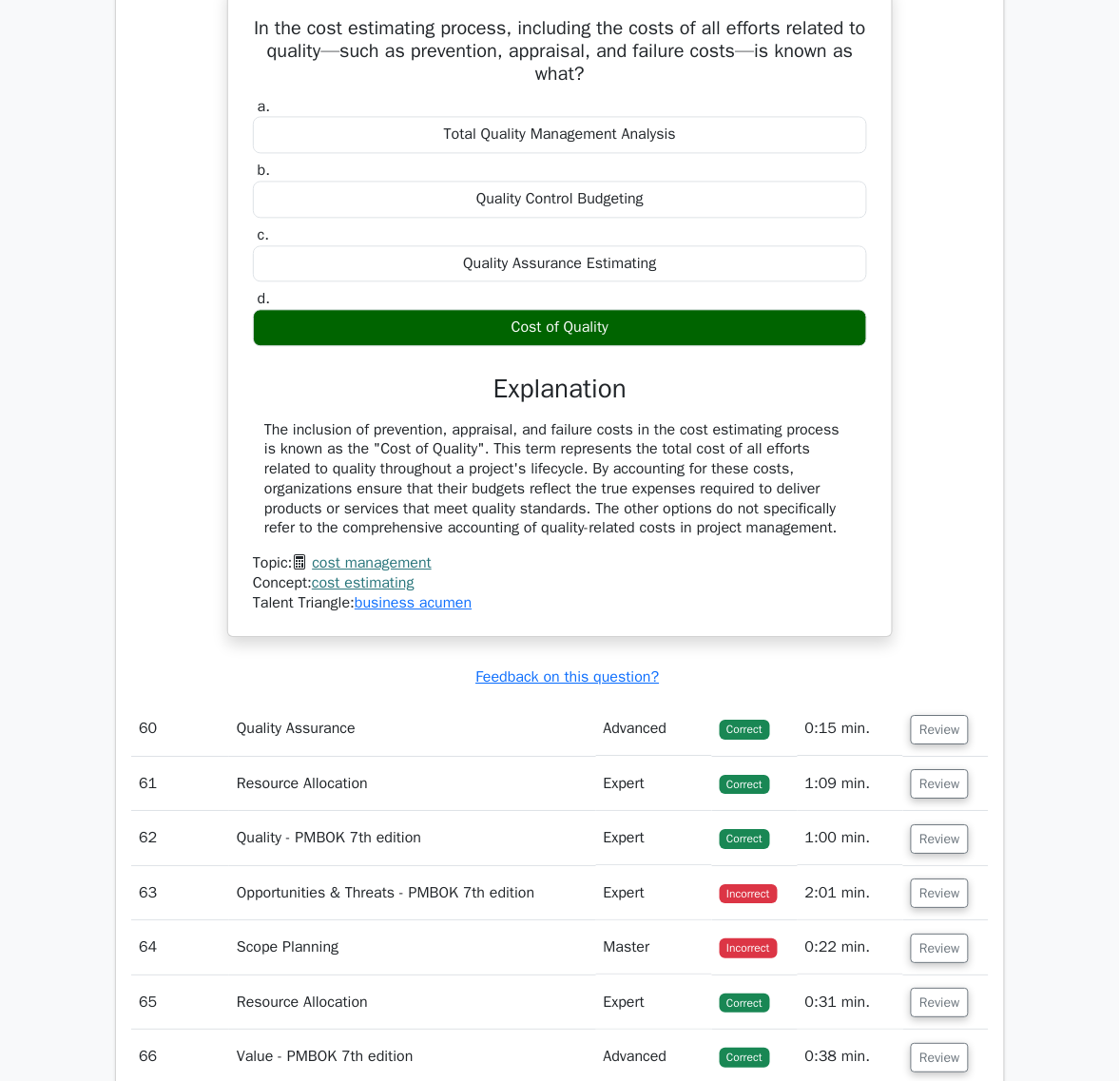 scroll, scrollTop: 60705, scrollLeft: 0, axis: vertical 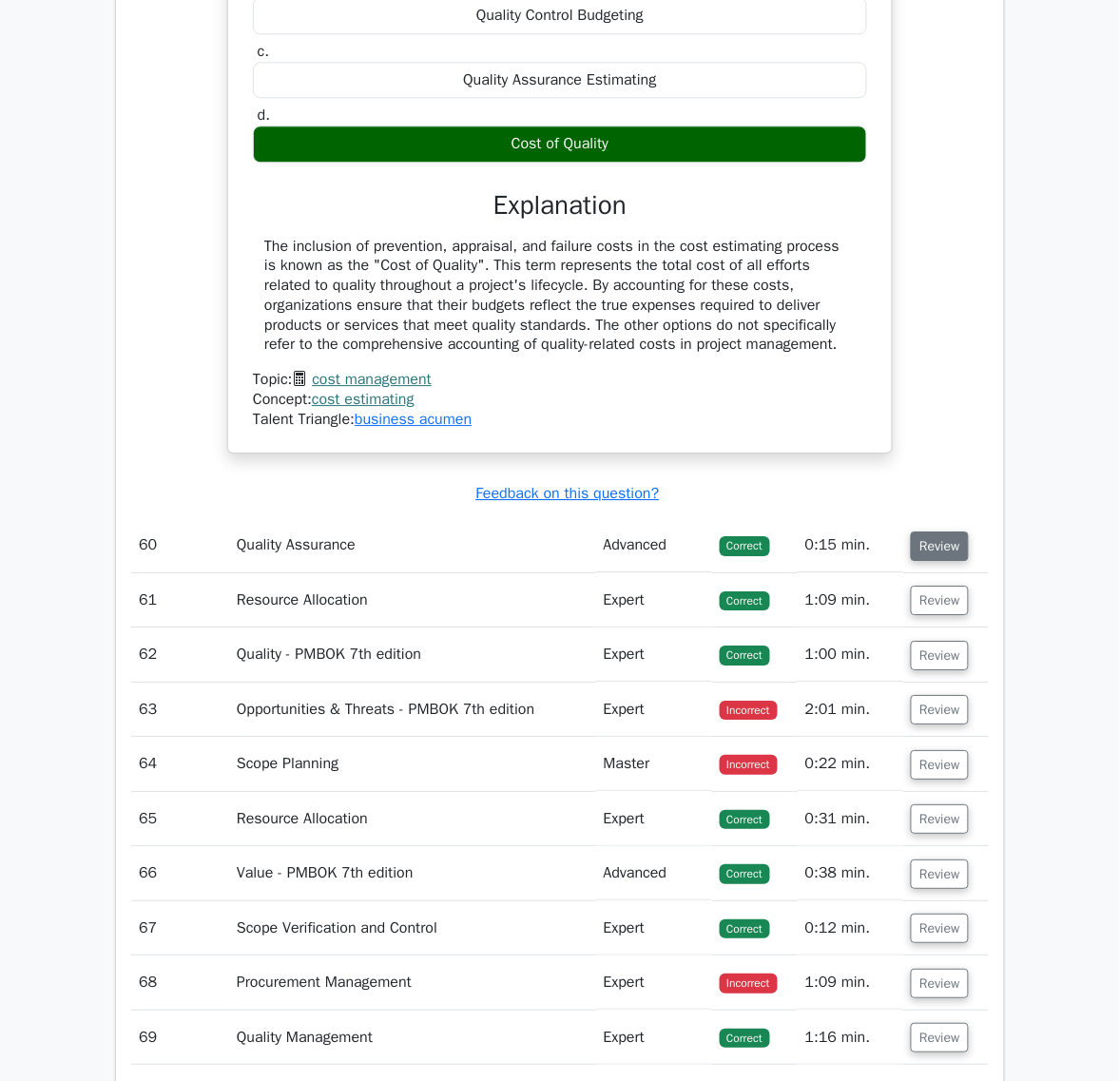 click on "Review" at bounding box center (939, 546) 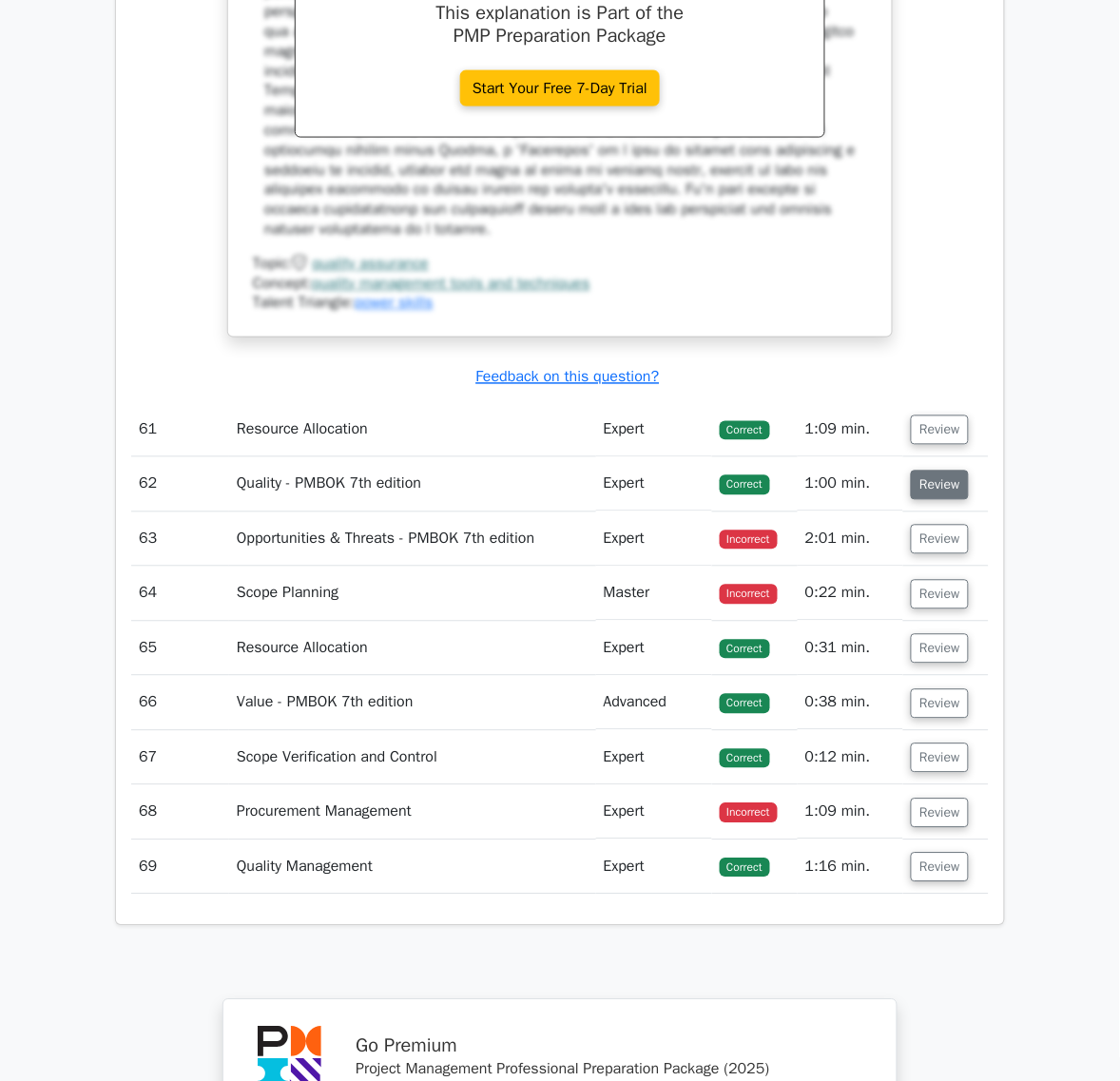 scroll, scrollTop: 61775, scrollLeft: 0, axis: vertical 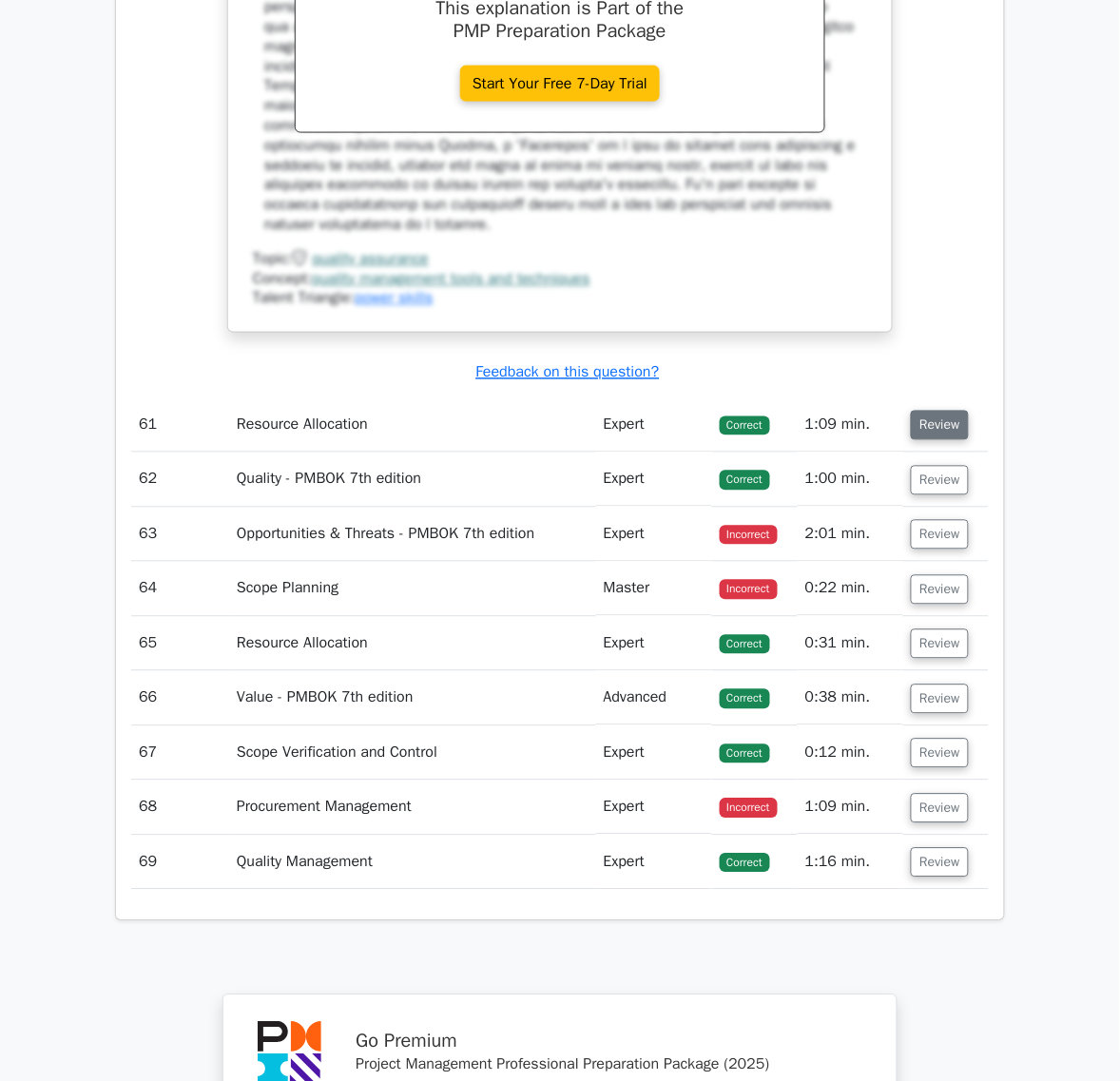 click on "Review" at bounding box center (939, 425) 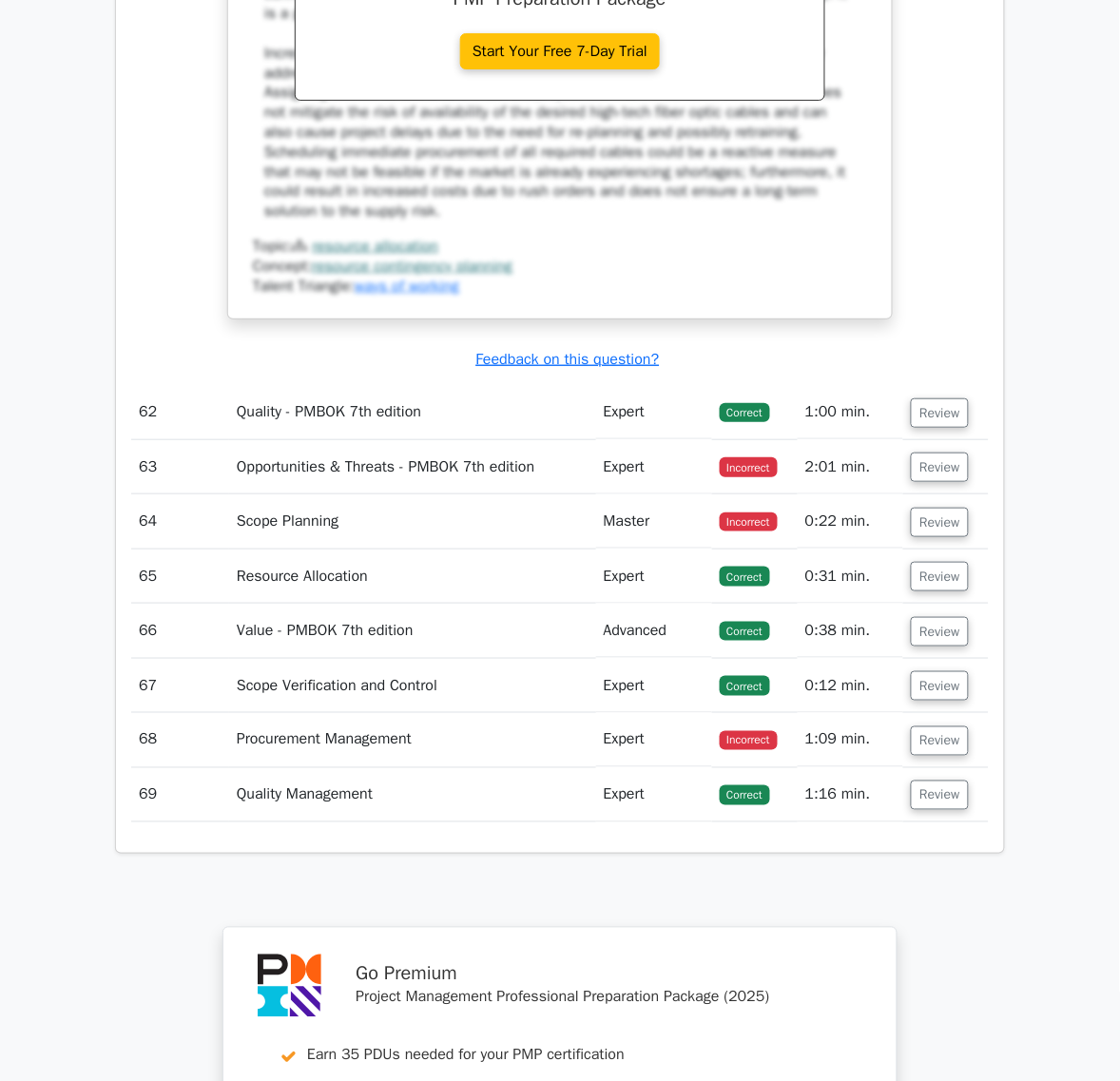 scroll, scrollTop: 62844, scrollLeft: 0, axis: vertical 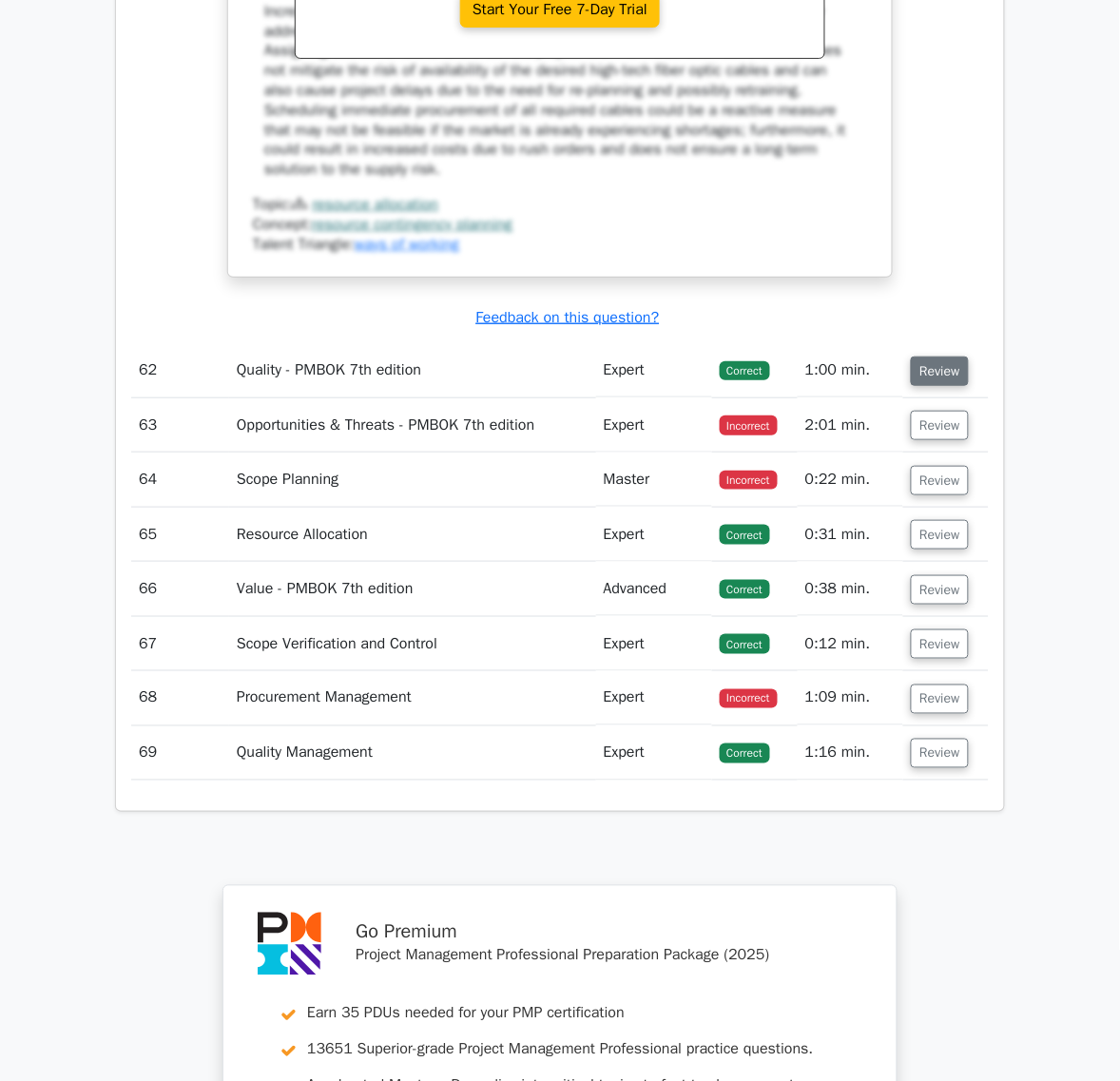 click on "Review" at bounding box center [939, 371] 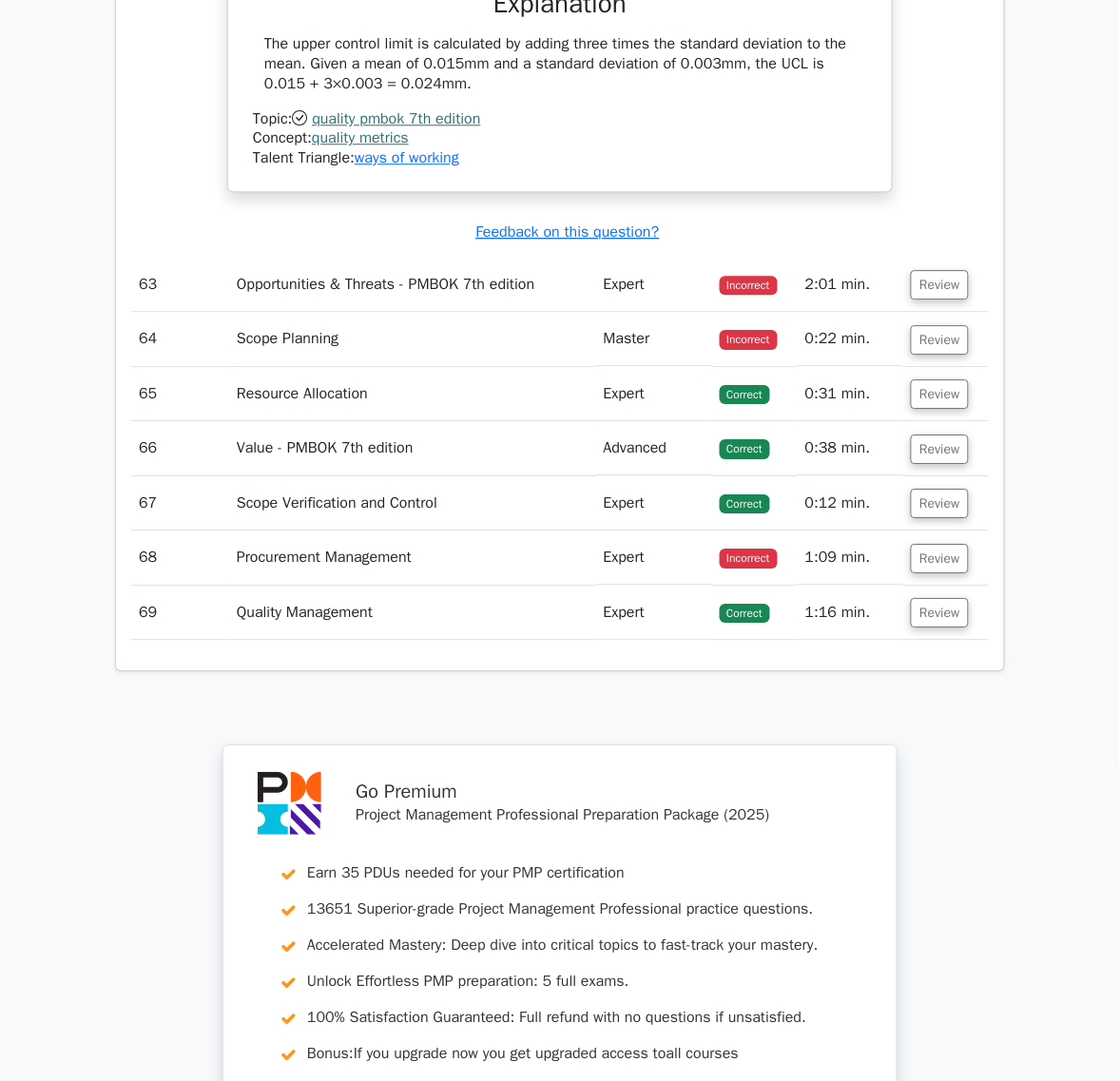 scroll, scrollTop: 63795, scrollLeft: 0, axis: vertical 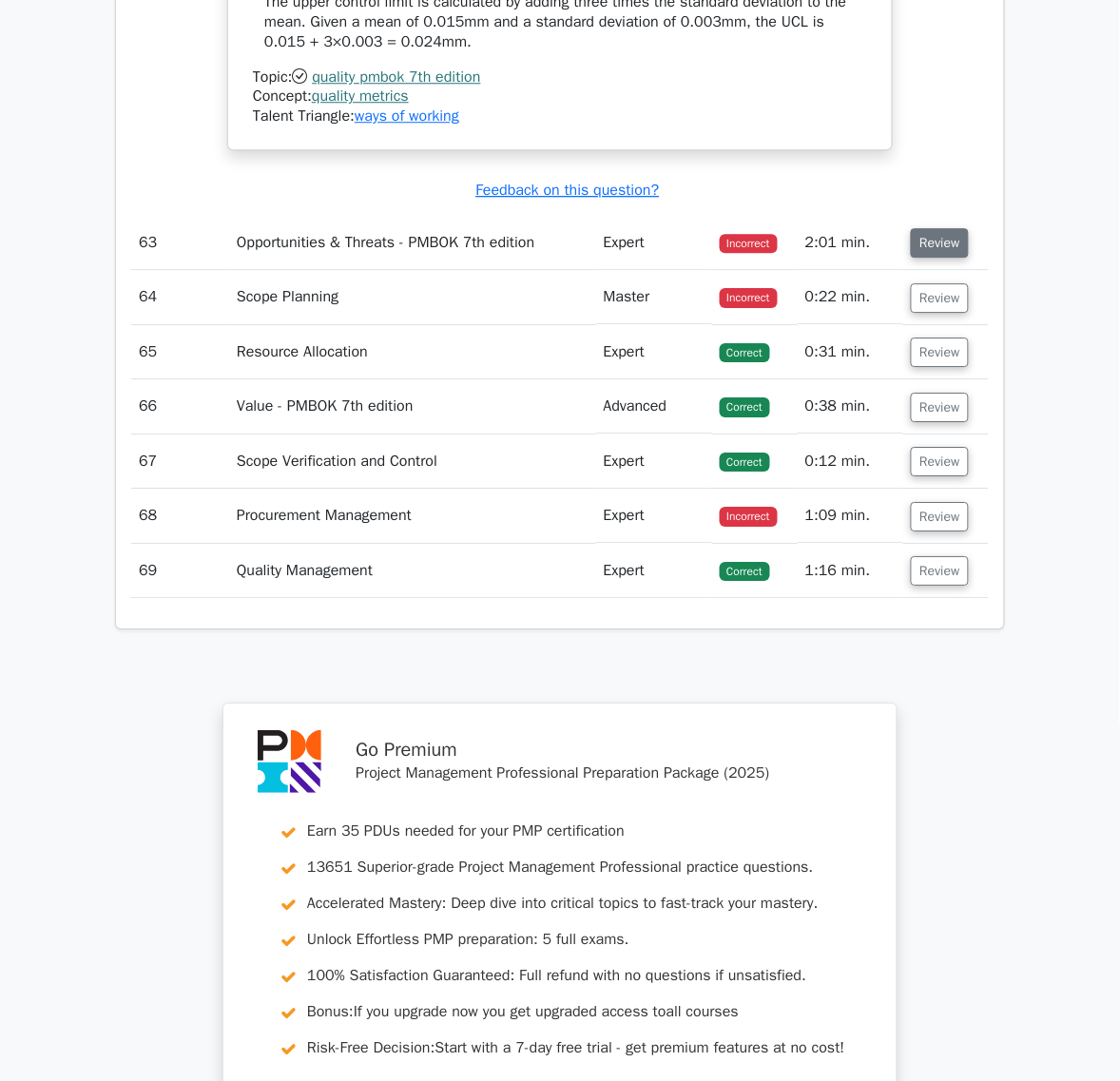 click on "Review" at bounding box center (939, 242) 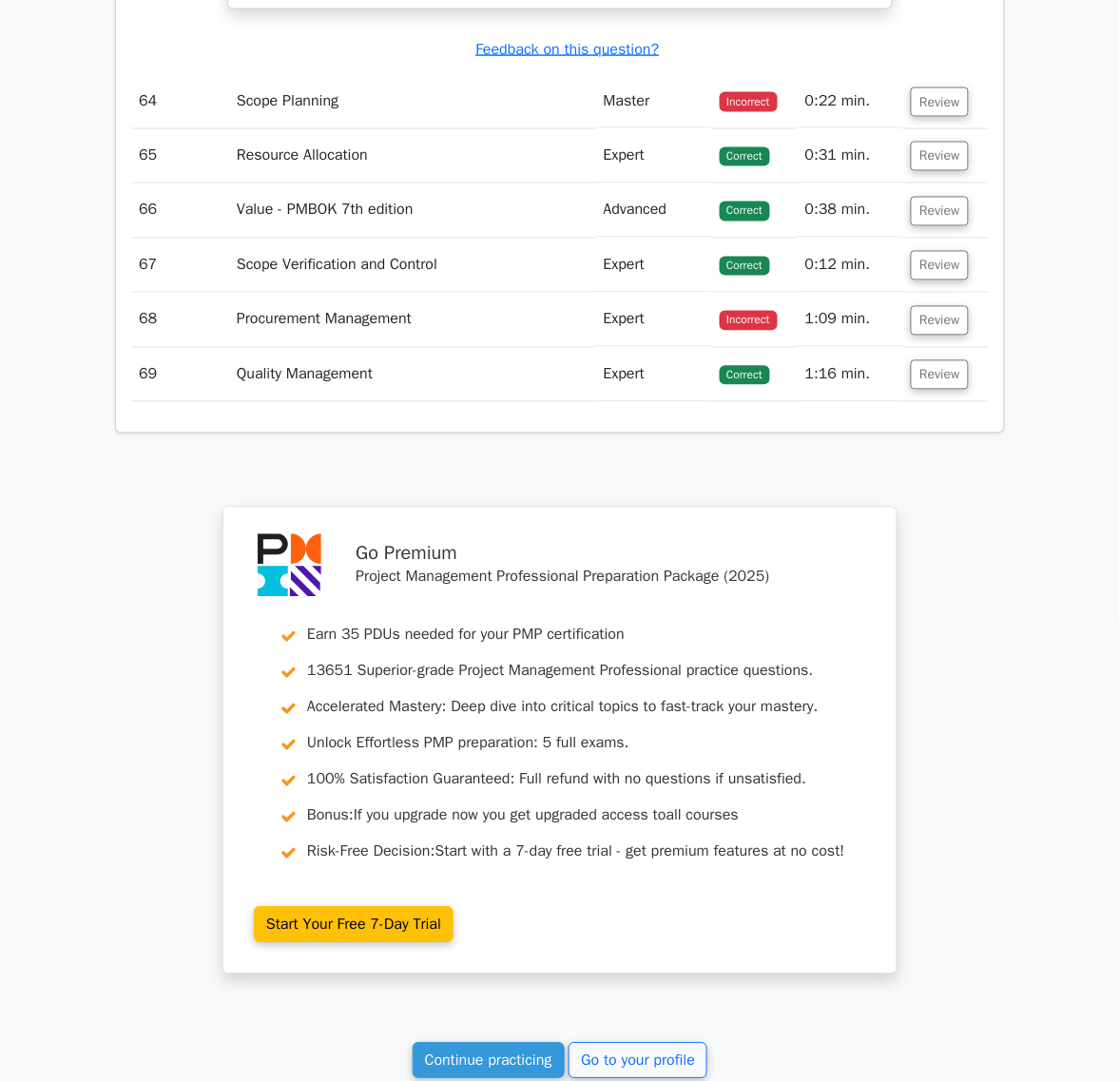 scroll, scrollTop: 64865, scrollLeft: 0, axis: vertical 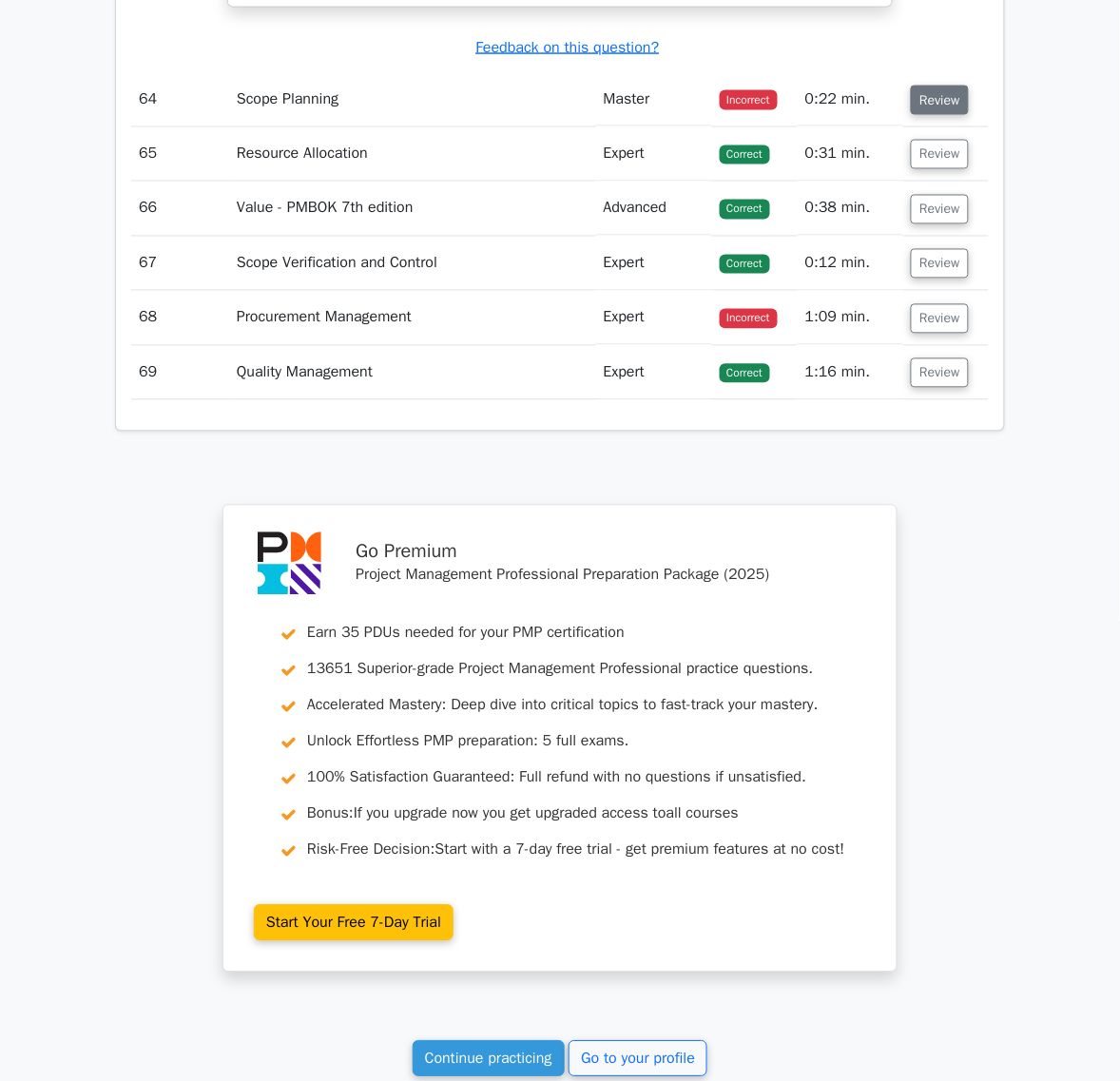 click on "Review" at bounding box center [939, 100] 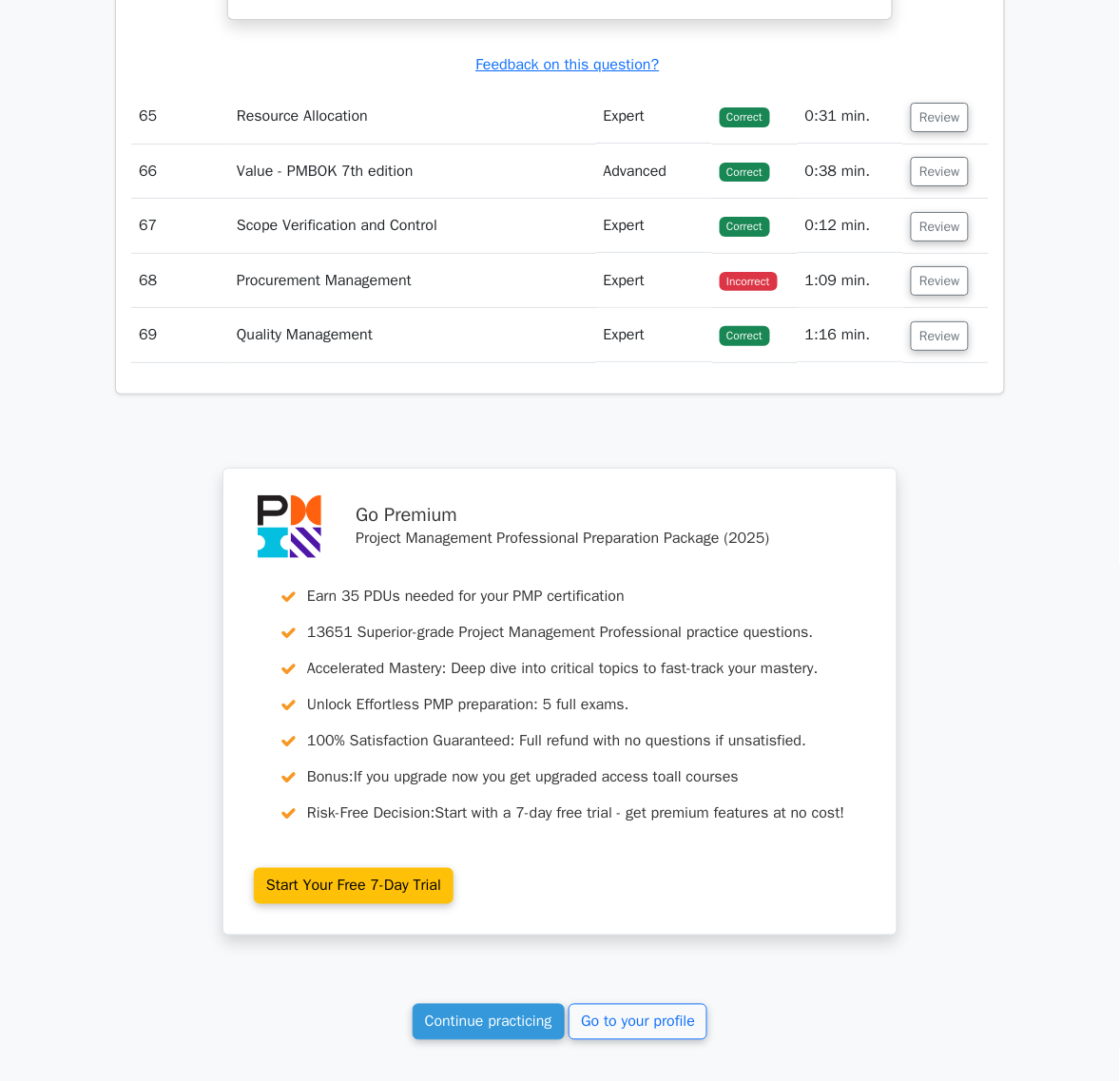 scroll, scrollTop: 65816, scrollLeft: 0, axis: vertical 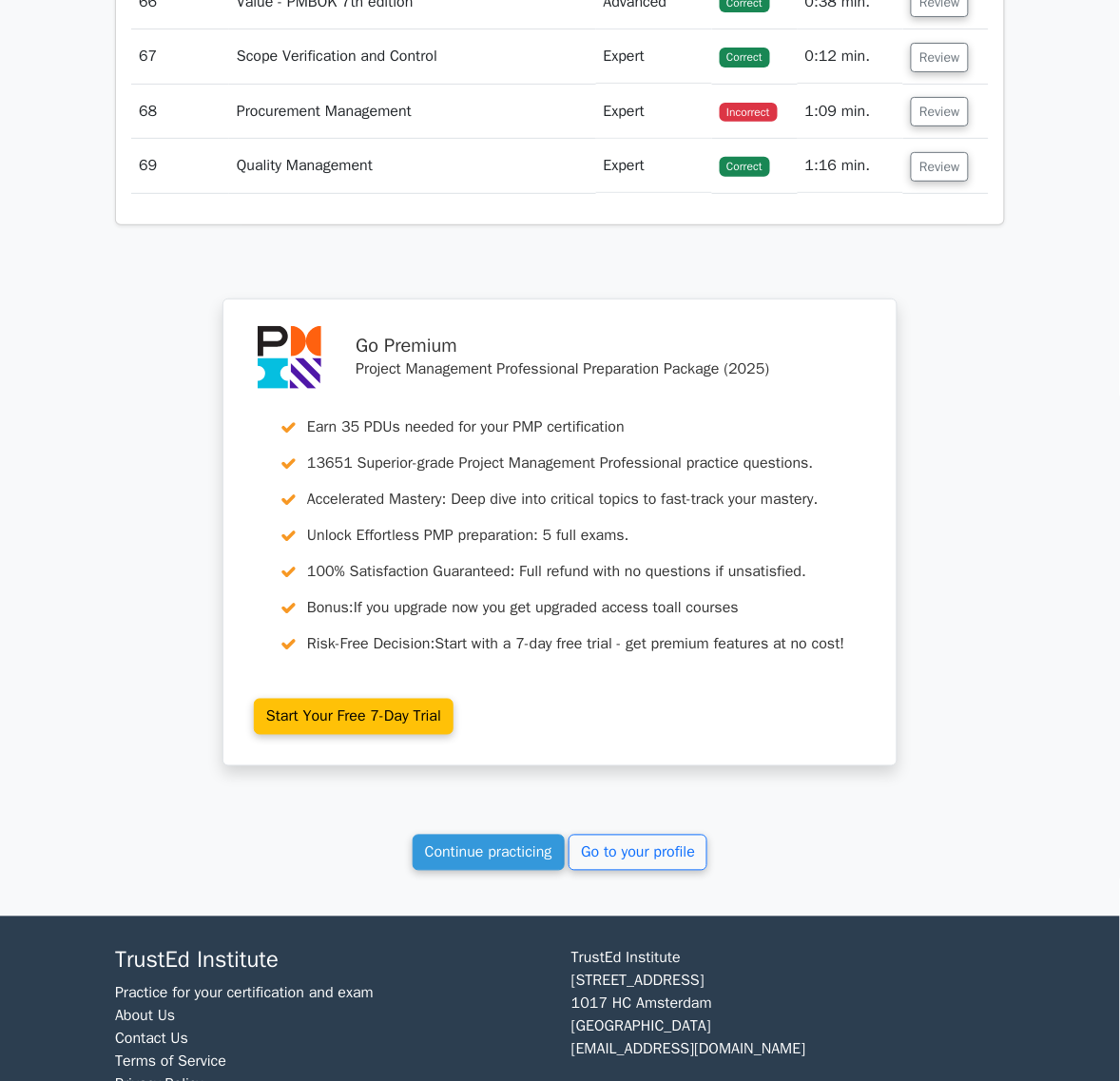 click on "Review" at bounding box center [939, -52] 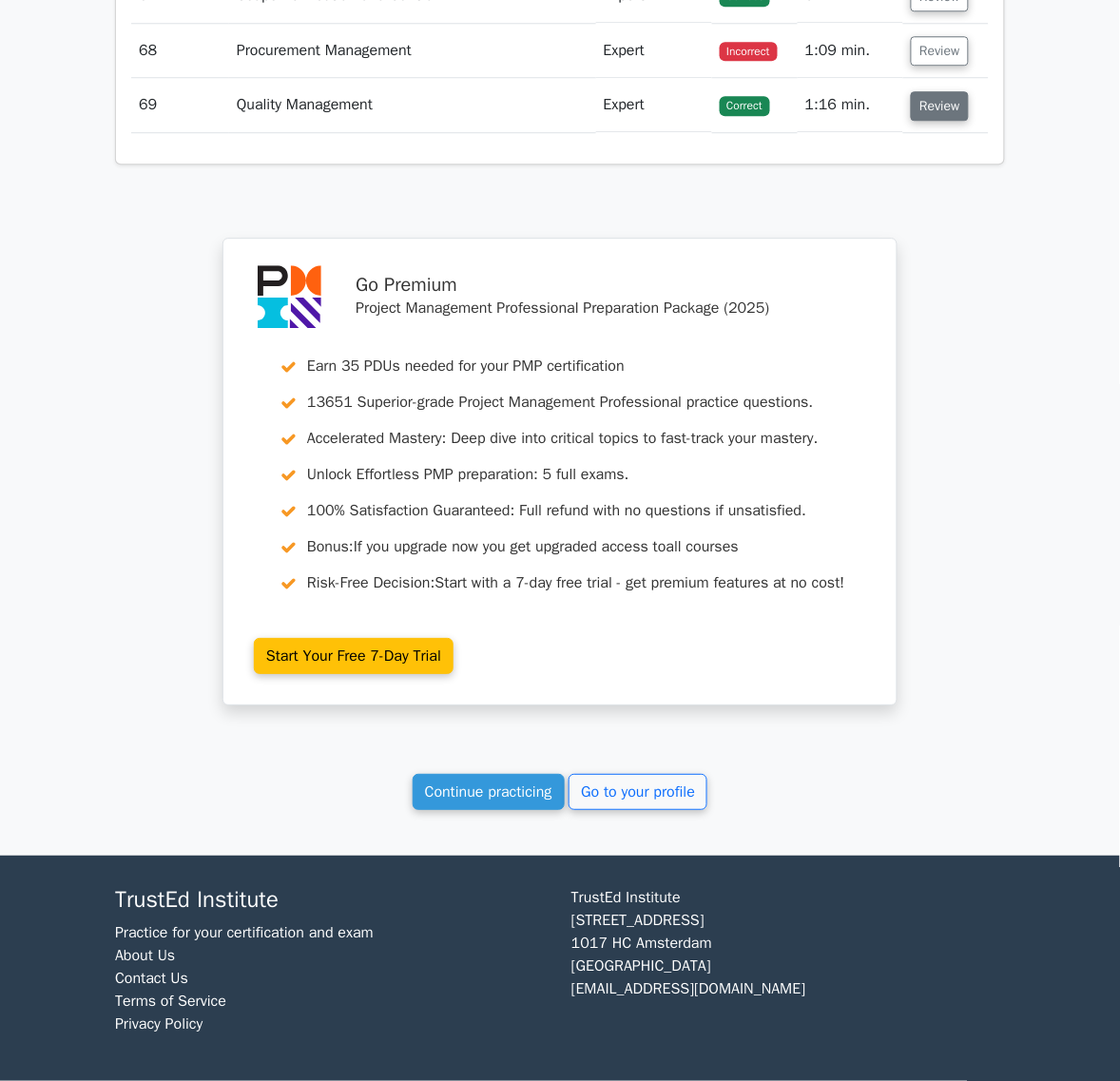 scroll, scrollTop: 66647, scrollLeft: 0, axis: vertical 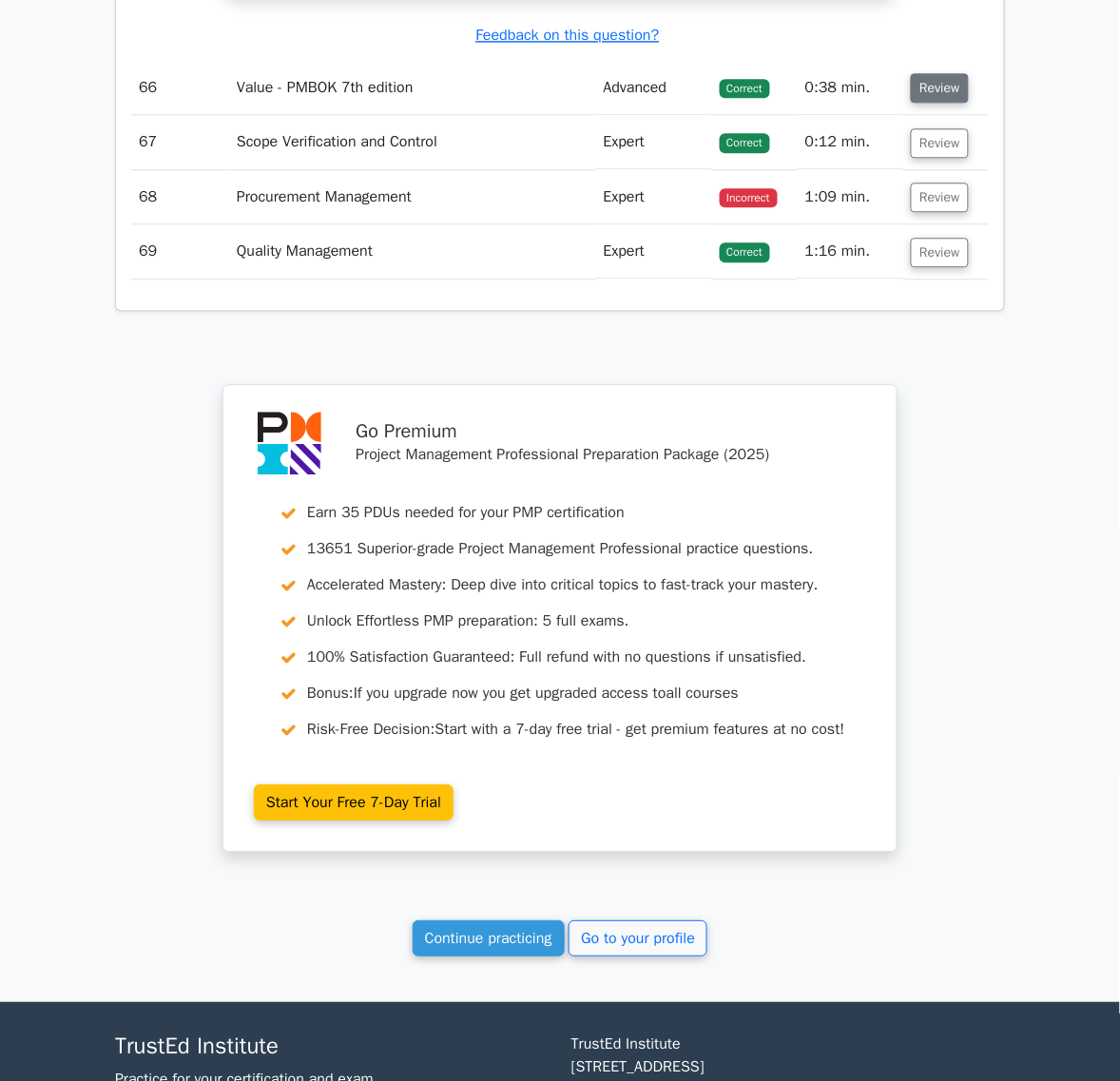 click on "Review" at bounding box center (939, 87) 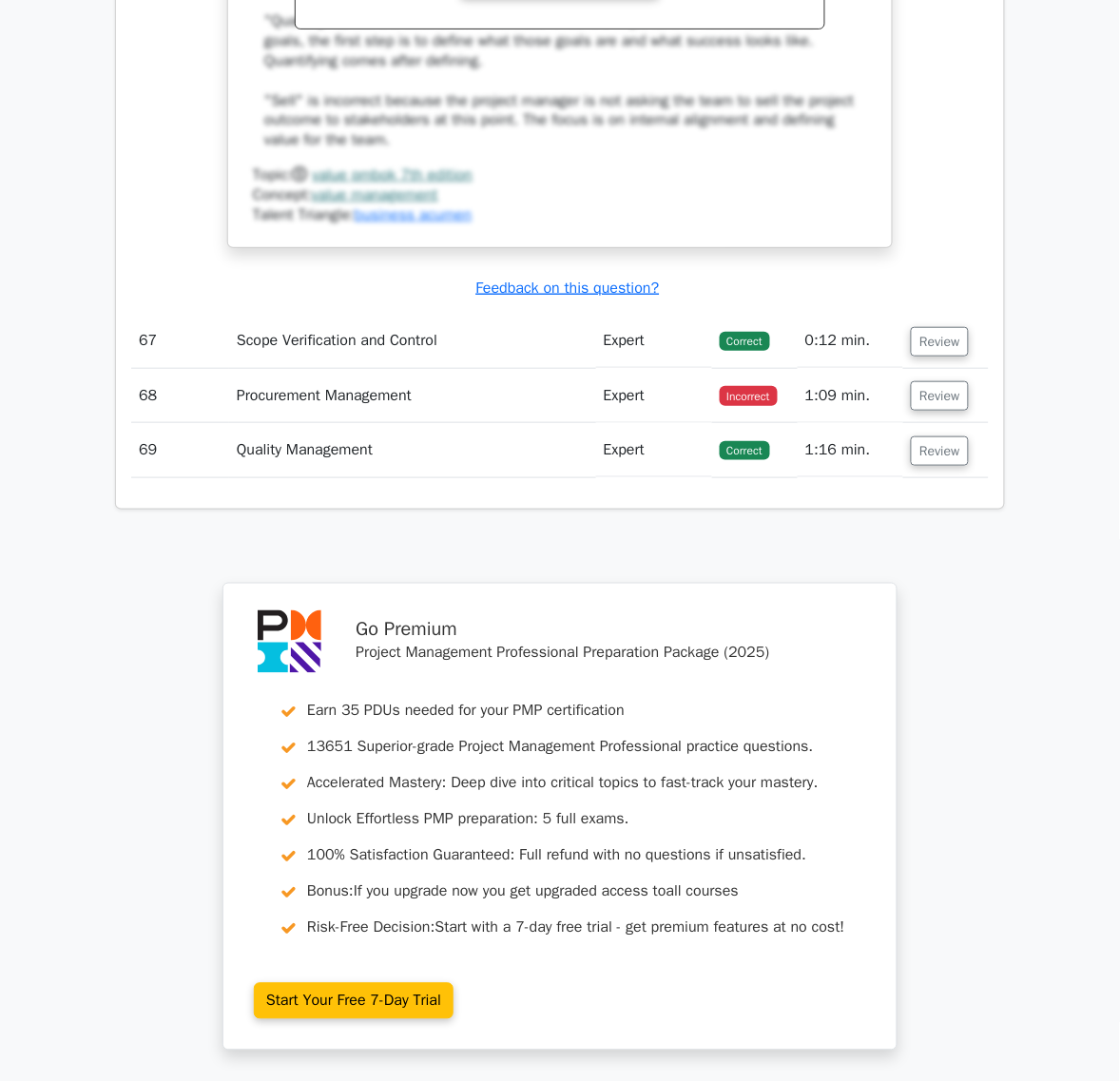 scroll, scrollTop: 67479, scrollLeft: 0, axis: vertical 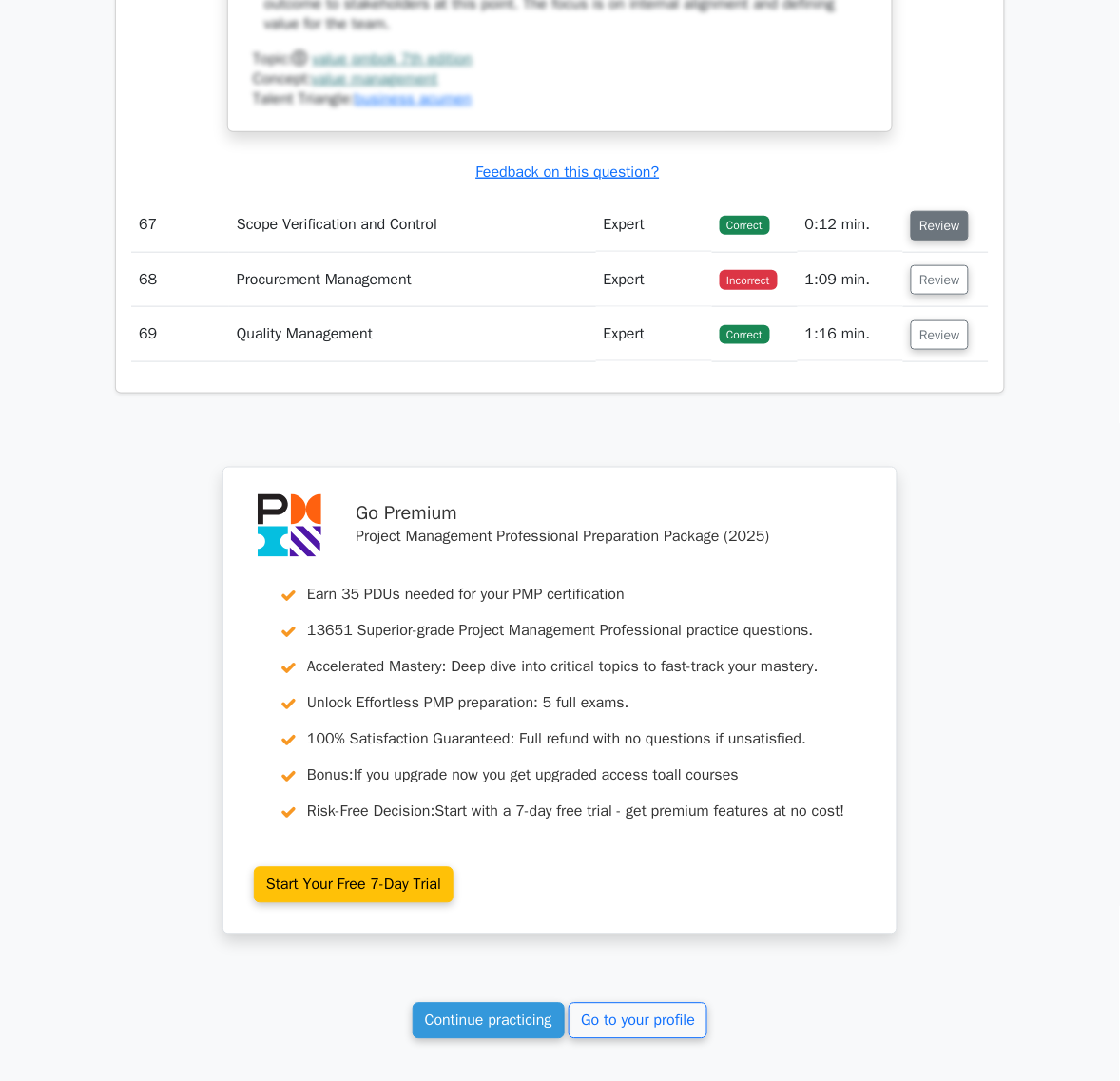 click on "Review" at bounding box center [939, 225] 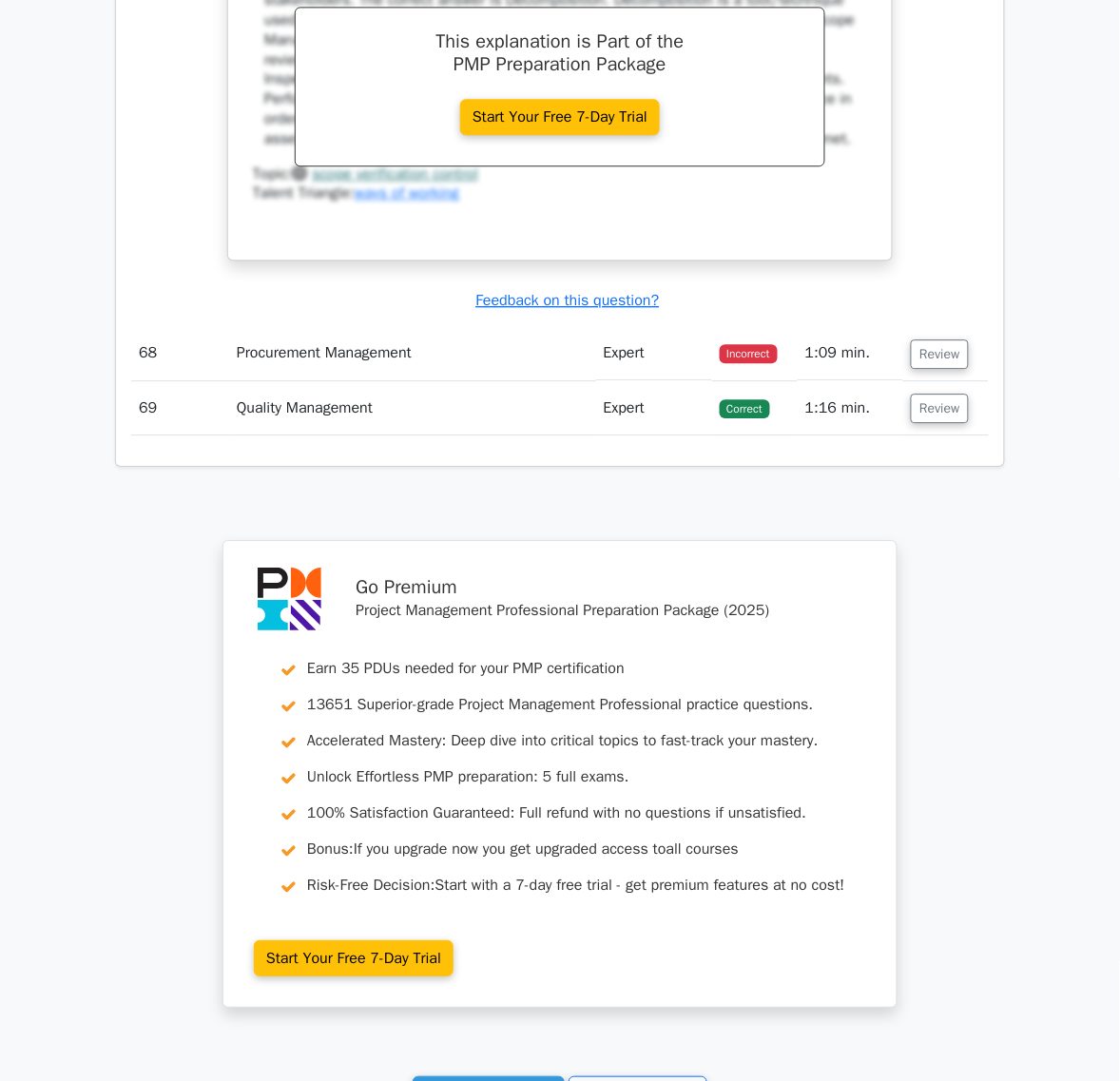 scroll, scrollTop: 68192, scrollLeft: 0, axis: vertical 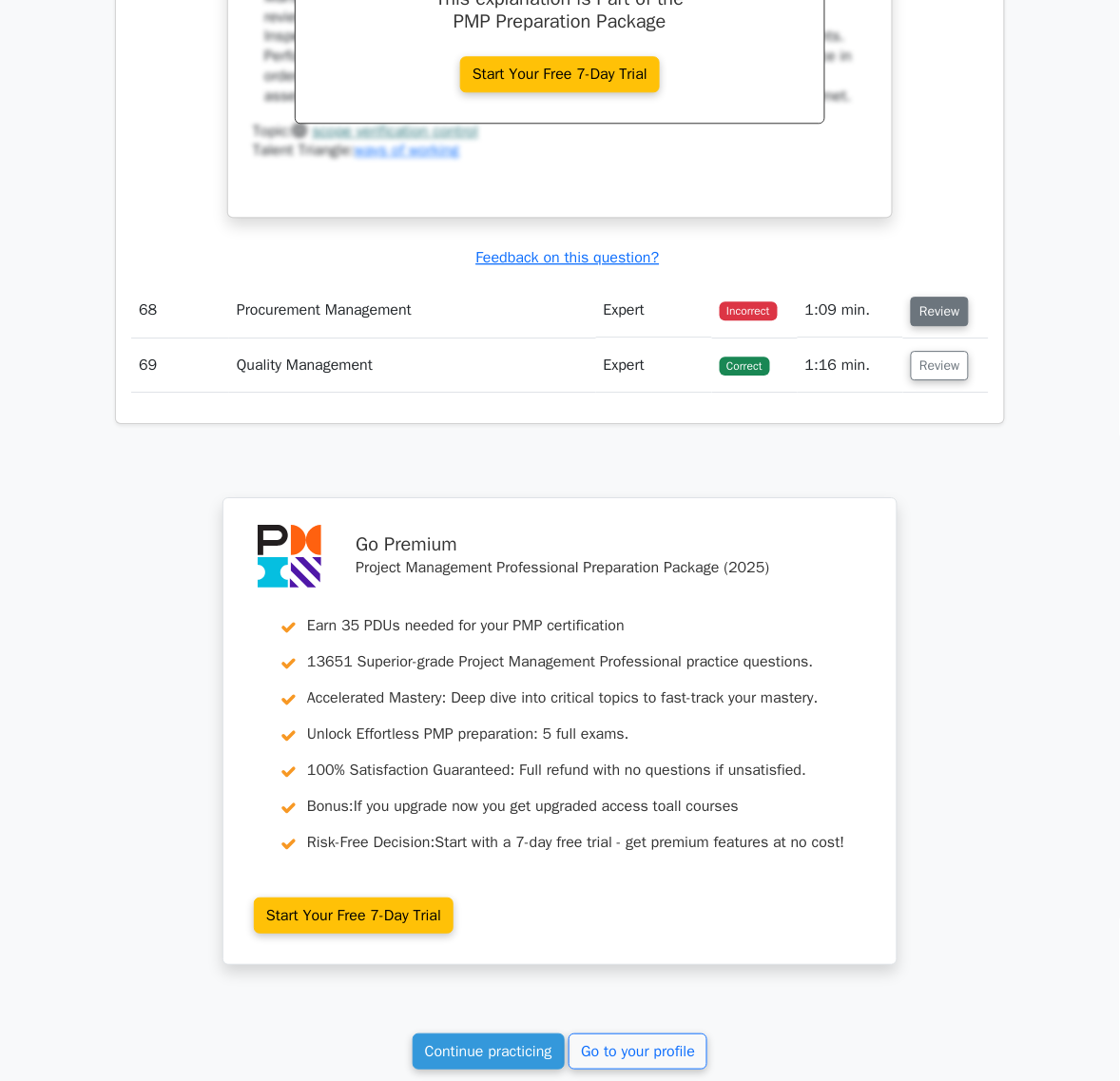 click on "Review" at bounding box center (939, 311) 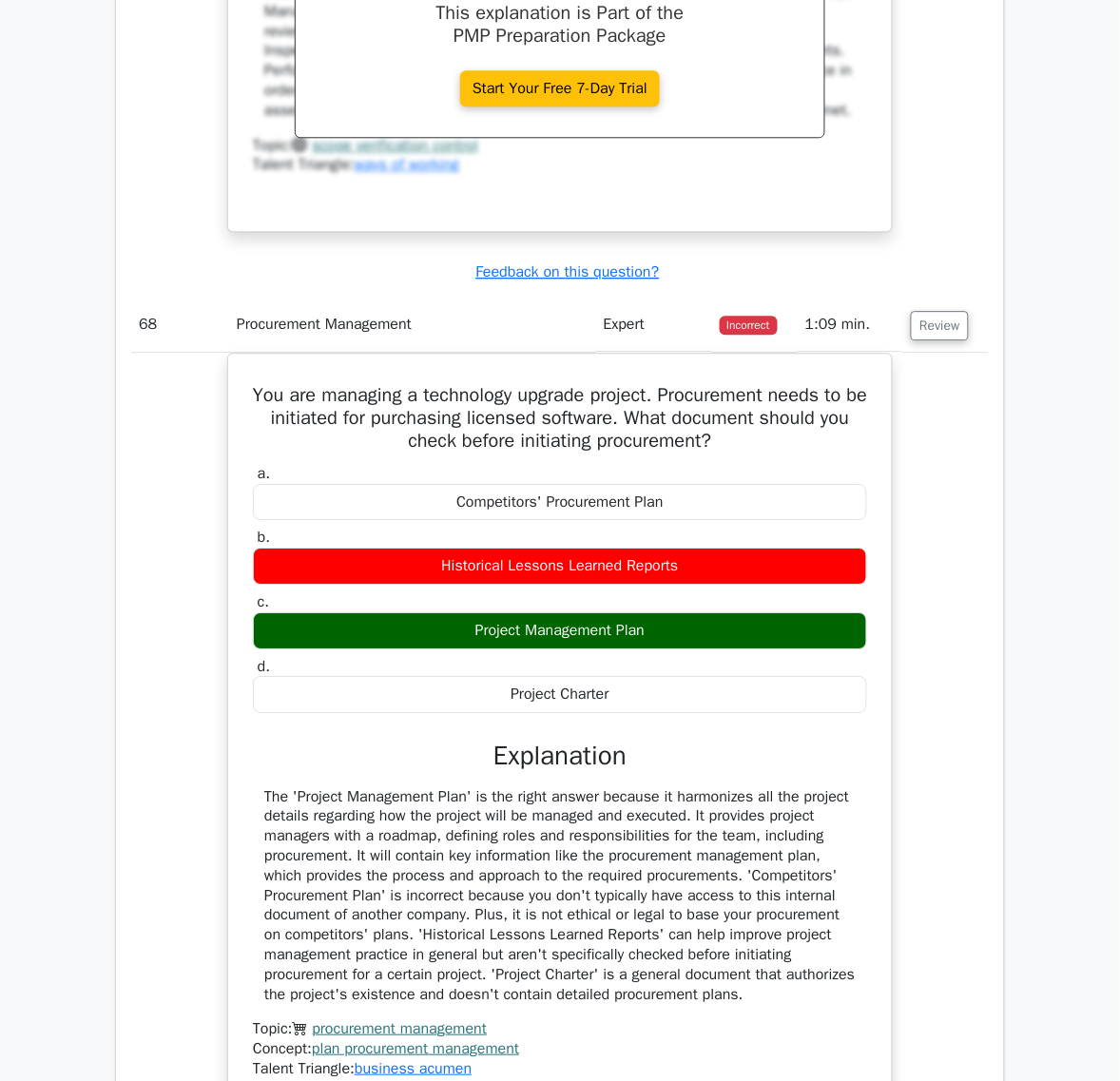 scroll, scrollTop: 67955, scrollLeft: 0, axis: vertical 